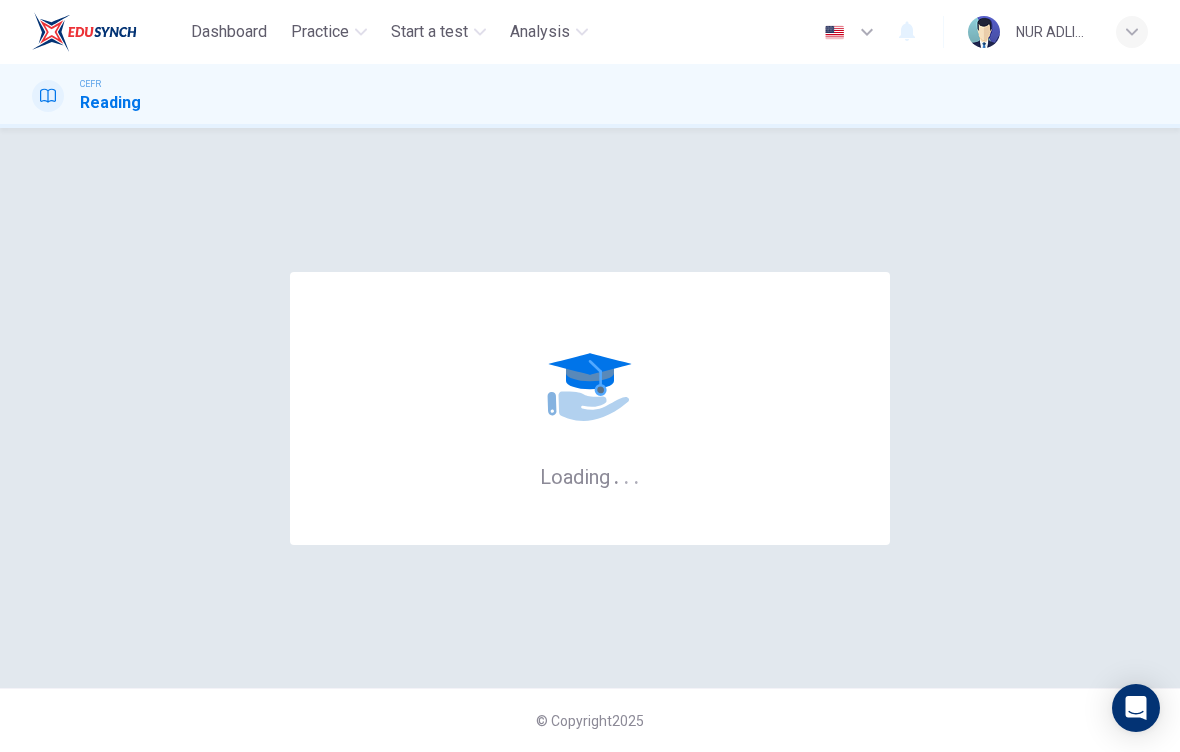 scroll, scrollTop: 0, scrollLeft: 0, axis: both 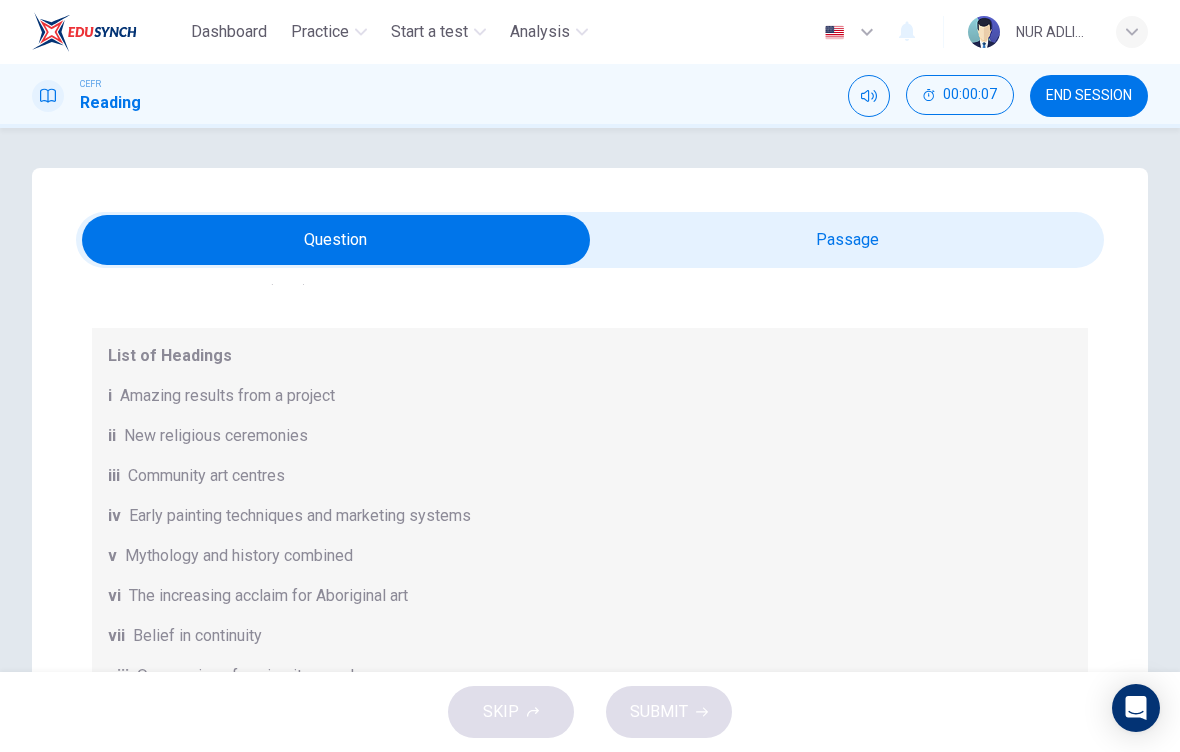 click at bounding box center [336, 240] 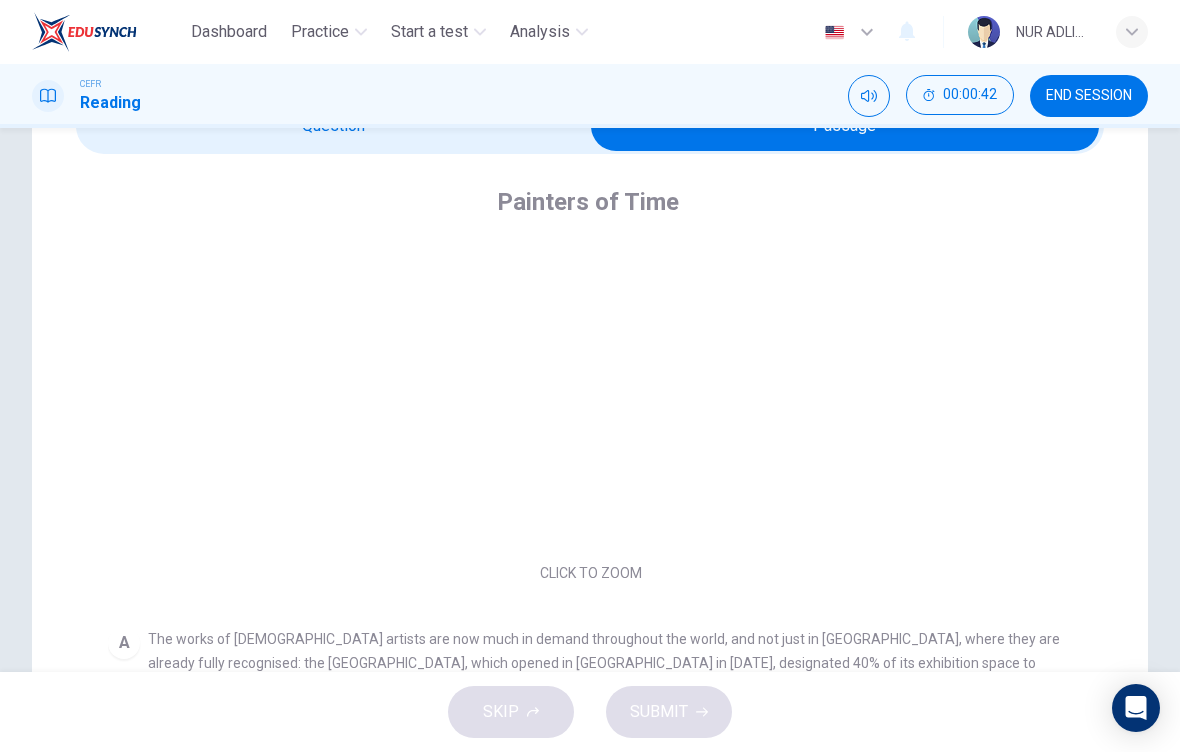 scroll, scrollTop: 110, scrollLeft: 0, axis: vertical 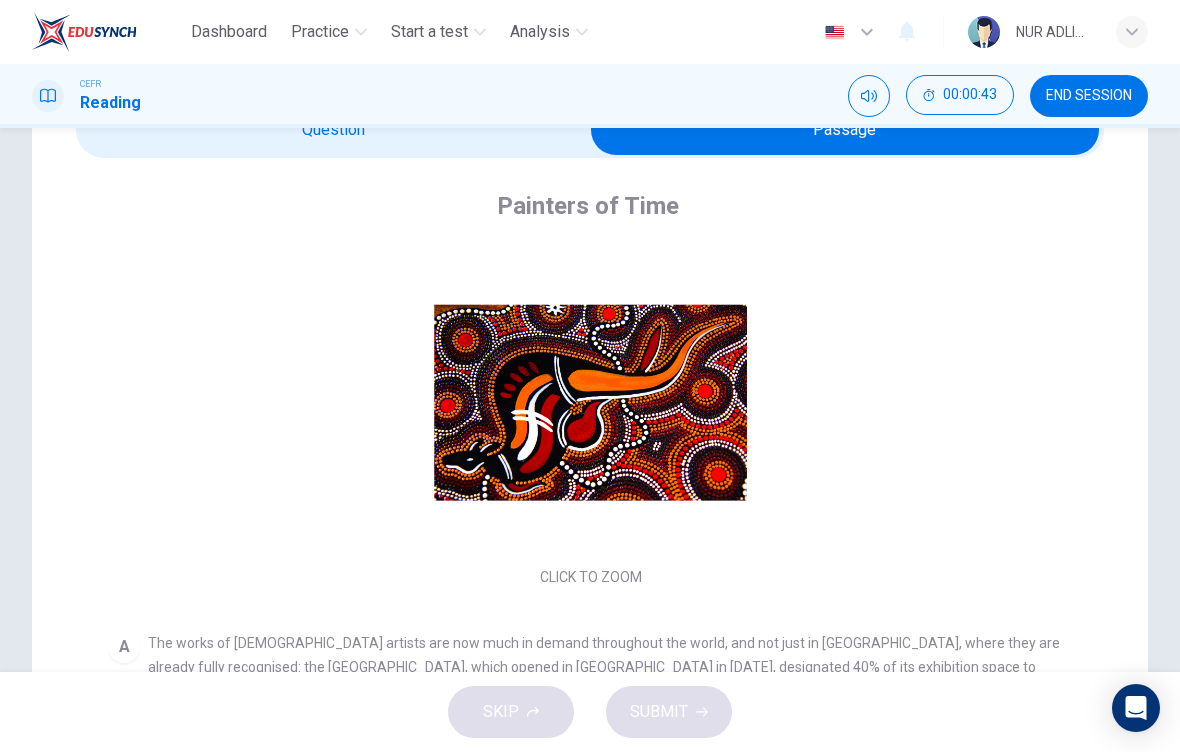 click at bounding box center [845, 130] 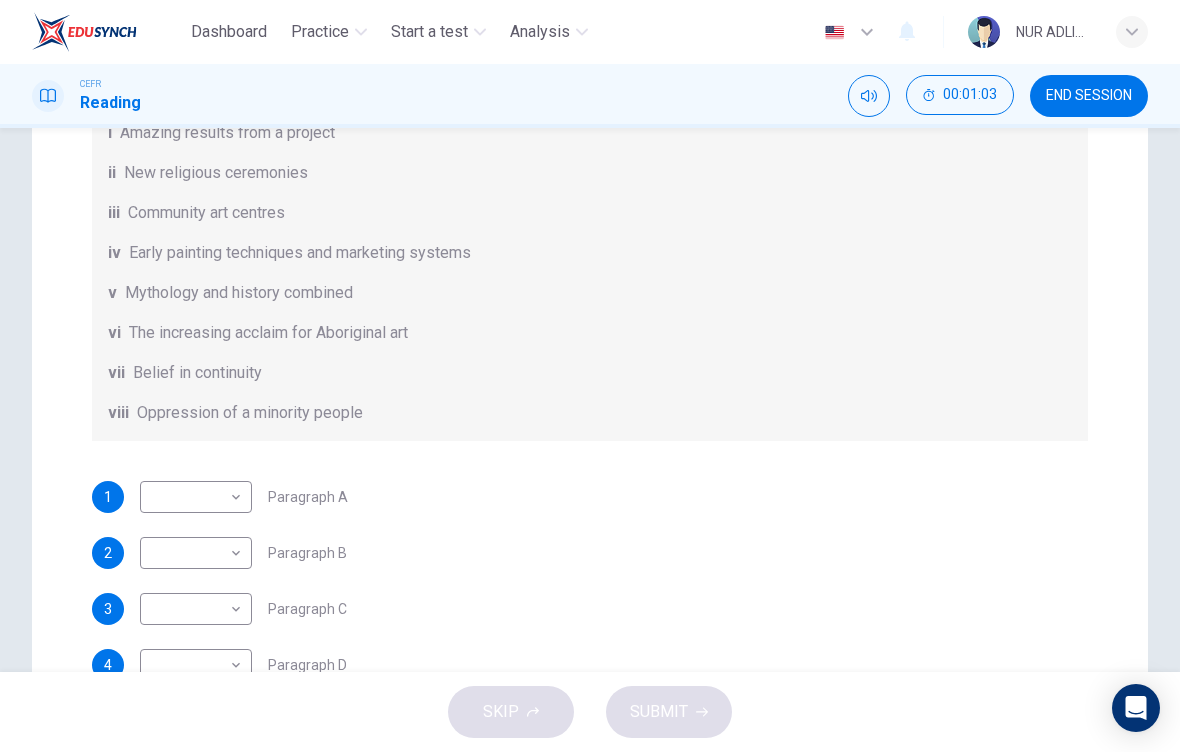 scroll, scrollTop: 271, scrollLeft: 0, axis: vertical 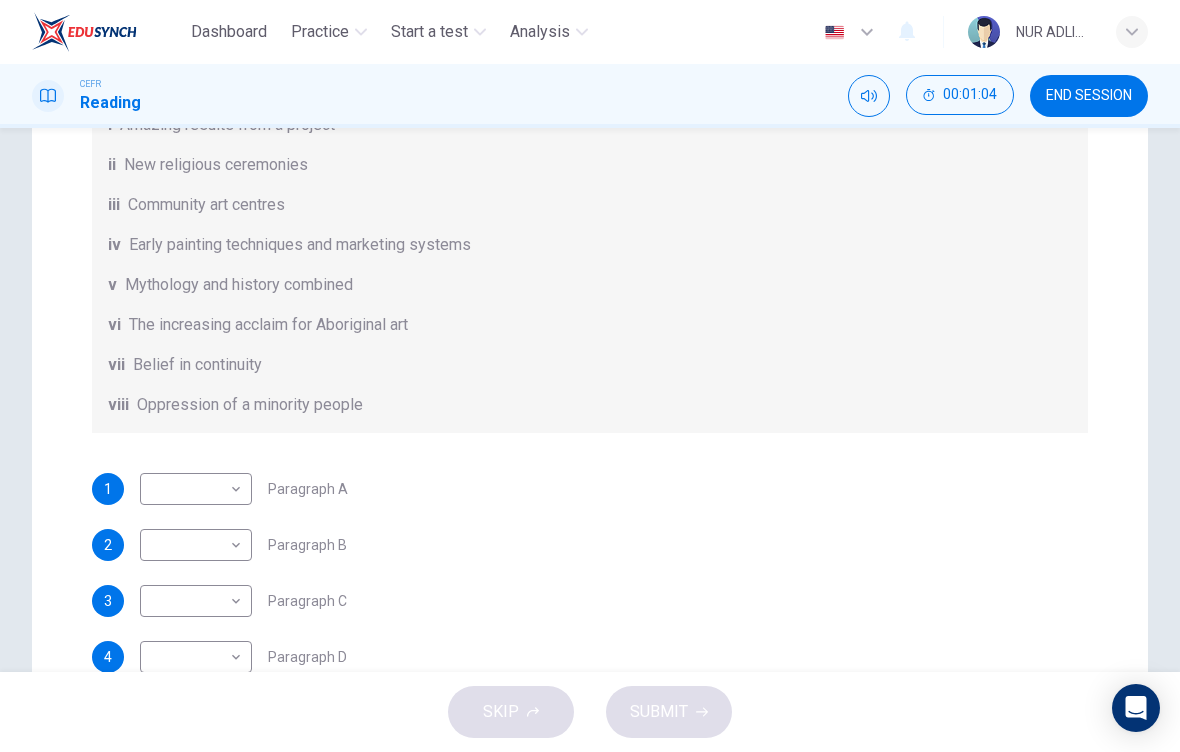 click on "Dashboard Practice Start a test Analysis English en ​ NUR ADLINA NABILAH BINTI ABD AZIZ CEFR Reading 00:01:04 END SESSION Questions 1 - 6 The Reading Passage has eight paragraphs  A-H .
Choose the most suitable heading for paragraphs  A-F  from the list of headings below.
Write the correct number (i-viii) in the boxes below. List of Headings i Amazing results from a project ii New religious ceremonies iii Community art centres iv Early painting techniques and marketing systems v Mythology and history combined vi The increasing acclaim for Aboriginal art vii Belief in continuity viii Oppression of a minority people 1 ​ ​ Paragraph A 2 ​ ​ Paragraph B 3 ​ ​ Paragraph C 4 ​ ​ Paragraph D 5 ​ ​ Paragraph E 6 ​ ​ Paragraph F Painters of Time CLICK TO ZOOM Click to Zoom A B C D E F G H  Today, Aboriginal painting has become a great success. Some works sell for more than $25,000, and exceptional items may fetch as much as $180,000 in Australia. SKIP SUBMIT
Dashboard Practice 2025" at bounding box center (590, 376) 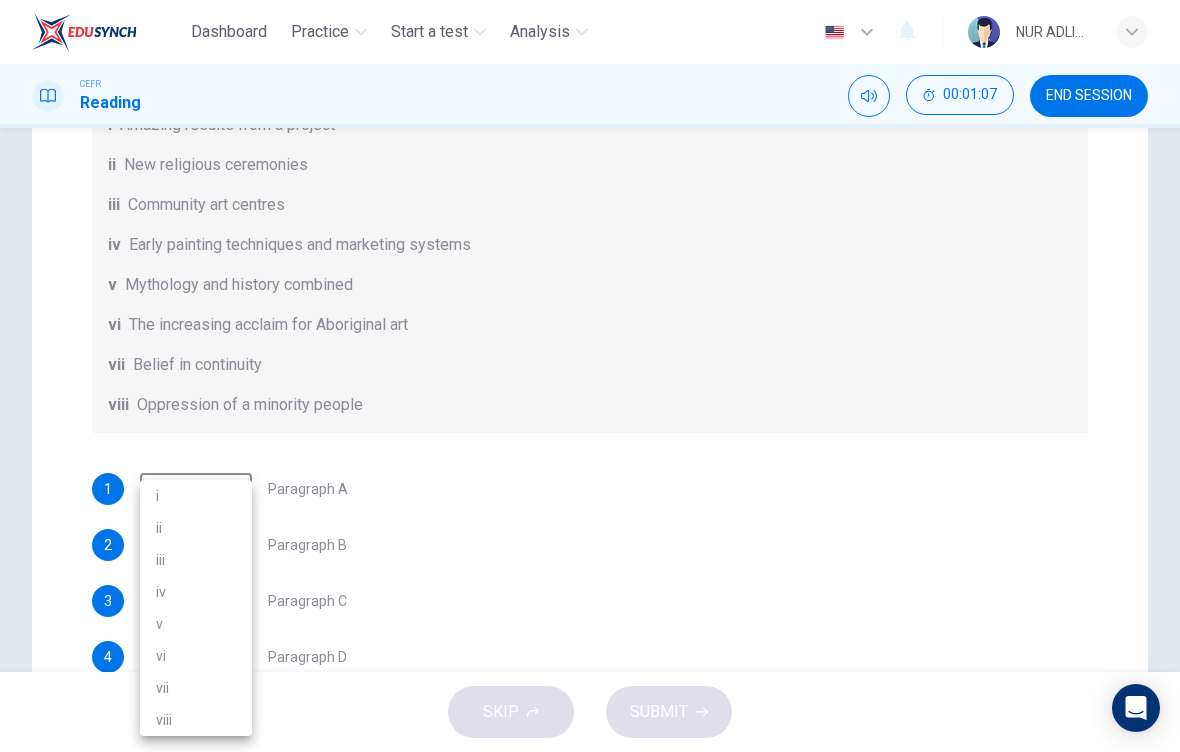 click on "vi" at bounding box center [196, 656] 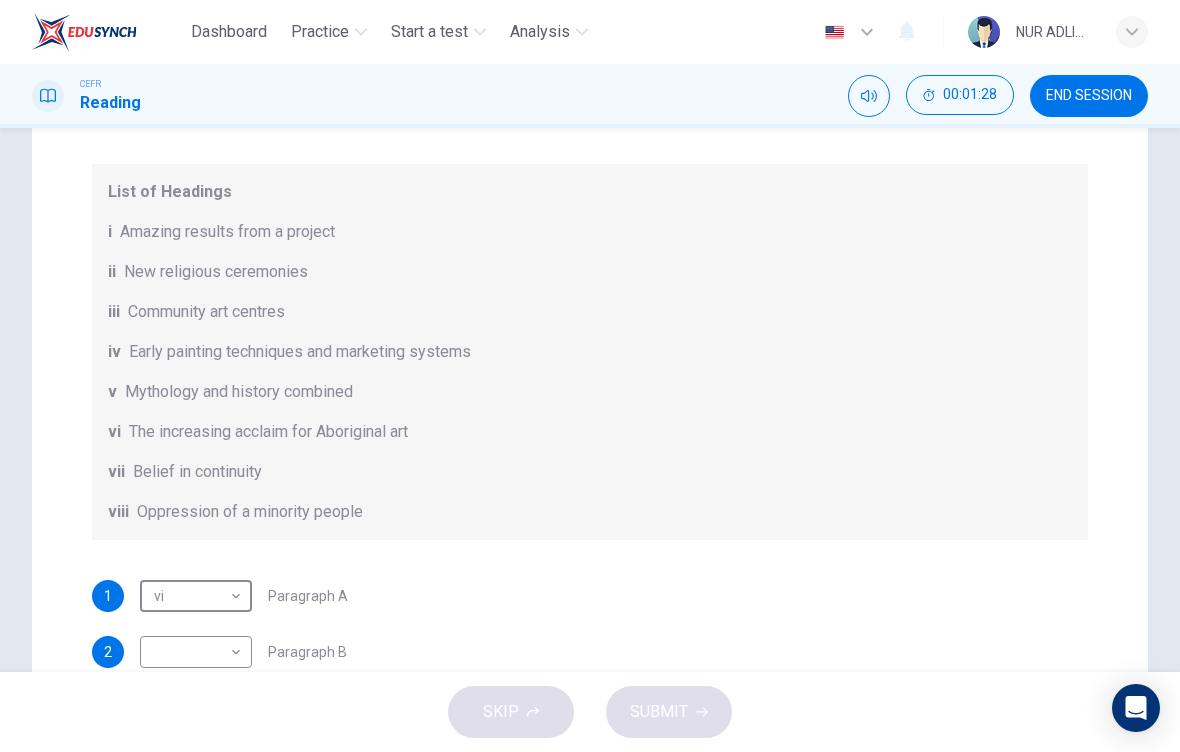 scroll, scrollTop: 83, scrollLeft: 0, axis: vertical 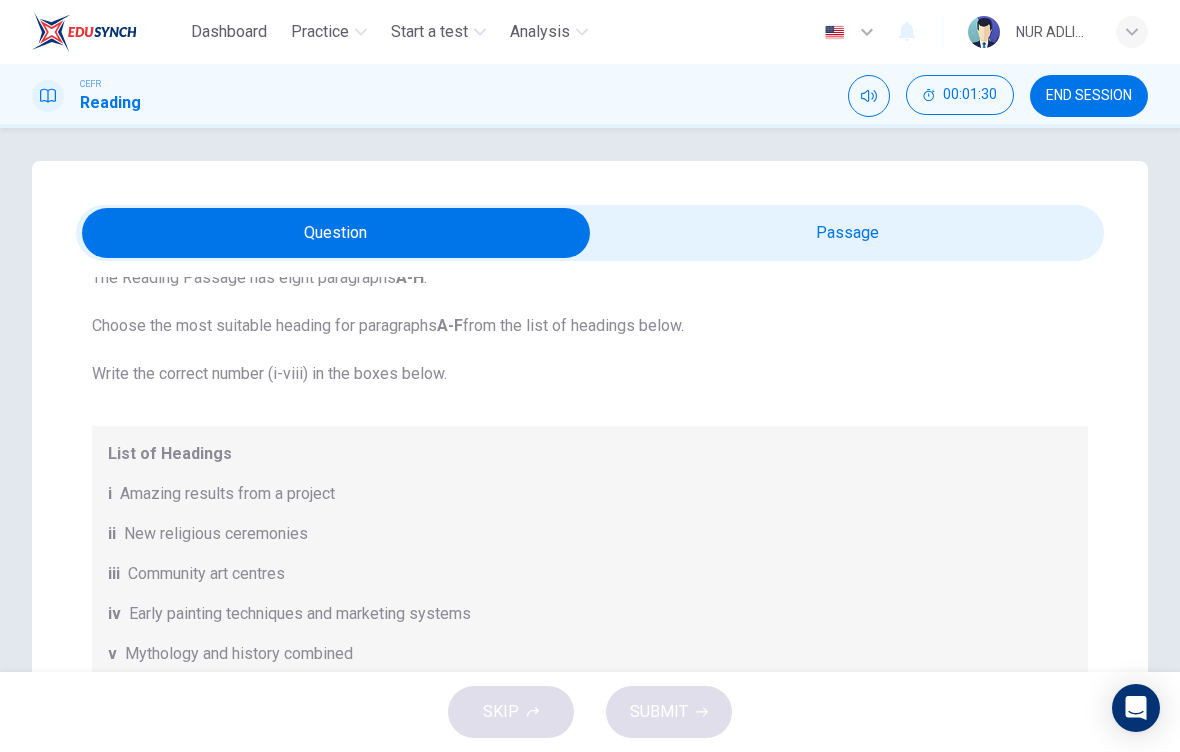 click at bounding box center [336, 233] 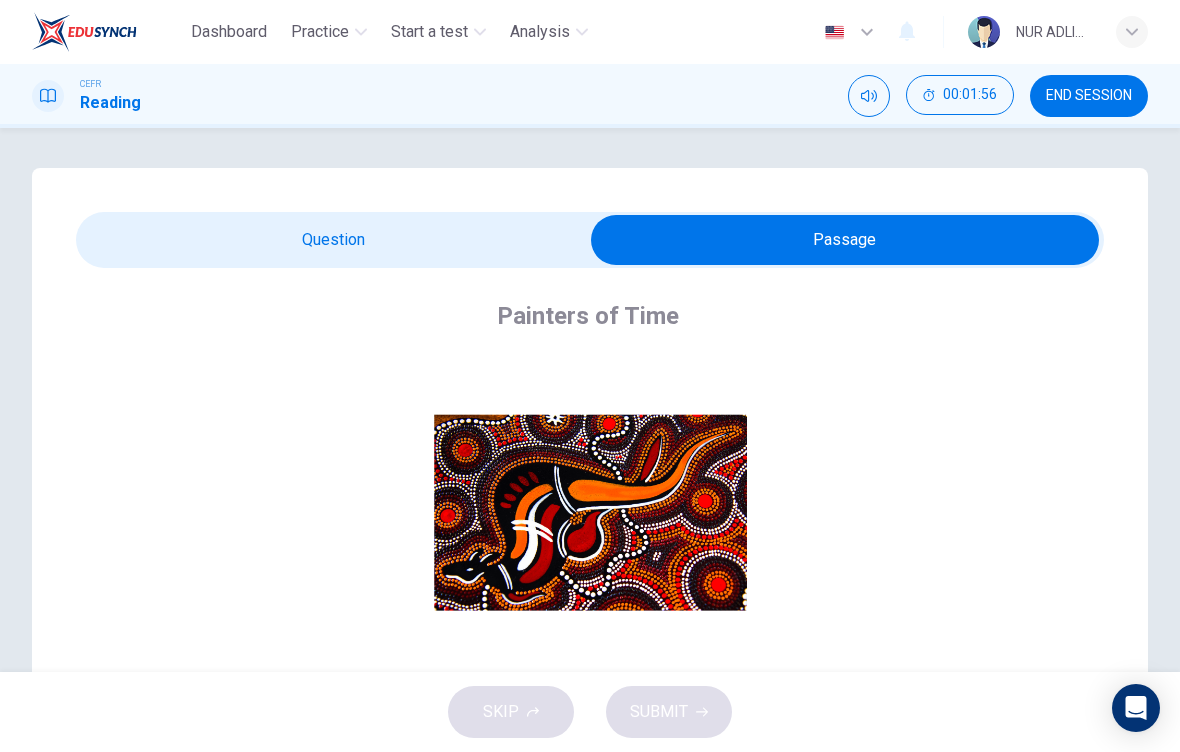 scroll, scrollTop: 0, scrollLeft: 0, axis: both 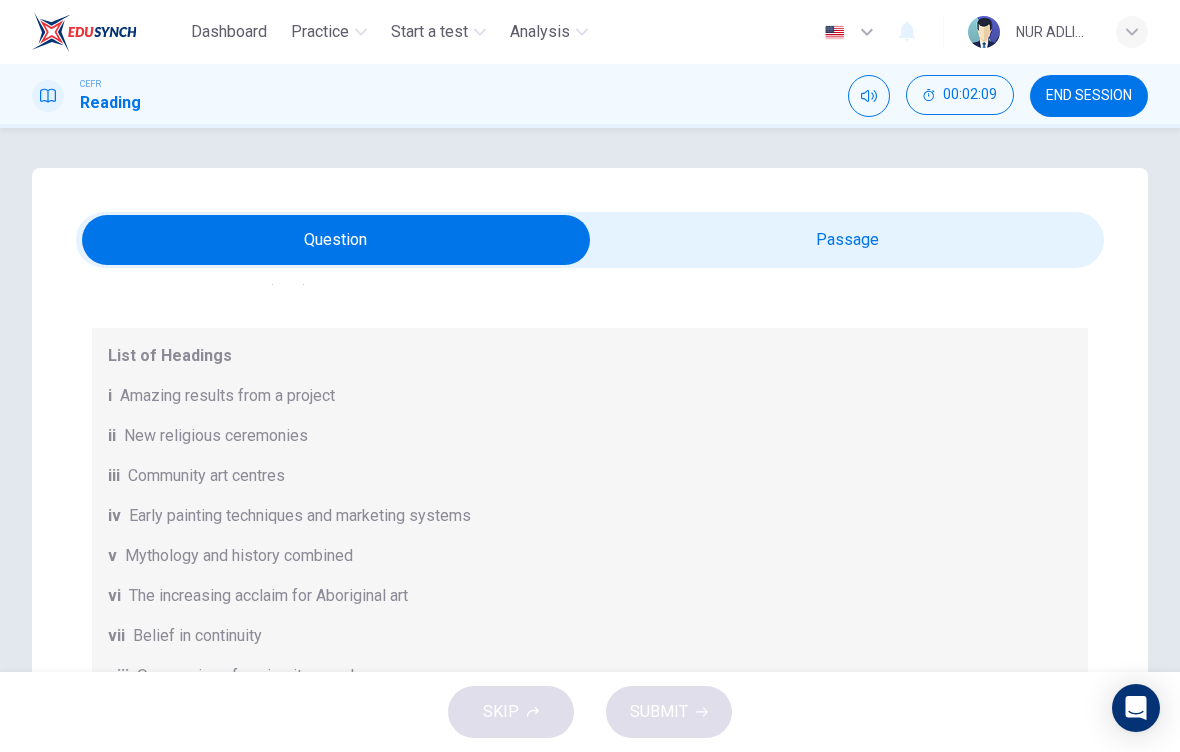 click at bounding box center [336, 240] 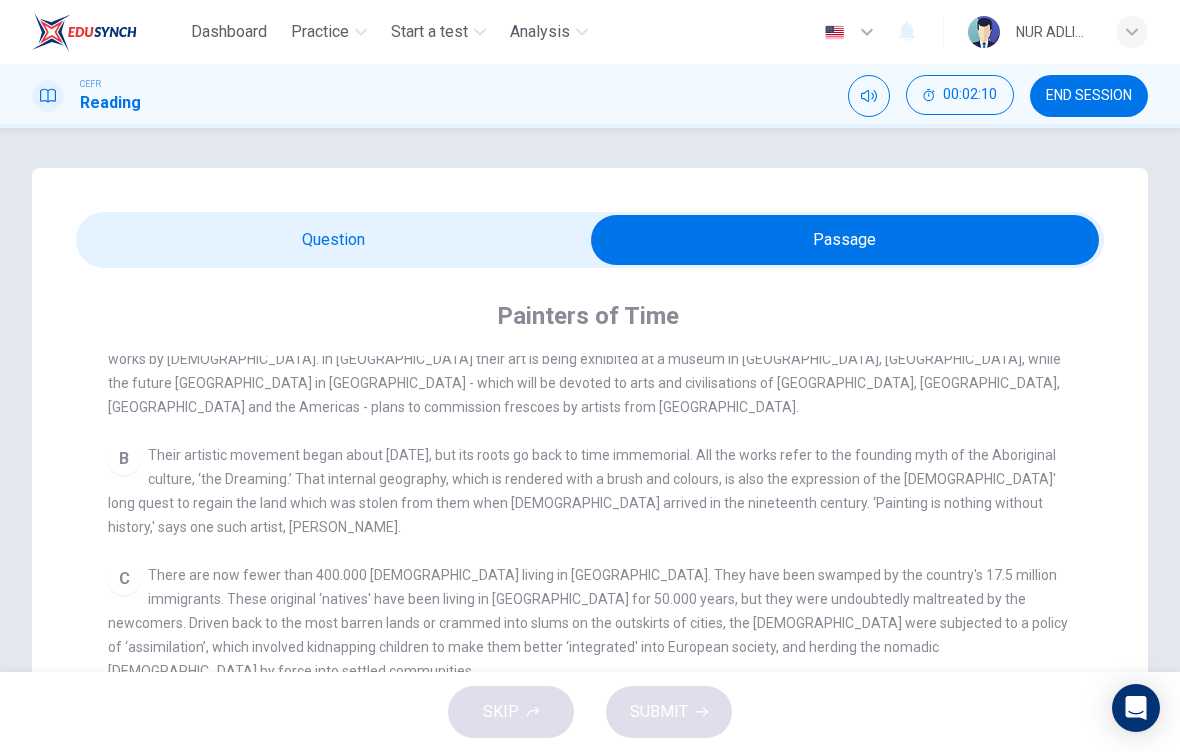 scroll, scrollTop: 455, scrollLeft: 0, axis: vertical 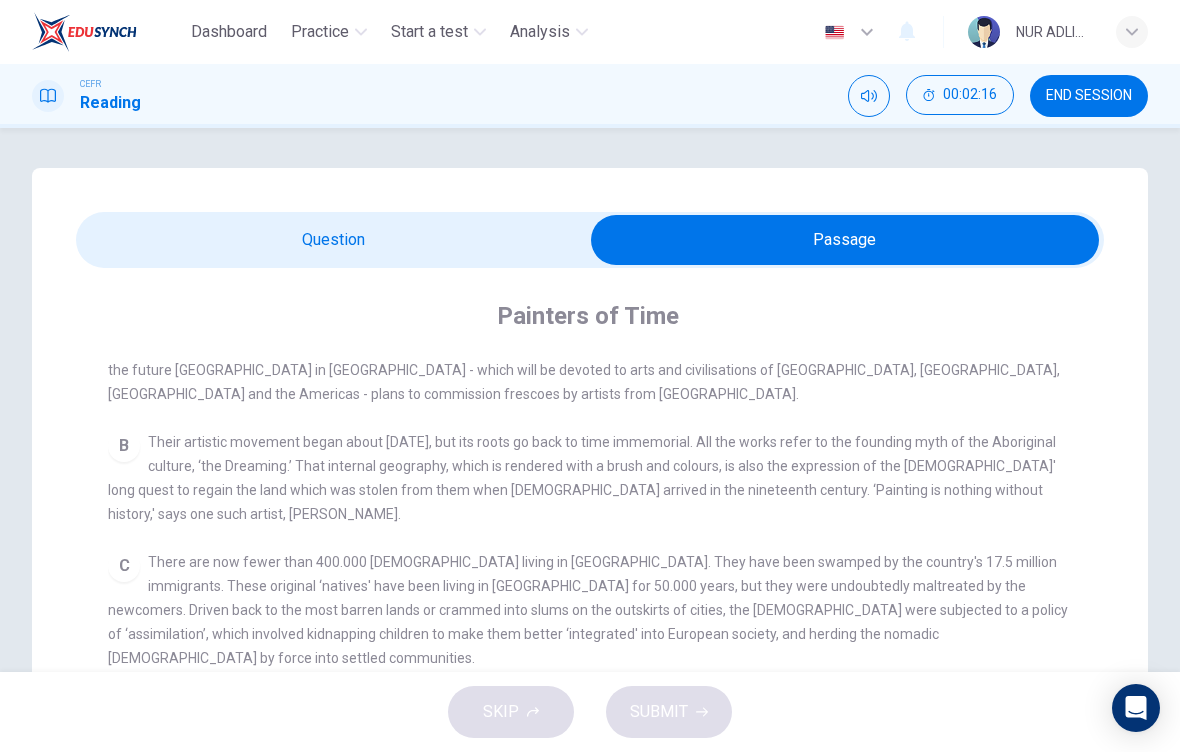 click at bounding box center (845, 240) 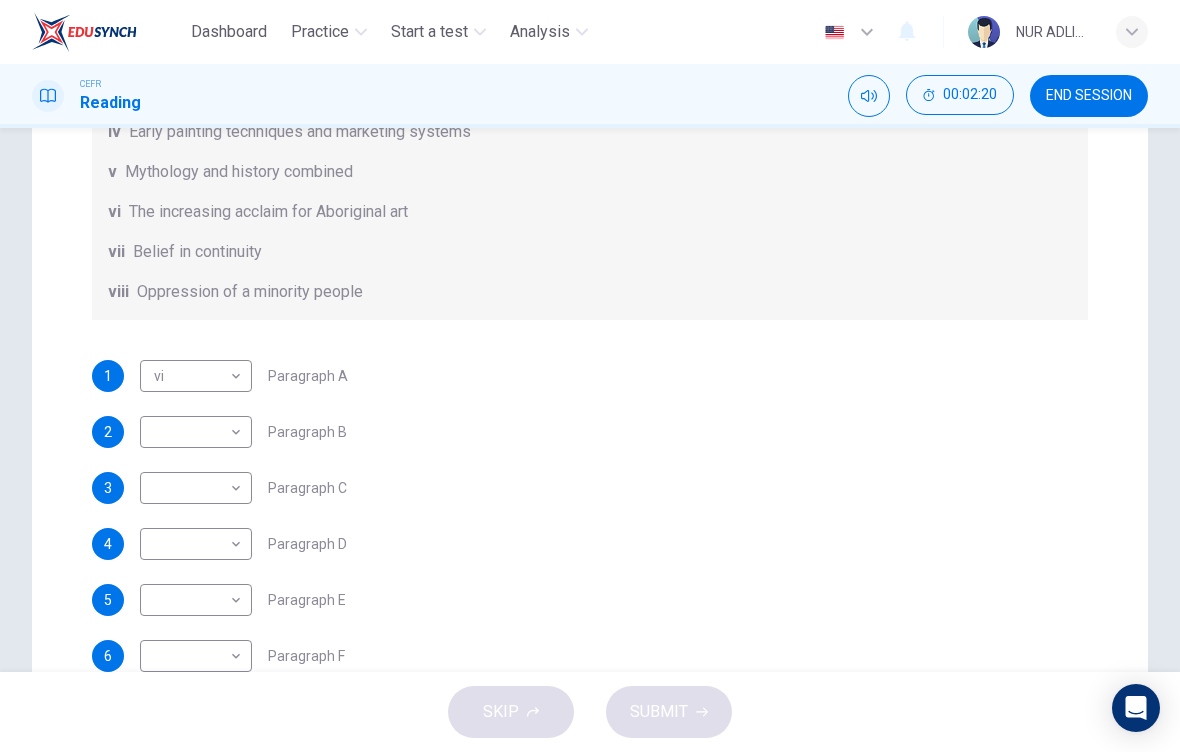 scroll, scrollTop: 446, scrollLeft: 0, axis: vertical 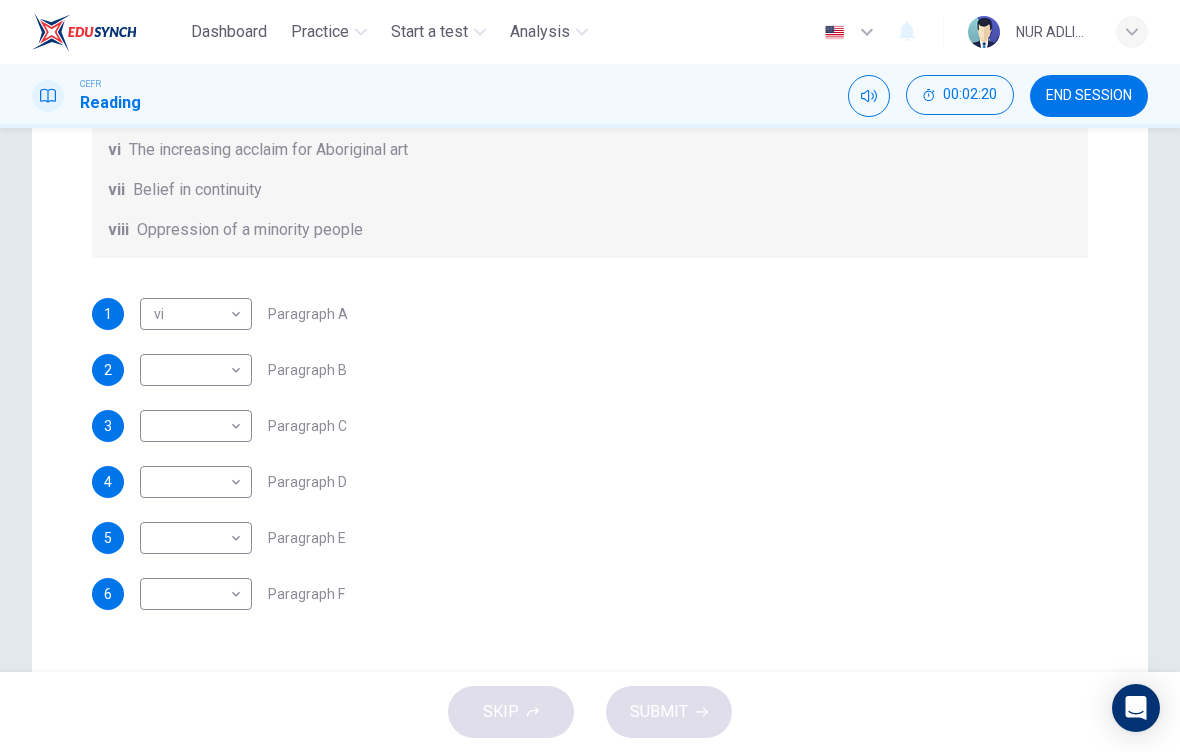 click on "Dashboard Practice Start a test Analysis English en ​ NUR ADLINA NABILAH BINTI ABD AZIZ CEFR Reading 00:02:20 END SESSION Questions 1 - 6 The Reading Passage has eight paragraphs  A-H .
Choose the most suitable heading for paragraphs  A-F  from the list of headings below.
Write the correct number (i-viii) in the boxes below. List of Headings i Amazing results from a project ii New religious ceremonies iii Community art centres iv Early painting techniques and marketing systems v Mythology and history combined vi The increasing acclaim for Aboriginal art vii Belief in continuity viii Oppression of a minority people 1 vi vi ​ Paragraph A 2 ​ ​ Paragraph B 3 ​ ​ Paragraph C 4 ​ ​ Paragraph D 5 ​ ​ Paragraph E 6 ​ ​ Paragraph F Painters of Time CLICK TO ZOOM Click to Zoom A B C D E F G H  Today, Aboriginal painting has become a great success. Some works sell for more than $25,000, and exceptional items may fetch as much as $180,000 in Australia. SKIP SUBMIT
Dashboard Practice" at bounding box center (590, 376) 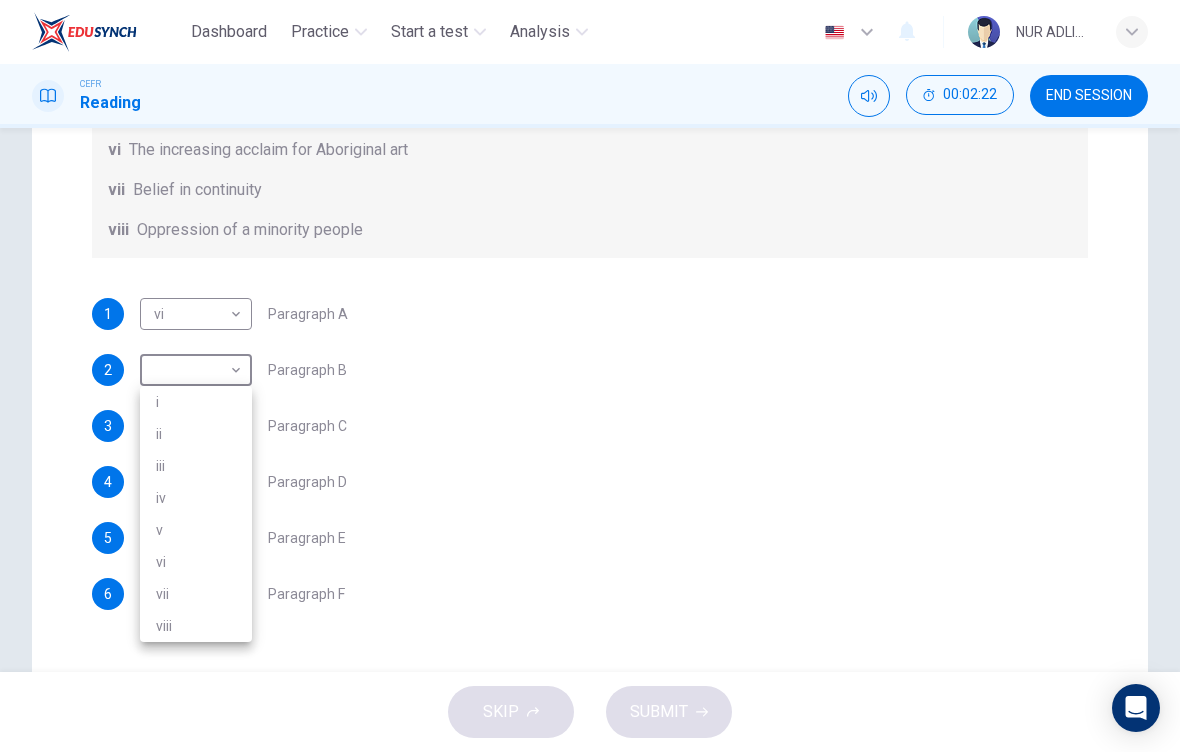 click on "v" at bounding box center [196, 530] 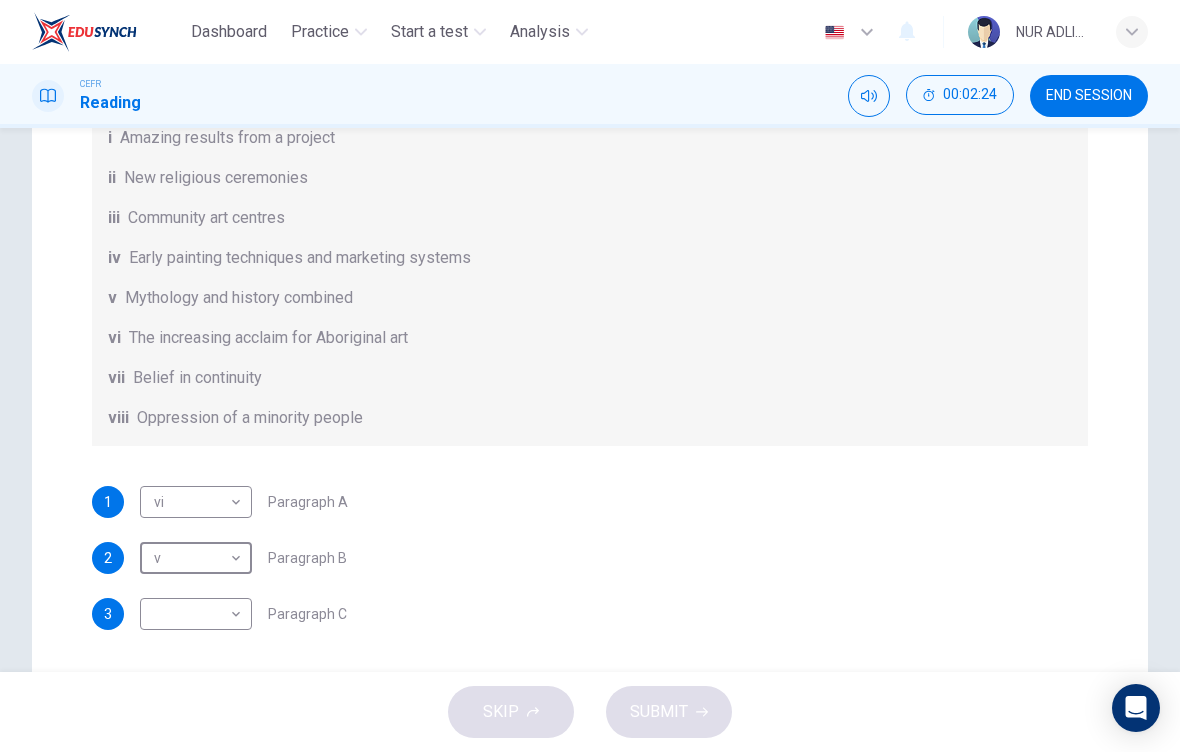 scroll, scrollTop: 0, scrollLeft: 0, axis: both 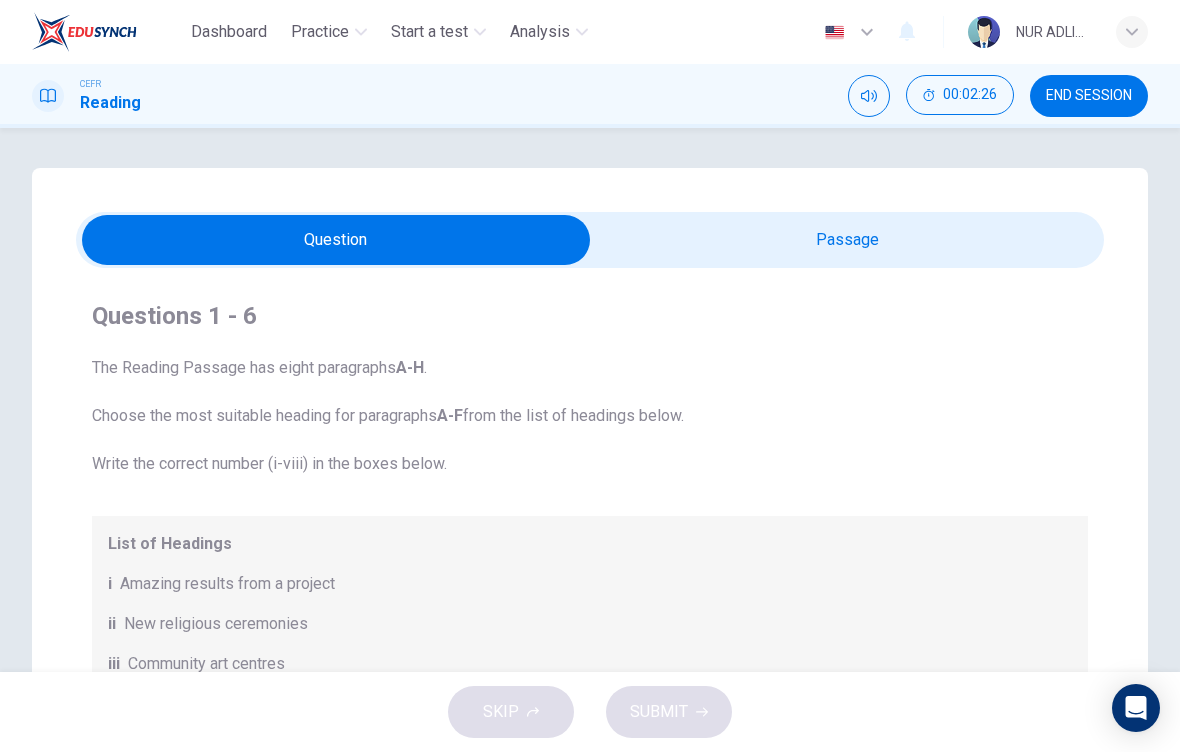 click at bounding box center (336, 240) 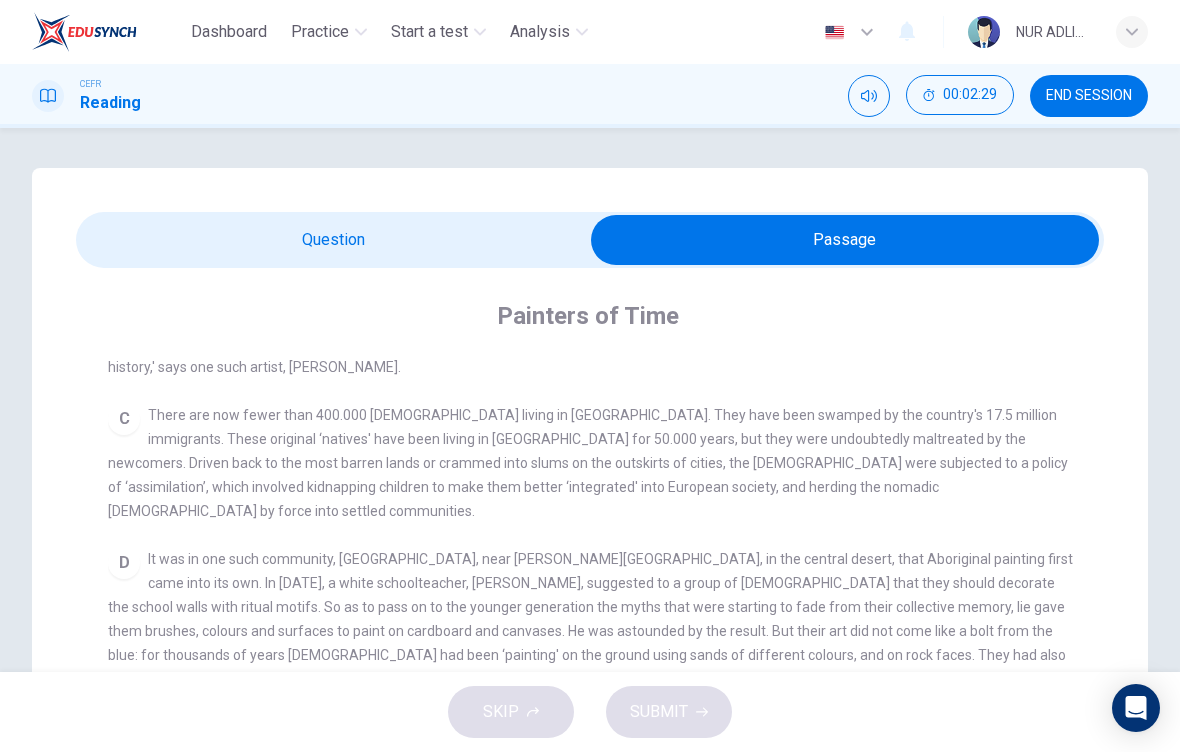 scroll, scrollTop: 606, scrollLeft: 0, axis: vertical 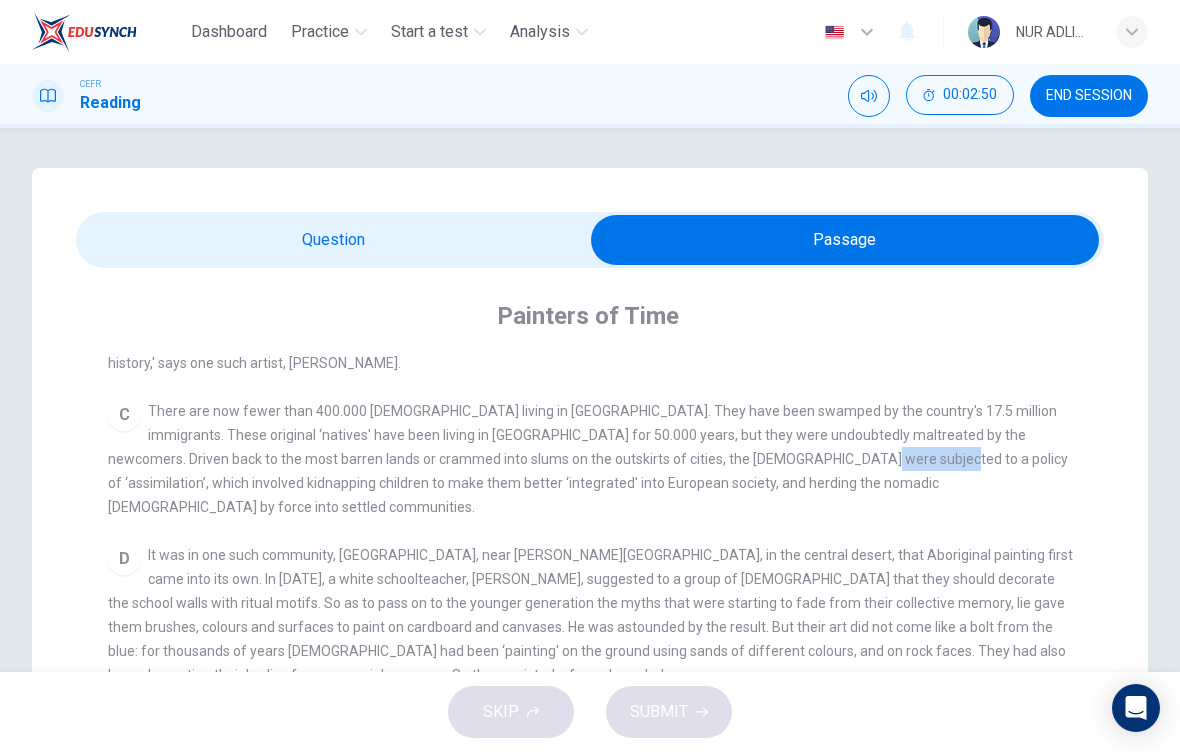 click on "CLICK TO ZOOM Click to Zoom A The works of Aboriginal artists are now much in demand throughout the world, and not just in Australia, where they are already fully recognised: the National Museum of Australia, which opened in Canberra in 2001, designated 40% of its exhibition space to works by Aborigines. In Europe their art is being exhibited at a museum in Lyon, France, while the future Quai Branly museum in Paris - which will be devoted to arts and civilisations of Africa, Asia, Oceania and the Americas - plans to commission frescoes by artists from Australia. B C D E F G Each work is created individually, with a form peculiar to each artist, but it is created within and on behalf of a community who must approve it. An artist cannot use a 'dream' that does not belong to his or her community, since each community is the owner of its dreams, just as it is anchored to a territory marked out by its ancestors, so each painting can be interpreted as a kind of spiritual road map for that community. H" at bounding box center (603, 714) 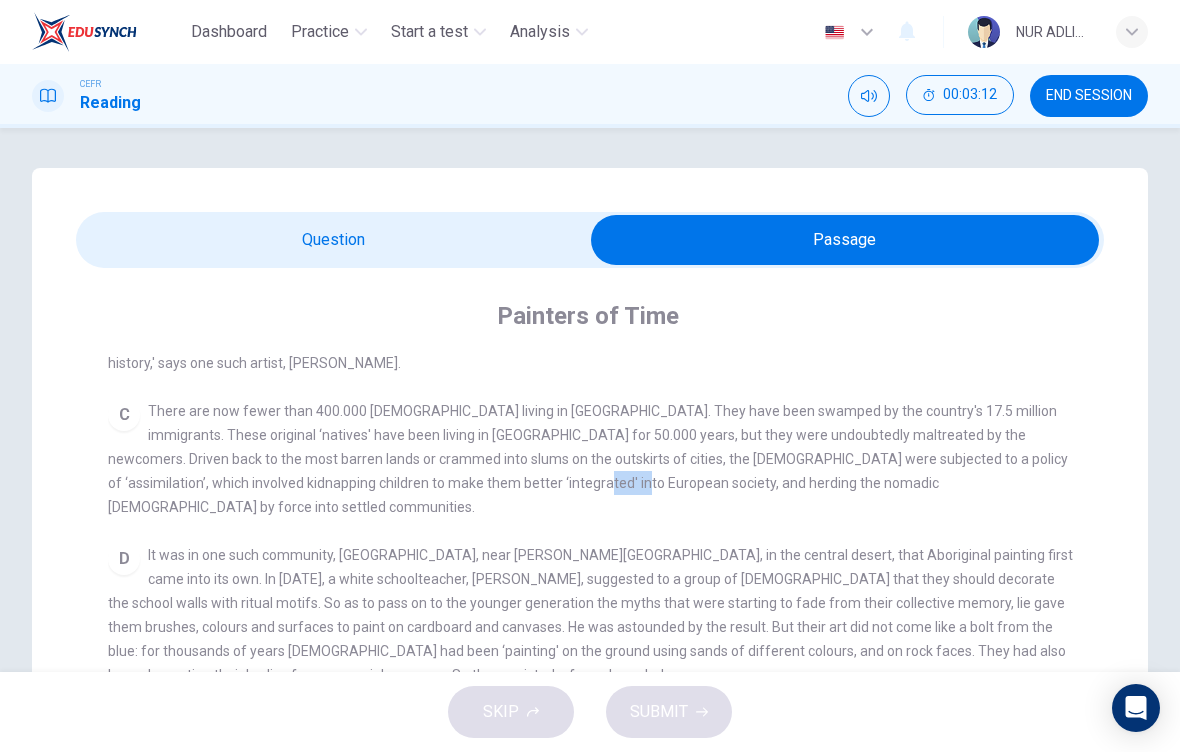 click on "CLICK TO ZOOM Click to Zoom A The works of Aboriginal artists are now much in demand throughout the world, and not just in Australia, where they are already fully recognised: the National Museum of Australia, which opened in Canberra in 2001, designated 40% of its exhibition space to works by Aborigines. In Europe their art is being exhibited at a museum in Lyon, France, while the future Quai Branly museum in Paris - which will be devoted to arts and civilisations of Africa, Asia, Oceania and the Americas - plans to commission frescoes by artists from Australia. B C D E F G Each work is created individually, with a form peculiar to each artist, but it is created within and on behalf of a community who must approve it. An artist cannot use a 'dream' that does not belong to his or her community, since each community is the owner of its dreams, just as it is anchored to a territory marked out by its ancestors, so each painting can be interpreted as a kind of spiritual road map for that community. H" at bounding box center [603, 714] 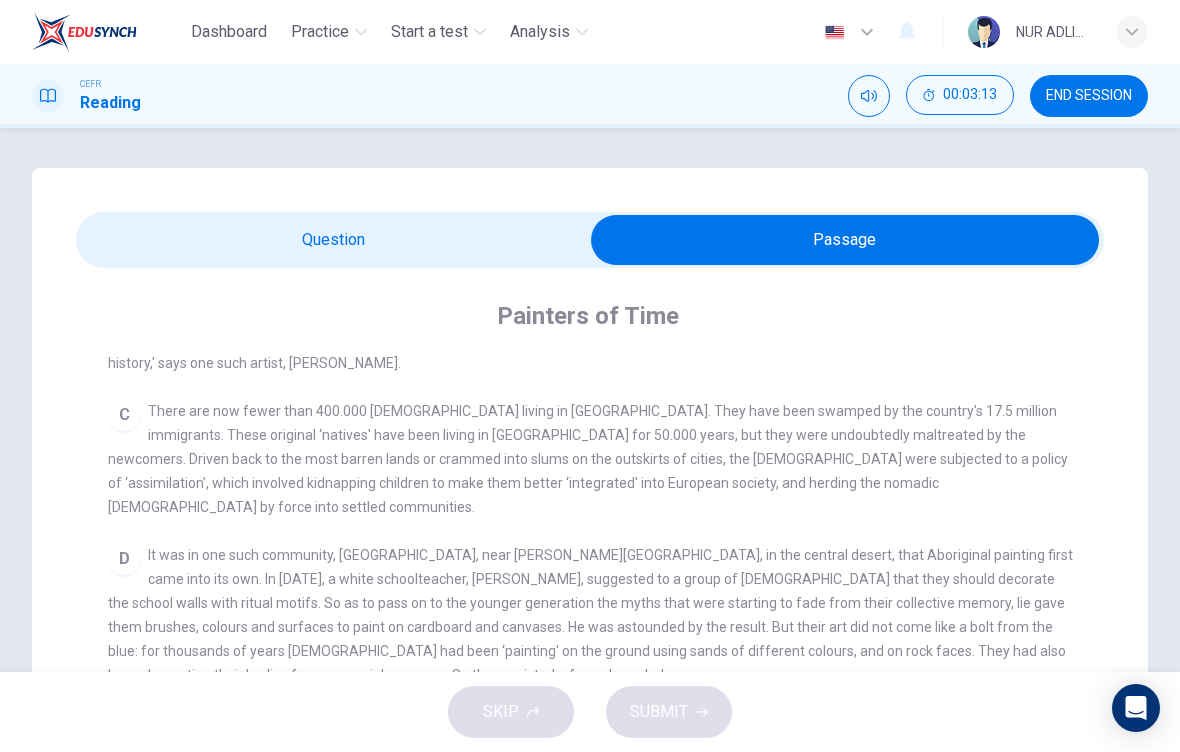 click at bounding box center (845, 240) 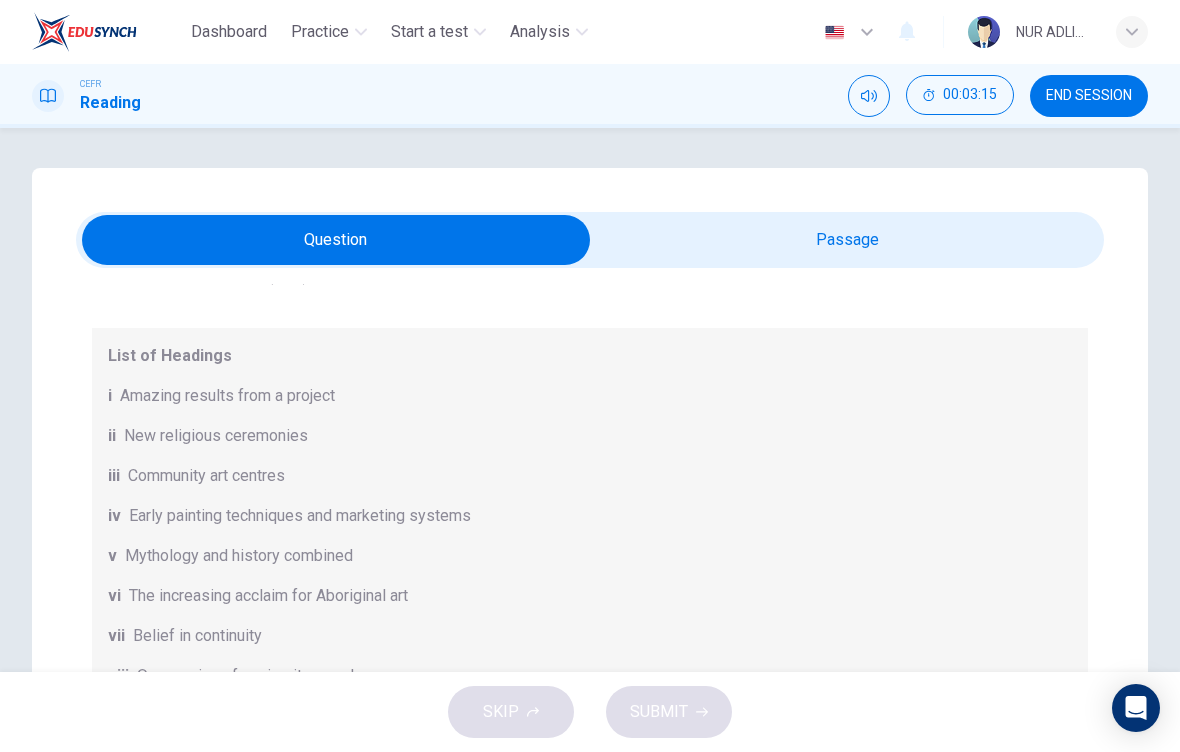 scroll, scrollTop: 188, scrollLeft: 0, axis: vertical 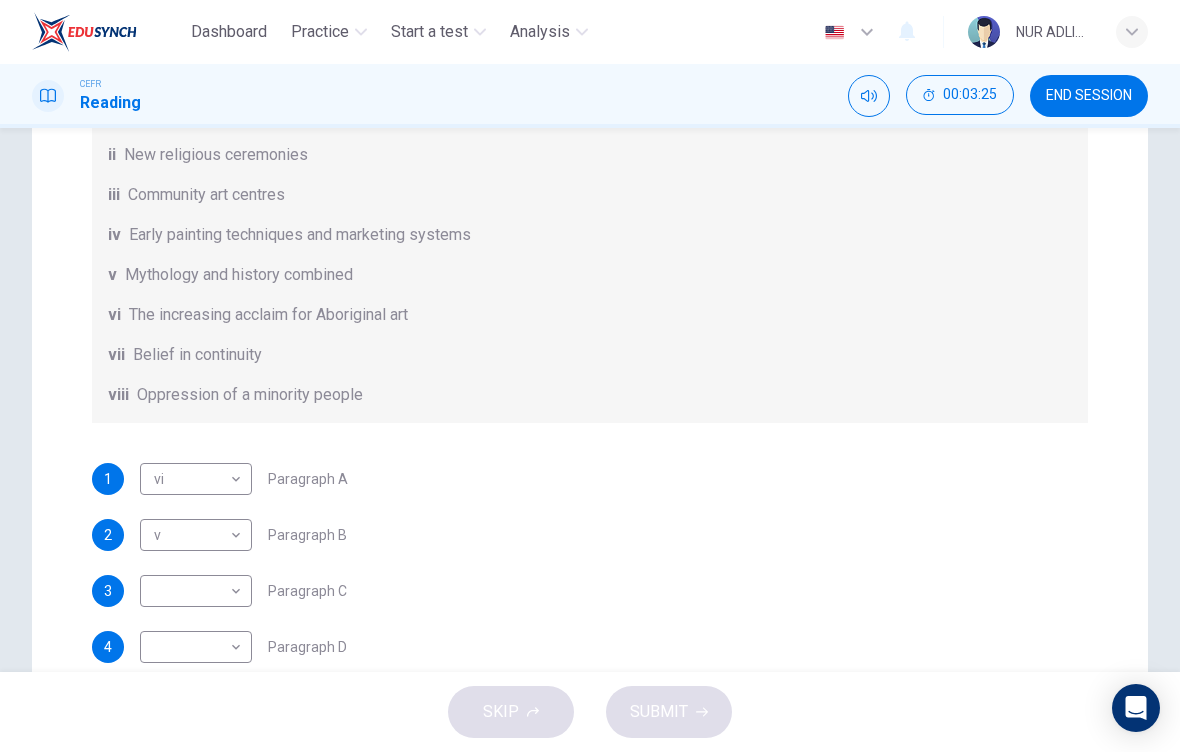 click on "Dashboard Practice Start a test Analysis English en ​ NUR ADLINA NABILAH BINTI ABD AZIZ CEFR Reading 00:03:25 END SESSION Questions 1 - 6 The Reading Passage has eight paragraphs  A-H .
Choose the most suitable heading for paragraphs  A-F  from the list of headings below.
Write the correct number (i-viii) in the boxes below. List of Headings i Amazing results from a project ii New religious ceremonies iii Community art centres iv Early painting techniques and marketing systems v Mythology and history combined vi The increasing acclaim for Aboriginal art vii Belief in continuity viii Oppression of a minority people 1 vi vi ​ Paragraph A 2 v v ​ Paragraph B 3 ​ ​ Paragraph C 4 ​ ​ Paragraph D 5 ​ ​ Paragraph E 6 ​ ​ Paragraph F Painters of Time CLICK TO ZOOM Click to Zoom A B C D E F G H  Today, Aboriginal painting has become a great success. Some works sell for more than $25,000, and exceptional items may fetch as much as $180,000 in Australia. SKIP SUBMIT
Dashboard Practice" at bounding box center [590, 376] 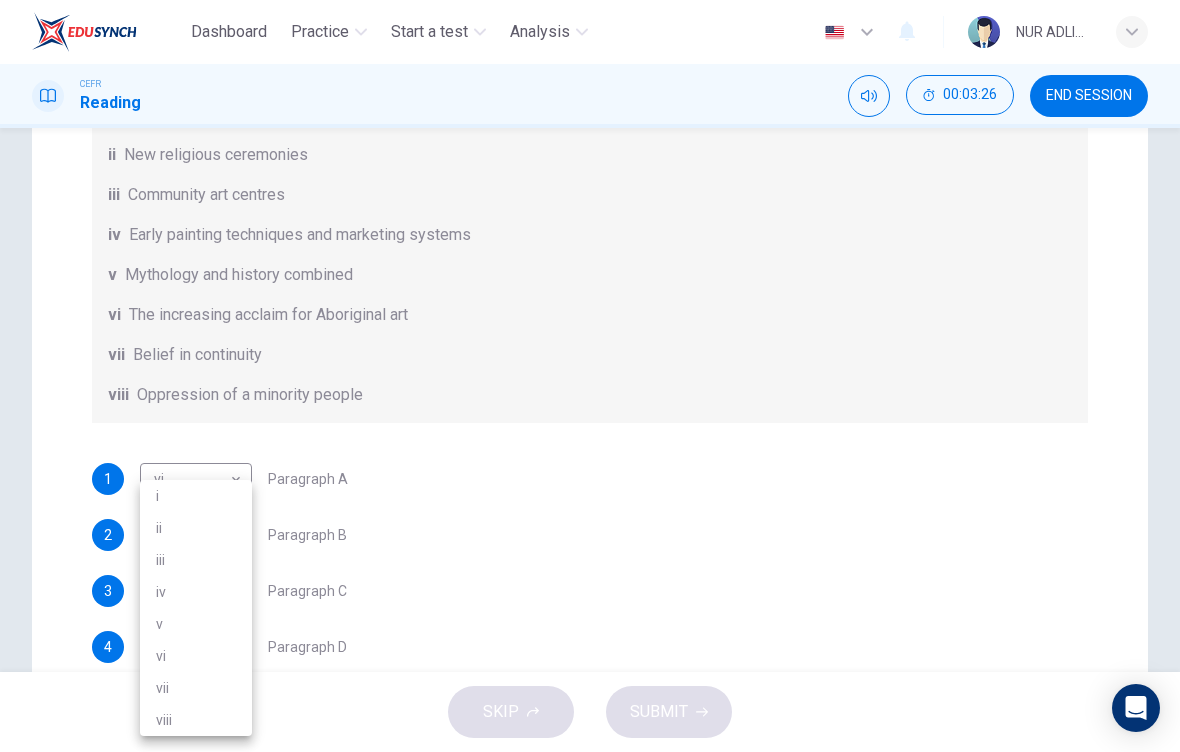 click on "viii" at bounding box center [196, 720] 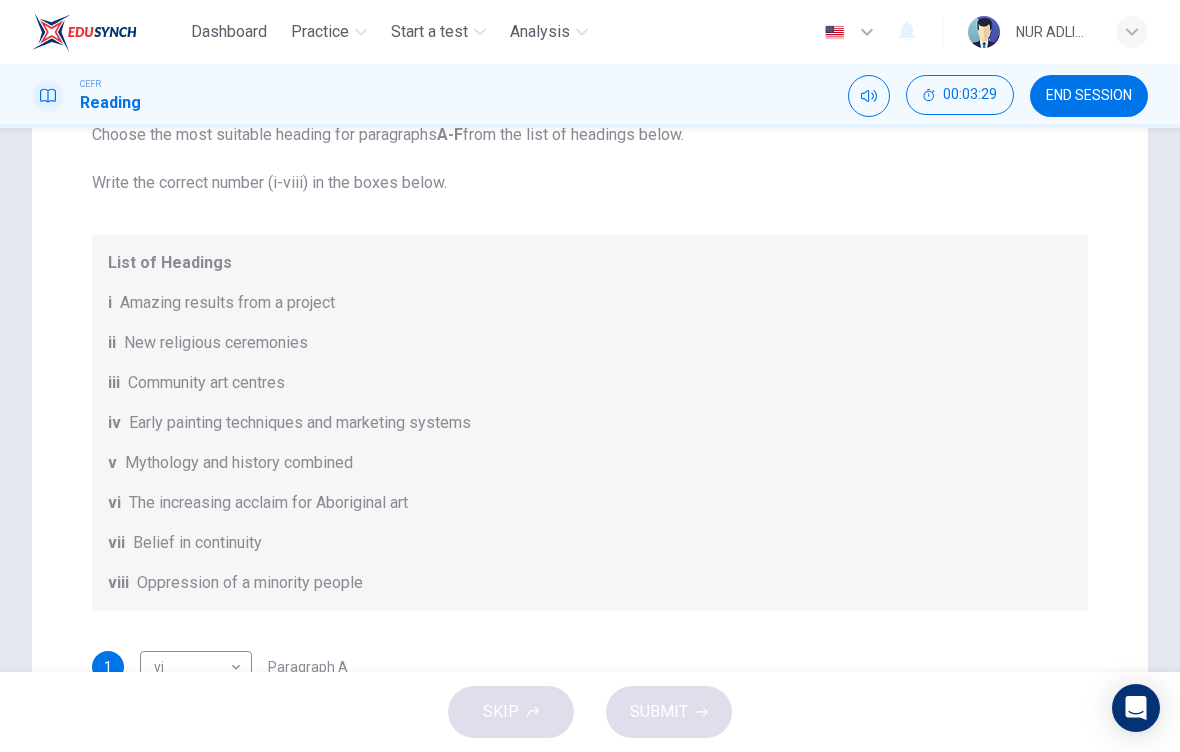 scroll, scrollTop: 0, scrollLeft: 0, axis: both 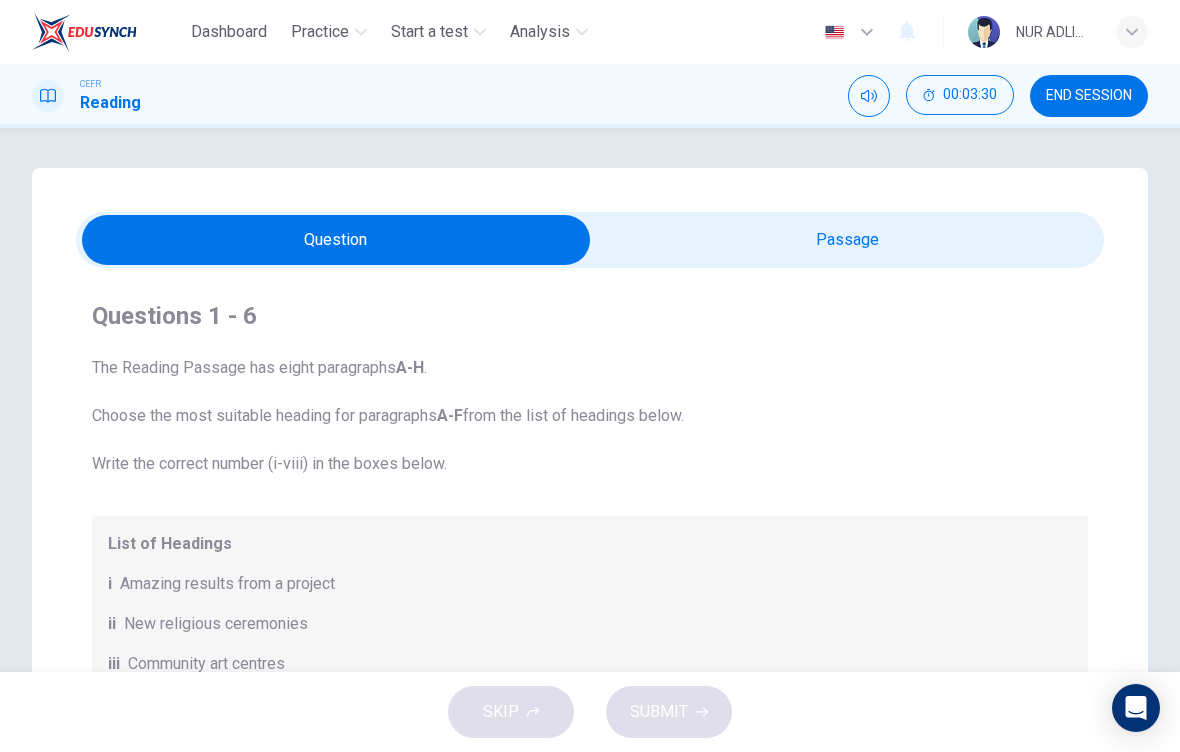 click at bounding box center [336, 240] 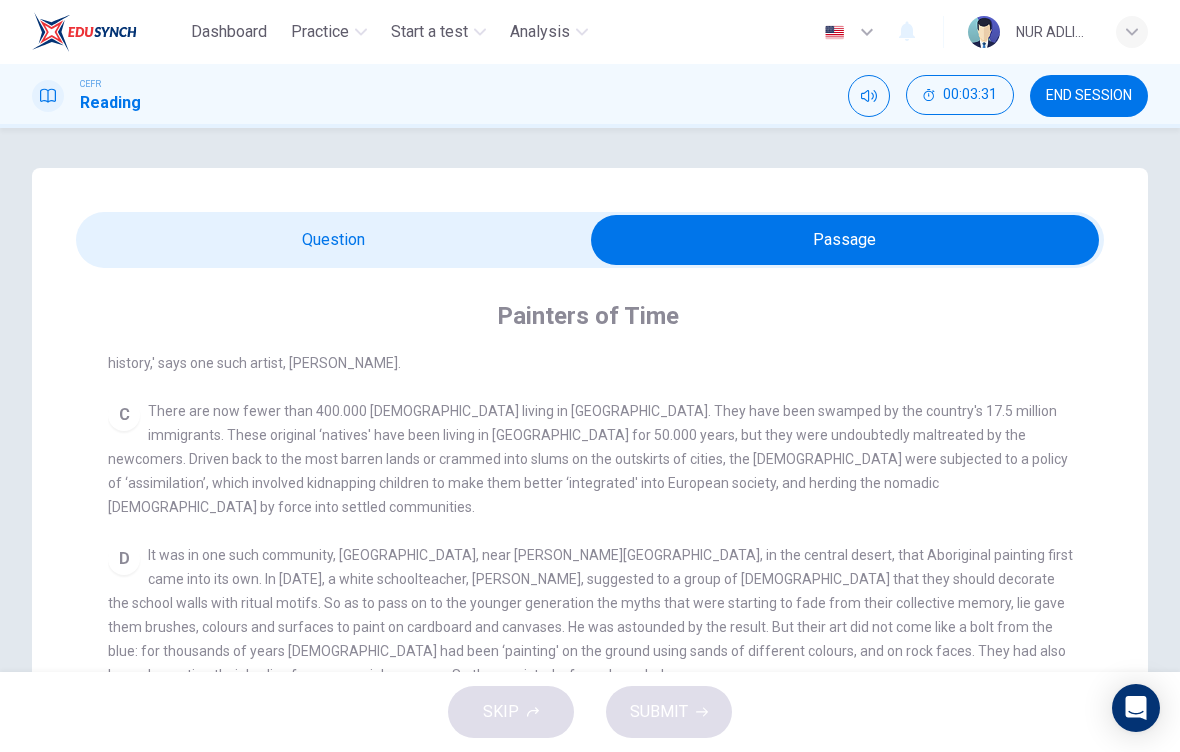 scroll, scrollTop: 637, scrollLeft: 0, axis: vertical 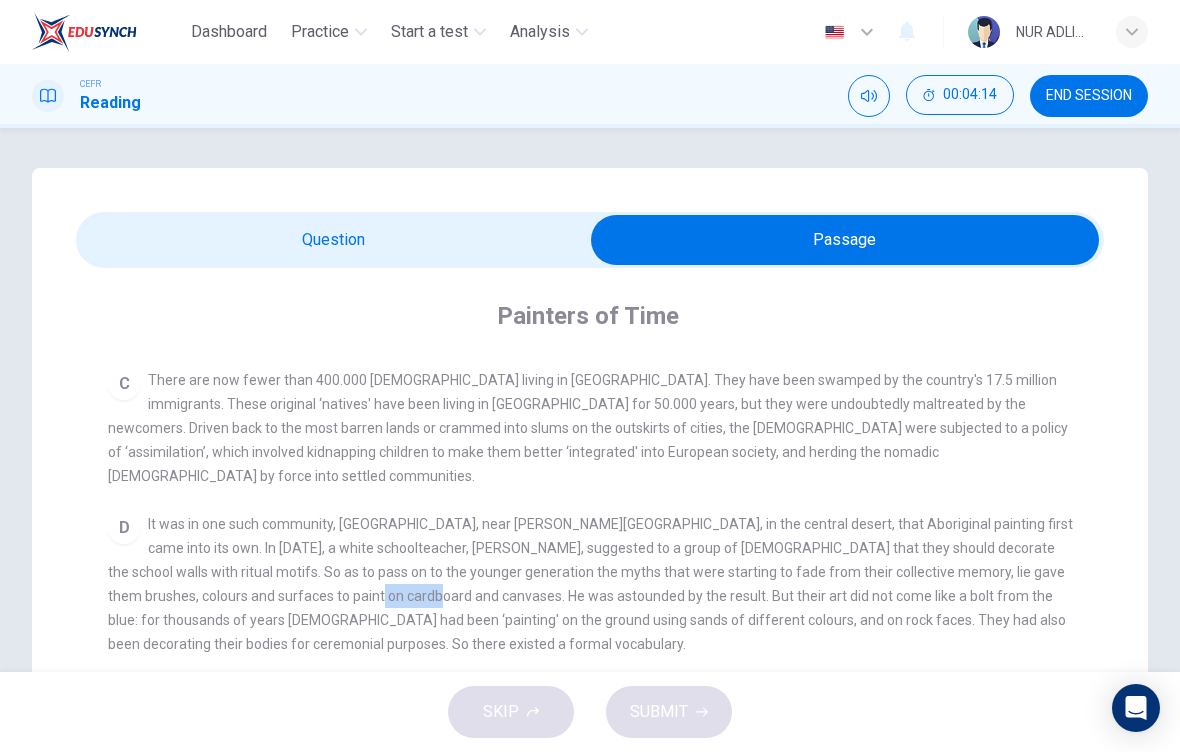 click at bounding box center [845, 240] 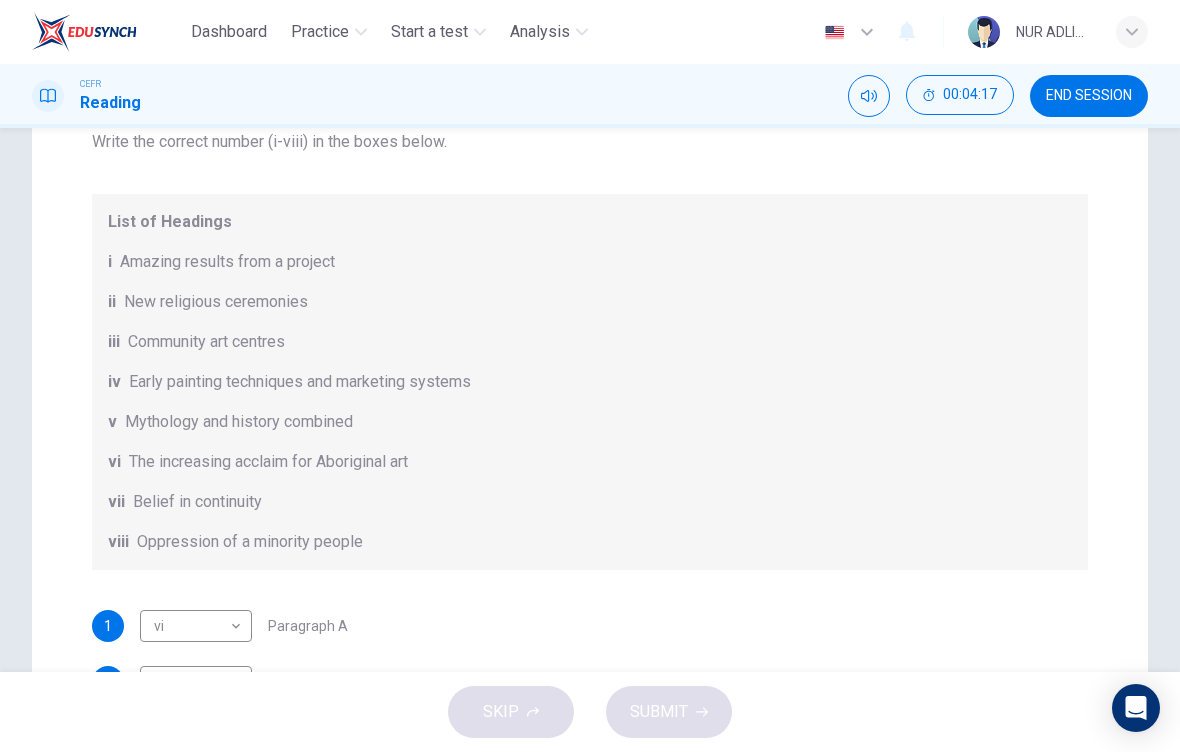 scroll, scrollTop: 326, scrollLeft: 0, axis: vertical 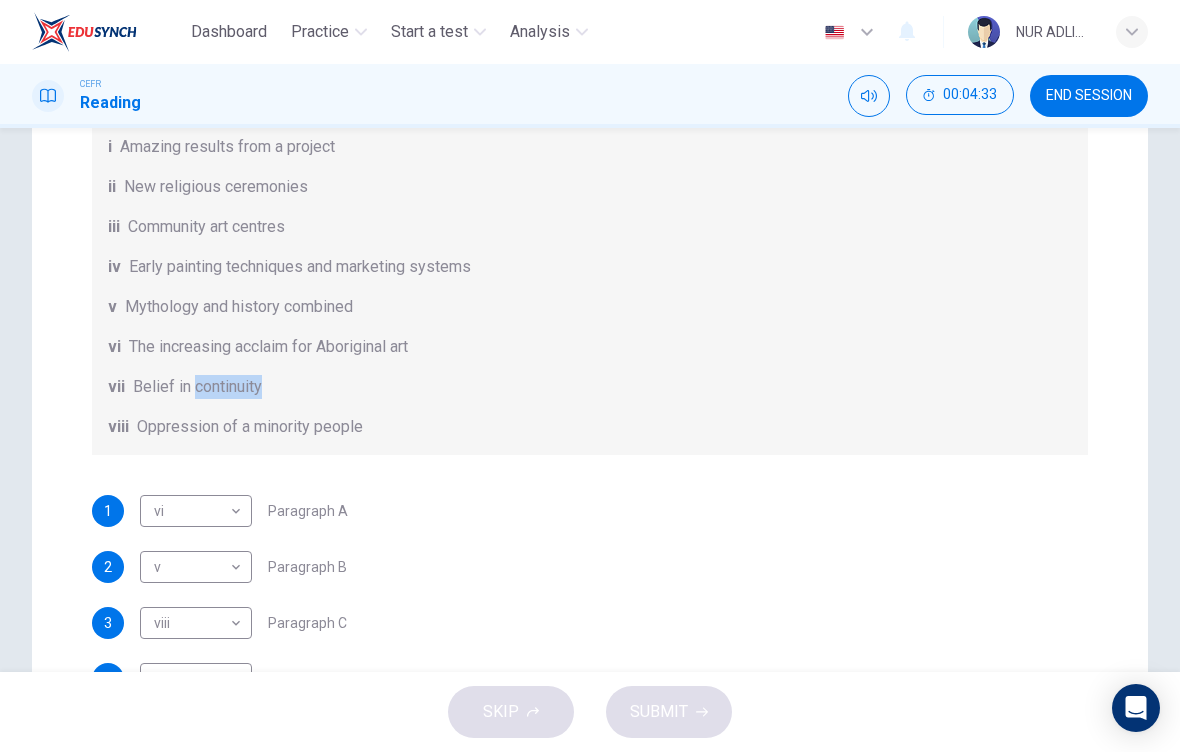 click on "1 vi vi ​ Paragraph A" at bounding box center [590, 511] 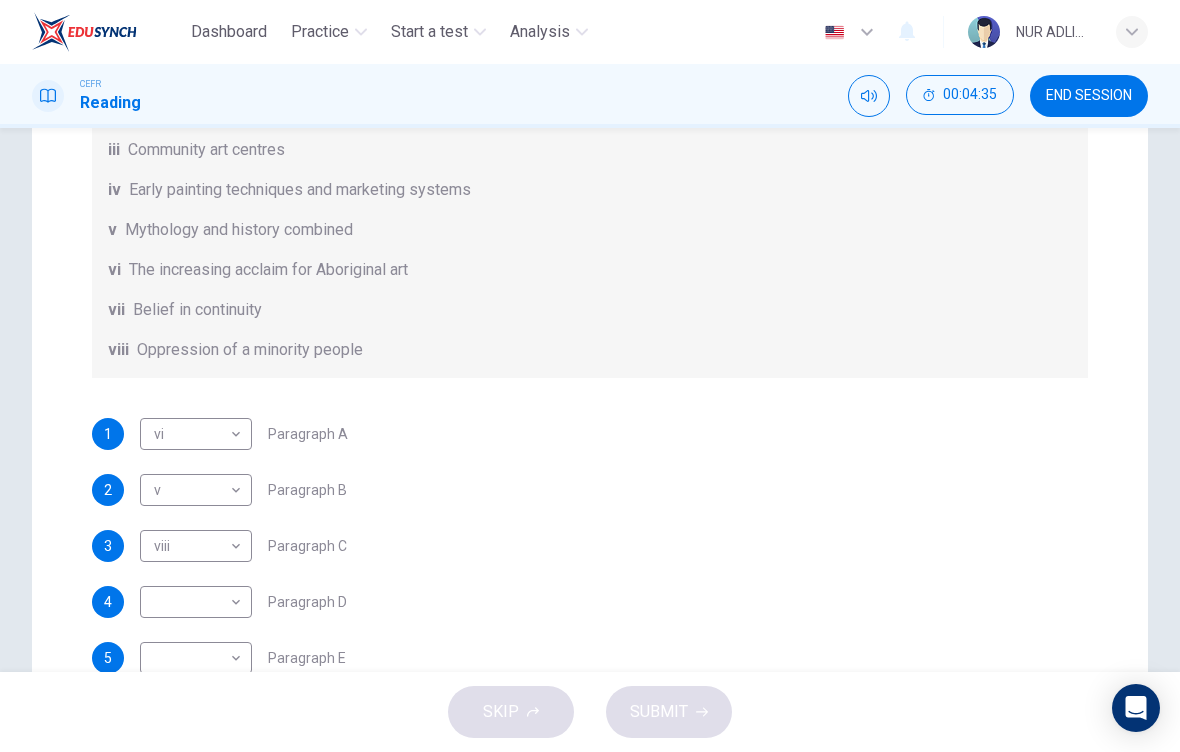 scroll, scrollTop: 188, scrollLeft: 0, axis: vertical 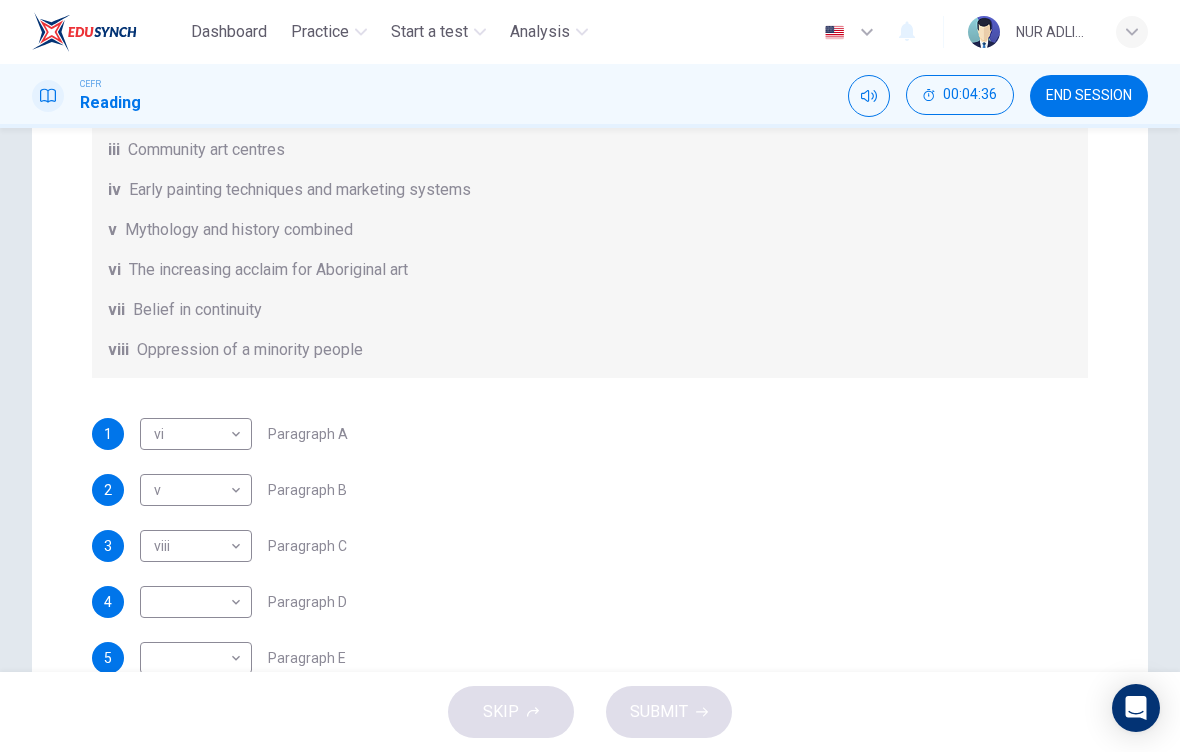 click on "Dashboard Practice Start a test Analysis English en ​ NUR ADLINA NABILAH BINTI ABD AZIZ CEFR Reading 00:04:36 END SESSION Questions 1 - 6 The Reading Passage has eight paragraphs  A-H .
Choose the most suitable heading for paragraphs  A-F  from the list of headings below.
Write the correct number (i-viii) in the boxes below. List of Headings i Amazing results from a project ii New religious ceremonies iii Community art centres iv Early painting techniques and marketing systems v Mythology and history combined vi The increasing acclaim for Aboriginal art vii Belief in continuity viii Oppression of a minority people 1 vi vi ​ Paragraph A 2 v v ​ Paragraph B 3 viii viii ​ Paragraph C 4 ​ ​ Paragraph D 5 ​ ​ Paragraph E 6 ​ ​ Paragraph F Painters of Time CLICK TO ZOOM Click to Zoom A B C D E F G H  Today, Aboriginal painting has become a great success. Some works sell for more than $25,000, and exceptional items may fetch as much as $180,000 in Australia. SKIP SUBMIT
Dashboard 2025" at bounding box center [590, 376] 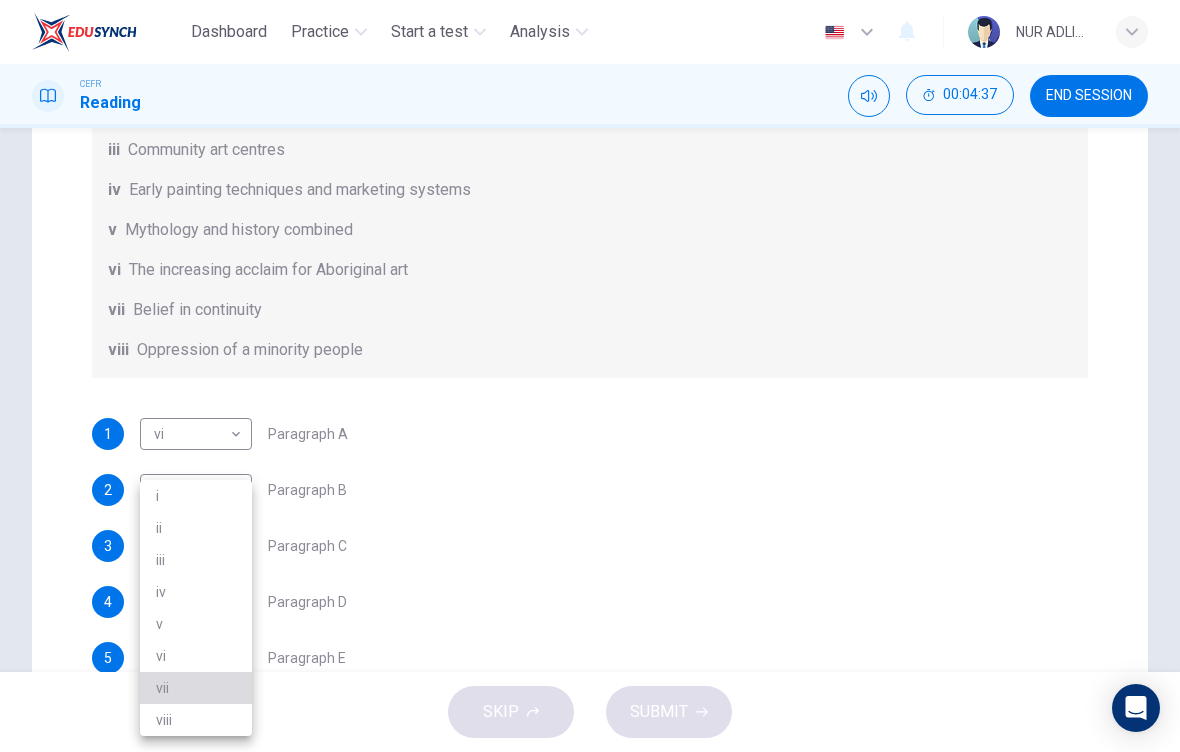 click on "vii" at bounding box center (196, 688) 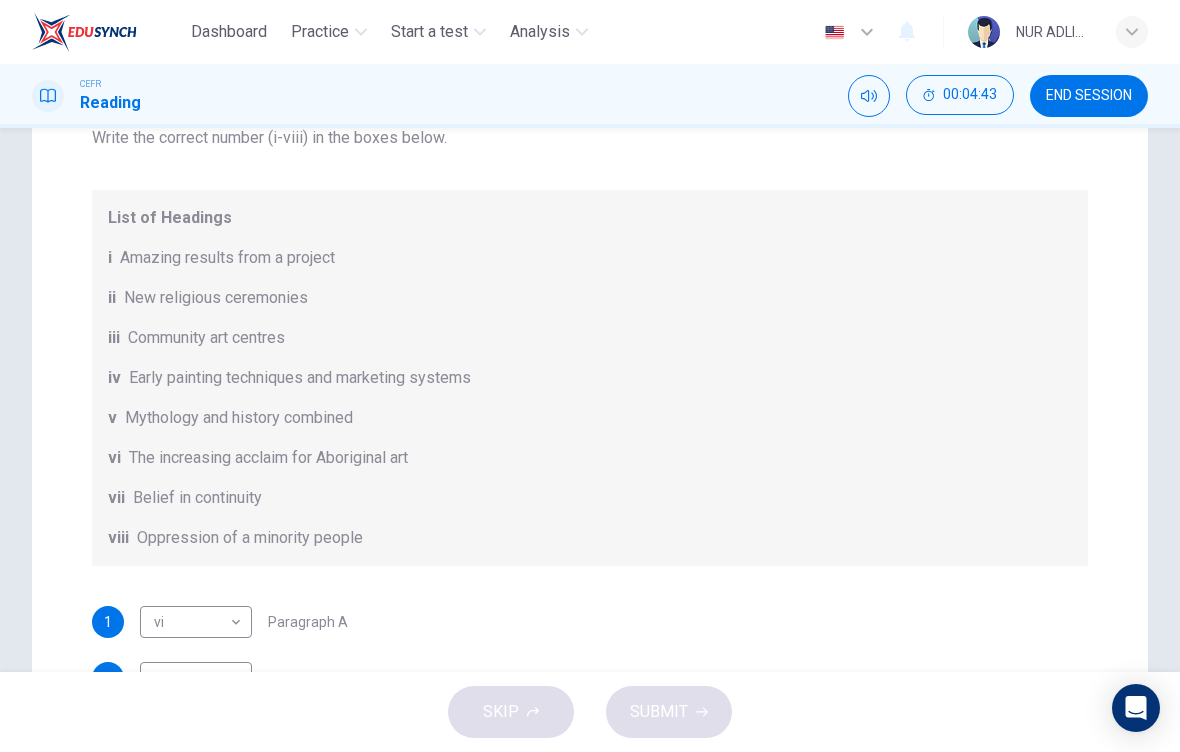 scroll, scrollTop: -20, scrollLeft: 0, axis: vertical 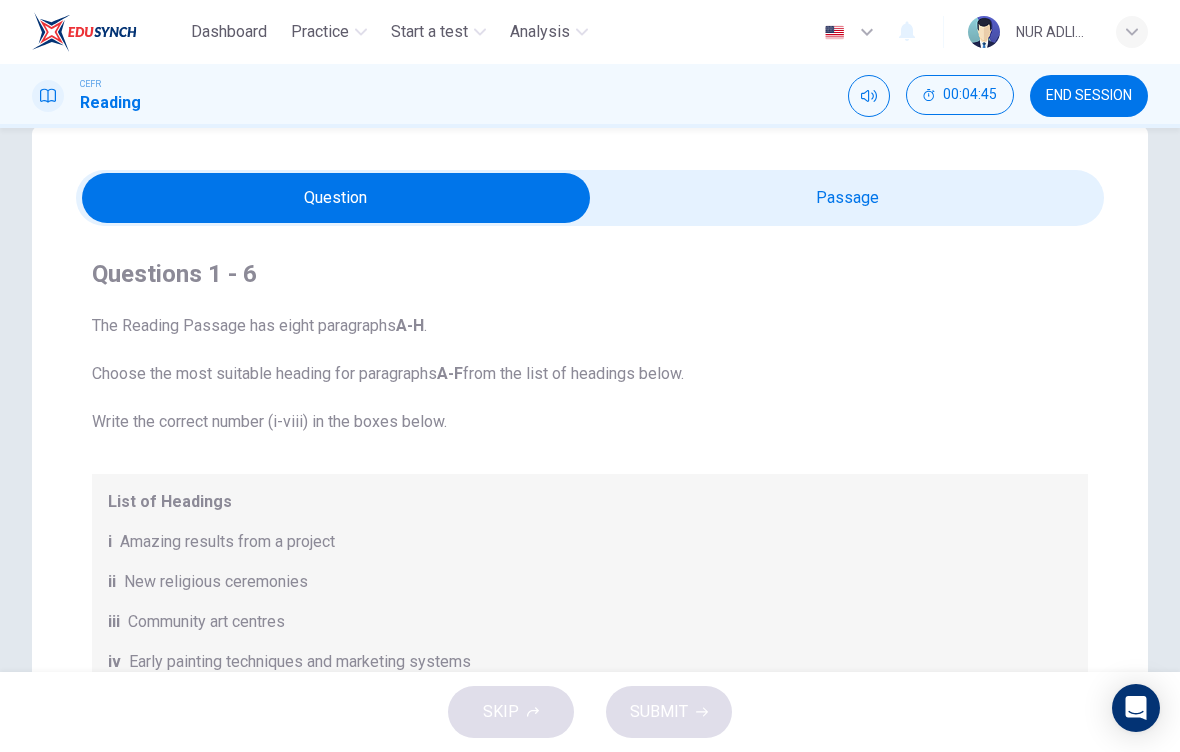 click at bounding box center (336, 198) 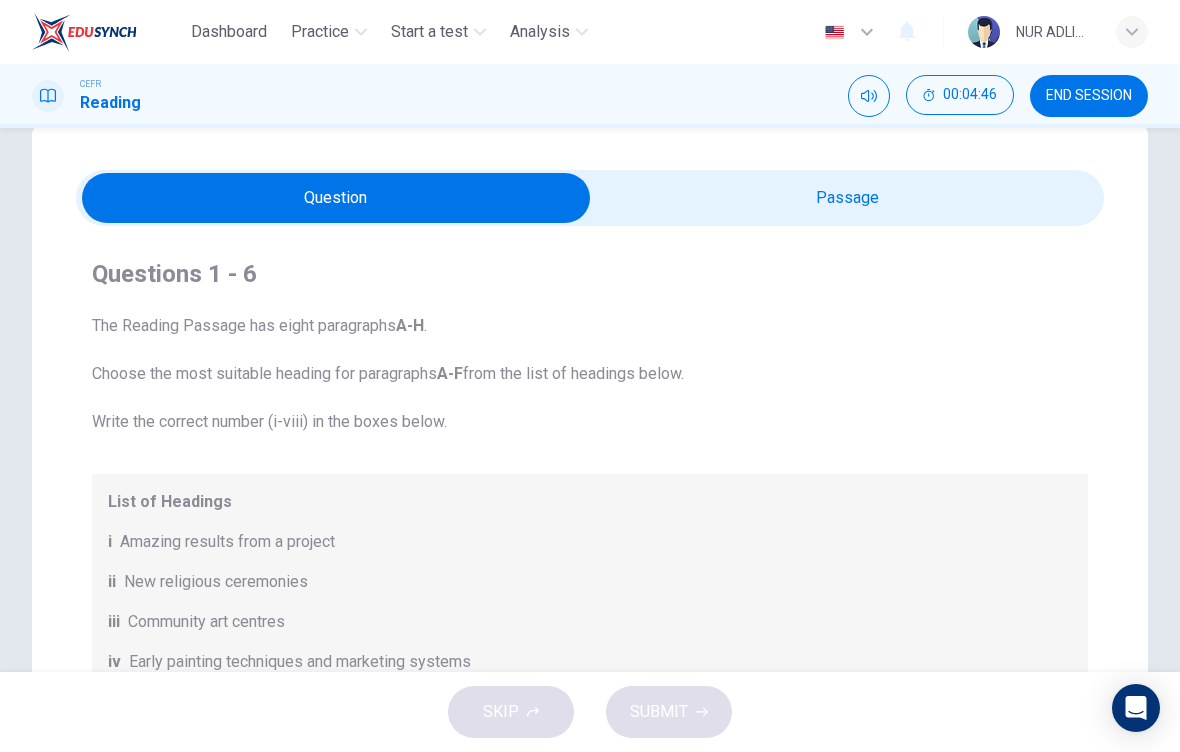 click at bounding box center (336, 198) 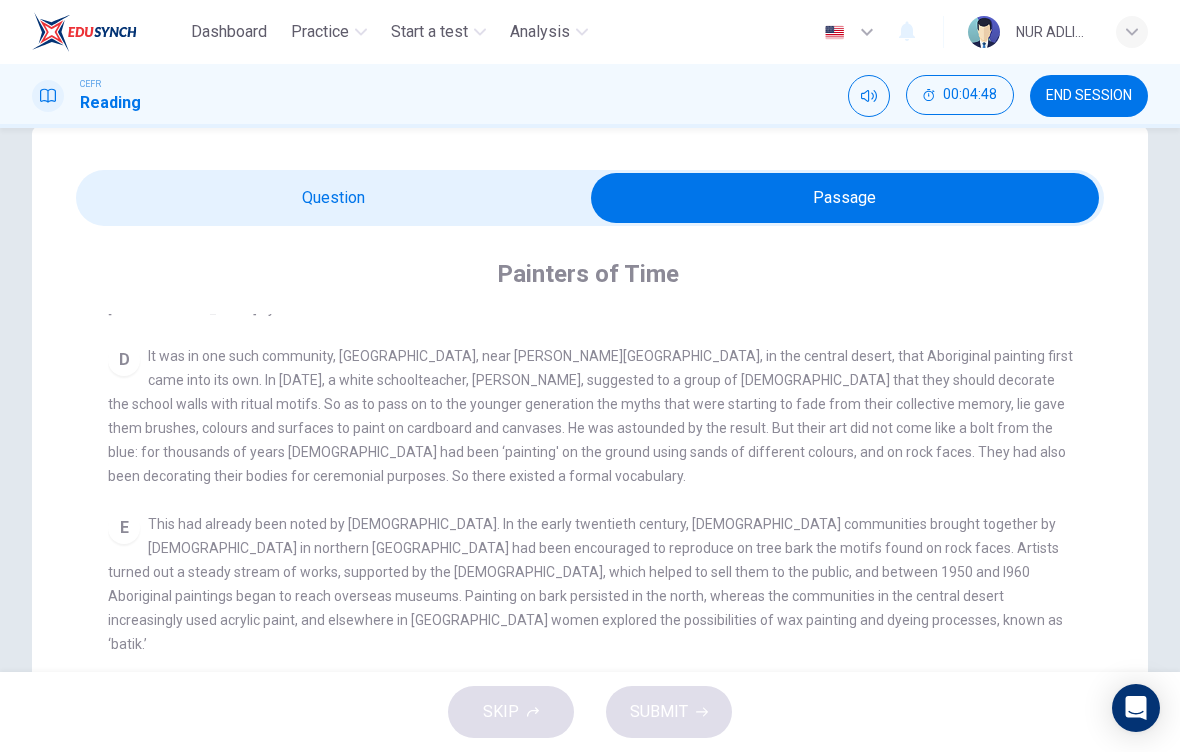 scroll, scrollTop: 824, scrollLeft: 0, axis: vertical 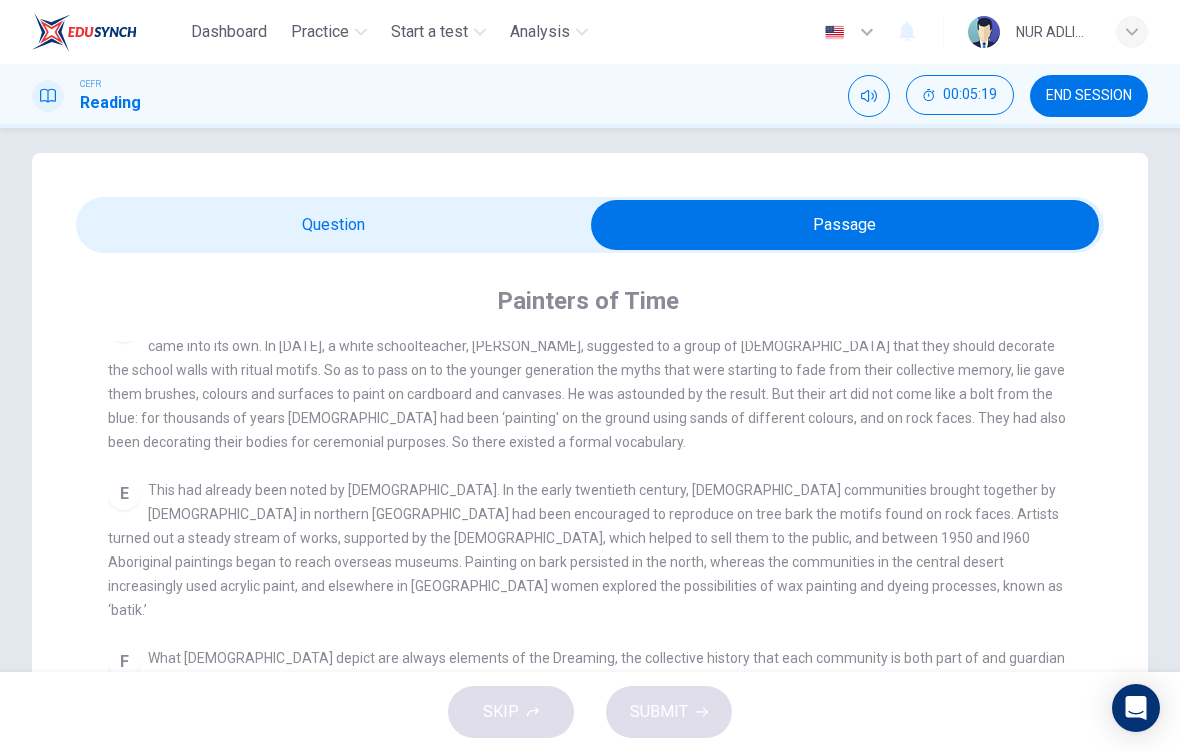click at bounding box center [845, 225] 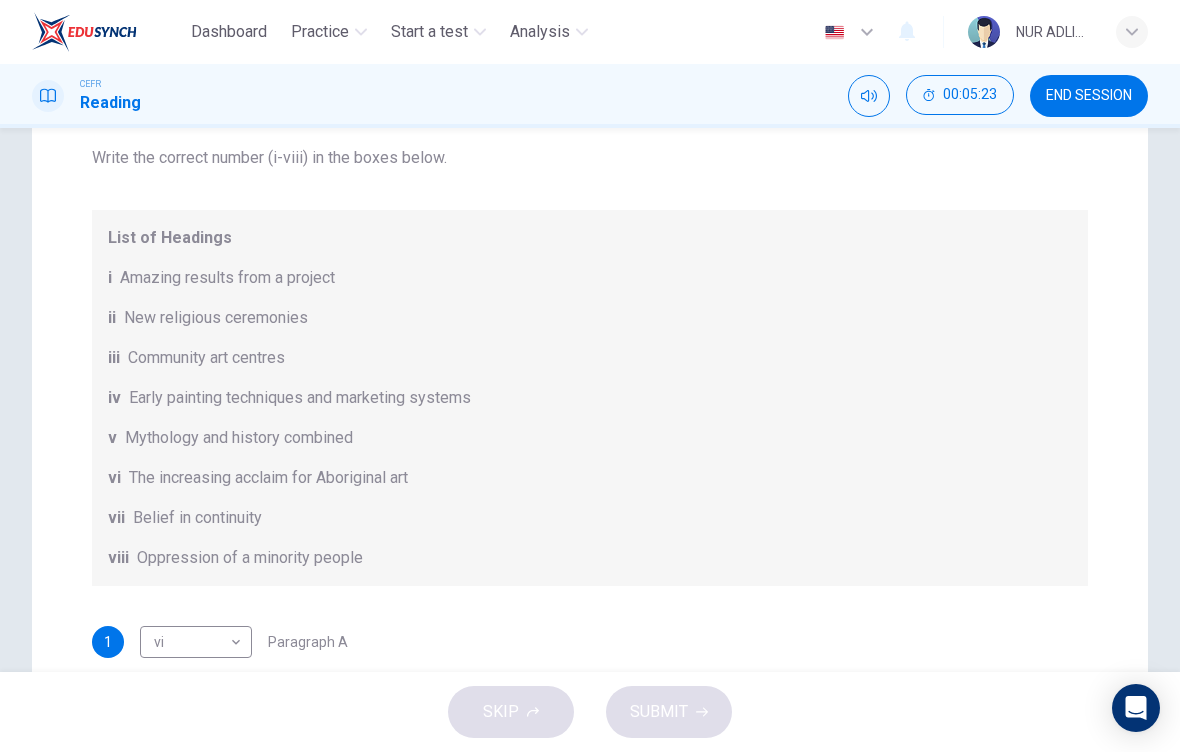 scroll, scrollTop: 307, scrollLeft: 0, axis: vertical 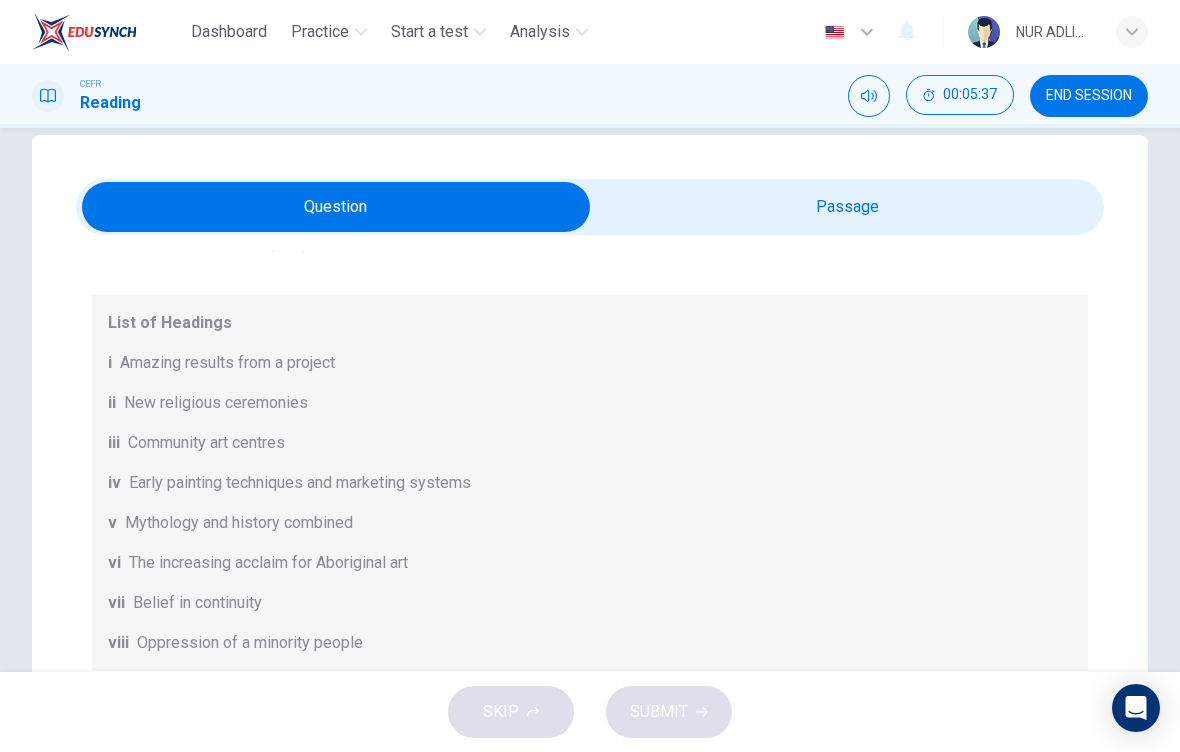 click at bounding box center (336, 207) 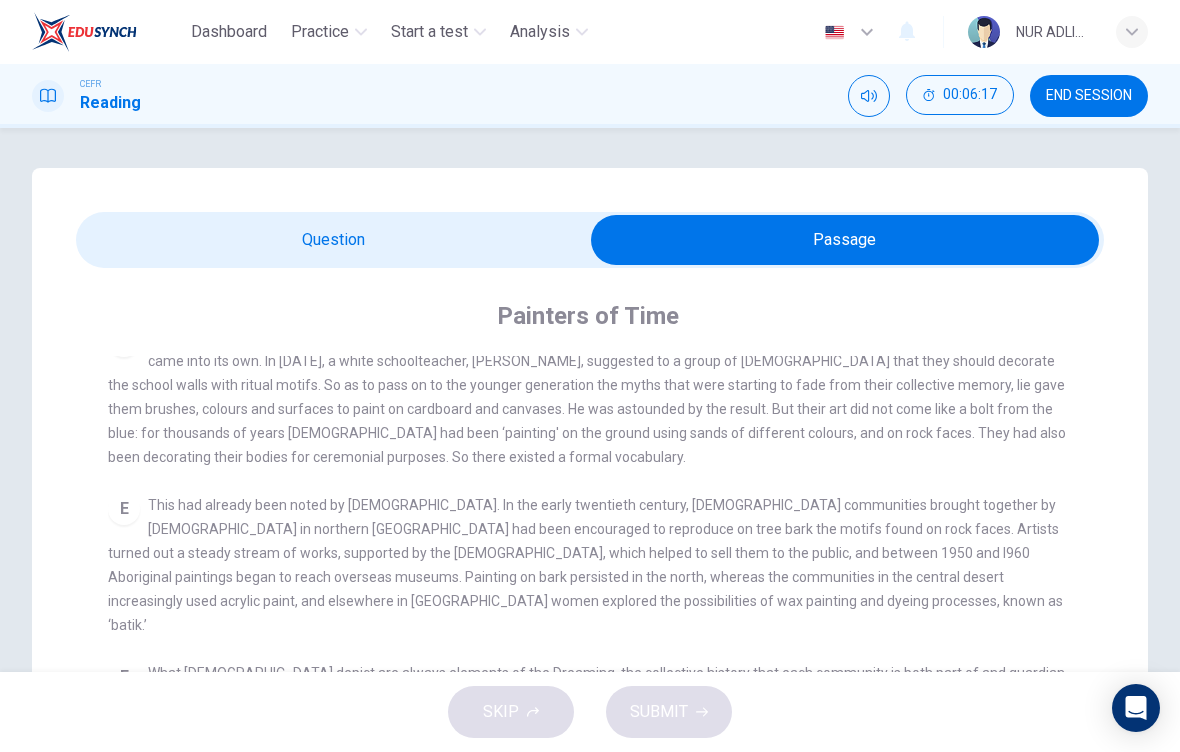 scroll, scrollTop: -2, scrollLeft: 0, axis: vertical 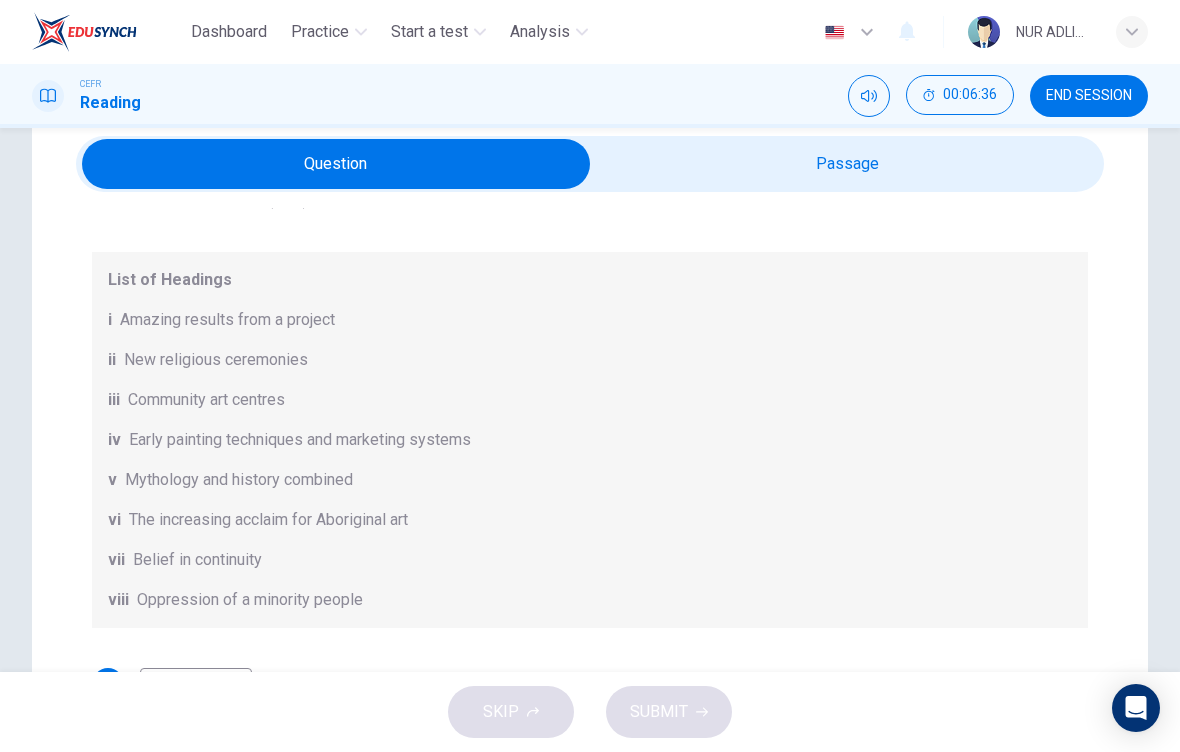 click at bounding box center [336, 164] 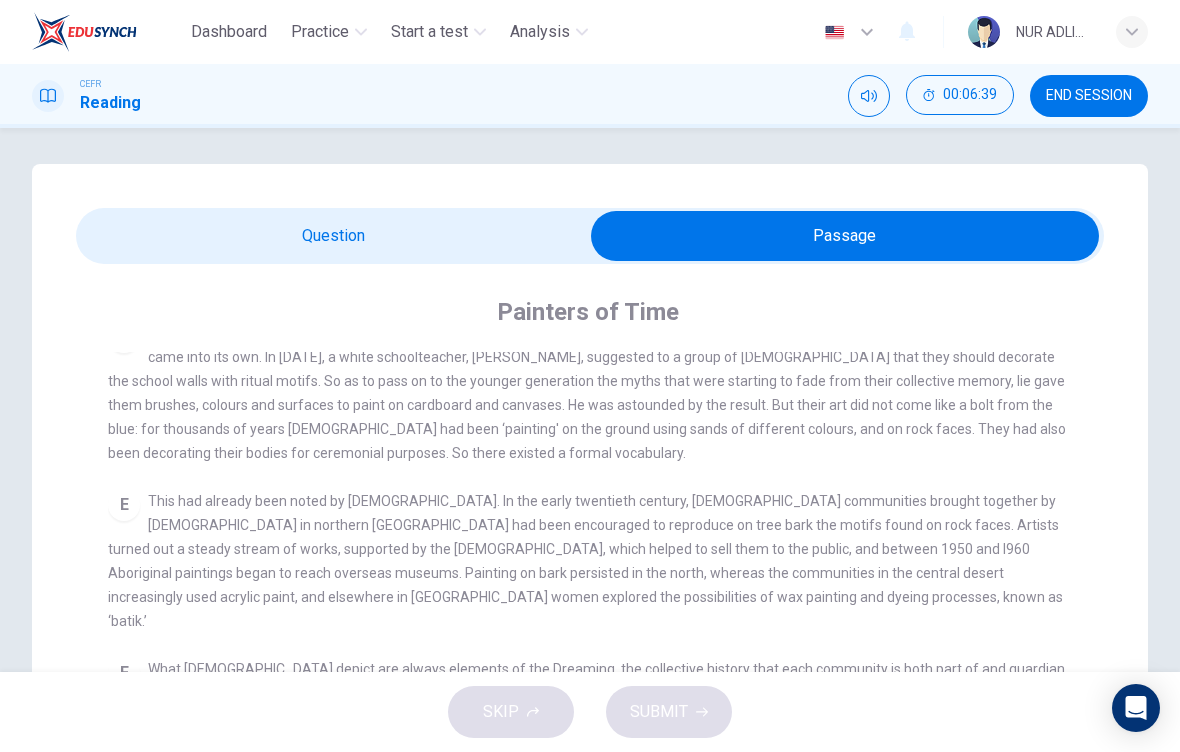 scroll, scrollTop: 9, scrollLeft: 0, axis: vertical 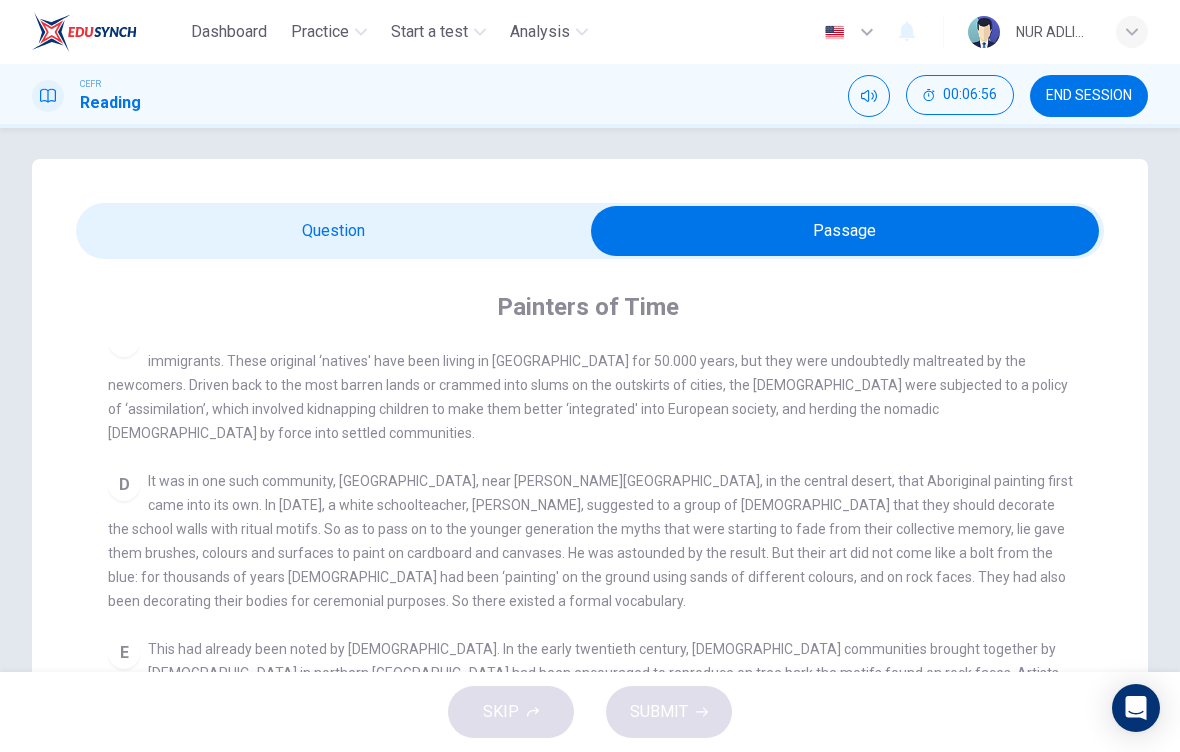 click at bounding box center [845, 231] 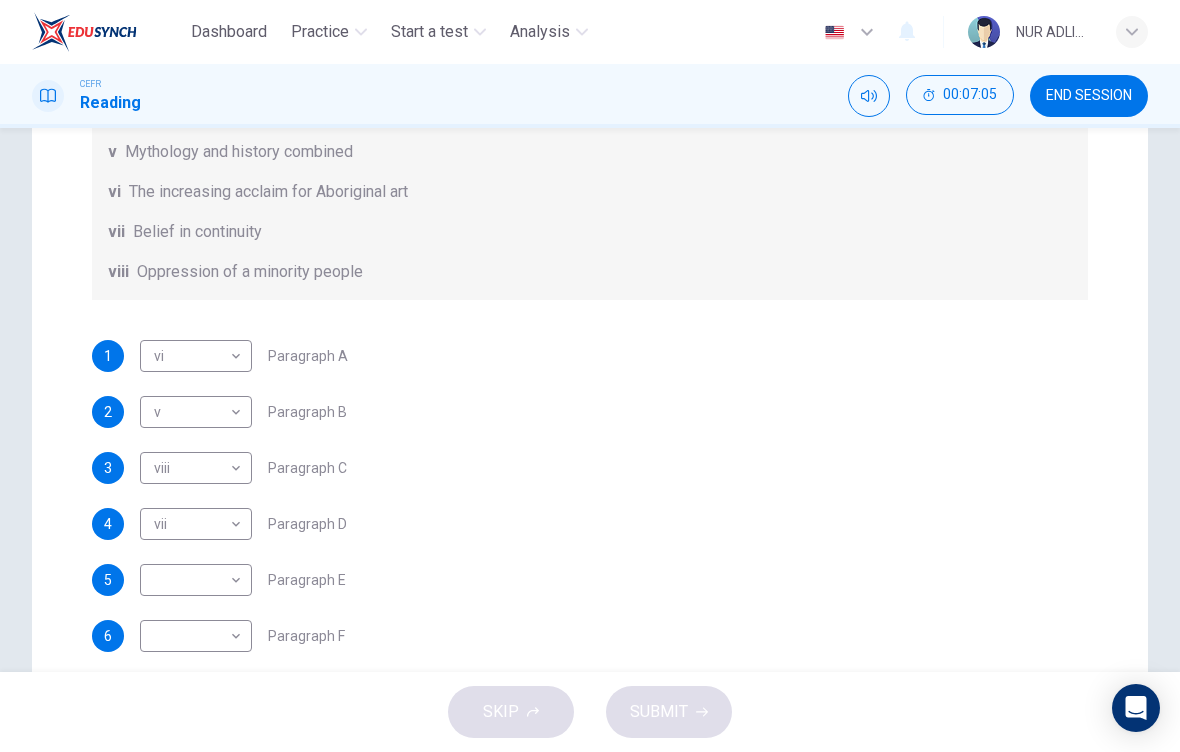 scroll, scrollTop: 405, scrollLeft: 0, axis: vertical 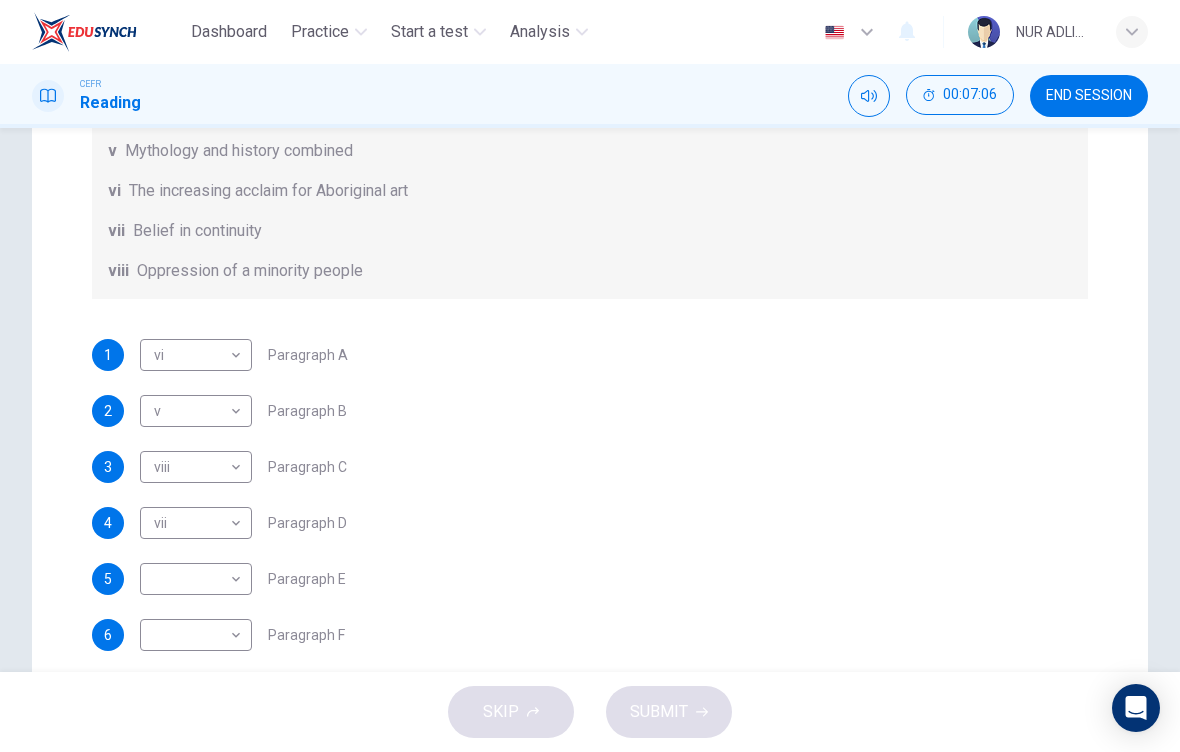 click on "Dashboard Practice Start a test Analysis English en ​ NUR ADLINA NABILAH BINTI ABD AZIZ CEFR Reading 00:07:06 END SESSION Questions 1 - 6 The Reading Passage has eight paragraphs  A-H .
Choose the most suitable heading for paragraphs  A-F  from the list of headings below.
Write the correct number (i-viii) in the boxes below. List of Headings i Amazing results from a project ii New religious ceremonies iii Community art centres iv Early painting techniques and marketing systems v Mythology and history combined vi The increasing acclaim for Aboriginal art vii Belief in continuity viii Oppression of a minority people 1 vi vi ​ Paragraph A 2 v v ​ Paragraph B 3 viii viii ​ Paragraph C 4 vii vii ​ Paragraph D 5 ​ ​ Paragraph E 6 ​ ​ Paragraph F Painters of Time CLICK TO ZOOM Click to Zoom A B C D E F G H  Today, Aboriginal painting has become a great success. Some works sell for more than $25,000, and exceptional items may fetch as much as $180,000 in Australia. SKIP SUBMIT
Dashboard" at bounding box center (590, 376) 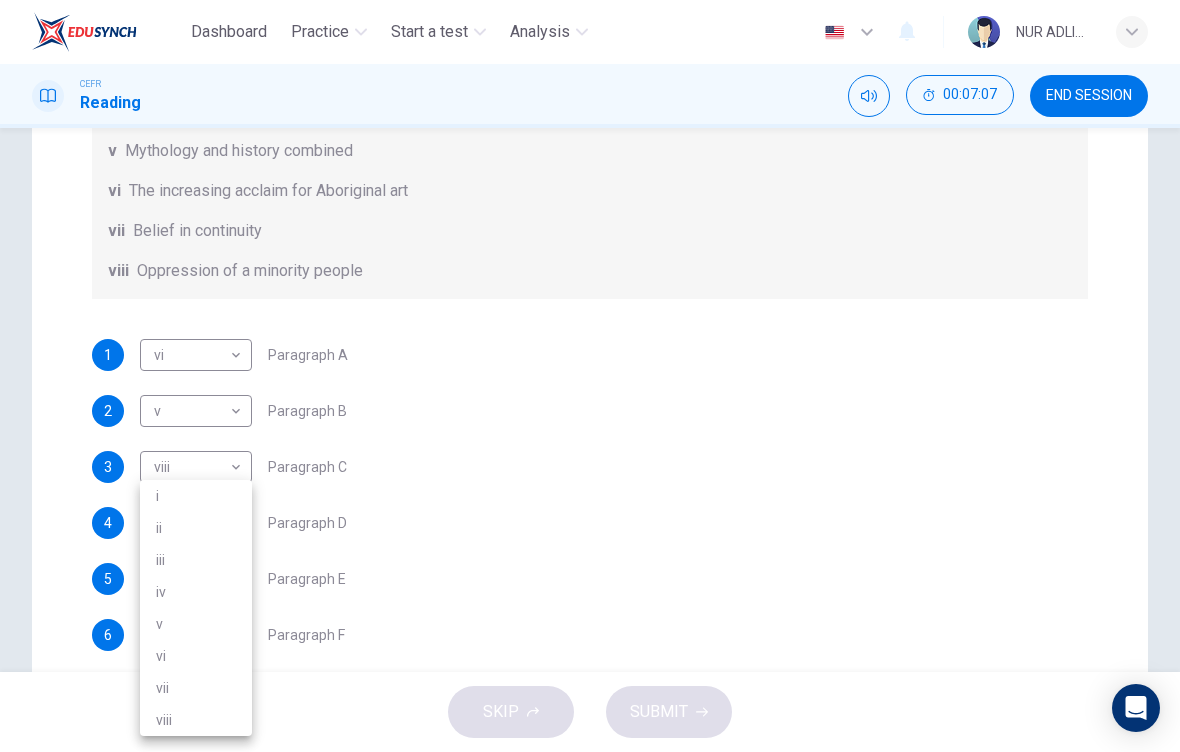 click at bounding box center [590, 376] 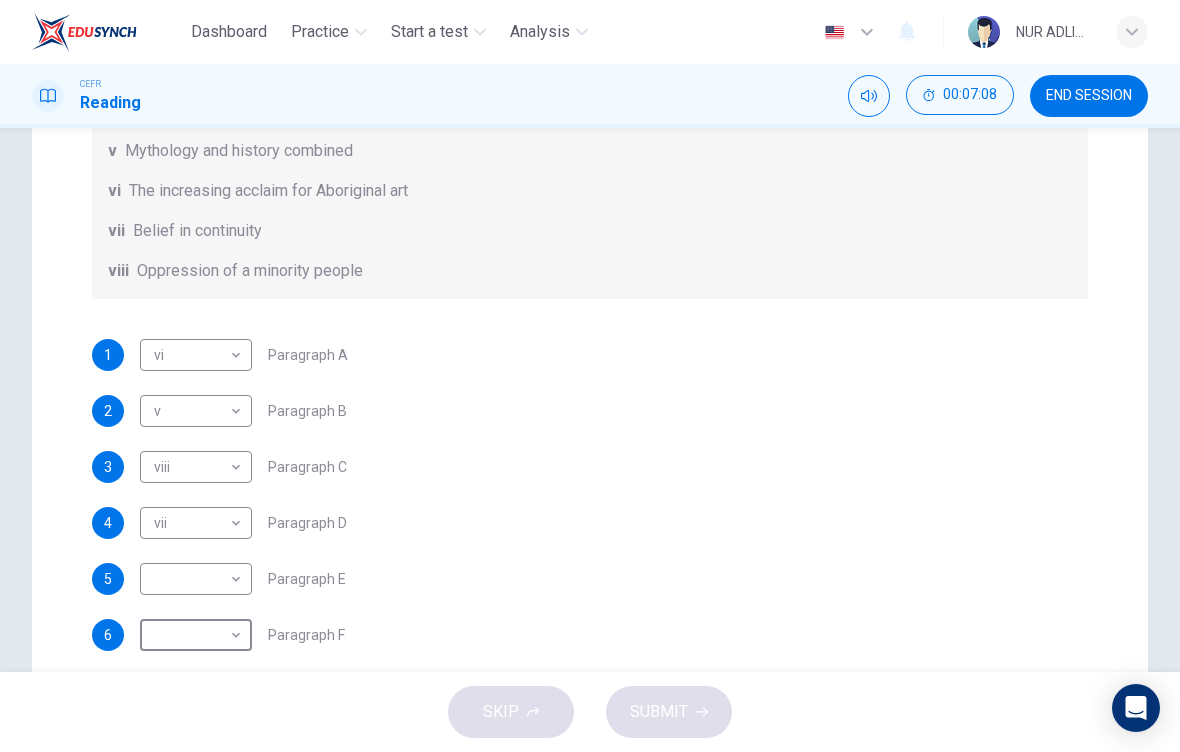 click on "Dashboard Practice Start a test Analysis English en ​ NUR ADLINA NABILAH BINTI ABD AZIZ CEFR Reading 00:07:08 END SESSION Questions 1 - 6 The Reading Passage has eight paragraphs  A-H .
Choose the most suitable heading for paragraphs  A-F  from the list of headings below.
Write the correct number (i-viii) in the boxes below. List of Headings i Amazing results from a project ii New religious ceremonies iii Community art centres iv Early painting techniques and marketing systems v Mythology and history combined vi The increasing acclaim for Aboriginal art vii Belief in continuity viii Oppression of a minority people 1 vi vi ​ Paragraph A 2 v v ​ Paragraph B 3 viii viii ​ Paragraph C 4 vii vii ​ Paragraph D 5 ​ ​ Paragraph E 6 ​ ​ Paragraph F Painters of Time CLICK TO ZOOM Click to Zoom A B C D E F G H  Today, Aboriginal painting has become a great success. Some works sell for more than $25,000, and exceptional items may fetch as much as $180,000 in Australia. SKIP SUBMIT
Dashboard" at bounding box center (590, 376) 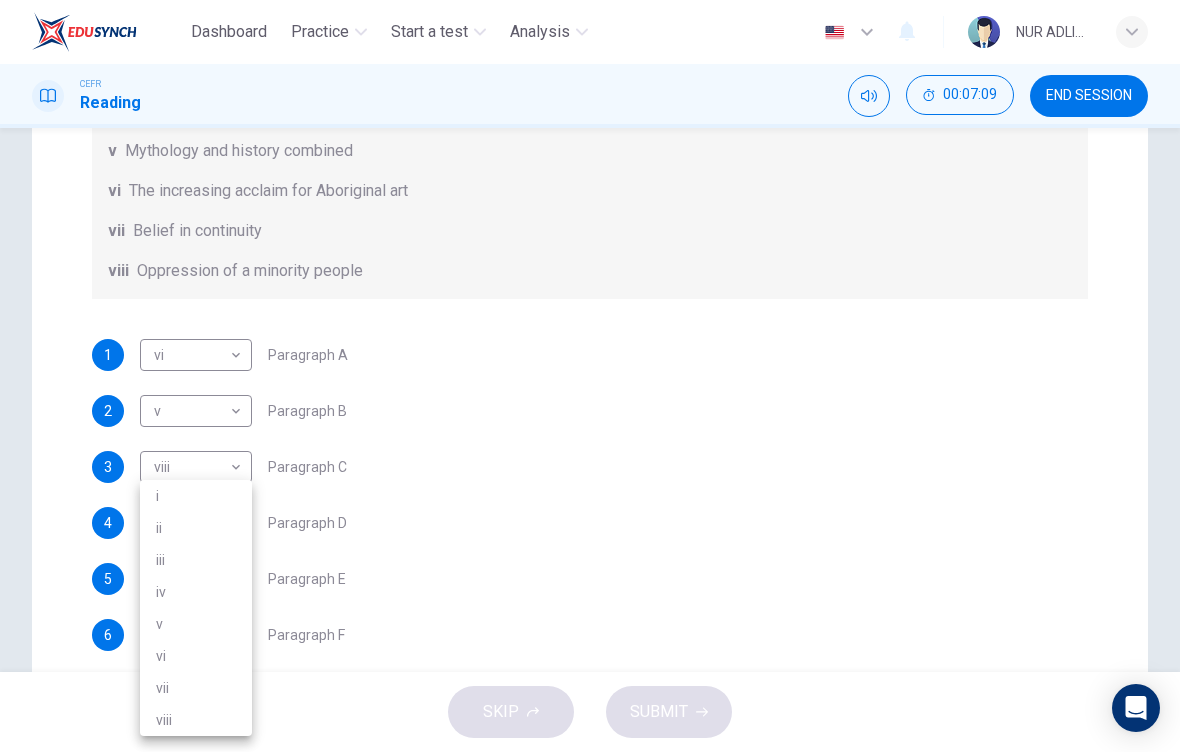 click on "i" at bounding box center (196, 496) 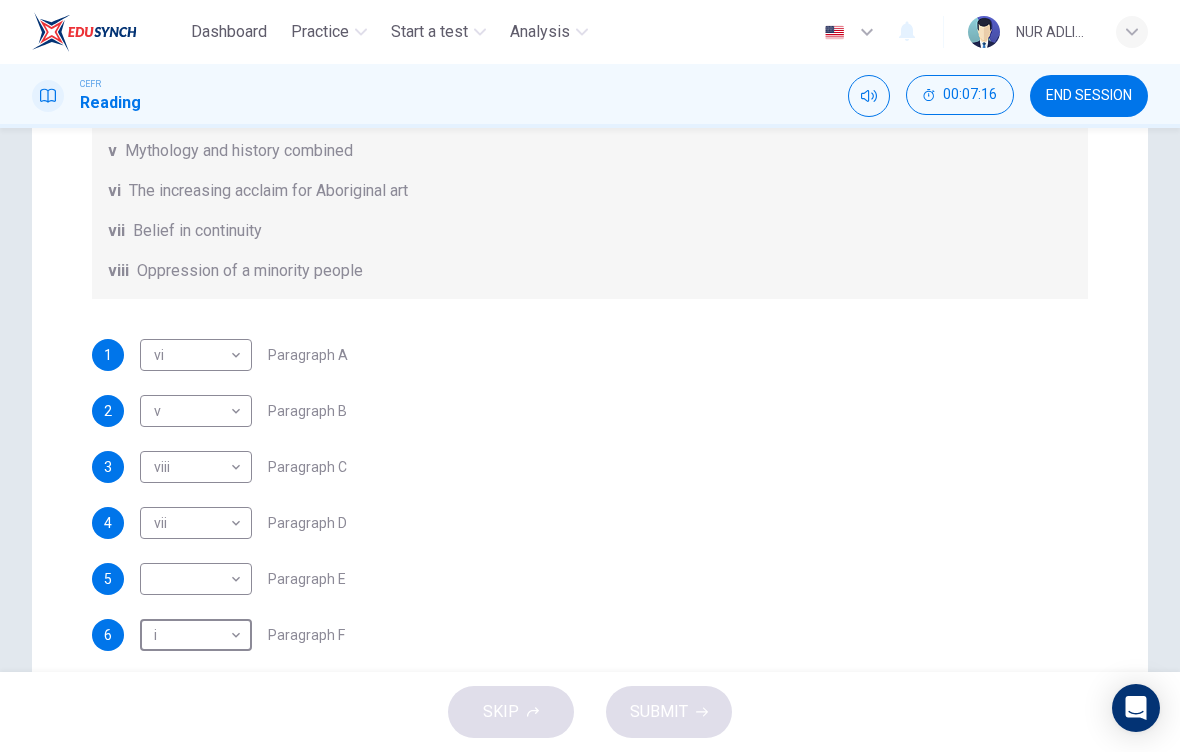 scroll, scrollTop: 188, scrollLeft: 0, axis: vertical 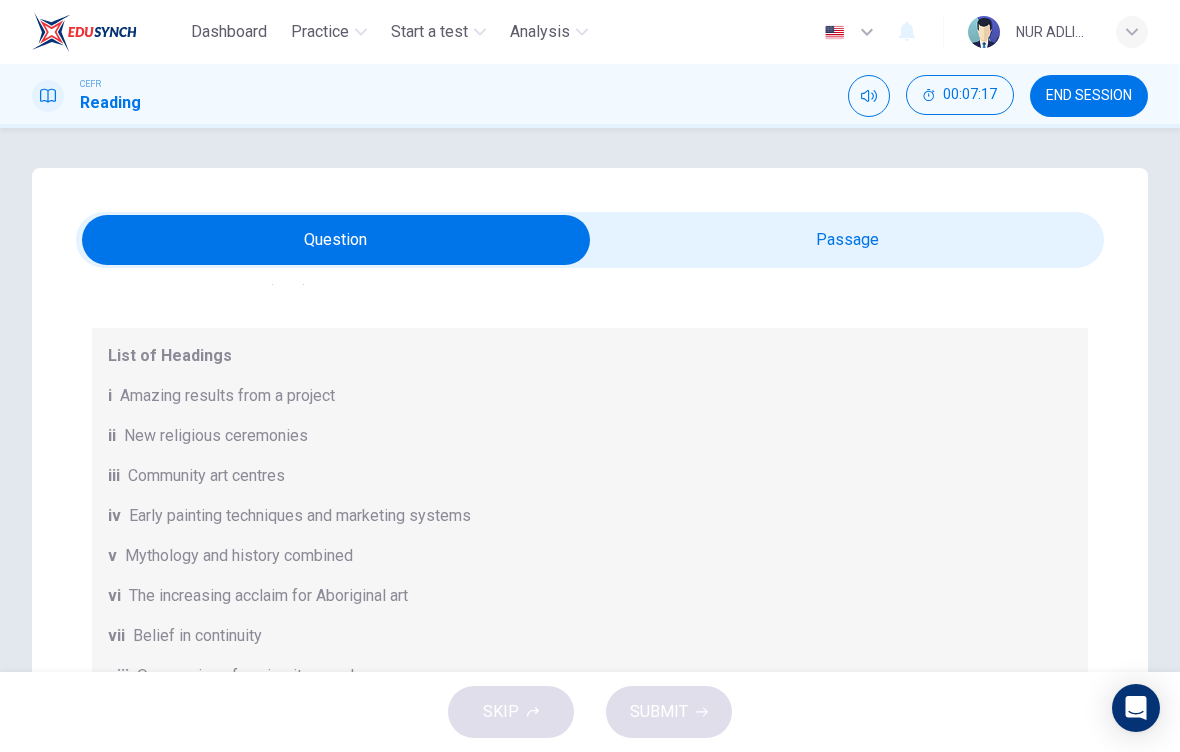 click at bounding box center [336, 240] 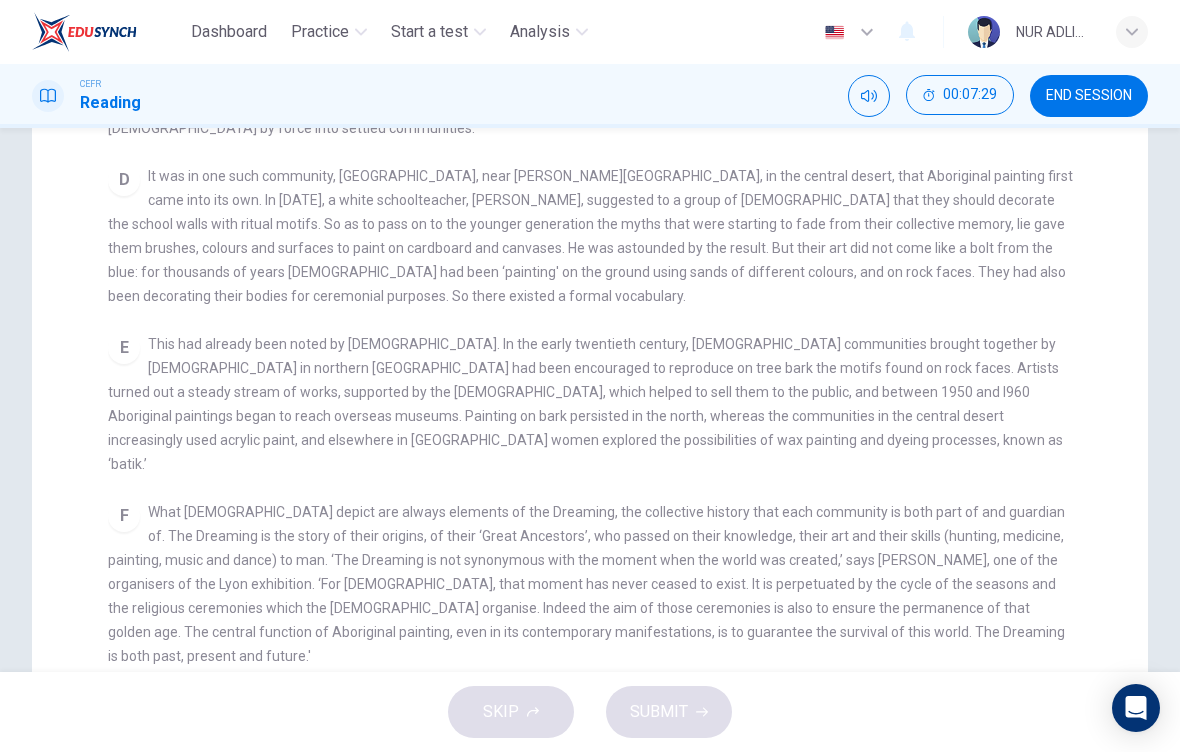 scroll, scrollTop: 313, scrollLeft: 0, axis: vertical 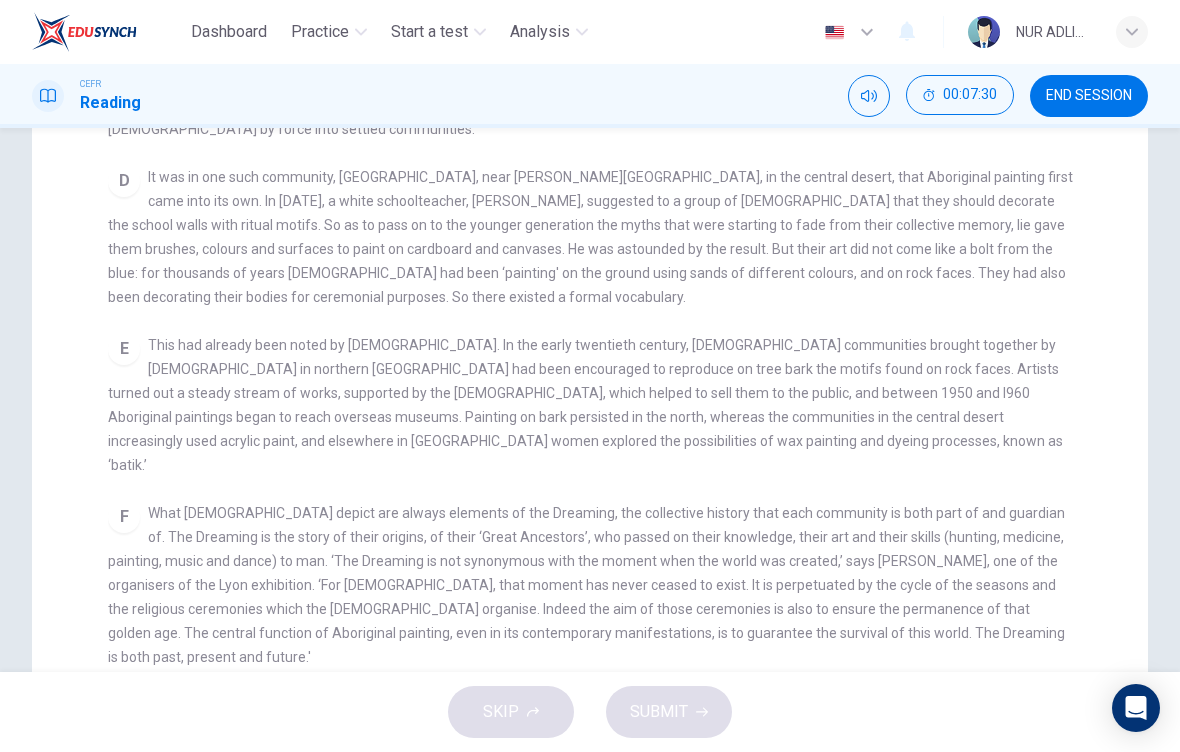 click on "Questions 1 - 6 The Reading Passage has eight paragraphs  A-H .
Choose the most suitable heading for paragraphs  A-F  from the list of headings below.
Write the correct number (i-viii) in the boxes below. List of Headings i Amazing results from a project ii New religious ceremonies iii Community art centres iv Early painting techniques and marketing systems v Mythology and history combined vi The increasing acclaim for Aboriginal art vii Belief in continuity viii Oppression of a minority people 1 vi vi ​ Paragraph A 2 v v ​ Paragraph B 3 viii viii ​ Paragraph C 4 vii vii ​ Paragraph D 5 ​ ​ Paragraph E 6 i i ​ Paragraph F Painters of Time CLICK TO ZOOM Click to Zoom A B C D E F G H Nowadays, each community is organised as a cooperative and draws on the services of an art adviser, a government-employed agent who provides the artists with materials, deals with galleries and museums and redistributes the proceeds from sales among the artists." at bounding box center (590, 329) 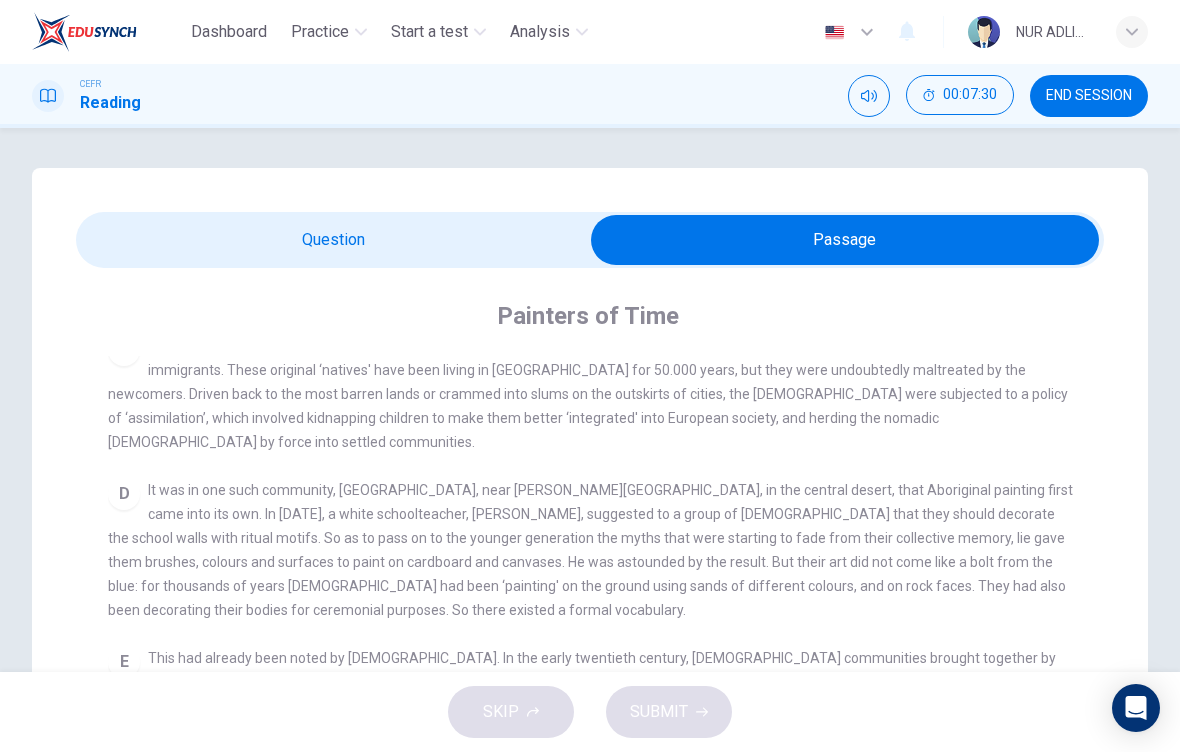 scroll, scrollTop: 0, scrollLeft: 0, axis: both 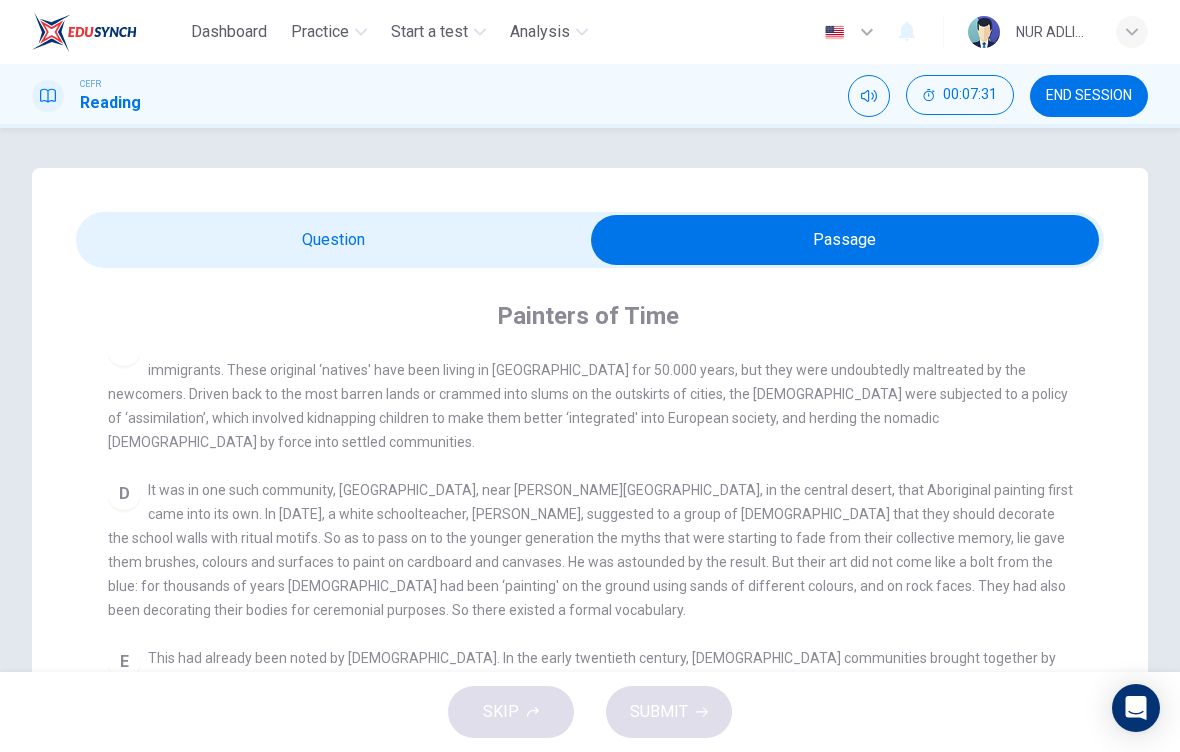 click at bounding box center (845, 240) 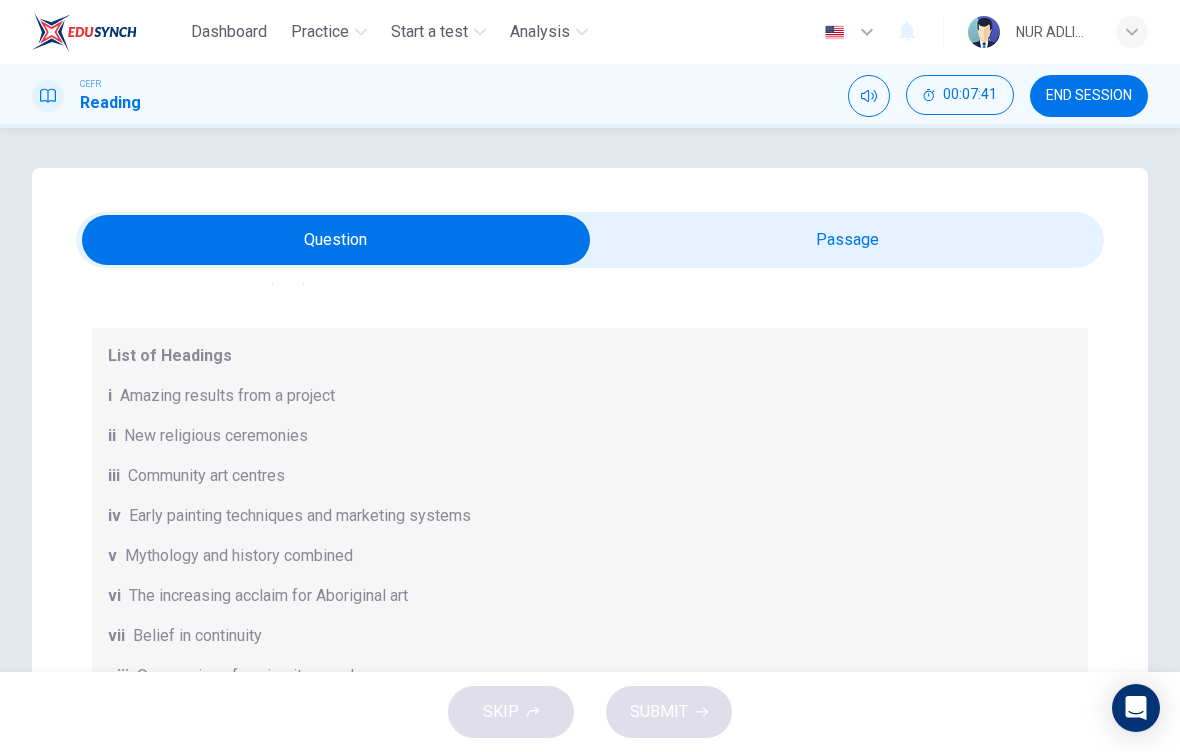 scroll, scrollTop: 0, scrollLeft: 0, axis: both 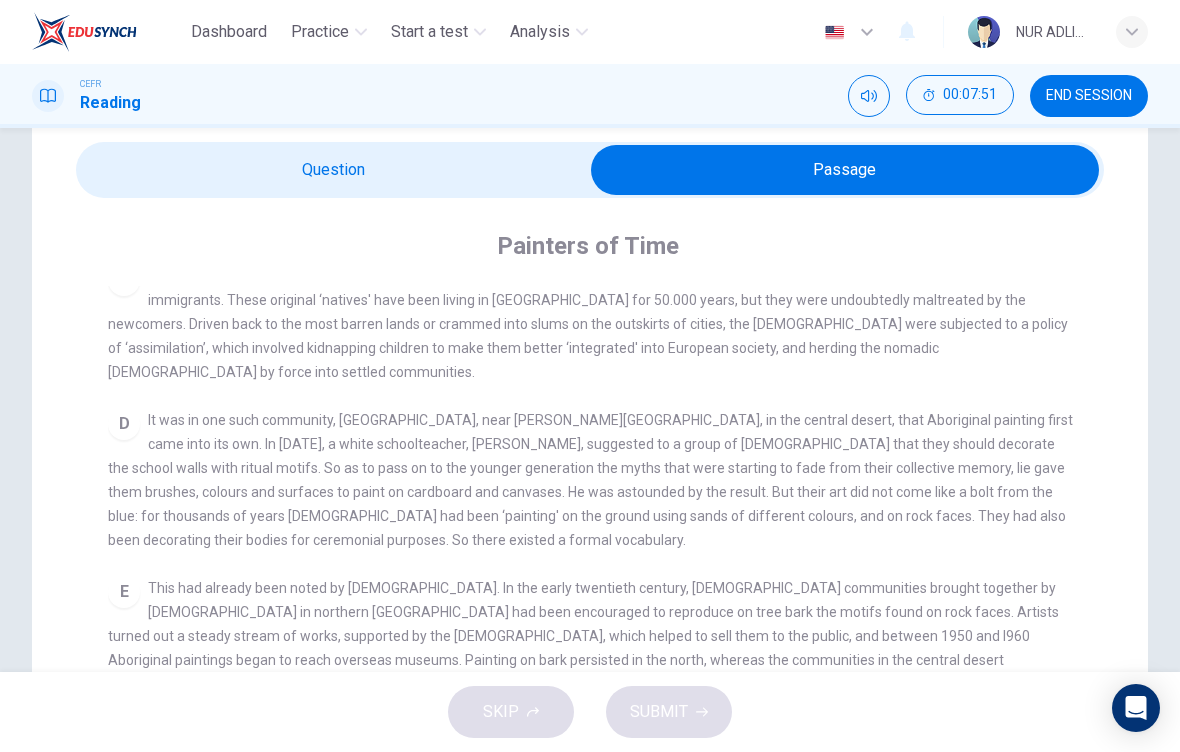 click at bounding box center (845, 170) 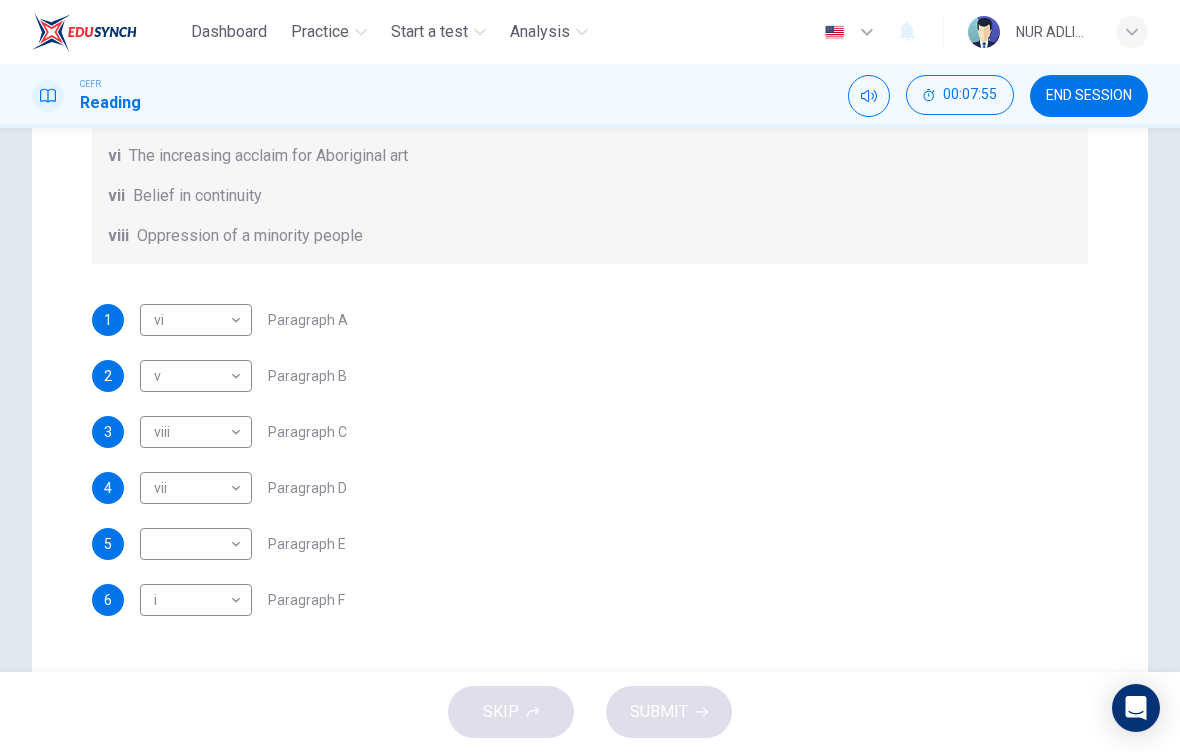 scroll, scrollTop: 464, scrollLeft: 0, axis: vertical 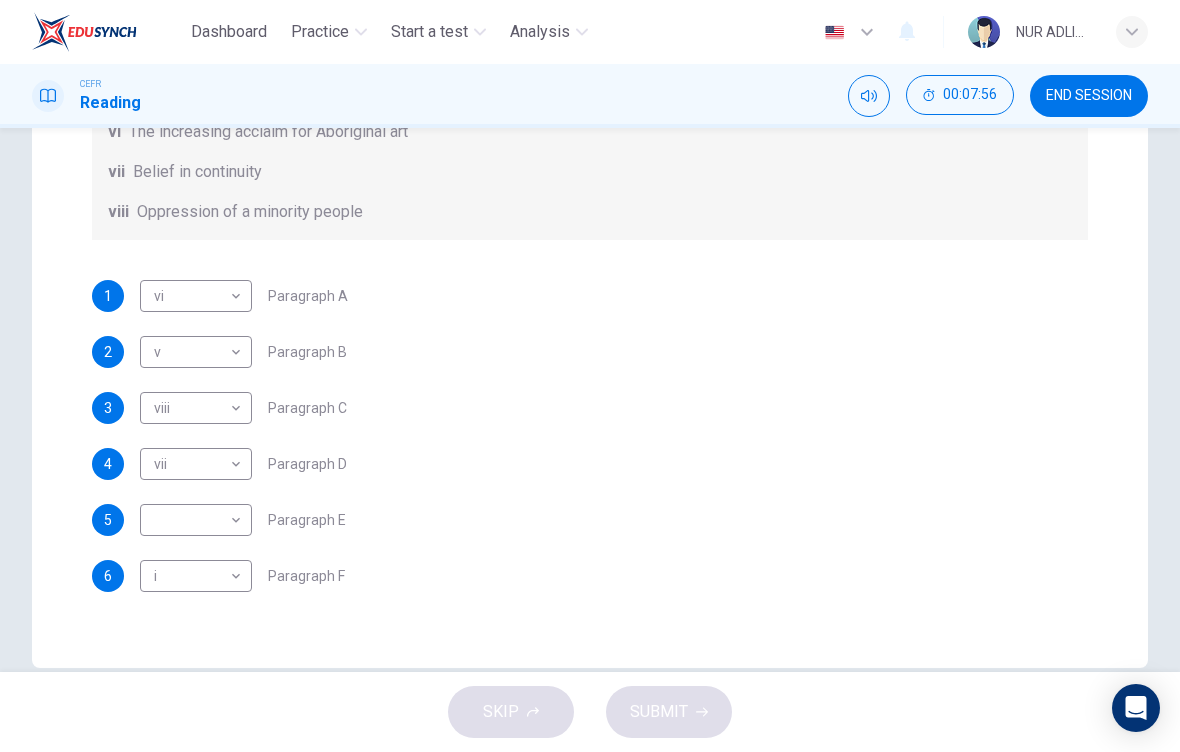 click on "Dashboard Practice Start a test Analysis English en ​ NUR ADLINA NABILAH BINTI ABD AZIZ CEFR Reading 00:07:56 END SESSION Questions 1 - 6 The Reading Passage has eight paragraphs  A-H .
Choose the most suitable heading for paragraphs  A-F  from the list of headings below.
Write the correct number (i-viii) in the boxes below. List of Headings i Amazing results from a project ii New religious ceremonies iii Community art centres iv Early painting techniques and marketing systems v Mythology and history combined vi The increasing acclaim for Aboriginal art vii Belief in continuity viii Oppression of a minority people 1 vi vi ​ Paragraph A 2 v v ​ Paragraph B 3 viii viii ​ Paragraph C 4 vii vii ​ Paragraph D 5 ​ ​ Paragraph E 6 i i ​ Paragraph F Painters of Time CLICK TO ZOOM Click to Zoom A B C D E F G H  Today, Aboriginal painting has become a great success. Some works sell for more than $25,000, and exceptional items may fetch as much as $180,000 in Australia. SKIP SUBMIT
Dashboard" at bounding box center (590, 376) 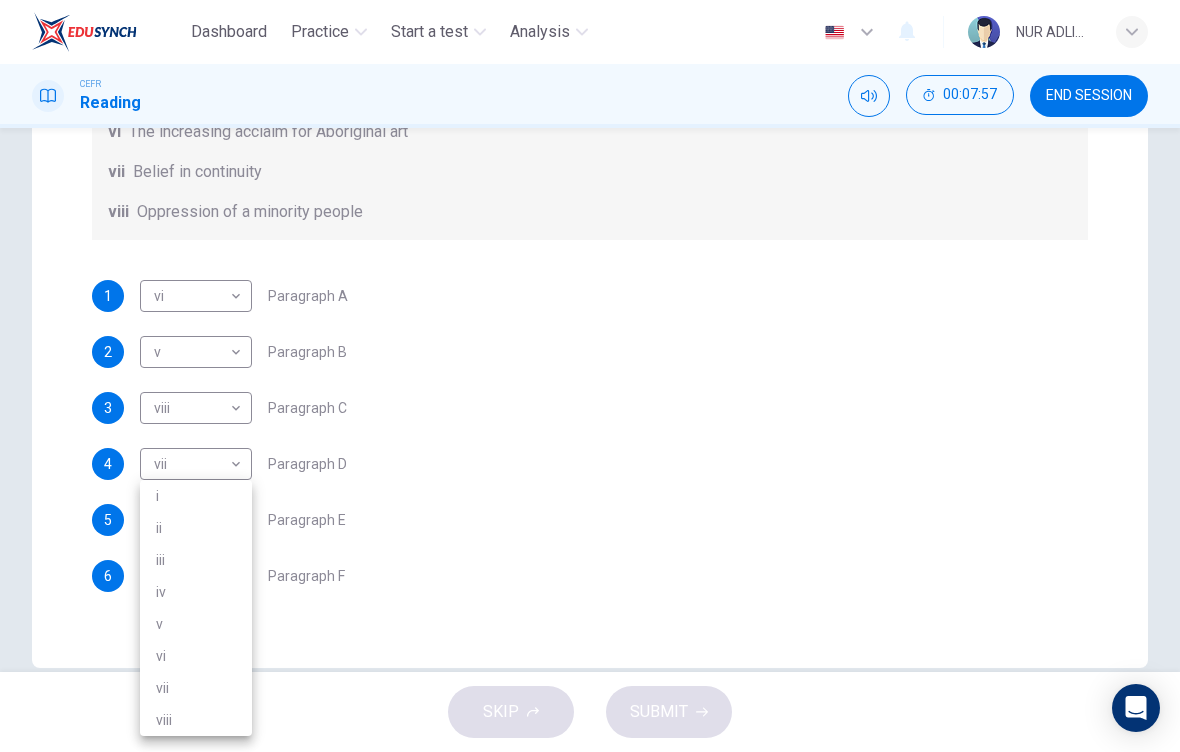 click on "i" at bounding box center [196, 496] 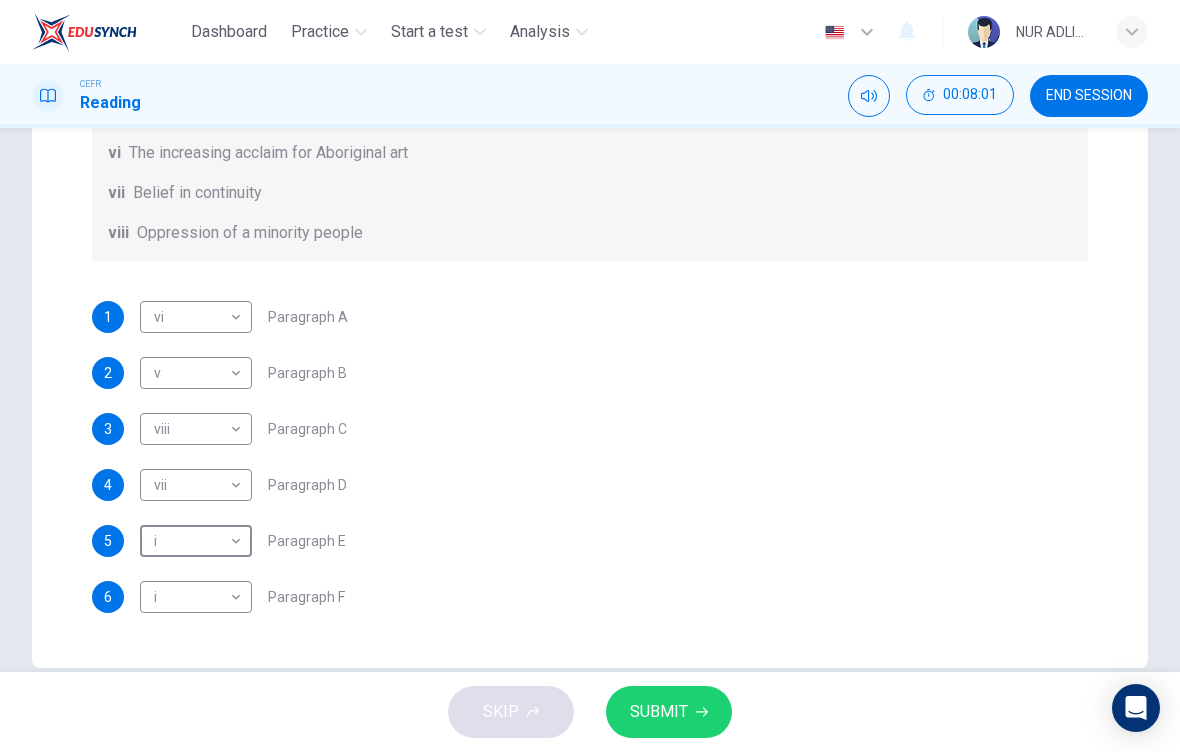 scroll, scrollTop: 187, scrollLeft: 0, axis: vertical 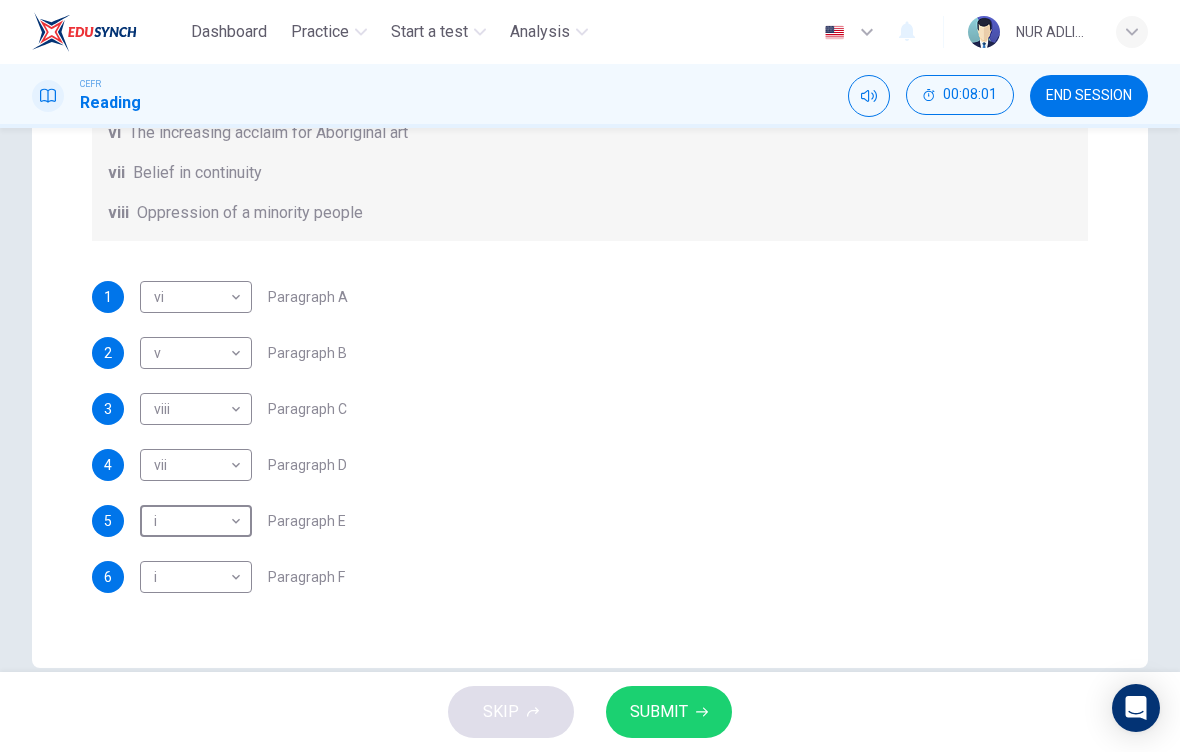 click on "Dashboard Practice Start a test Analysis English en ​ NUR ADLINA NABILAH BINTI ABD AZIZ CEFR Reading 00:08:01 END SESSION Questions 1 - 6 The Reading Passage has eight paragraphs  A-H .
Choose the most suitable heading for paragraphs  A-F  from the list of headings below.
Write the correct number (i-viii) in the boxes below. List of Headings i Amazing results from a project ii New religious ceremonies iii Community art centres iv Early painting techniques and marketing systems v Mythology and history combined vi The increasing acclaim for Aboriginal art vii Belief in continuity viii Oppression of a minority people 1 vi vi ​ Paragraph A 2 v v ​ Paragraph B 3 viii viii ​ Paragraph C 4 vii vii ​ Paragraph D 5 i i ​ Paragraph E 6 i i ​ Paragraph F Painters of Time CLICK TO ZOOM Click to Zoom A B C D E F G H  Today, Aboriginal painting has become a great success. Some works sell for more than $25,000, and exceptional items may fetch as much as $180,000 in Australia. SKIP SUBMIT
Dashboard" at bounding box center (590, 376) 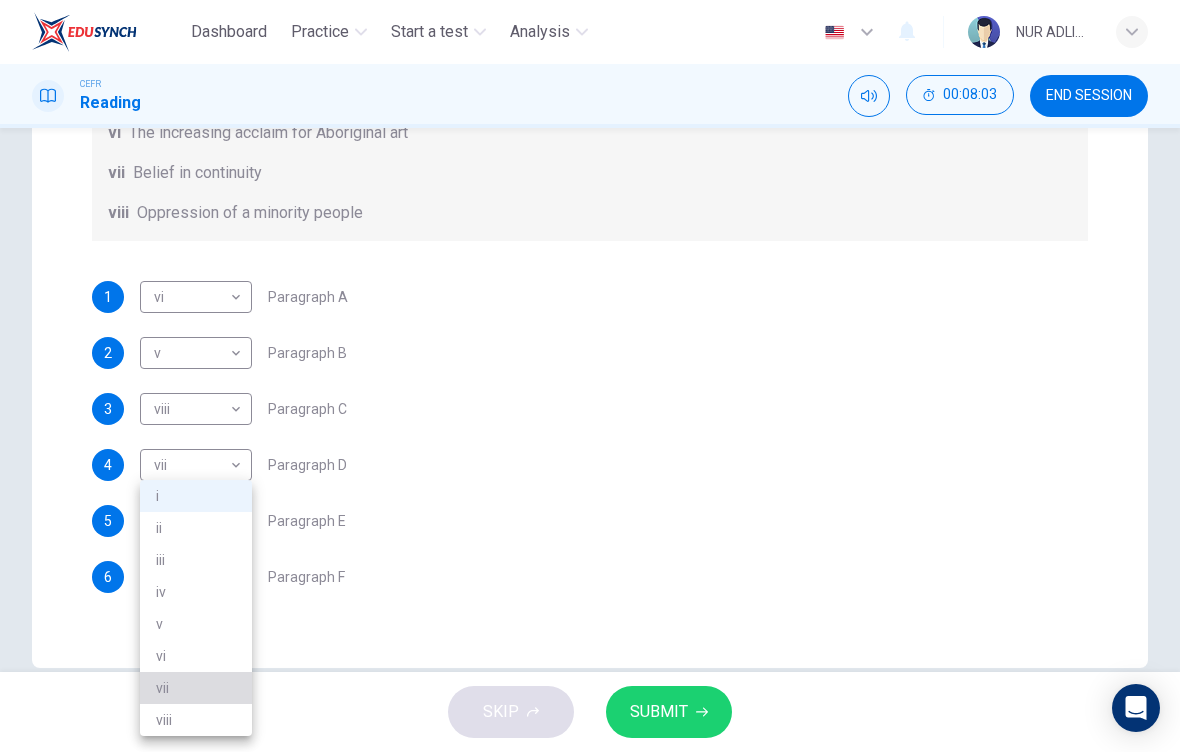 click on "vii" at bounding box center [196, 688] 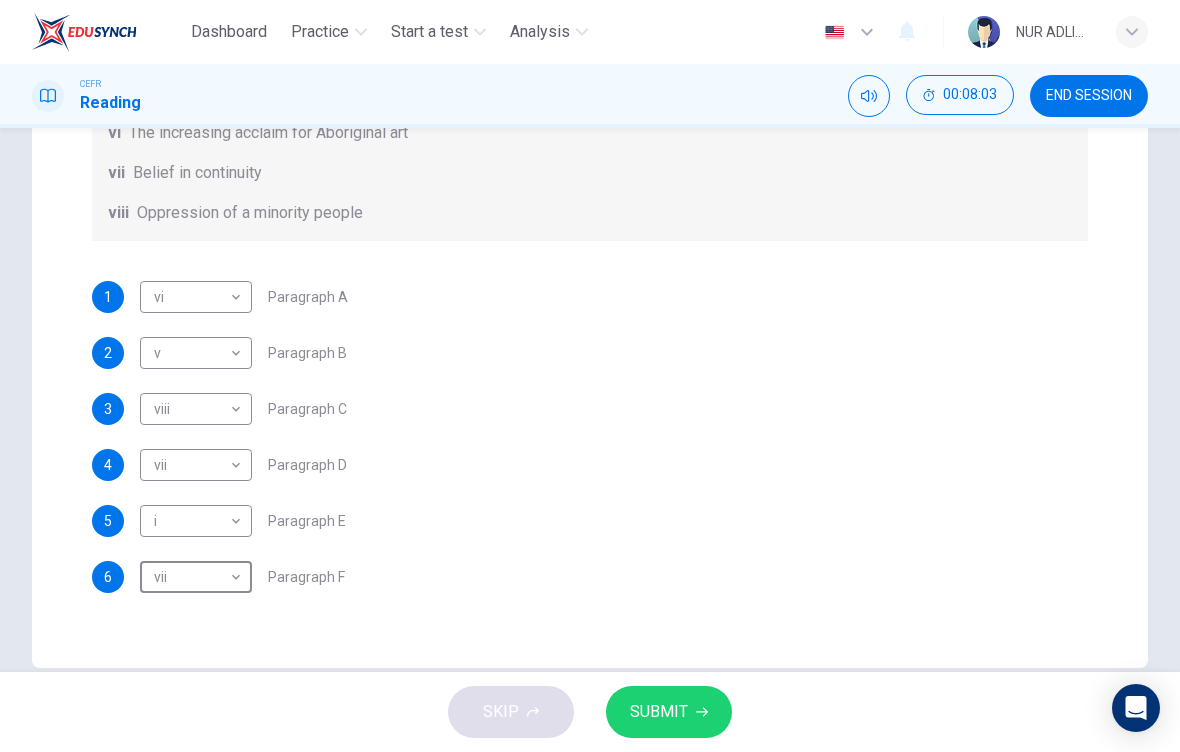 click on "SUBMIT" at bounding box center (659, 712) 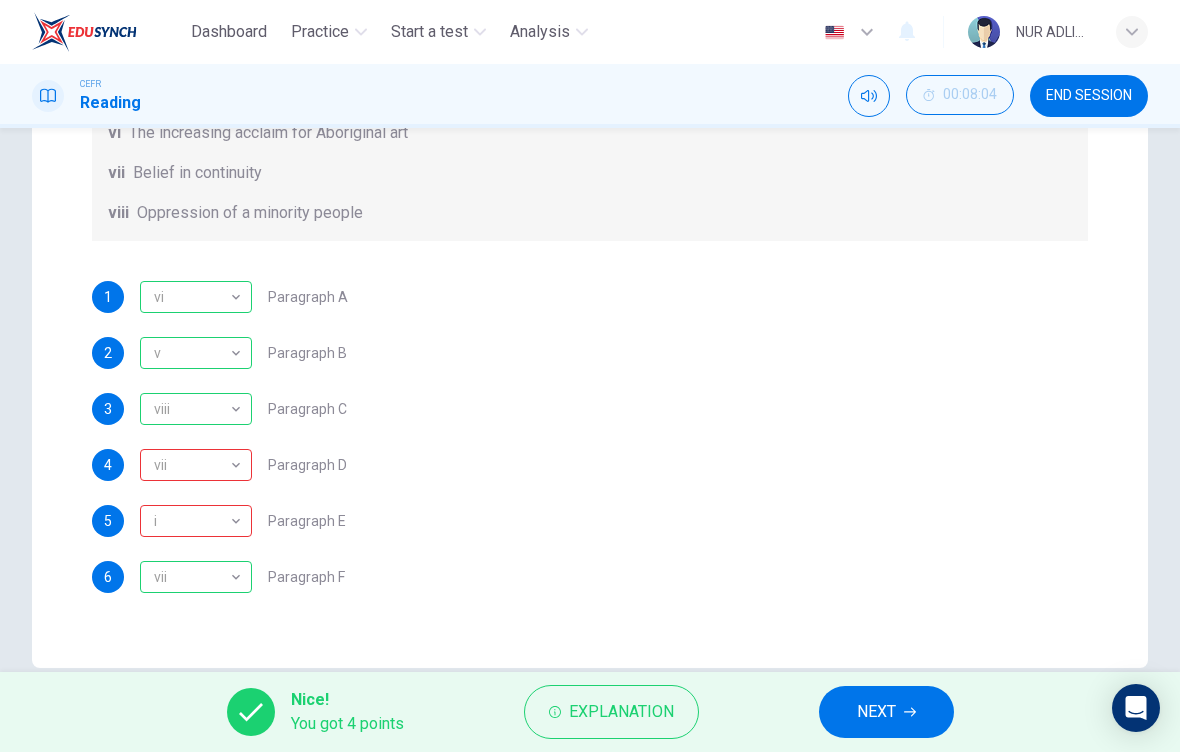 click on "i" at bounding box center (192, 521) 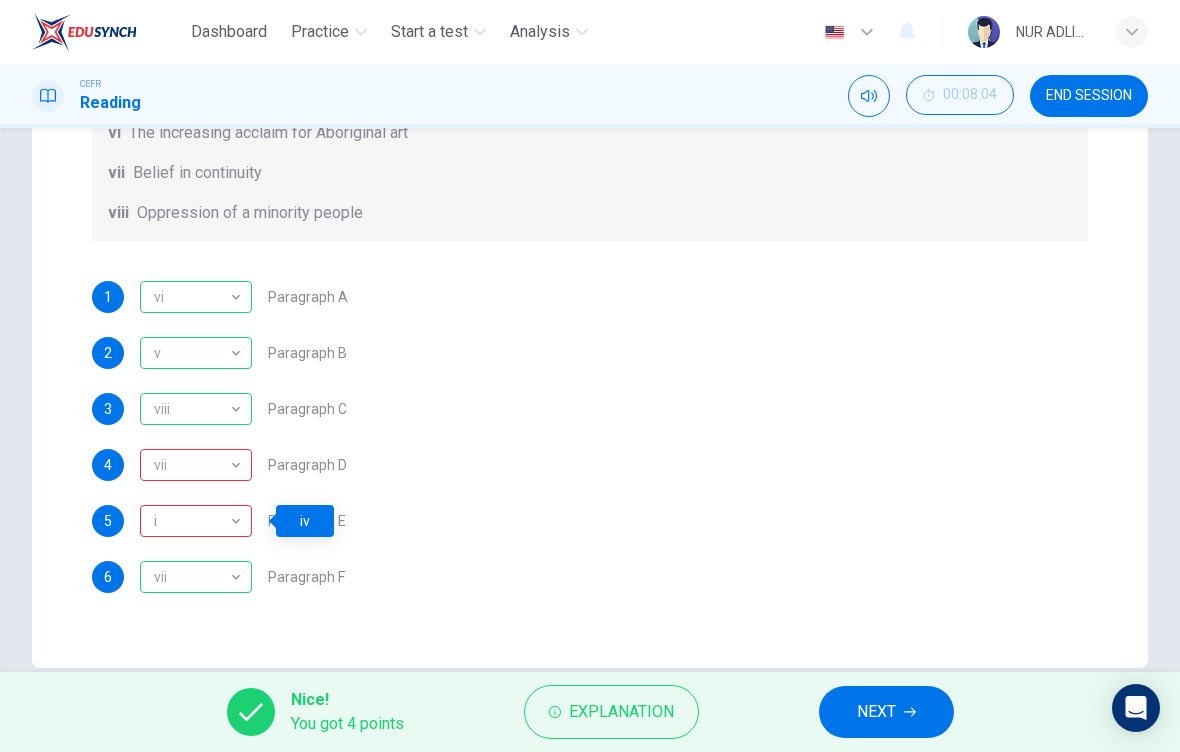 click on "i" at bounding box center (192, 521) 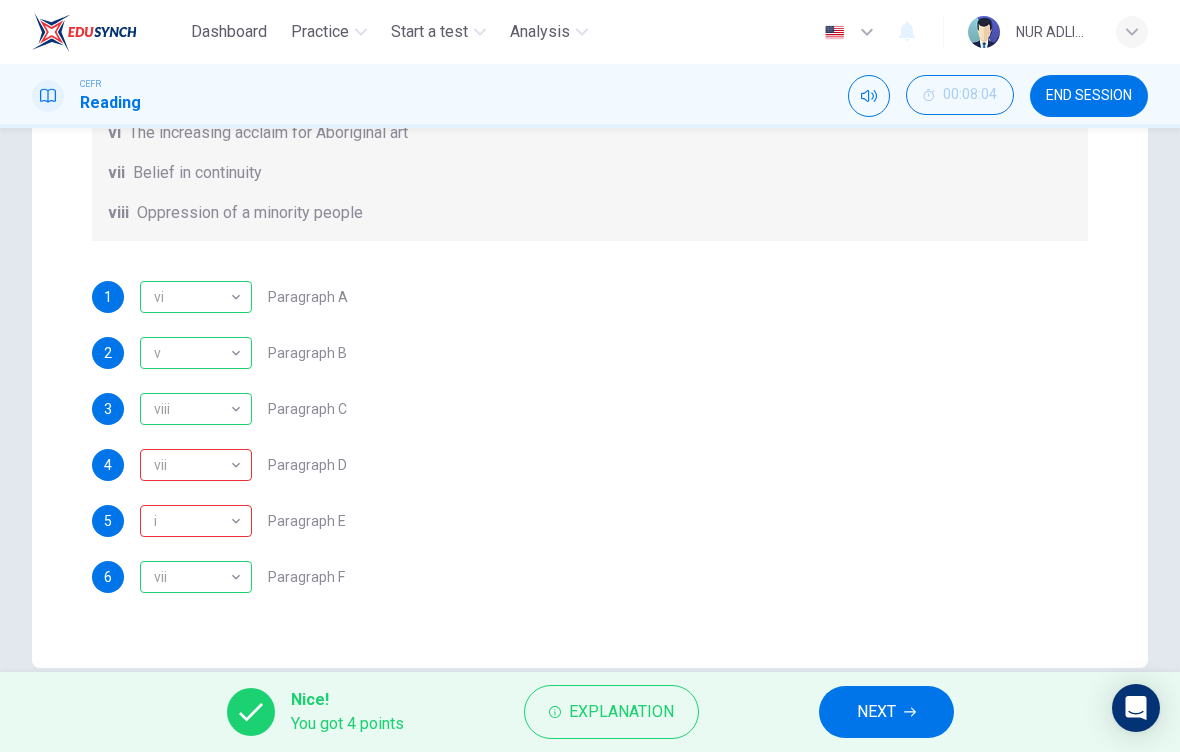 click on "vii vii ​" at bounding box center (196, 465) 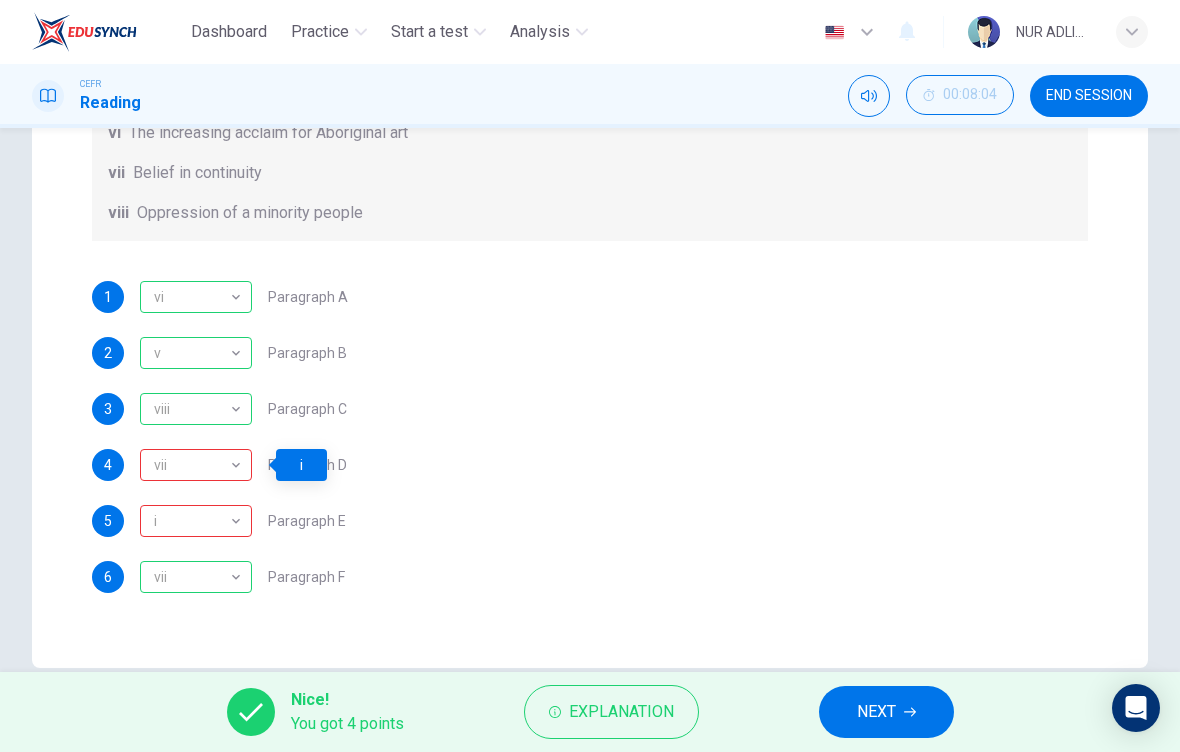 click on "NEXT" at bounding box center (876, 712) 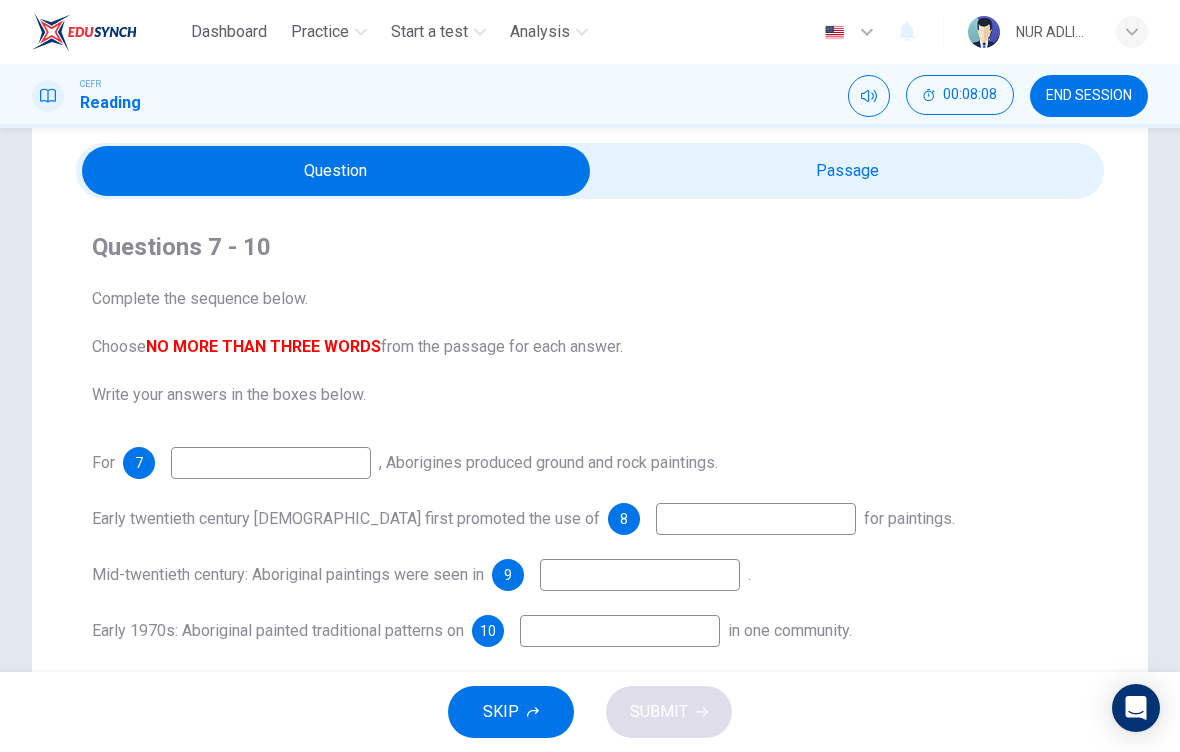 scroll, scrollTop: 58, scrollLeft: 0, axis: vertical 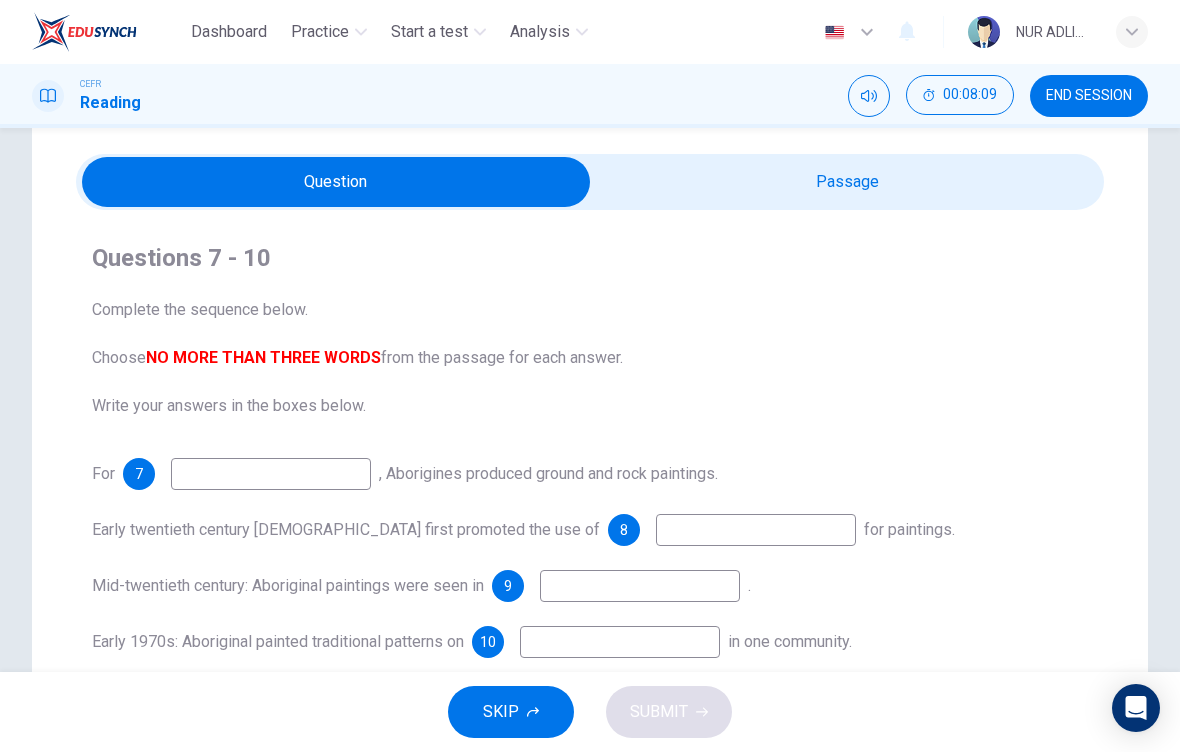 click at bounding box center [336, 182] 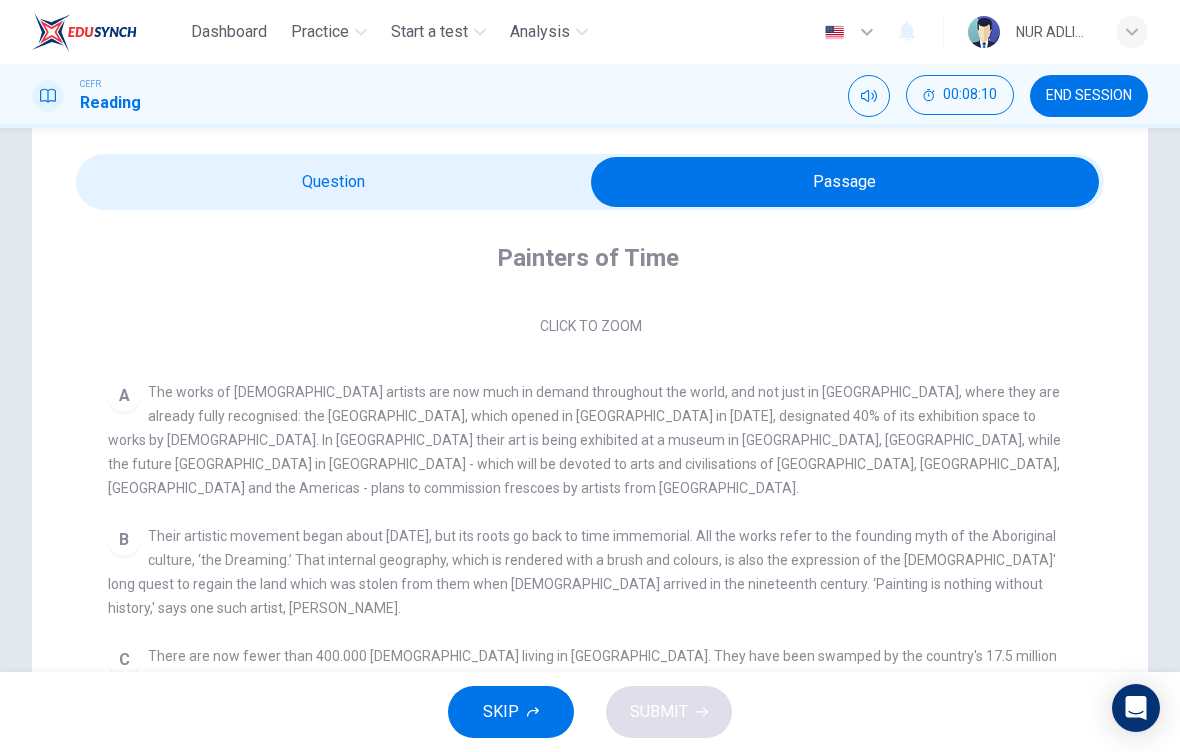 scroll, scrollTop: 377, scrollLeft: 0, axis: vertical 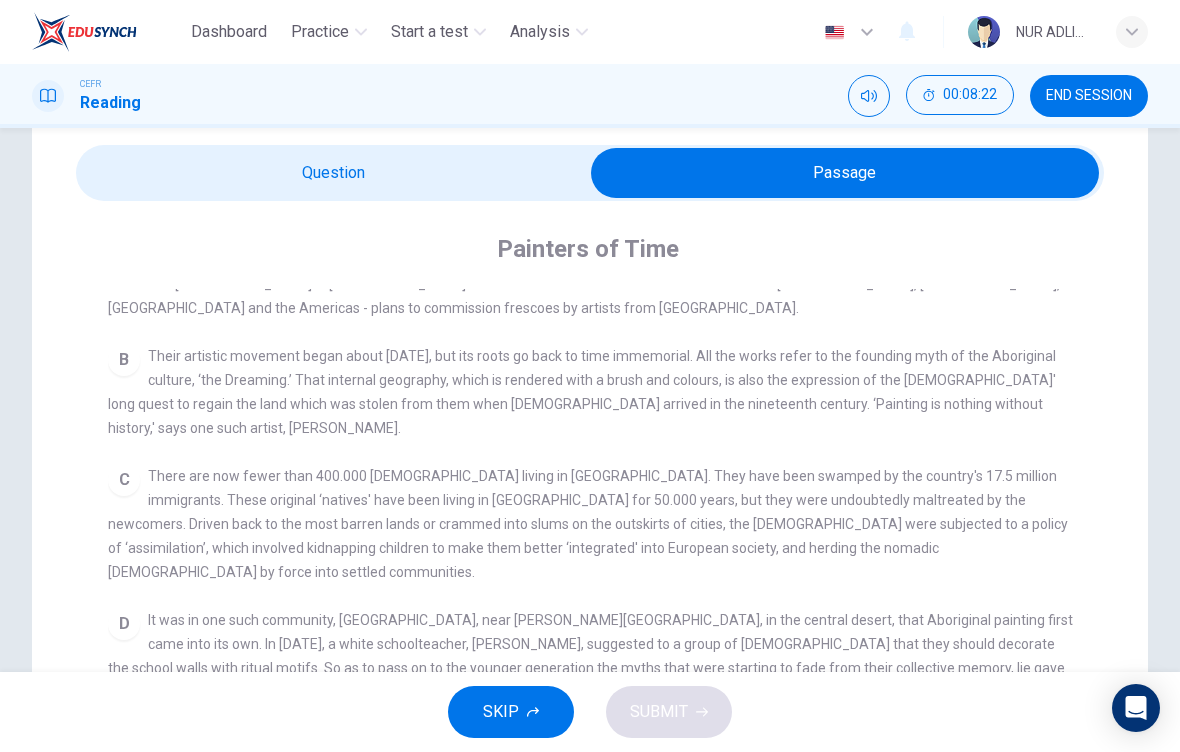 click at bounding box center (845, 173) 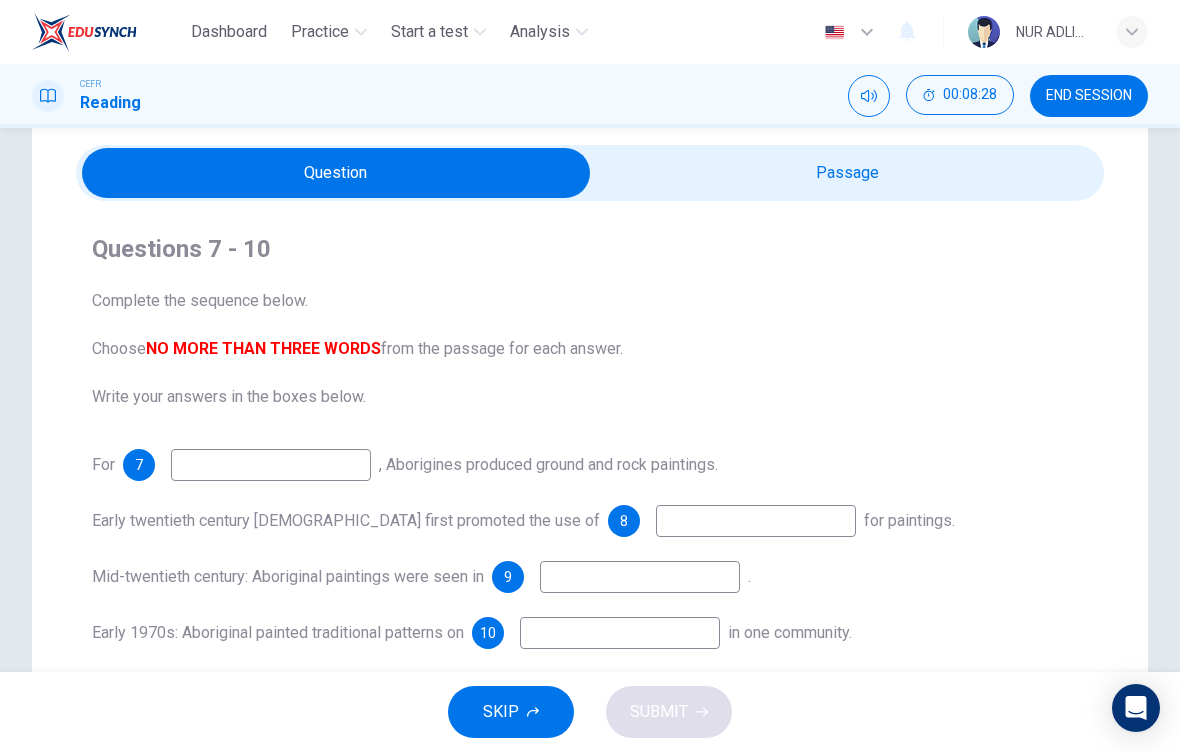 click at bounding box center [336, 173] 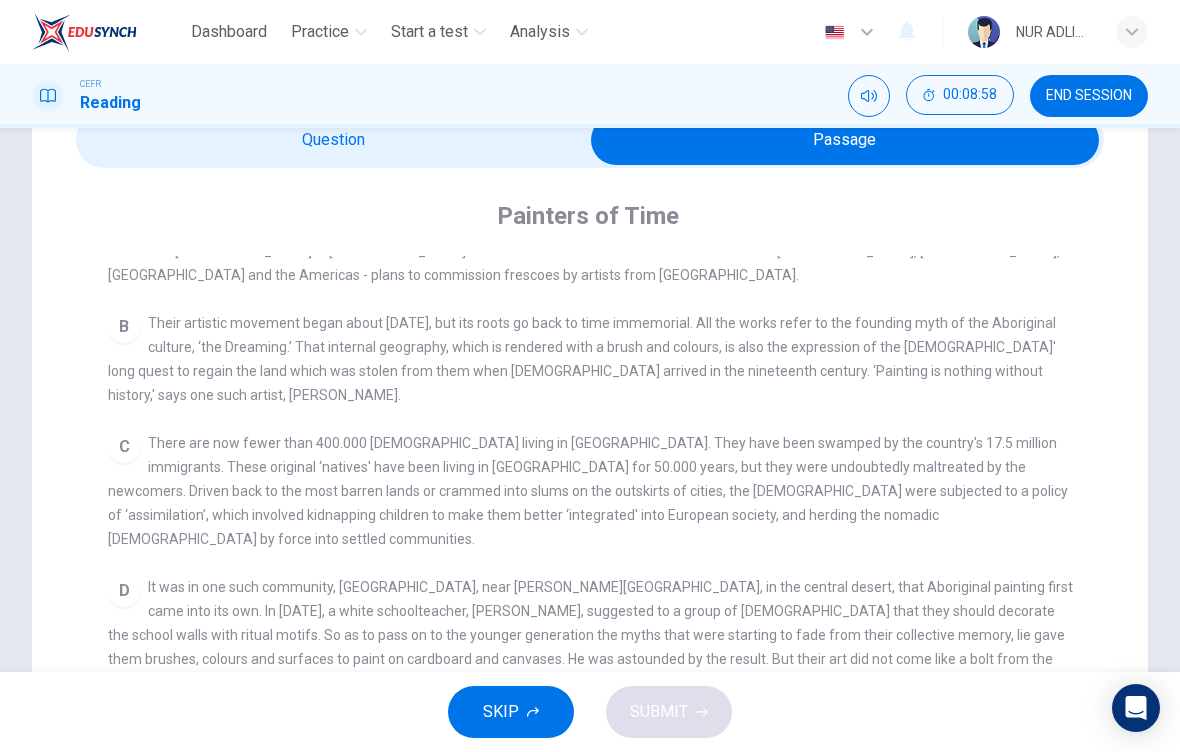 scroll, scrollTop: 97, scrollLeft: 0, axis: vertical 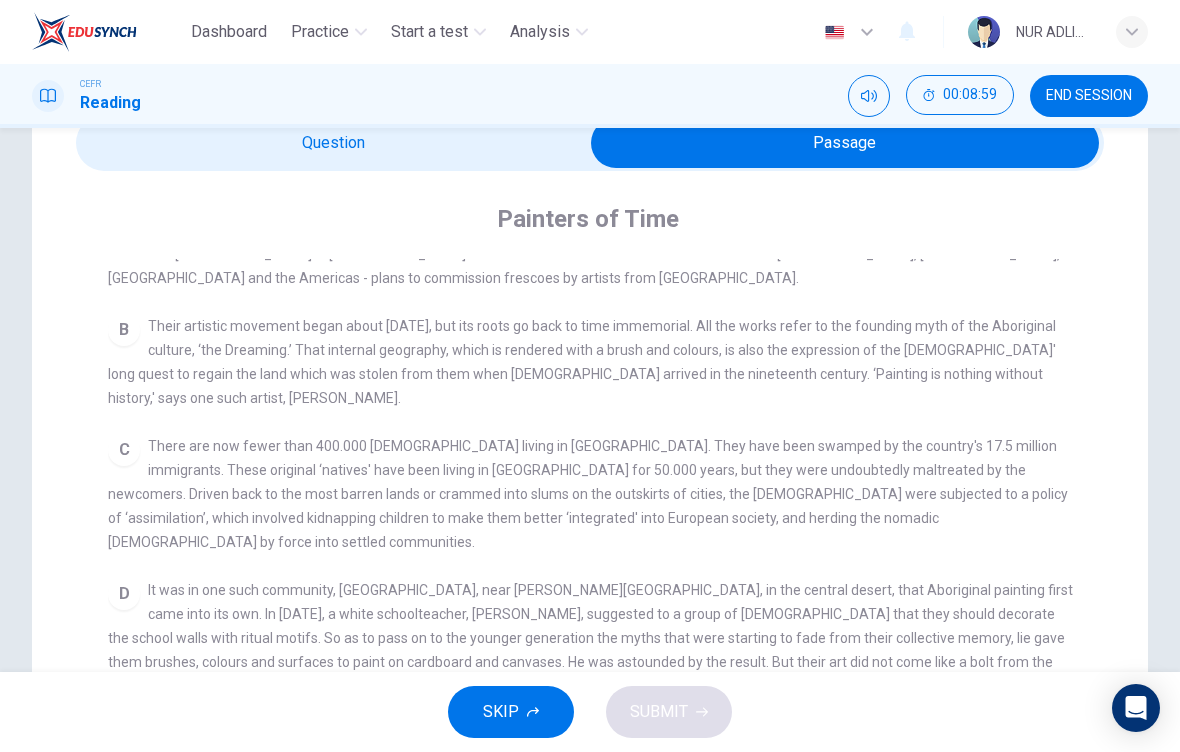 click at bounding box center [845, 143] 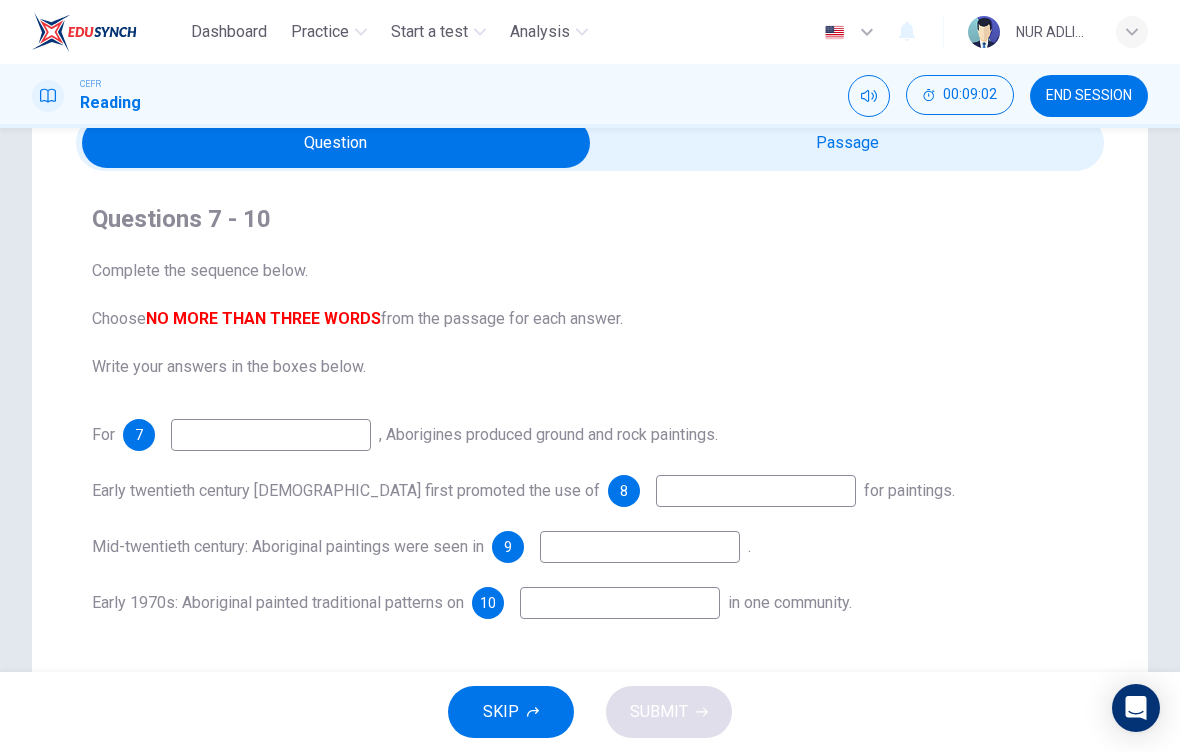 click at bounding box center [271, 435] 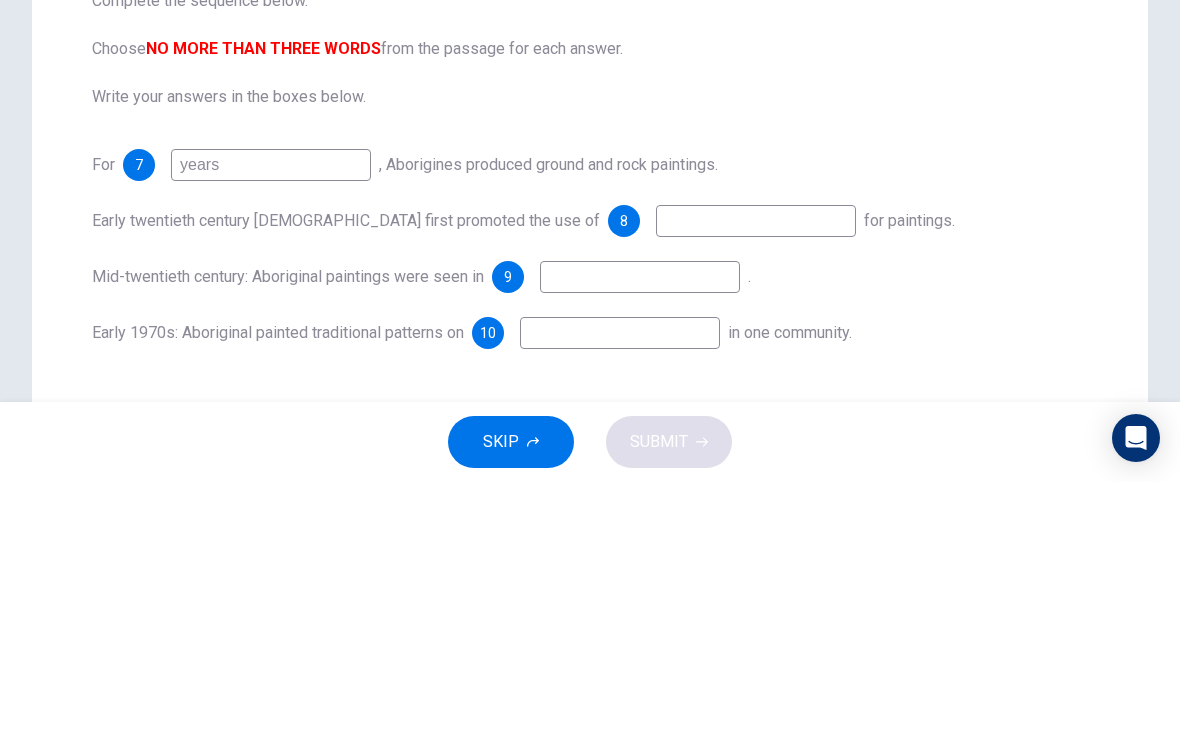 type on "years" 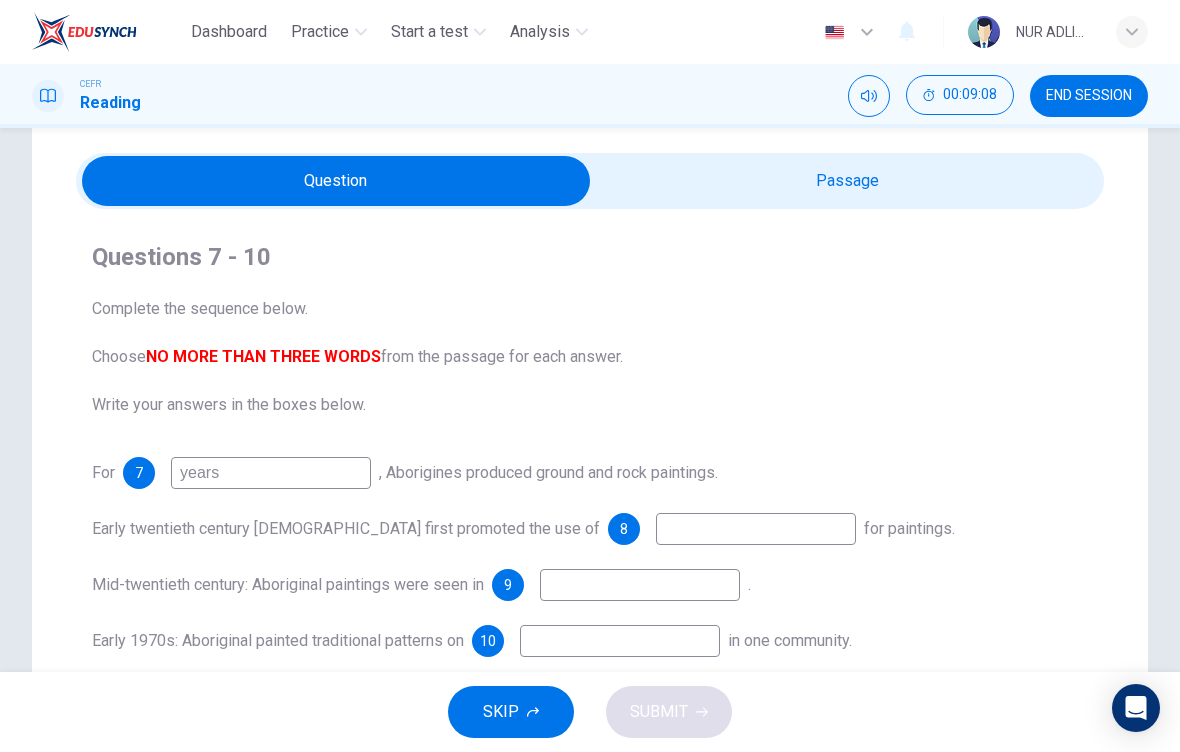 scroll, scrollTop: 52, scrollLeft: 0, axis: vertical 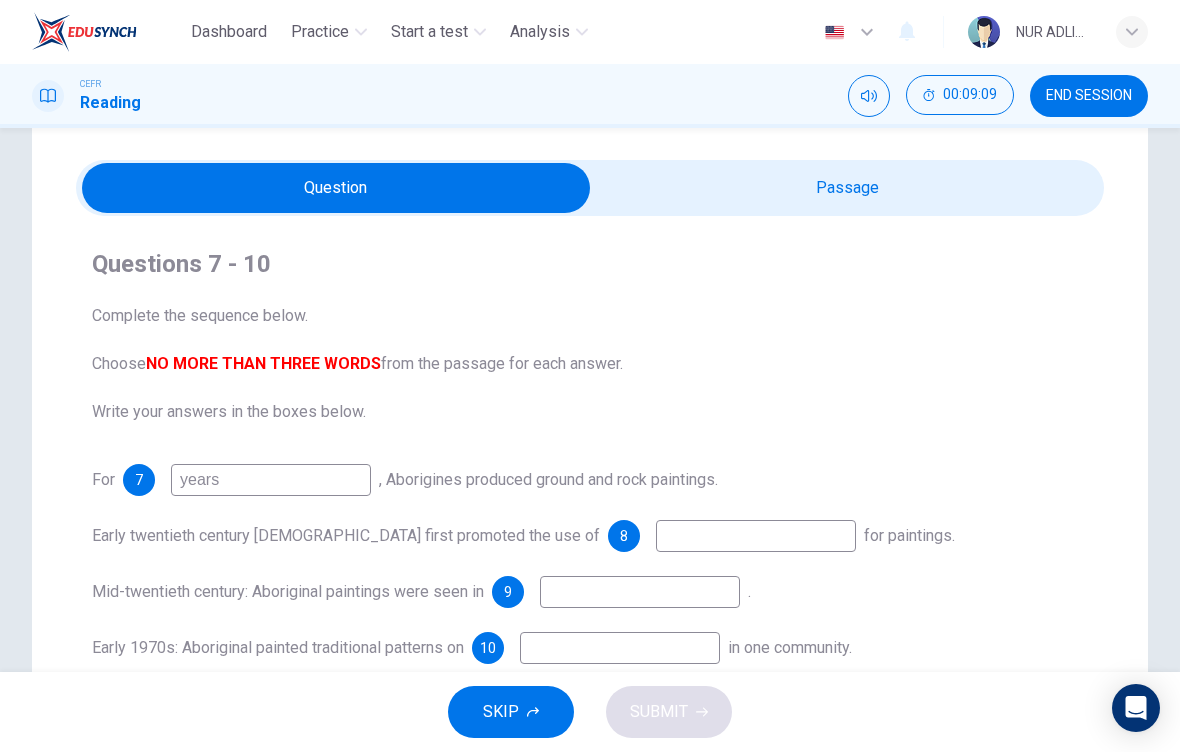 click at bounding box center (336, 188) 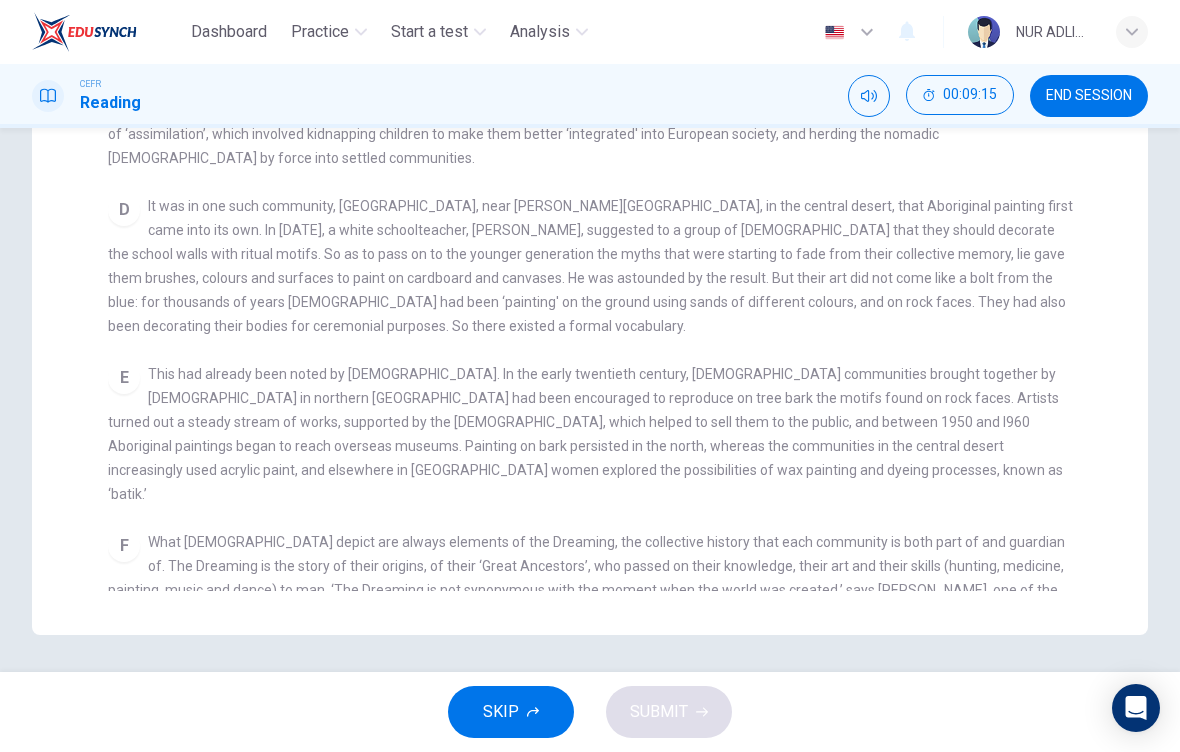 scroll, scrollTop: 484, scrollLeft: 0, axis: vertical 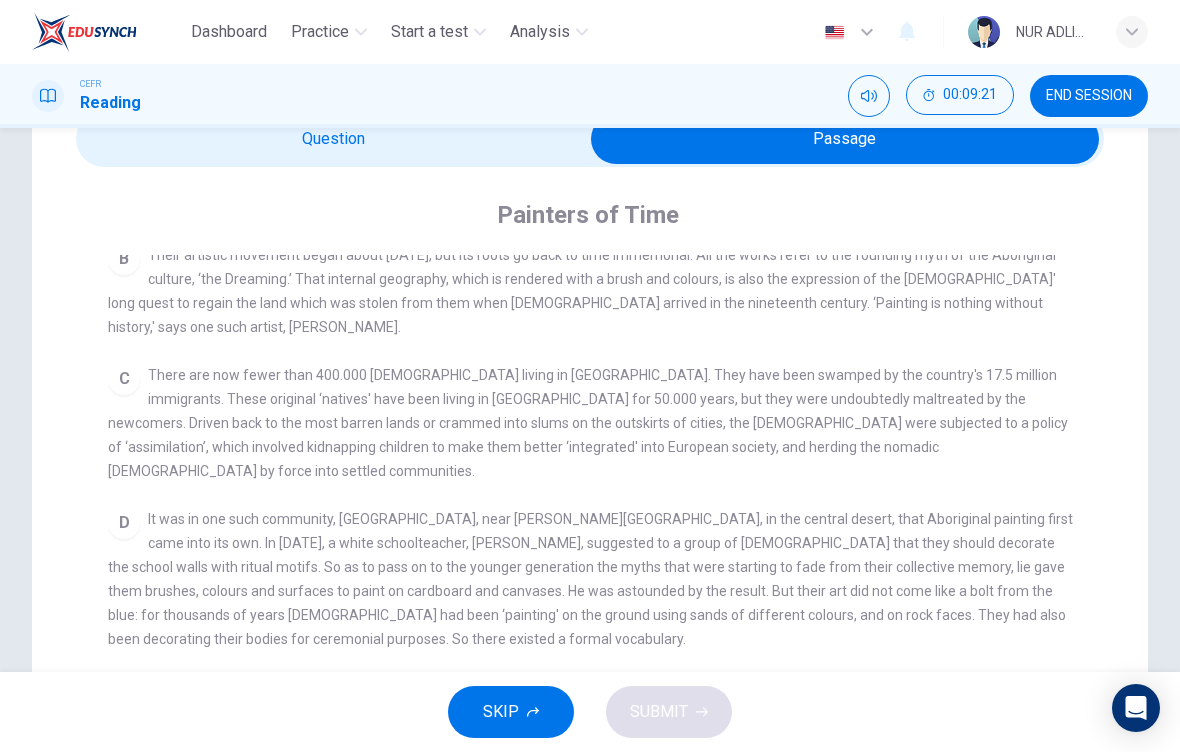 click at bounding box center (845, 139) 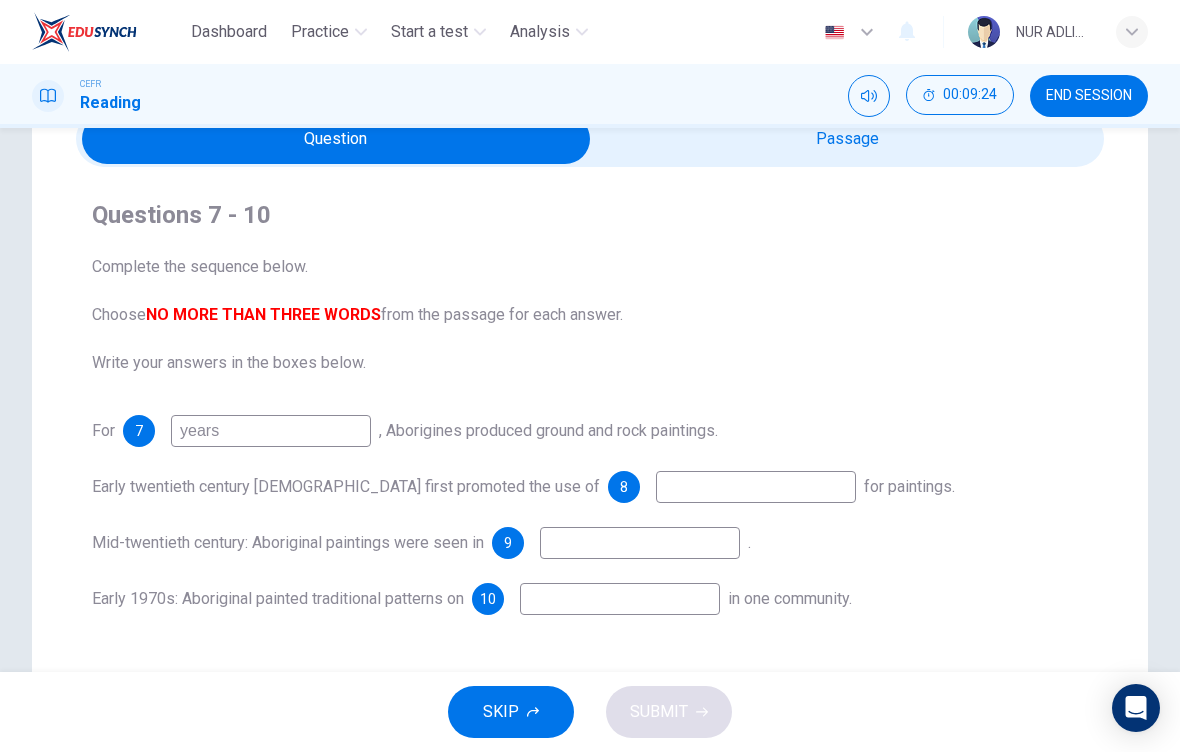 click at bounding box center [336, 139] 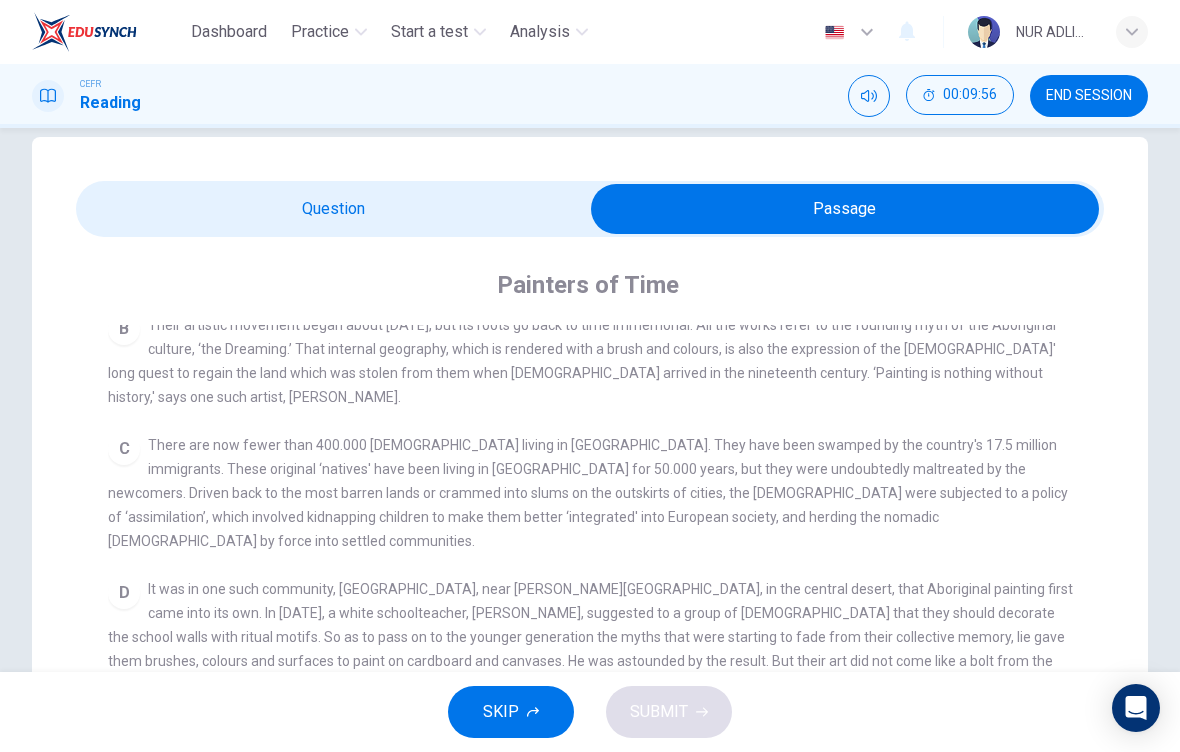 scroll, scrollTop: 23, scrollLeft: 0, axis: vertical 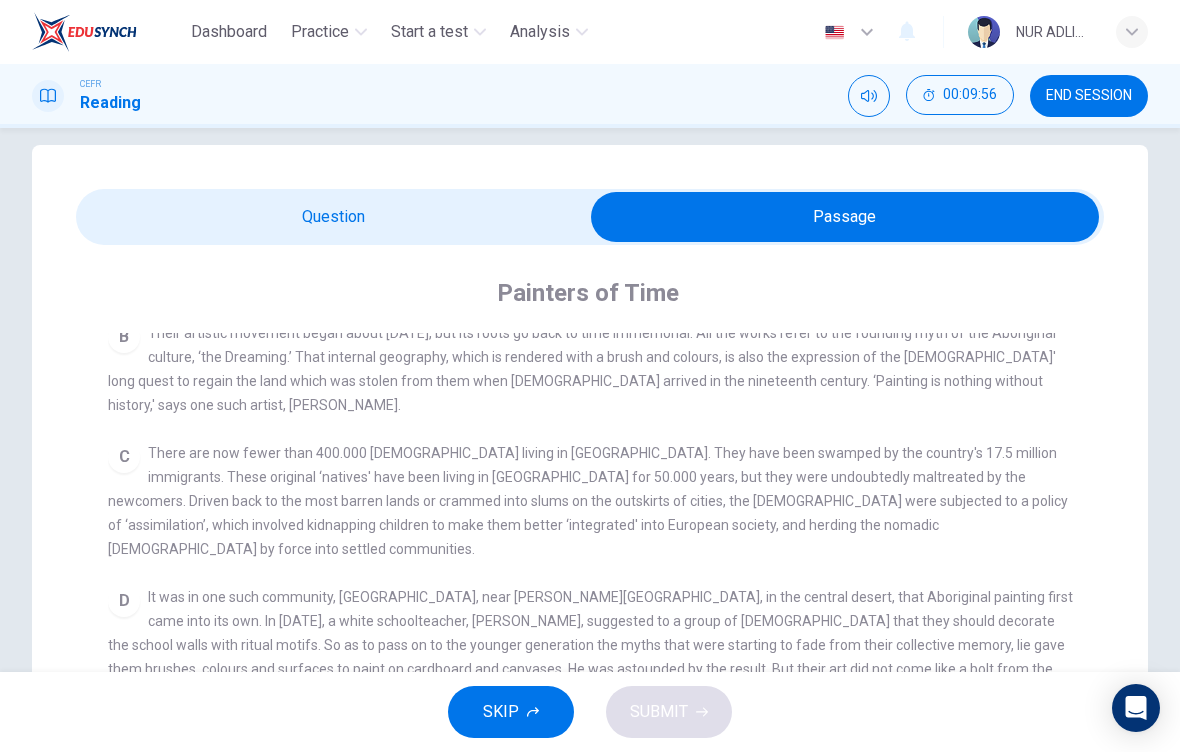 click at bounding box center [845, 217] 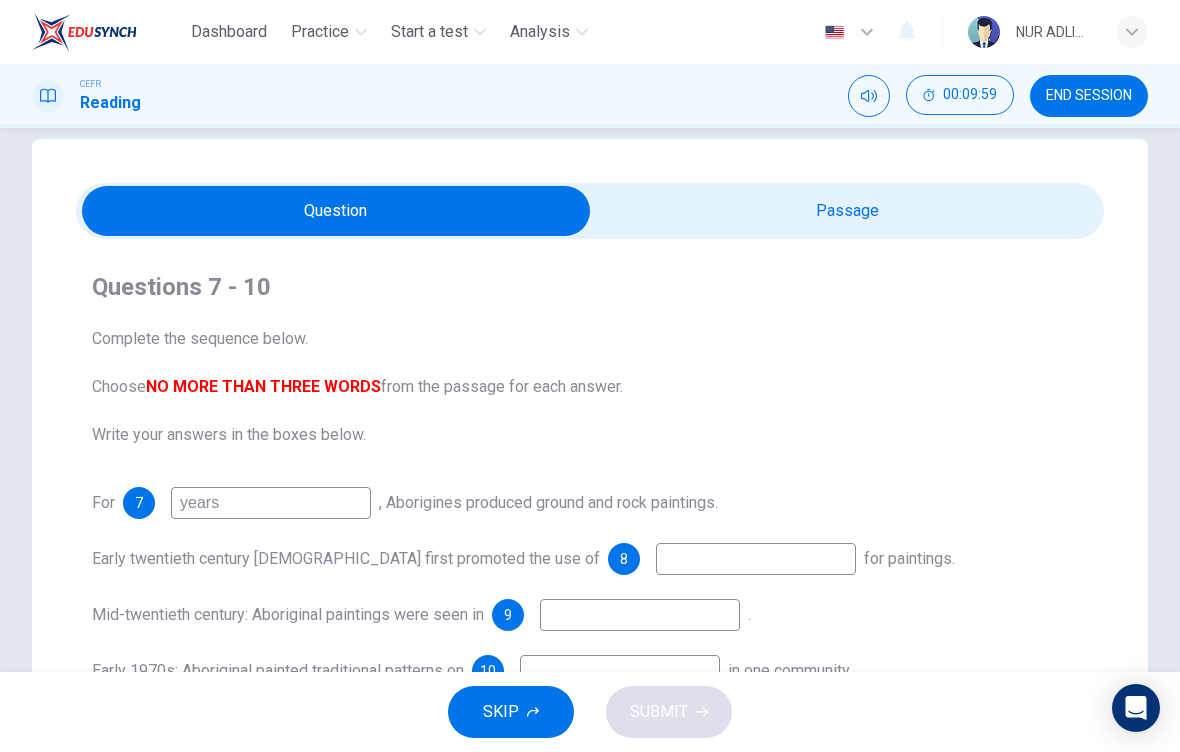 scroll, scrollTop: 25, scrollLeft: 0, axis: vertical 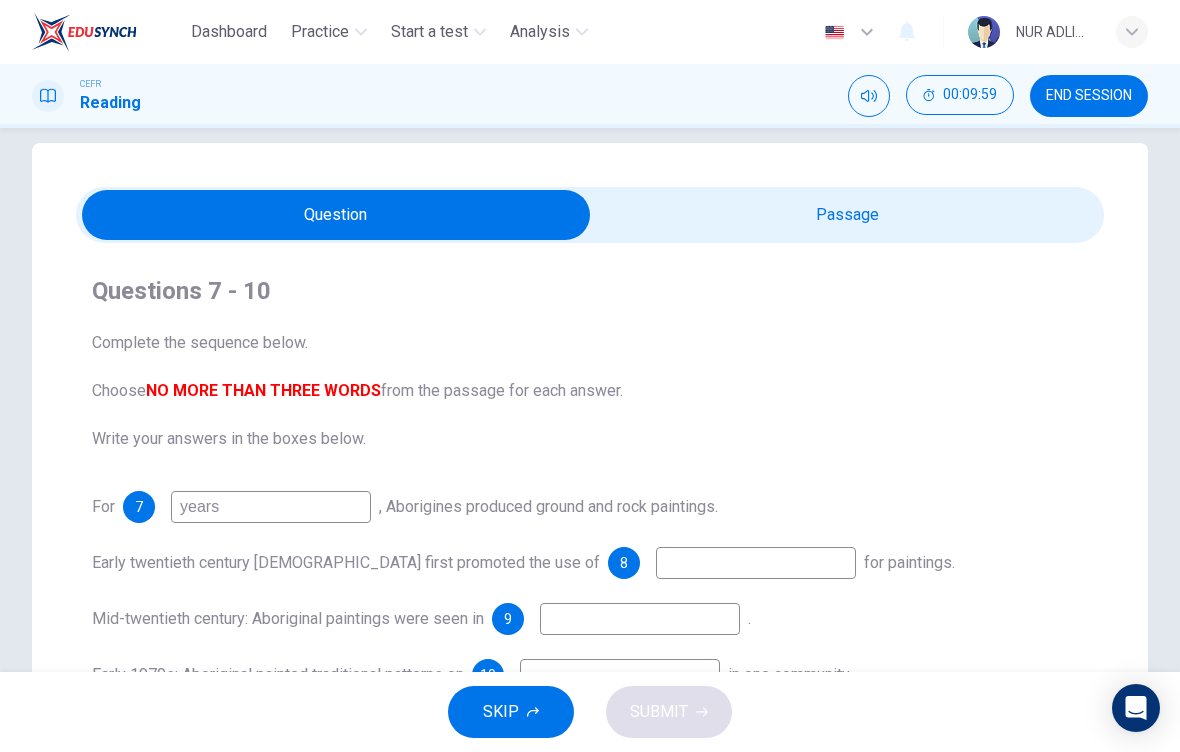 click at bounding box center (336, 215) 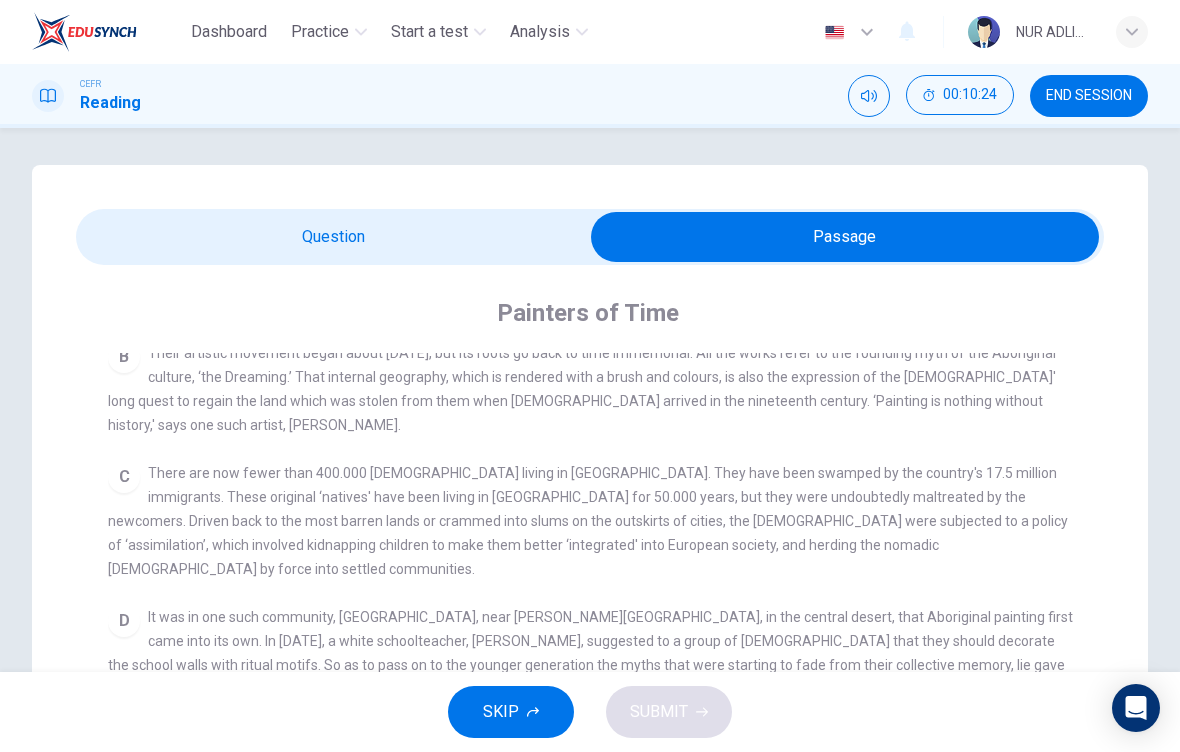 scroll, scrollTop: 3, scrollLeft: 0, axis: vertical 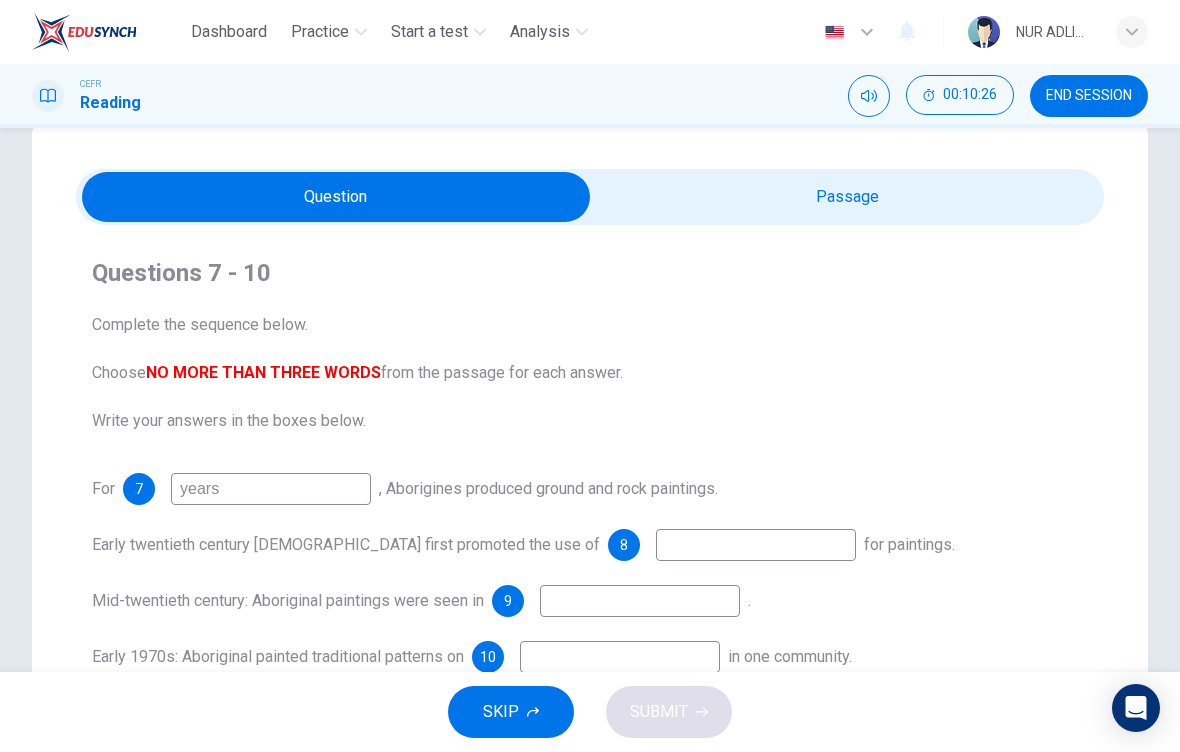 click at bounding box center [756, 545] 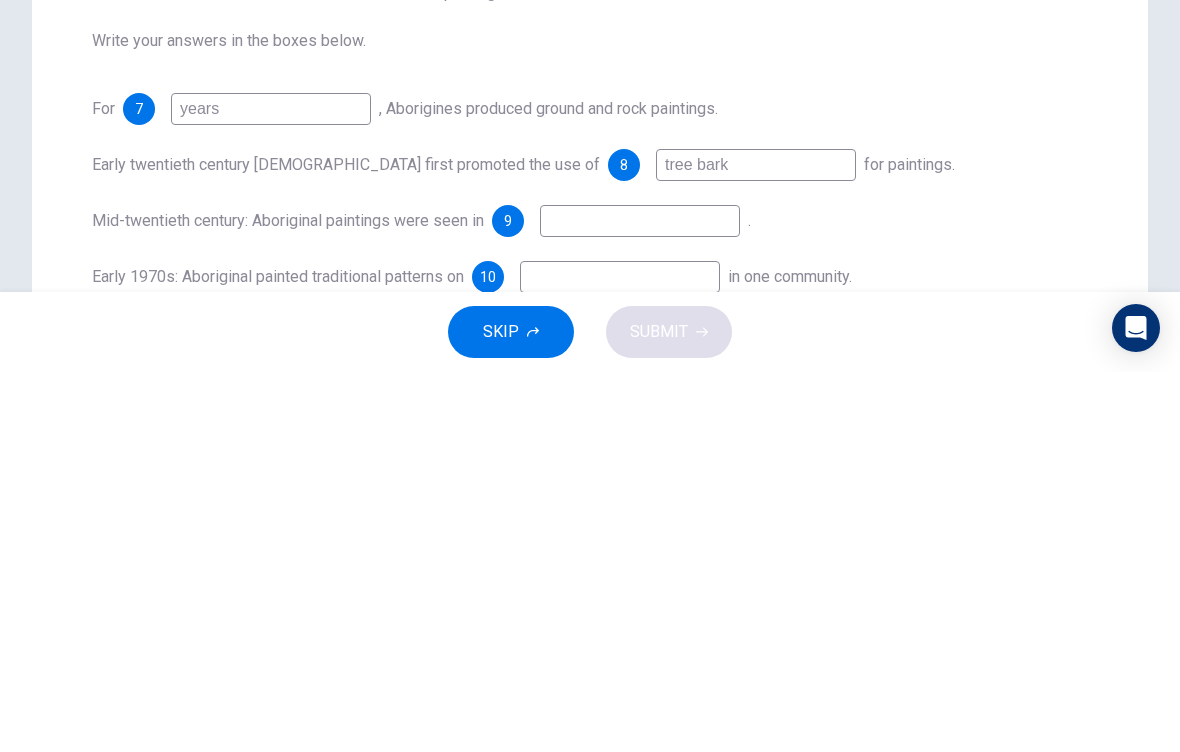 type on "tree bark" 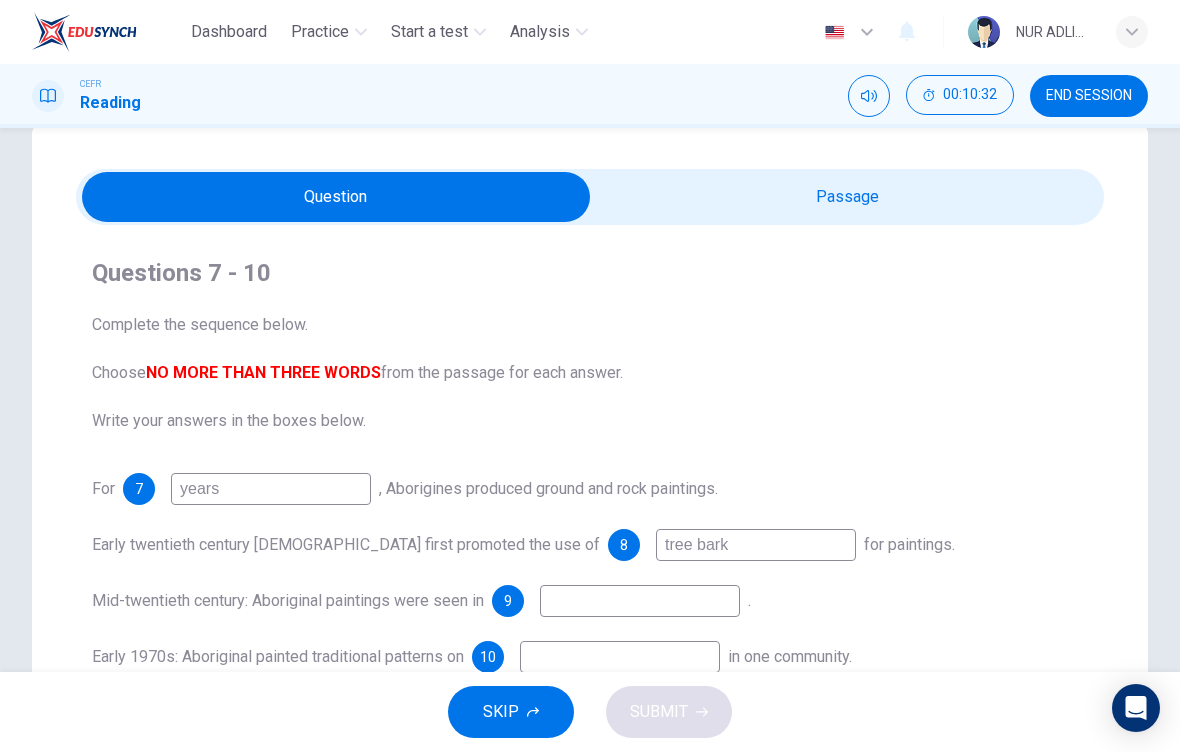 click at bounding box center (336, 197) 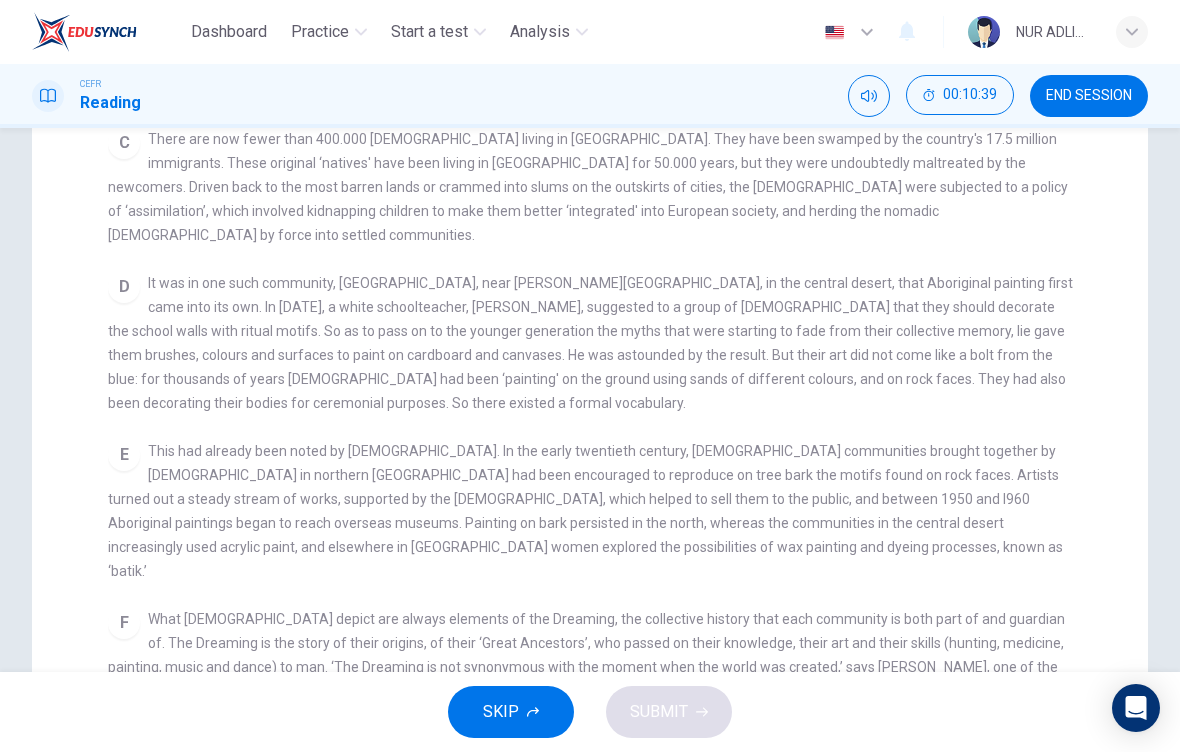 scroll, scrollTop: 338, scrollLeft: 0, axis: vertical 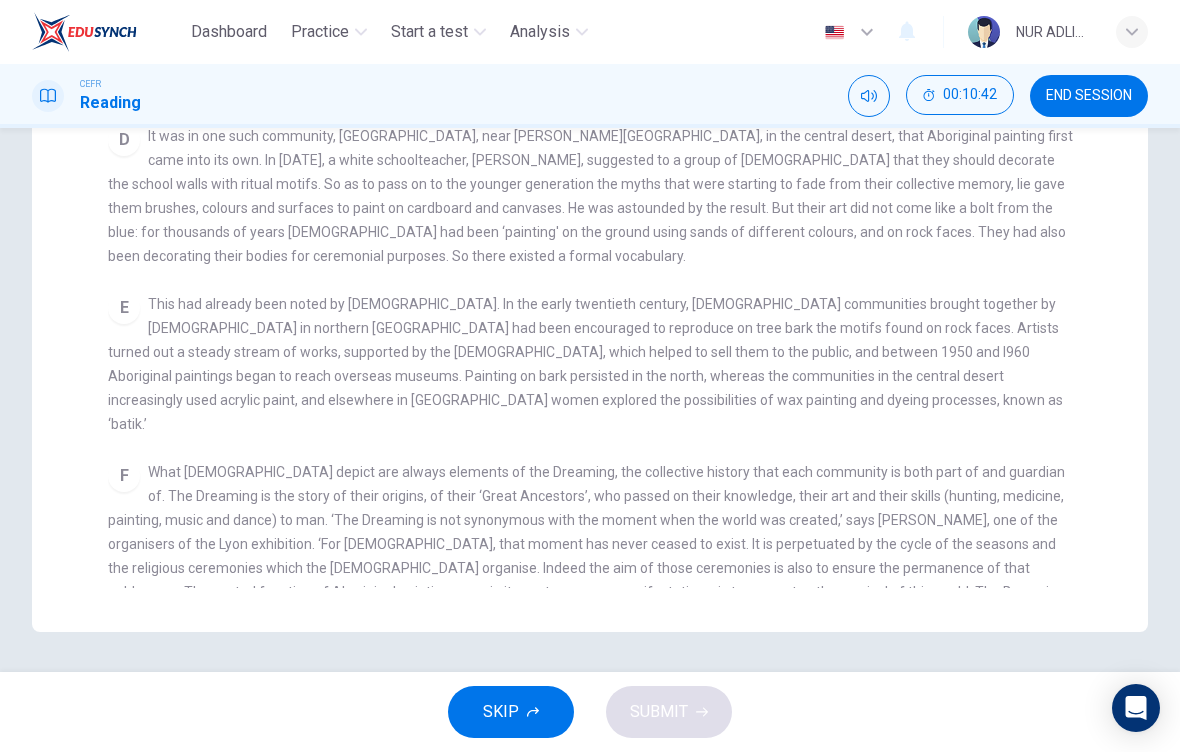 click on "What Aborigines depict are always elements of the Dreaming, the collective history that each community is both part of and guardian of. The Dreaming is the story of their origins, of their ‘Great Ancestors’, who passed on their knowledge, their art and their skills (hunting, medicine, painting, music and dance) to man. ‘The Dreaming is not synonymous with the moment when the world was created,’ says Stephane Jacob, one of the organisers of the Lyon exhibition. ‘For Aborigines, that moment has never ceased to exist. It is perpetuated by the cycle of the seasons and the religious ceremonies which the Aborigines organise. Indeed the aim of those ceremonies is also to ensure the permanence of that golden age. The central function of Aboriginal painting, even in its contemporary manifestations, is to guarantee the survival of this world. The Dreaming is both past, present and future.'" at bounding box center [586, 544] 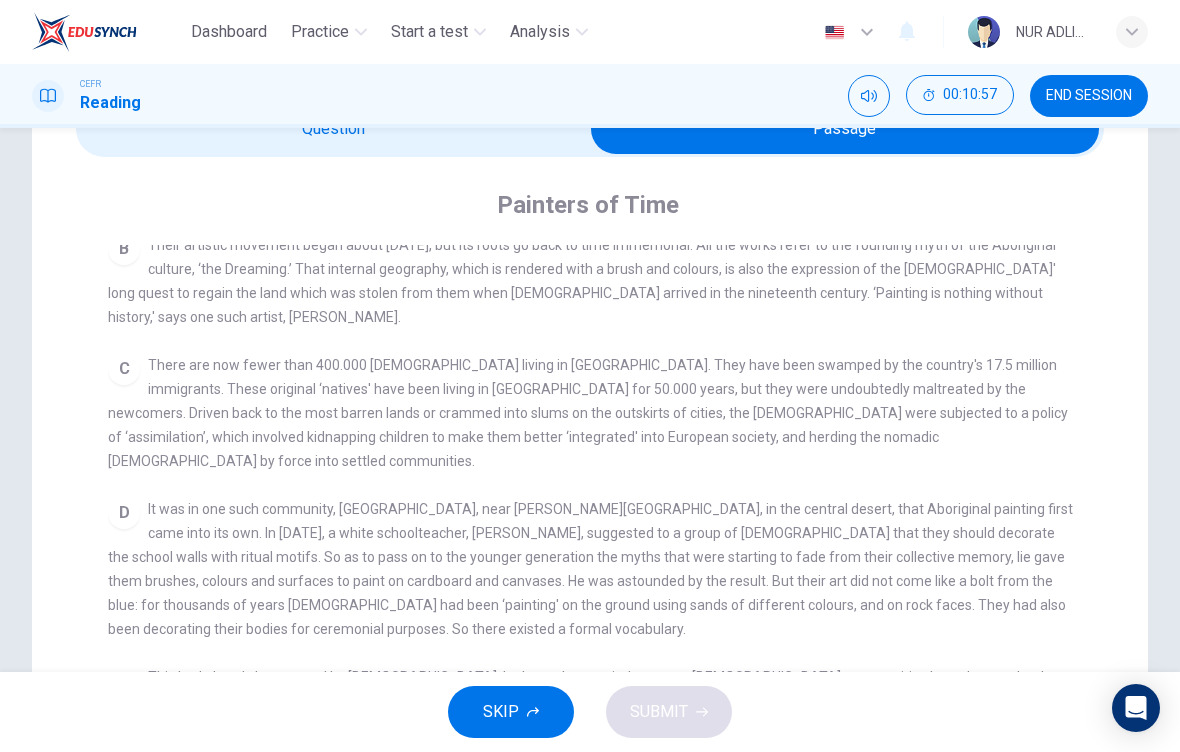 scroll, scrollTop: 31, scrollLeft: 0, axis: vertical 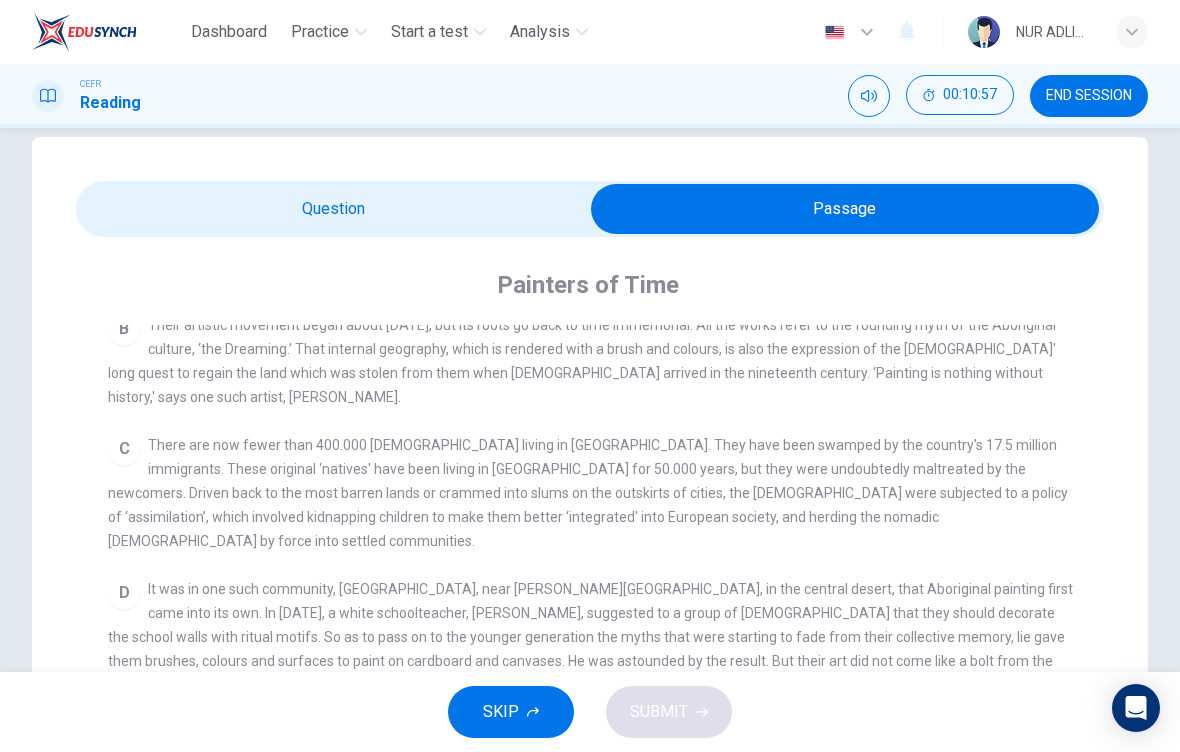 click at bounding box center (845, 209) 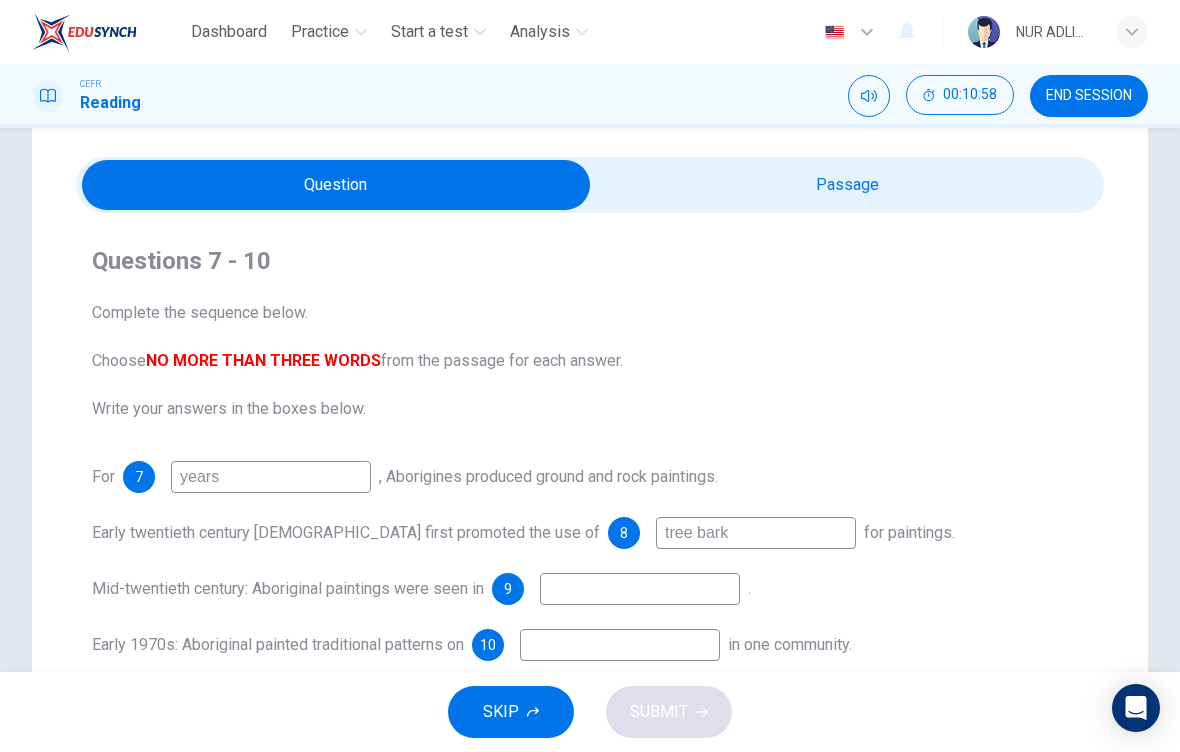 scroll, scrollTop: 58, scrollLeft: 0, axis: vertical 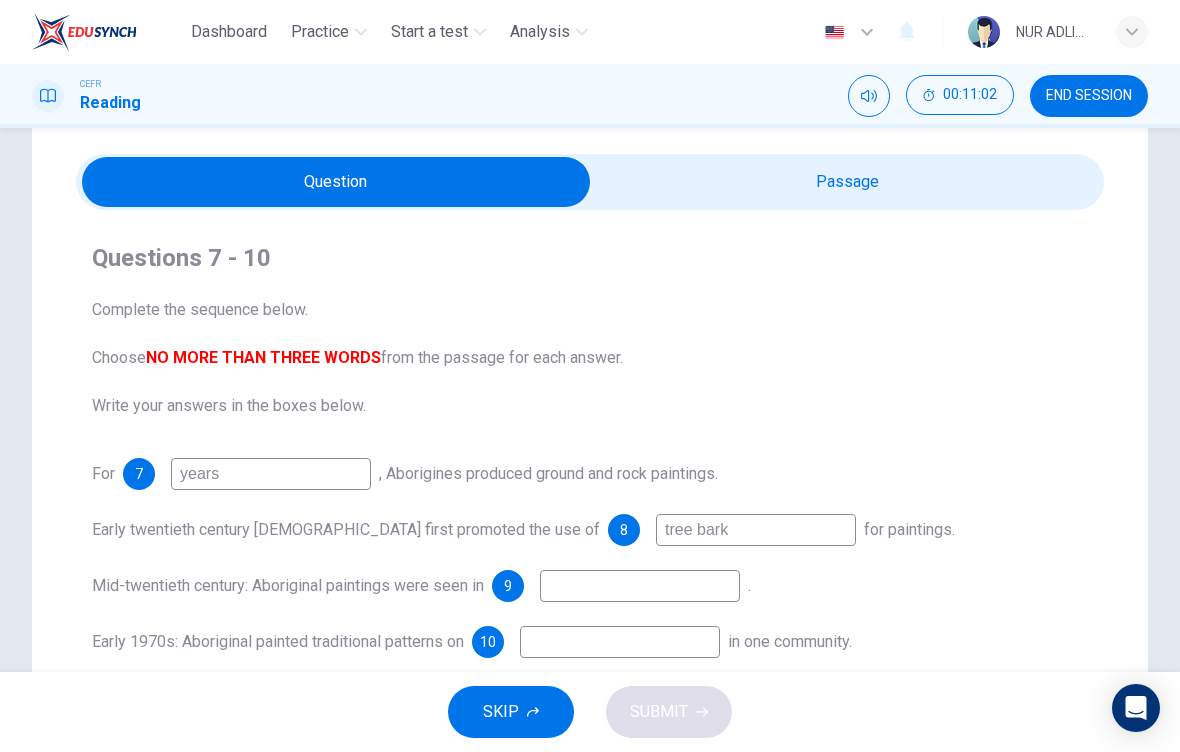 click at bounding box center [640, 586] 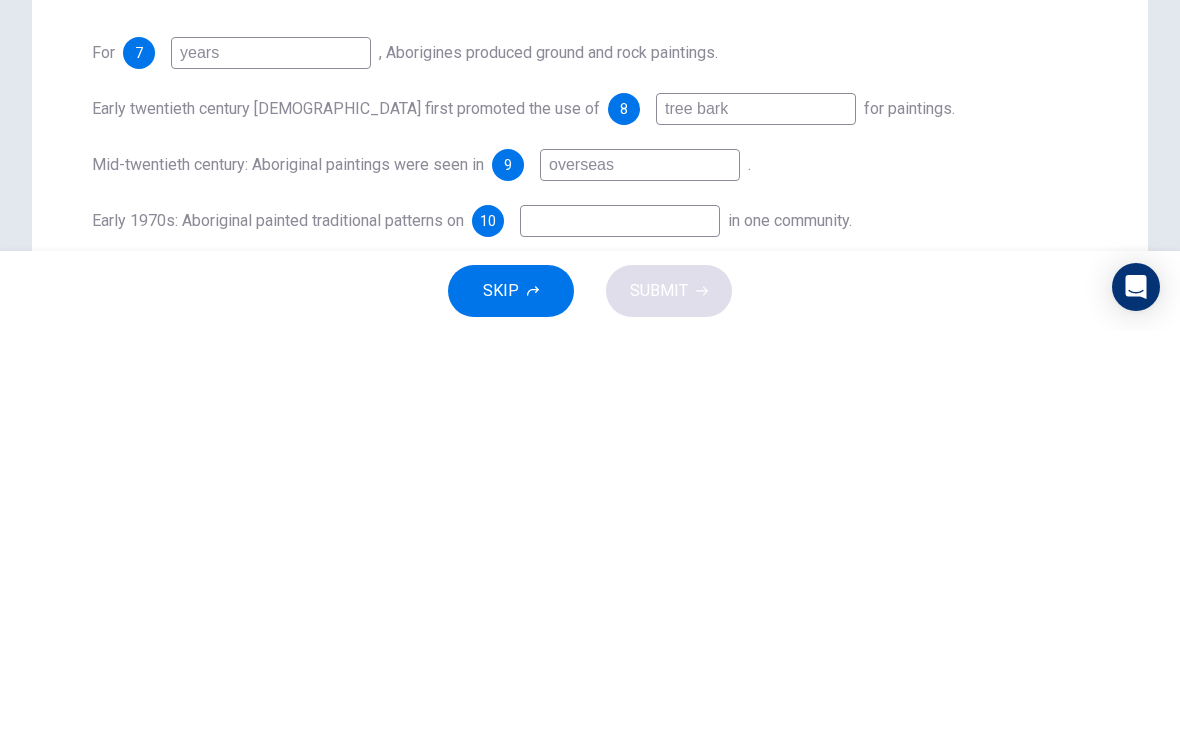 type on "overseas" 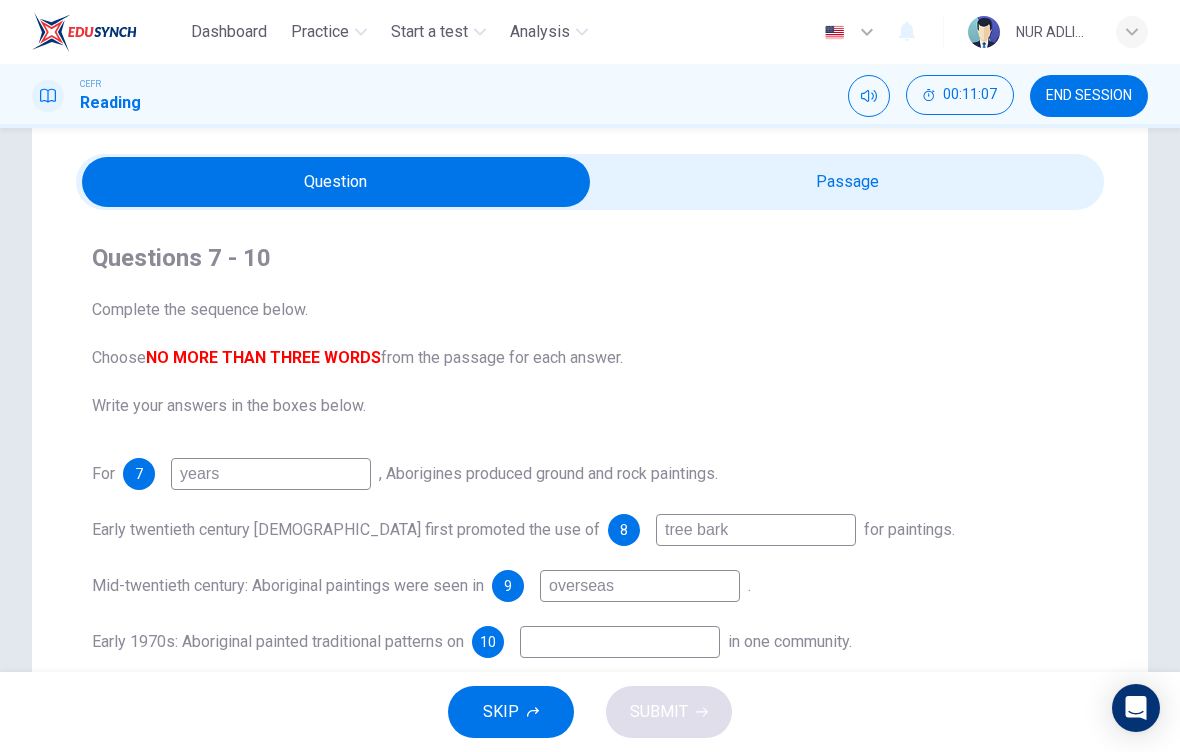 click at bounding box center (336, 182) 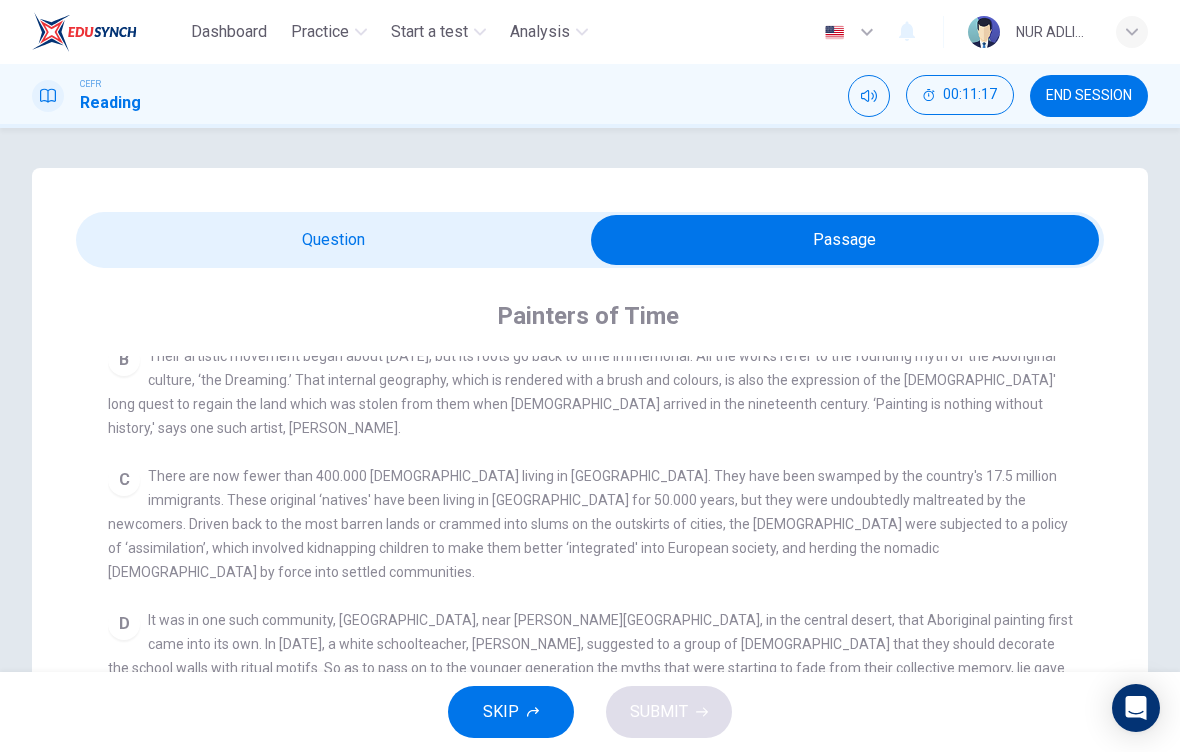 scroll, scrollTop: 0, scrollLeft: 0, axis: both 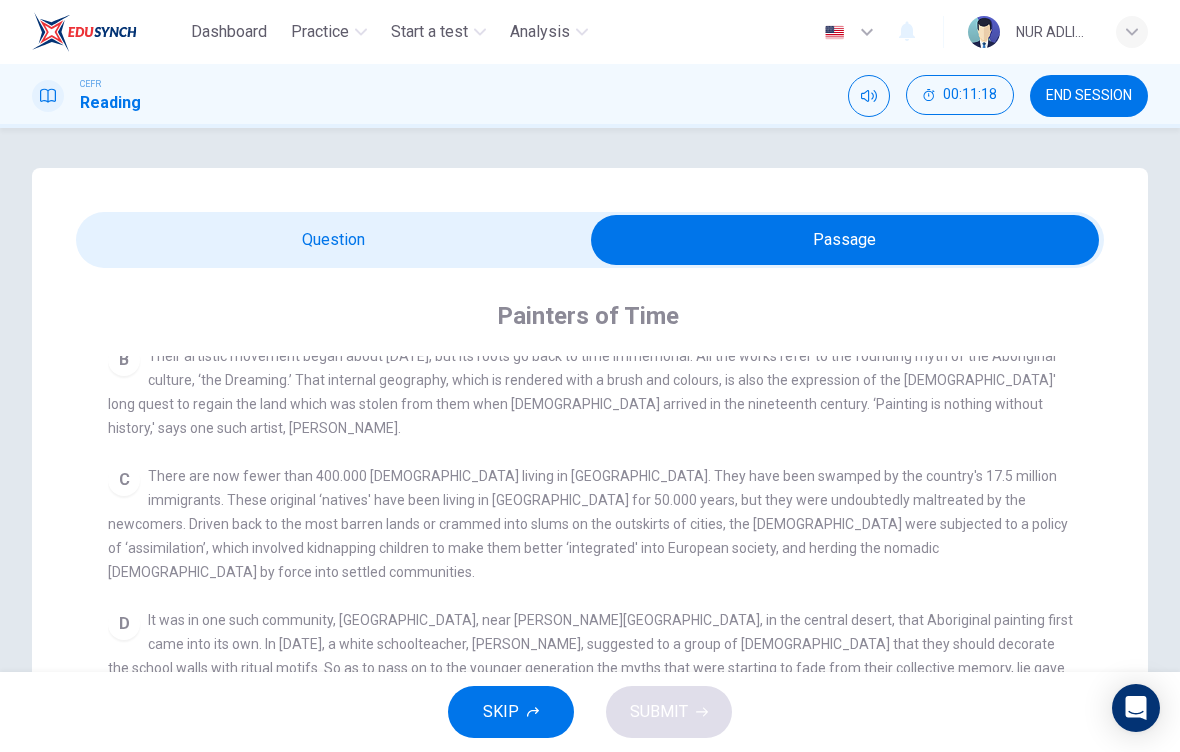 click at bounding box center [845, 240] 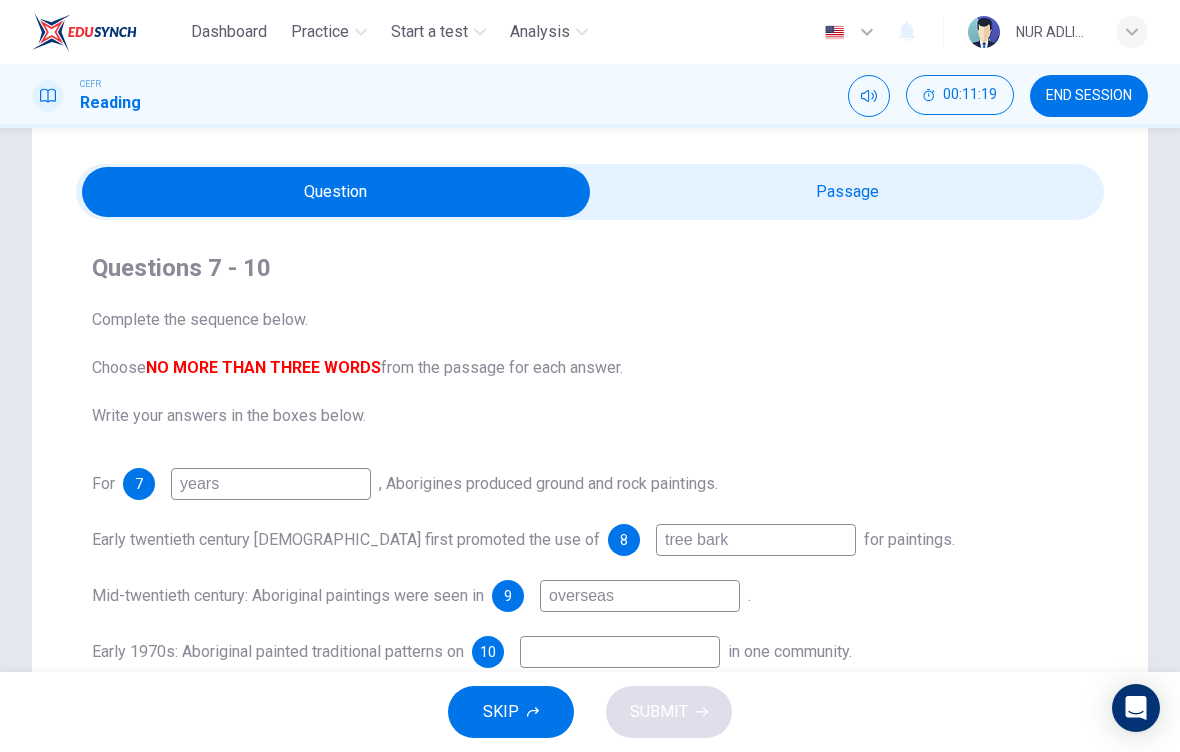 scroll, scrollTop: 50, scrollLeft: 0, axis: vertical 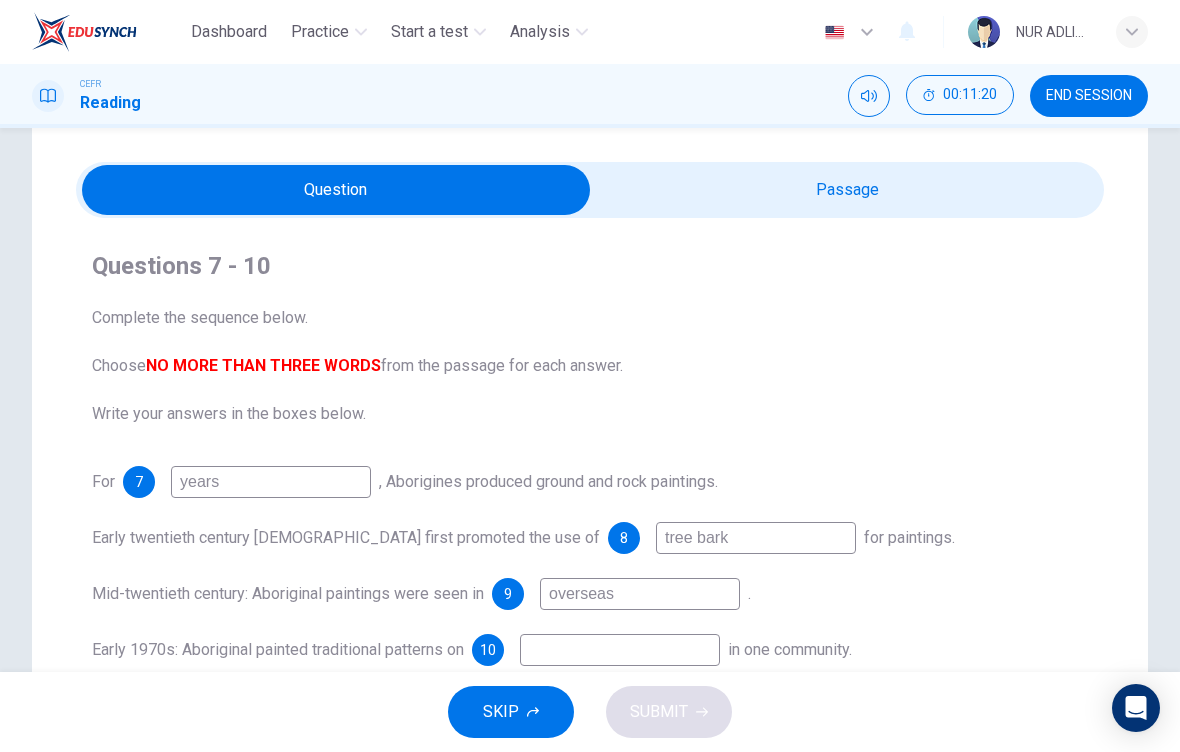 click on "overseas" at bounding box center (640, 594) 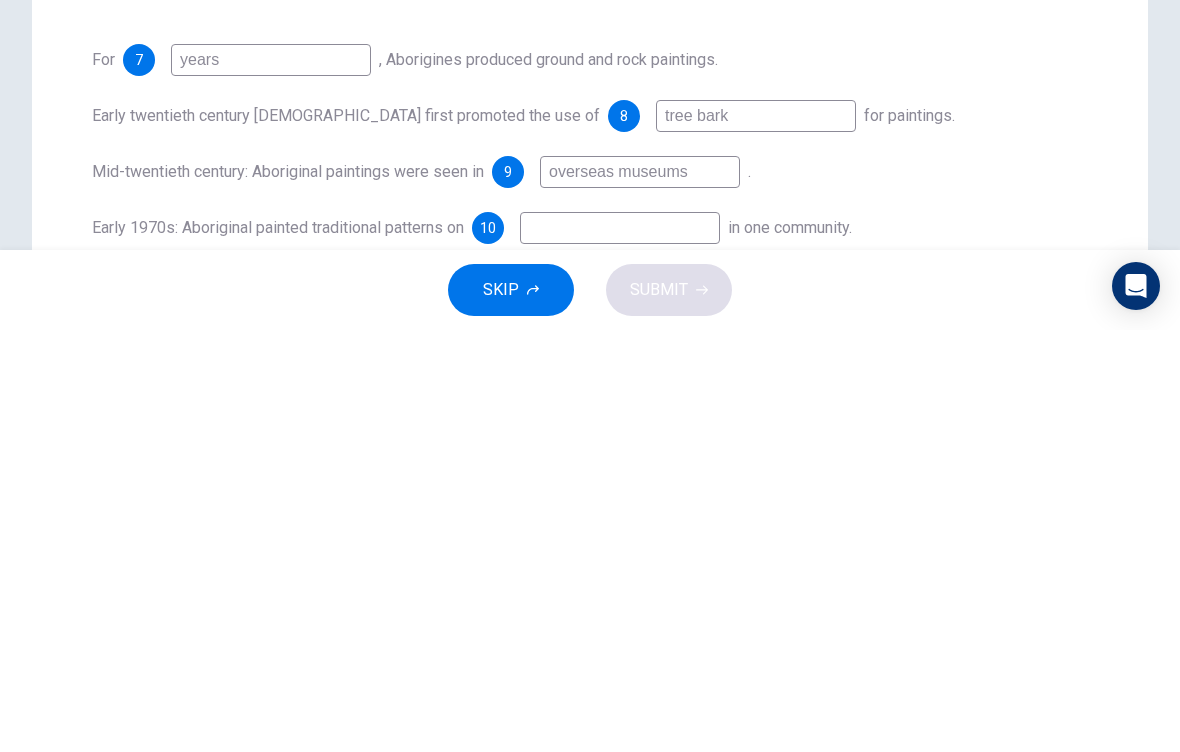 type on "overseas museums" 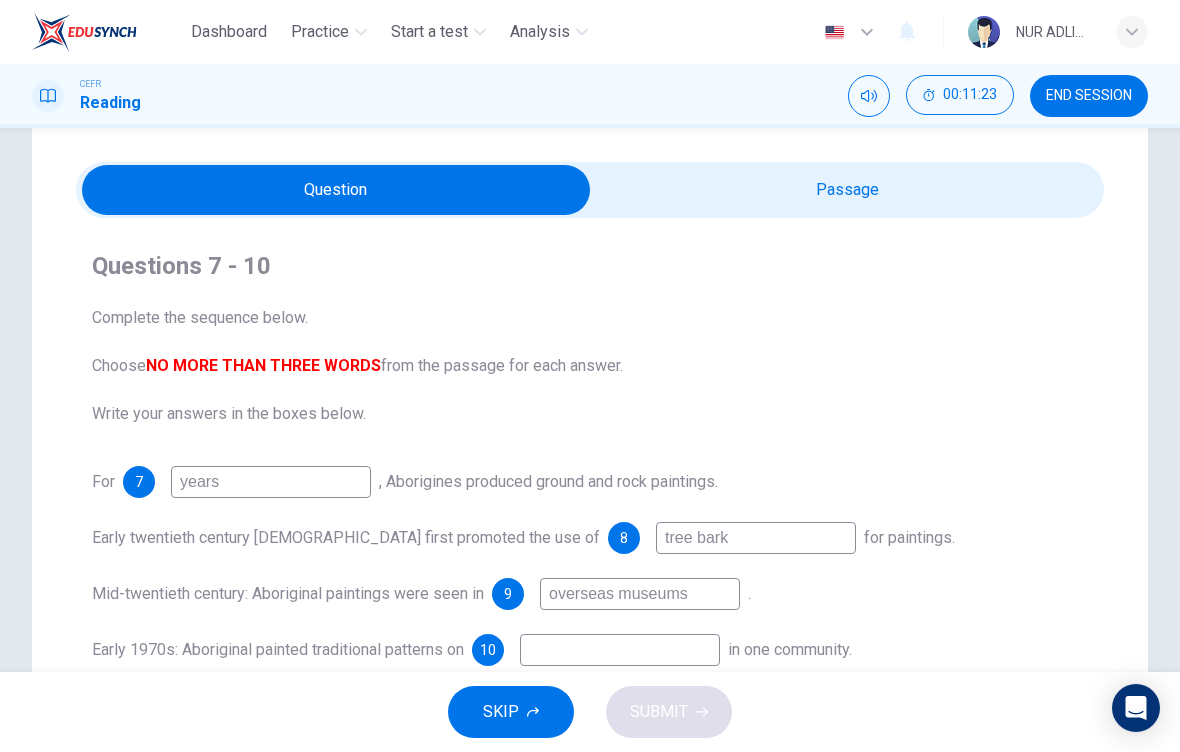 click at bounding box center [336, 190] 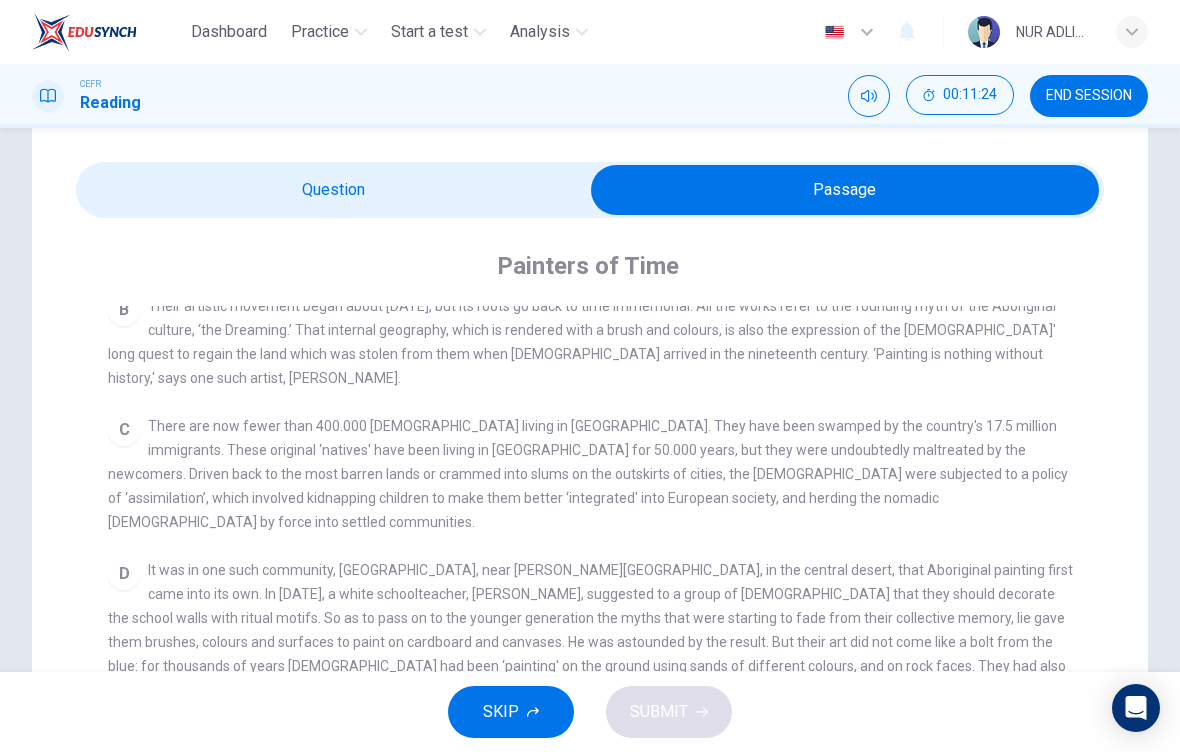 click at bounding box center (845, 190) 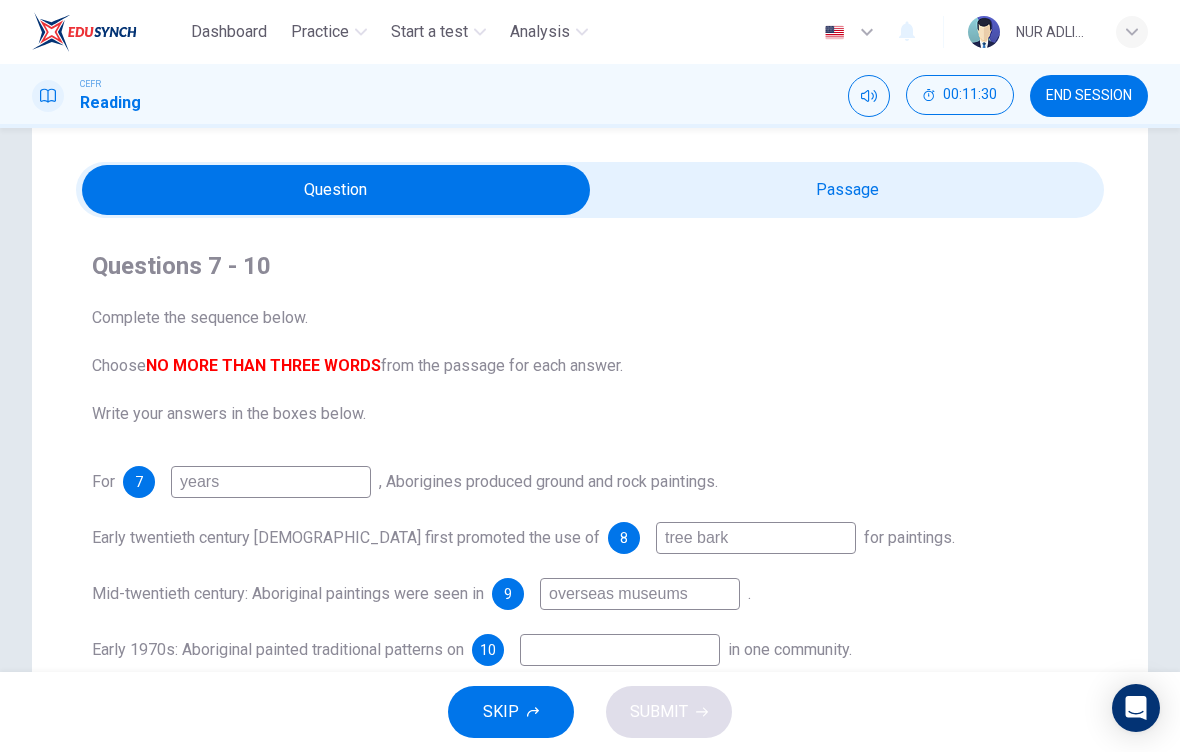 scroll, scrollTop: 38, scrollLeft: 0, axis: vertical 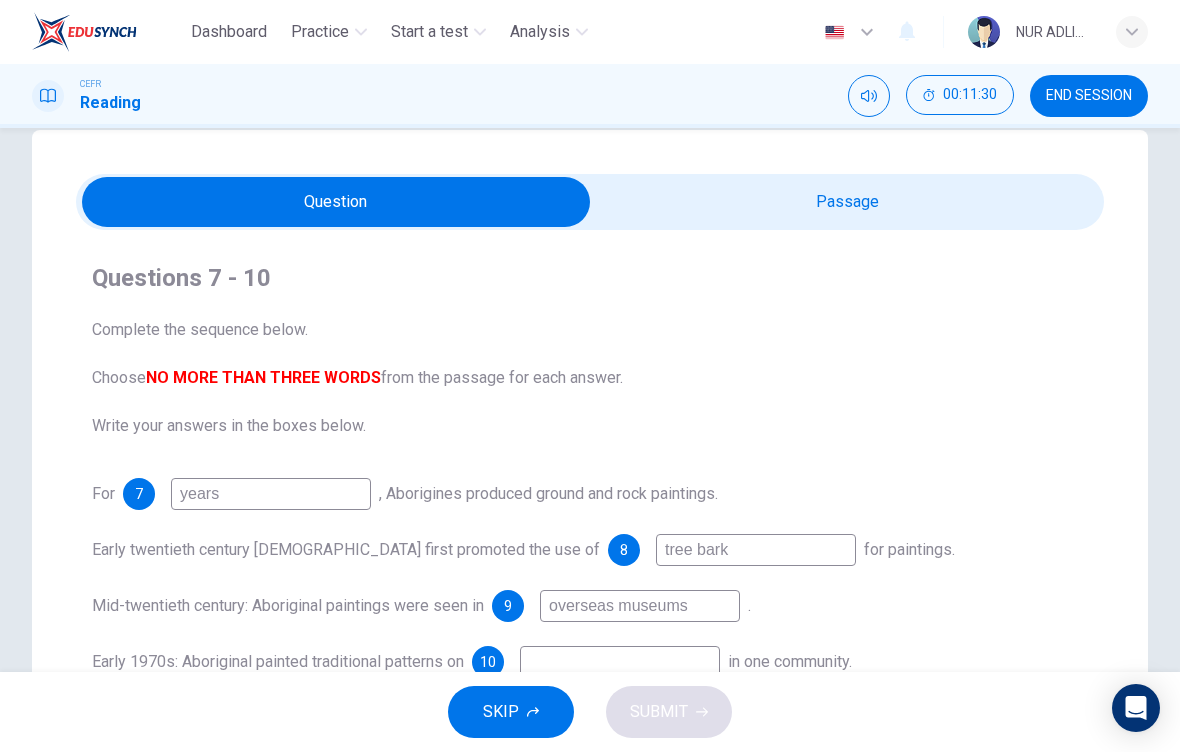 click at bounding box center [336, 202] 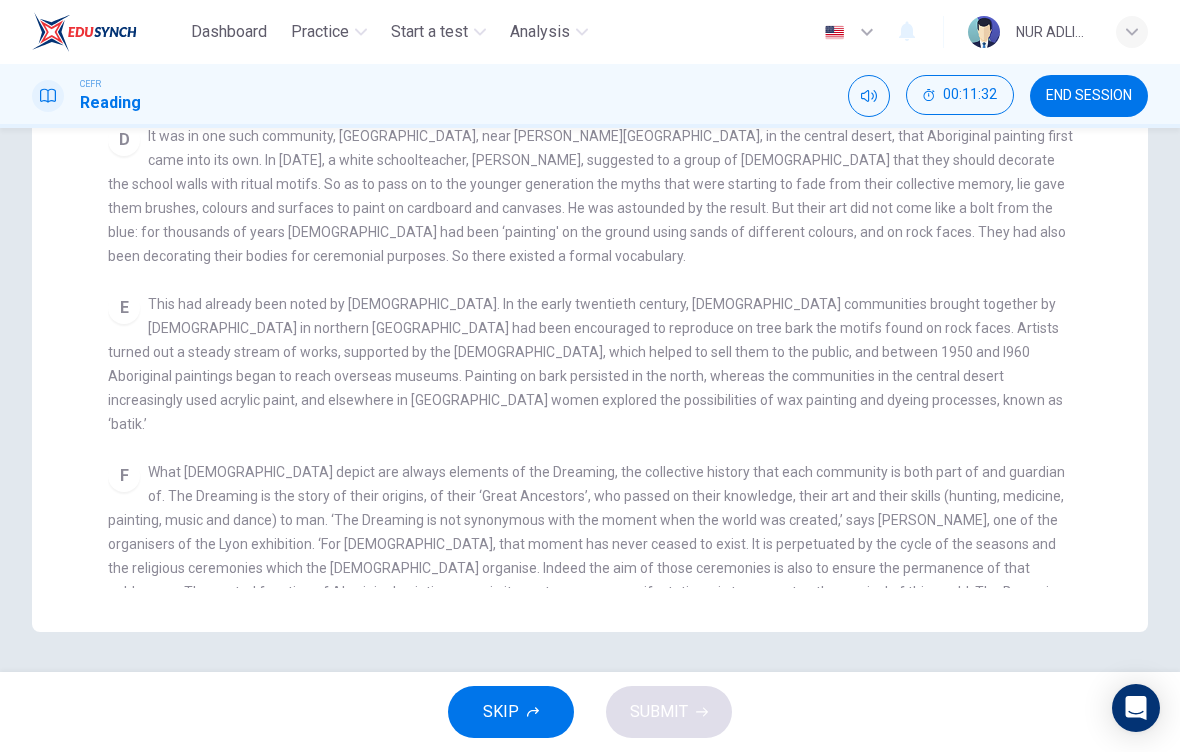 scroll, scrollTop: 484, scrollLeft: 0, axis: vertical 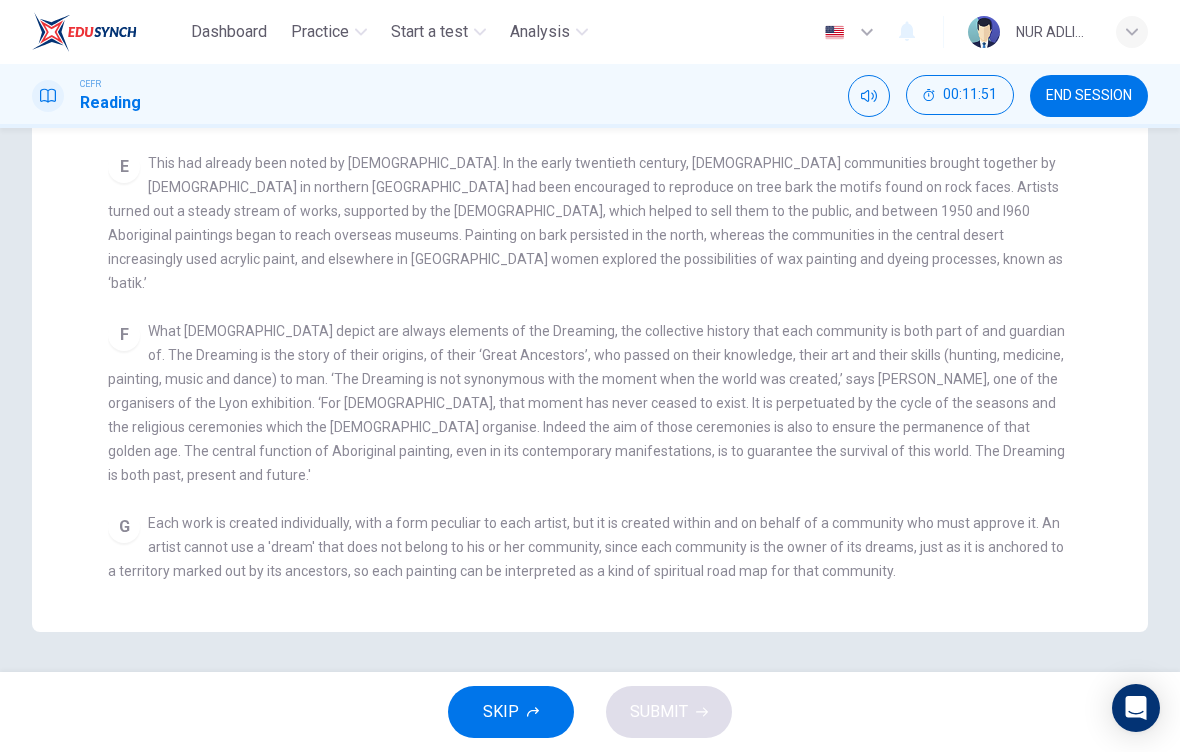 click on "CLICK TO ZOOM Click to Zoom A The works of Aboriginal artists are now much in demand throughout the world, and not just in Australia, where they are already fully recognised: the National Museum of Australia, which opened in Canberra in 2001, designated 40% of its exhibition space to works by Aborigines. In Europe their art is being exhibited at a museum in Lyon, France, while the future Quai Branly museum in Paris - which will be devoted to arts and civilisations of Africa, Asia, Oceania and the Americas - plans to commission frescoes by artists from Australia. B C D E F G Each work is created individually, with a form peculiar to each artist, but it is created within and on behalf of a community who must approve it. An artist cannot use a 'dream' that does not belong to his or her community, since each community is the owner of its dreams, just as it is anchored to a territory marked out by its ancestors, so each painting can be interpreted as a kind of spiritual road map for that community. H" at bounding box center (603, 230) 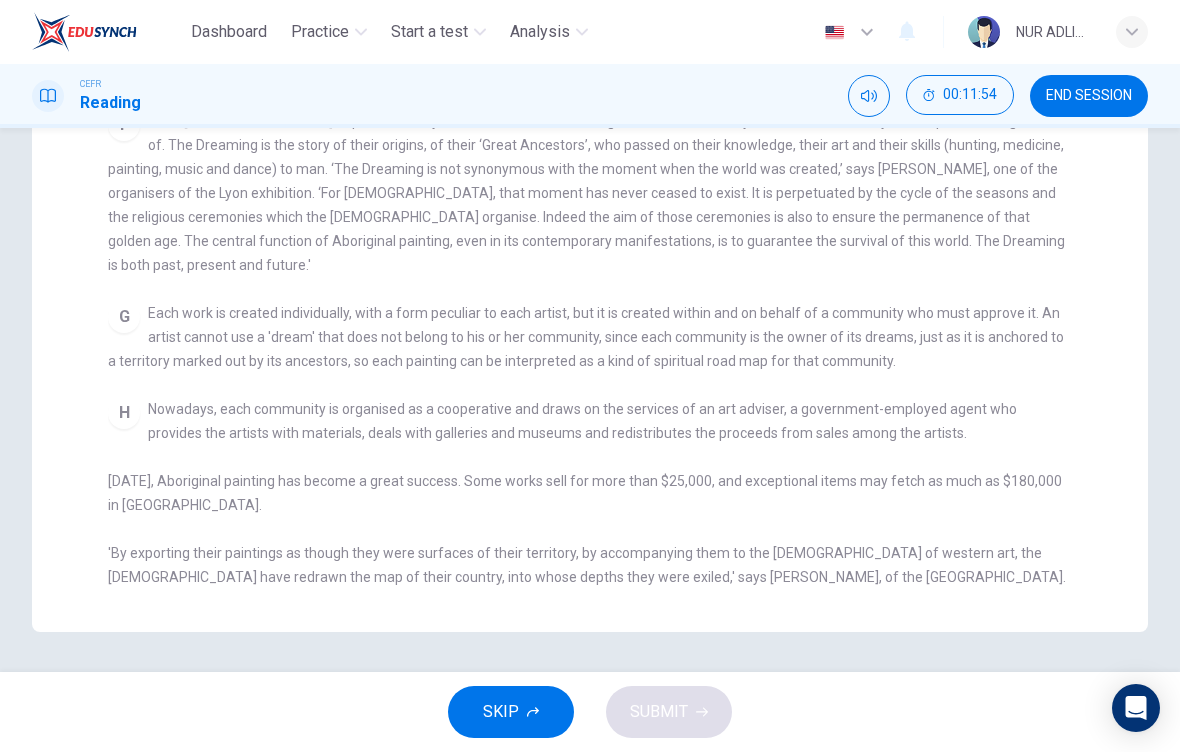 click on "CLICK TO ZOOM Click to Zoom A The works of Aboriginal artists are now much in demand throughout the world, and not just in Australia, where they are already fully recognised: the National Museum of Australia, which opened in Canberra in 2001, designated 40% of its exhibition space to works by Aborigines. In Europe their art is being exhibited at a museum in Lyon, France, while the future Quai Branly museum in Paris - which will be devoted to arts and civilisations of Africa, Asia, Oceania and the Americas - plans to commission frescoes by artists from Australia. B C D E F G Each work is created individually, with a form peculiar to each artist, but it is created within and on behalf of a community who must approve it. An artist cannot use a 'dream' that does not belong to his or her community, since each community is the owner of its dreams, just as it is anchored to a territory marked out by its ancestors, so each painting can be interpreted as a kind of spiritual road map for that community. H" at bounding box center (603, 230) 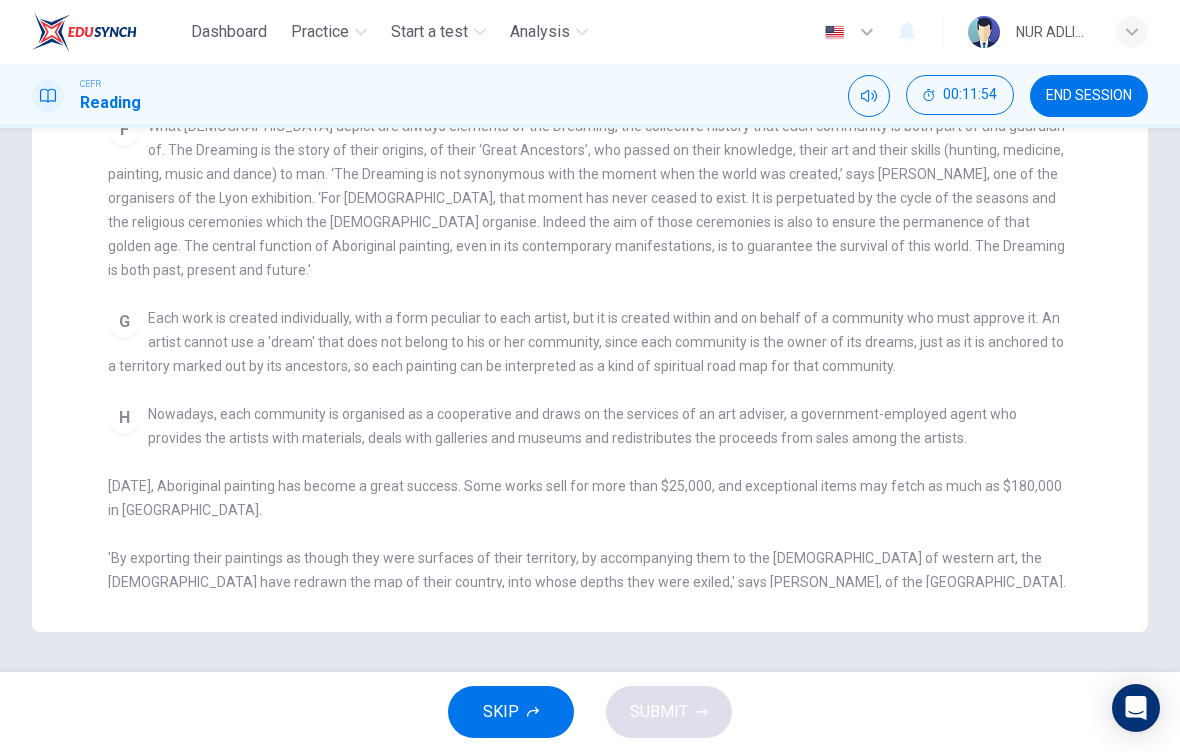 scroll, scrollTop: 886, scrollLeft: 0, axis: vertical 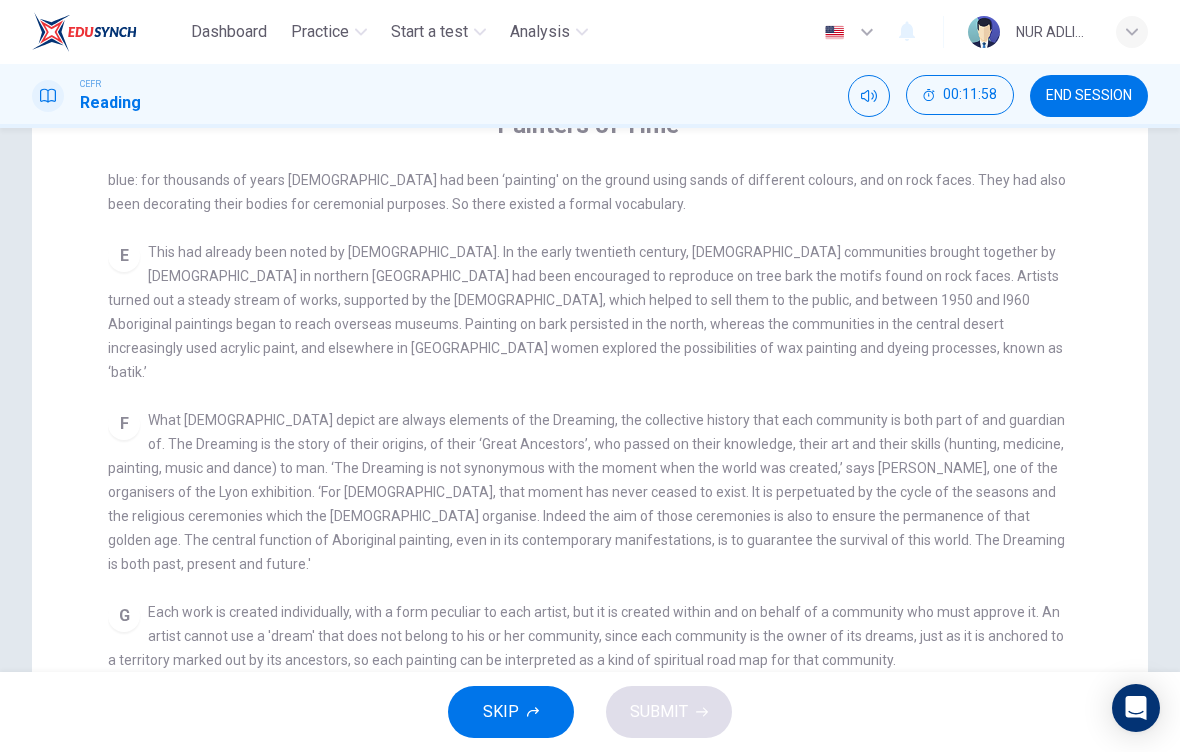 click on "CLICK TO ZOOM Click to Zoom A The works of Aboriginal artists are now much in demand throughout the world, and not just in Australia, where they are already fully recognised: the National Museum of Australia, which opened in Canberra in 2001, designated 40% of its exhibition space to works by Aborigines. In Europe their art is being exhibited at a museum in Lyon, France, while the future Quai Branly museum in Paris - which will be devoted to arts and civilisations of Africa, Asia, Oceania and the Americas - plans to commission frescoes by artists from Australia. B C D E F G Each work is created individually, with a form peculiar to each artist, but it is created within and on behalf of a community who must approve it. An artist cannot use a 'dream' that does not belong to his or her community, since each community is the owner of its dreams, just as it is anchored to a territory marked out by its ancestors, so each painting can be interpreted as a kind of spiritual road map for that community. H" at bounding box center [603, 523] 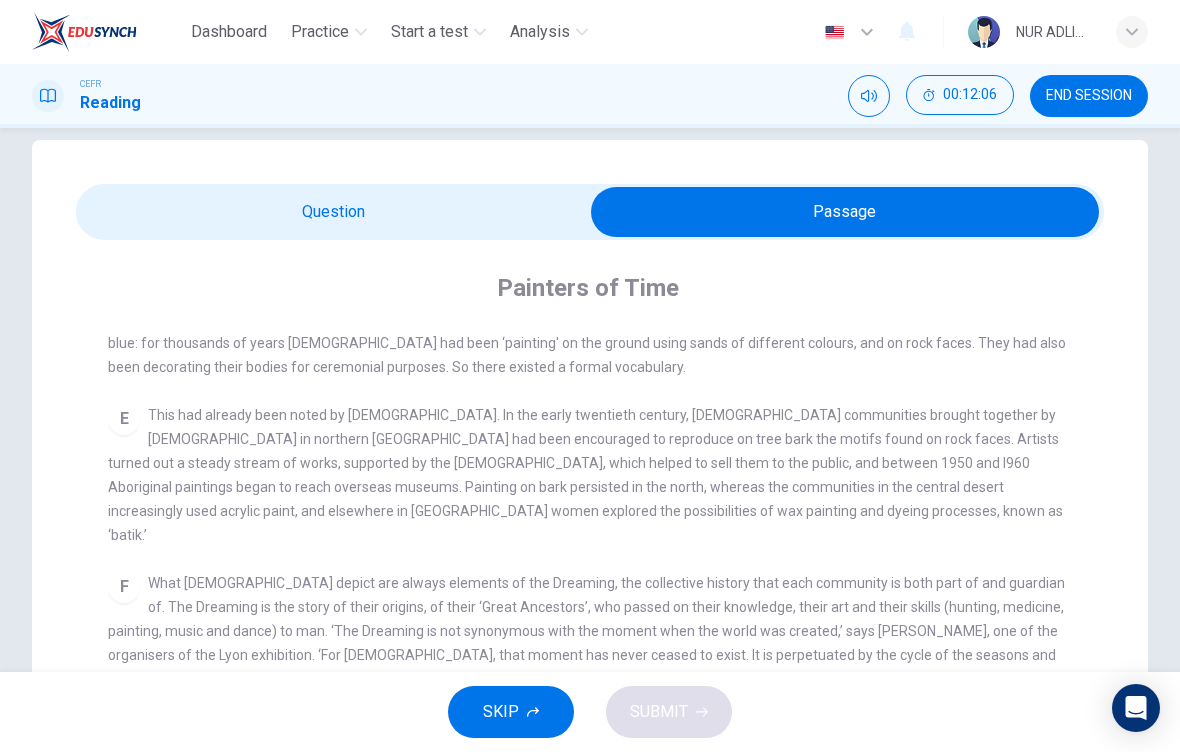scroll, scrollTop: 33, scrollLeft: 0, axis: vertical 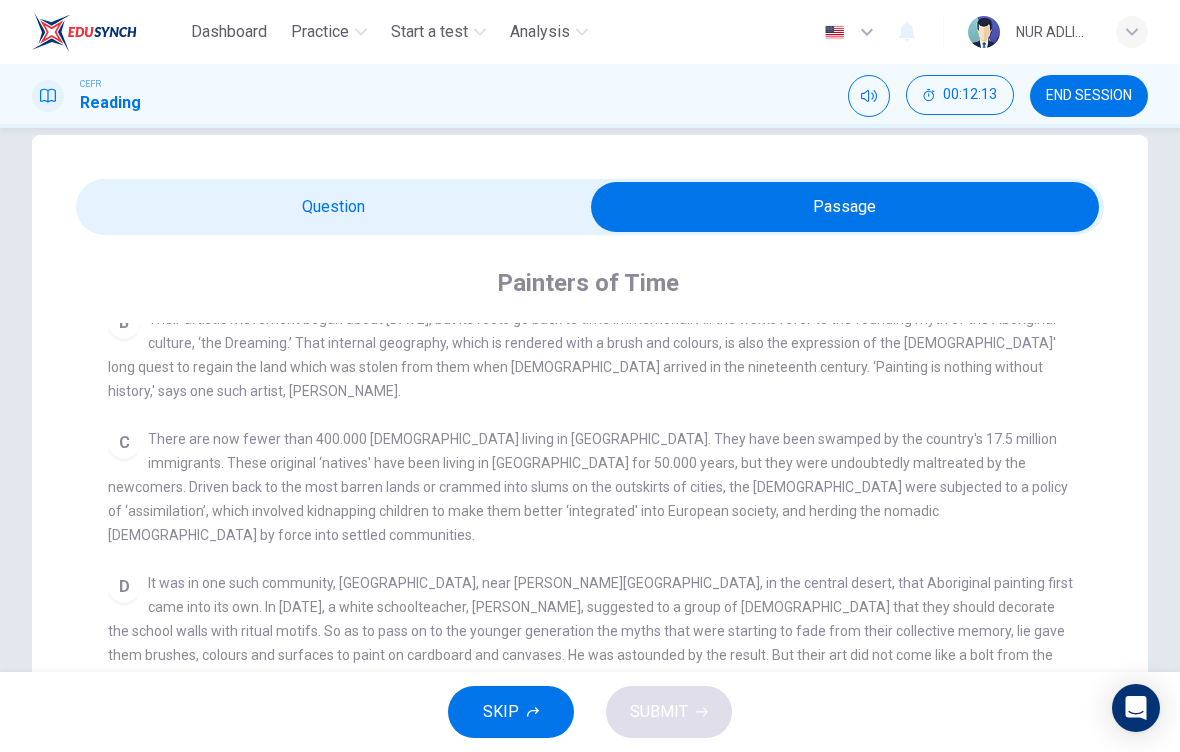 click at bounding box center (845, 207) 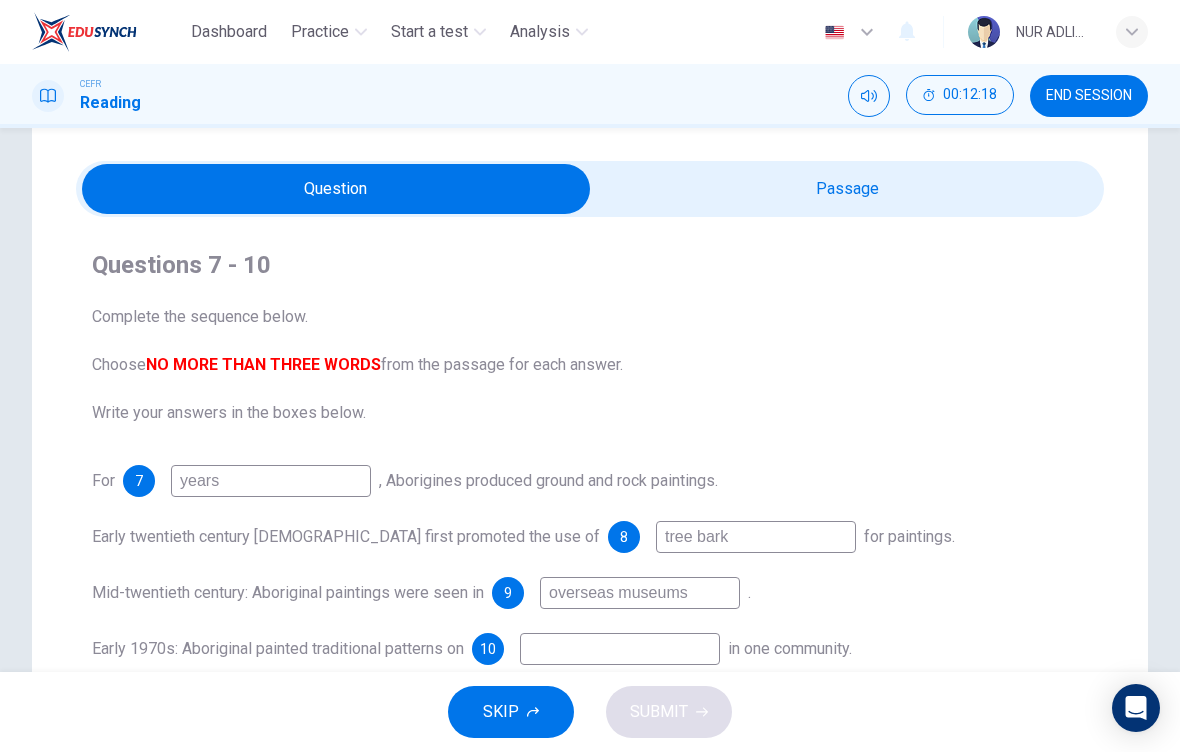 scroll, scrollTop: 47, scrollLeft: 0, axis: vertical 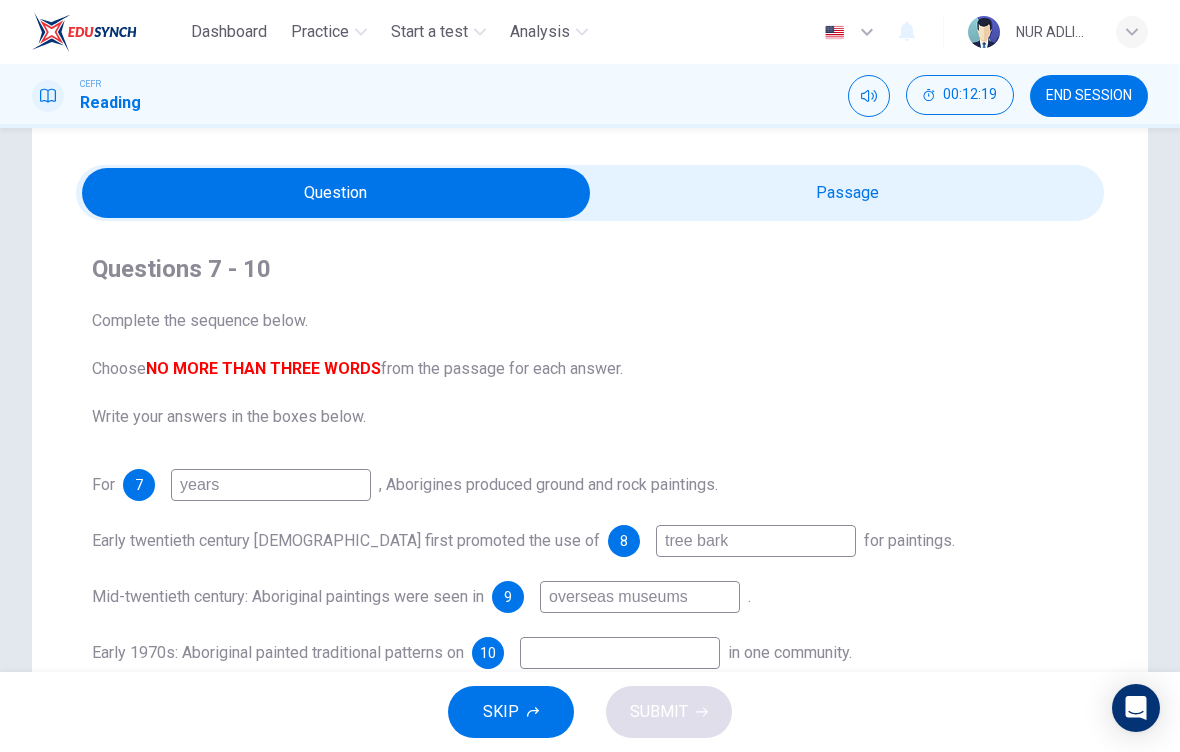 click at bounding box center [336, 193] 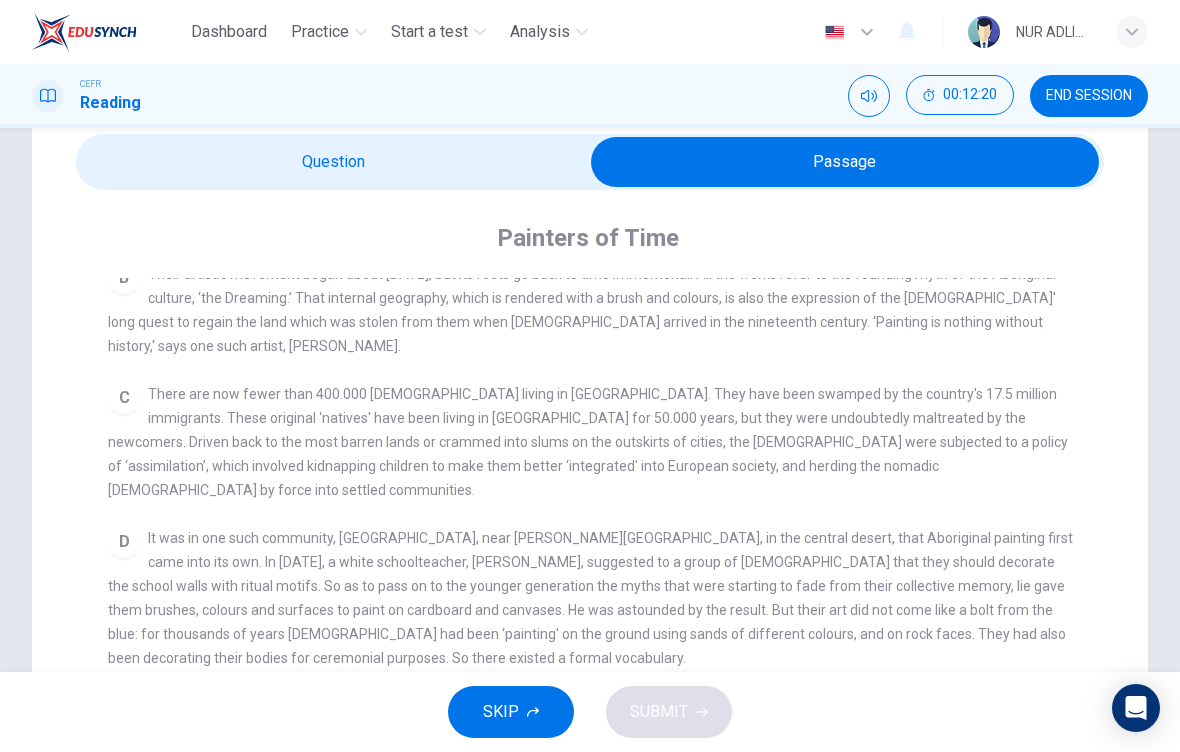 scroll, scrollTop: 82, scrollLeft: 0, axis: vertical 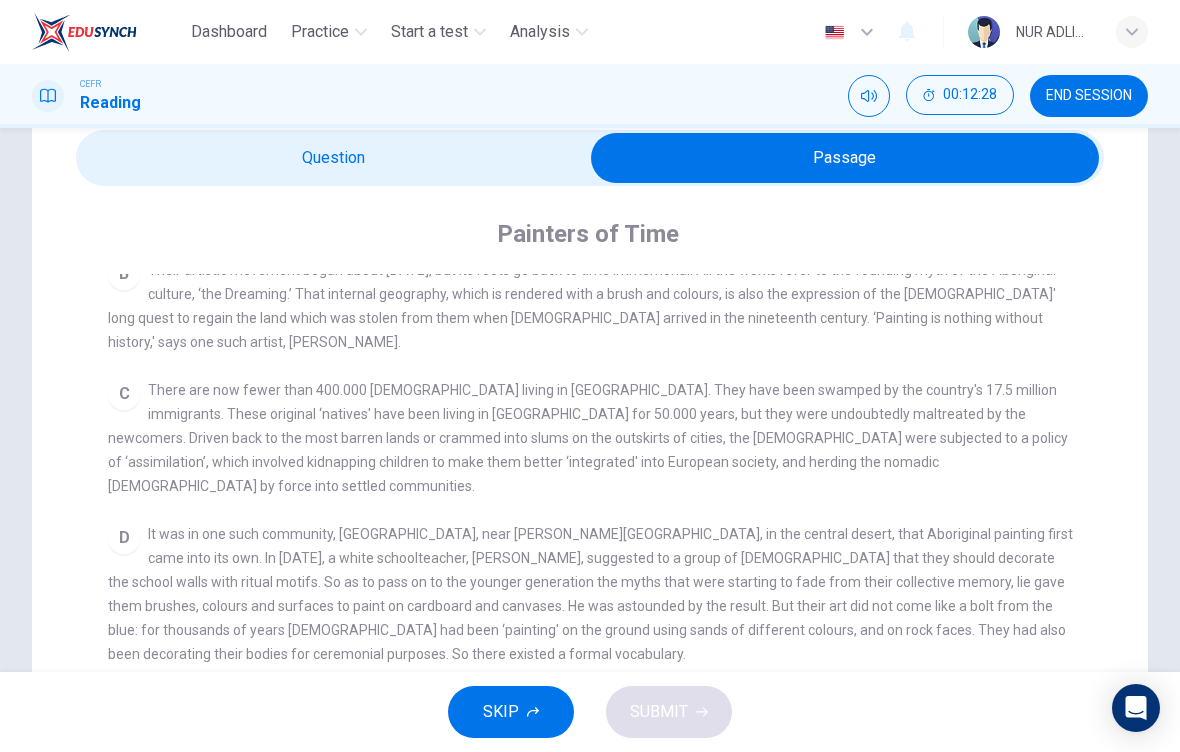 click at bounding box center [845, 158] 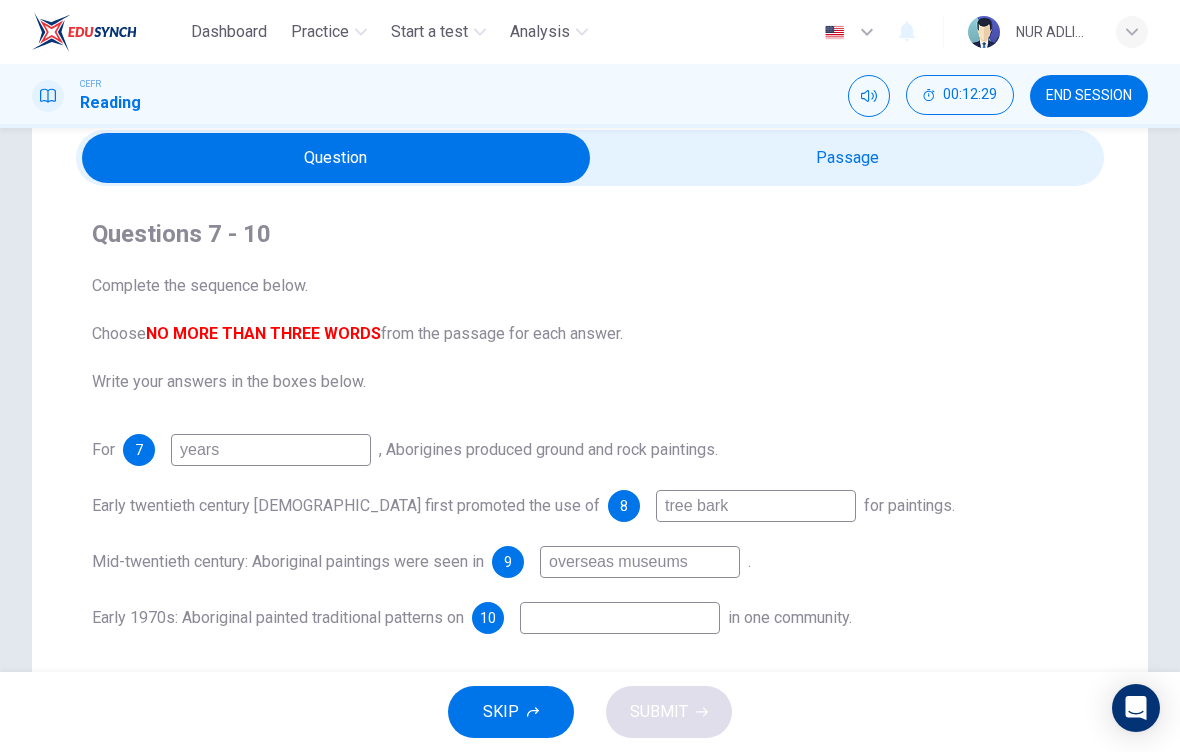 scroll, scrollTop: 113, scrollLeft: 0, axis: vertical 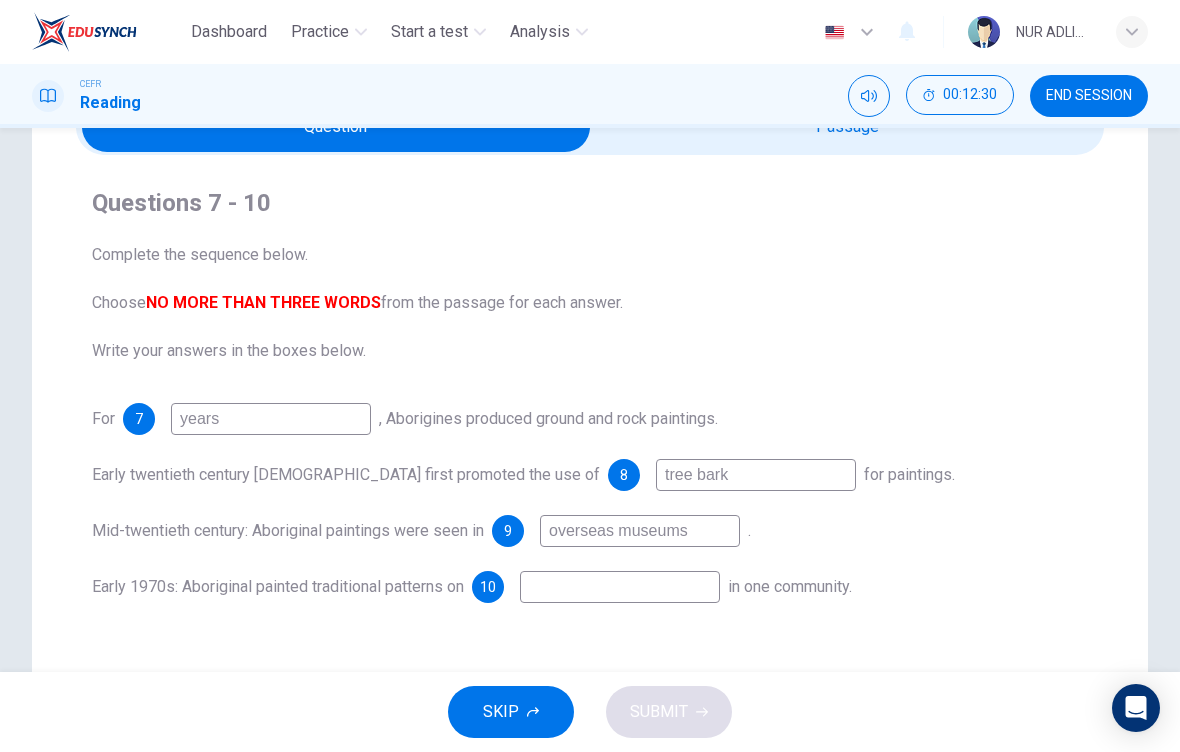 click at bounding box center [620, 587] 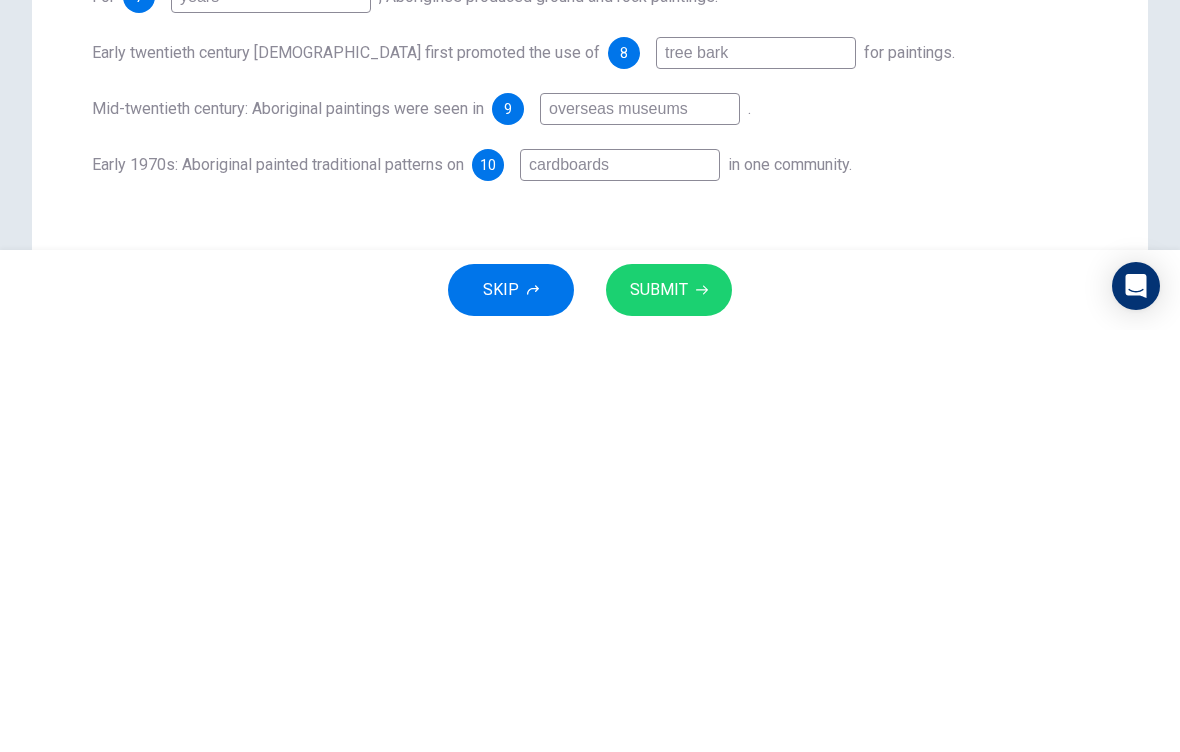 type on "cardboards" 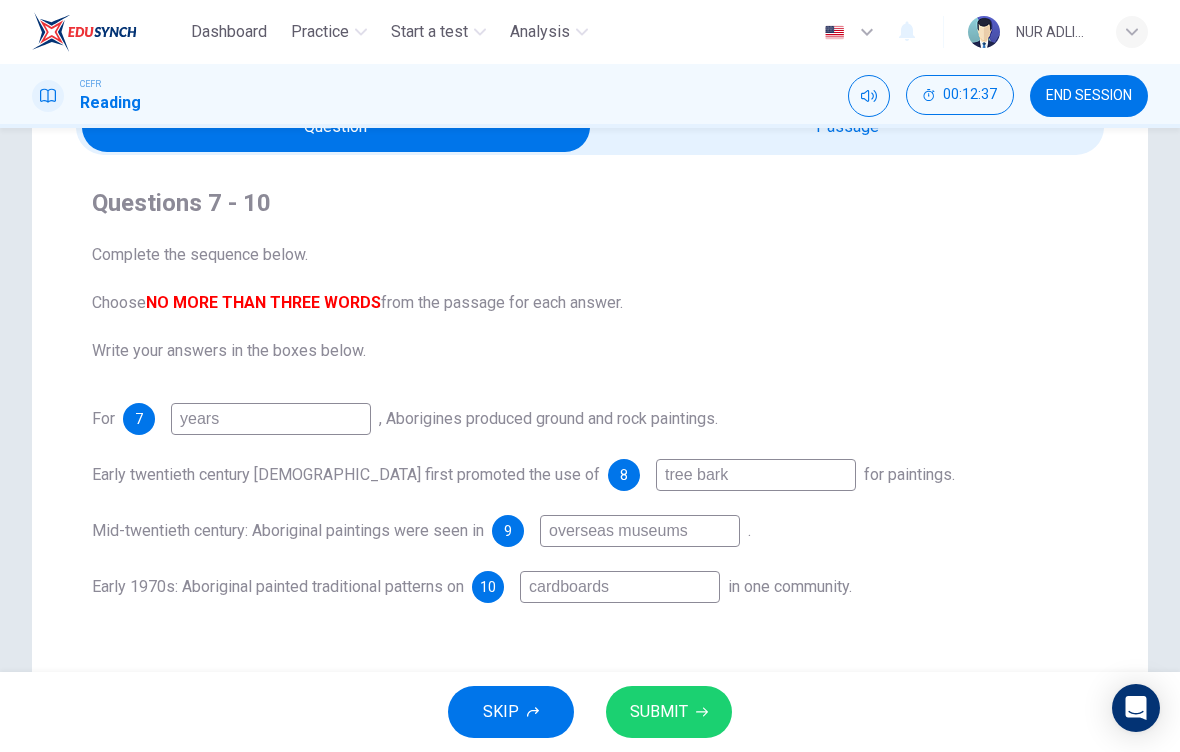 click at bounding box center [336, 127] 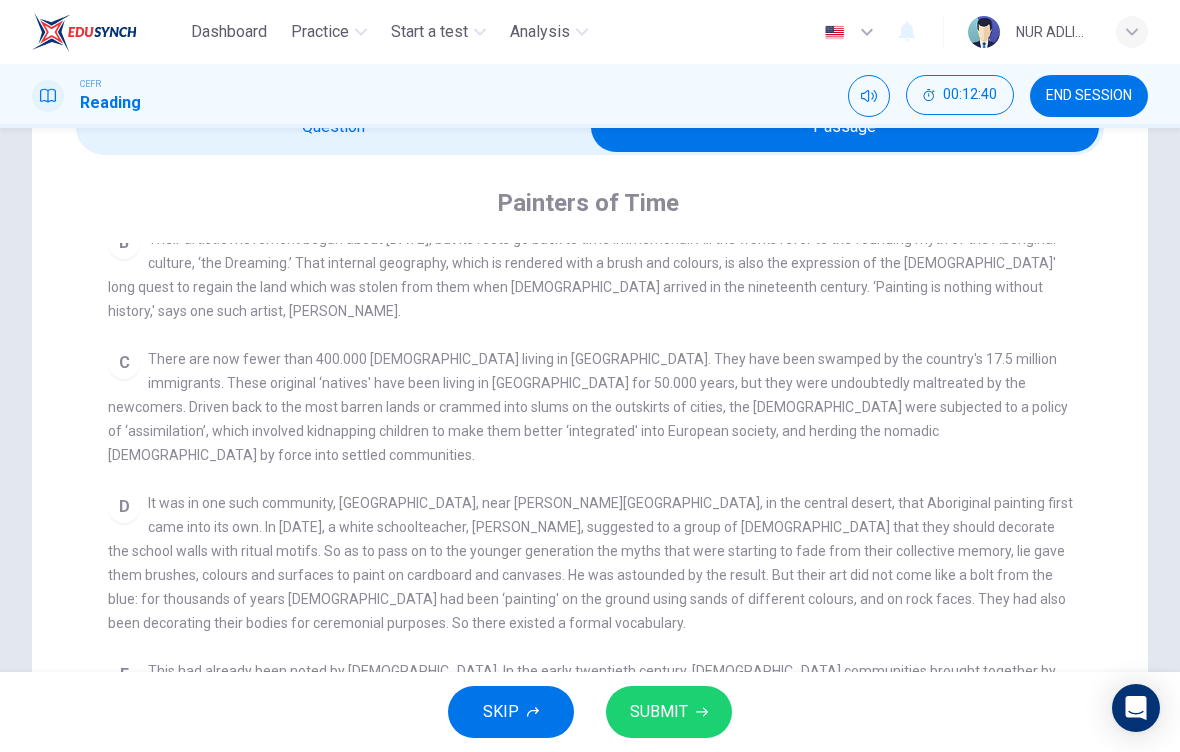 click at bounding box center (845, 127) 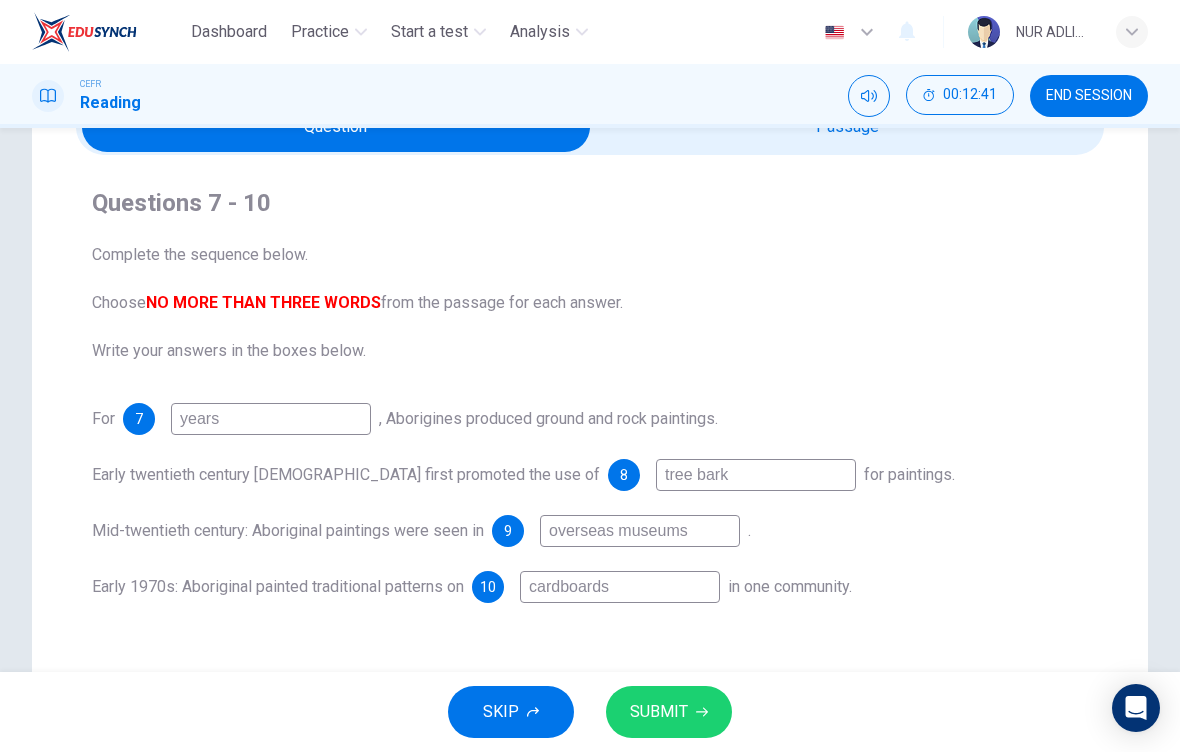 click on "cardboards" at bounding box center (620, 587) 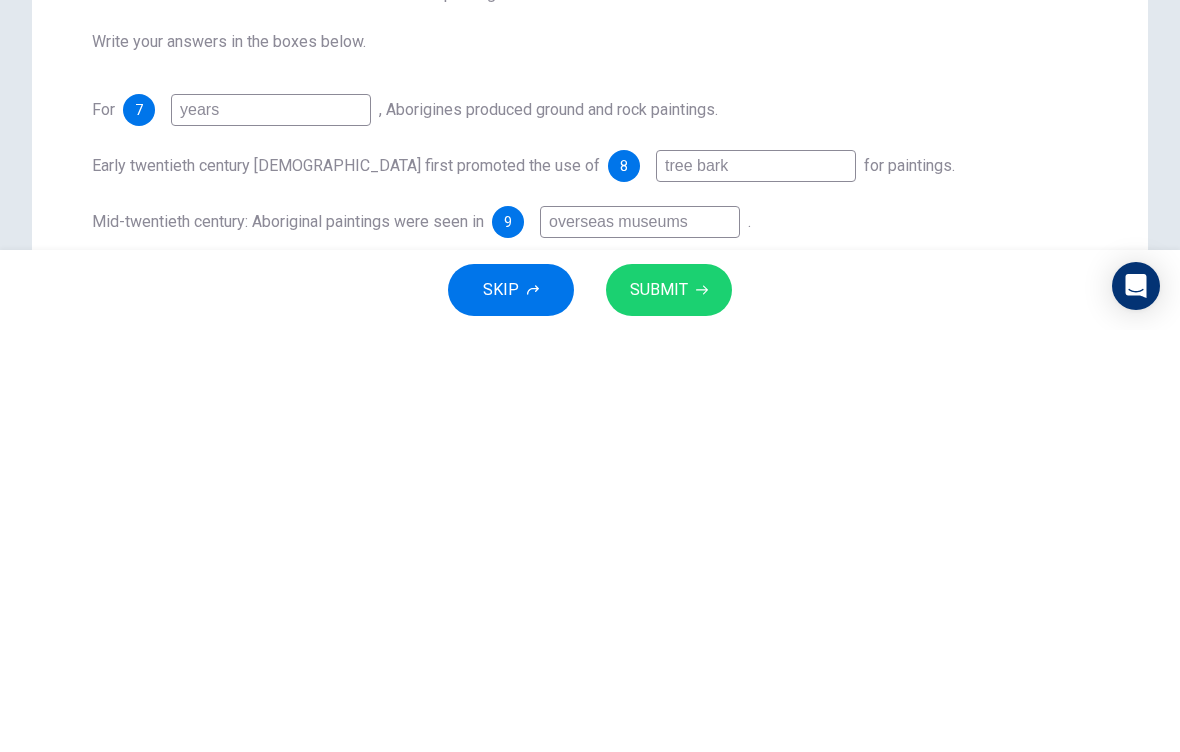 scroll, scrollTop: 0, scrollLeft: 0, axis: both 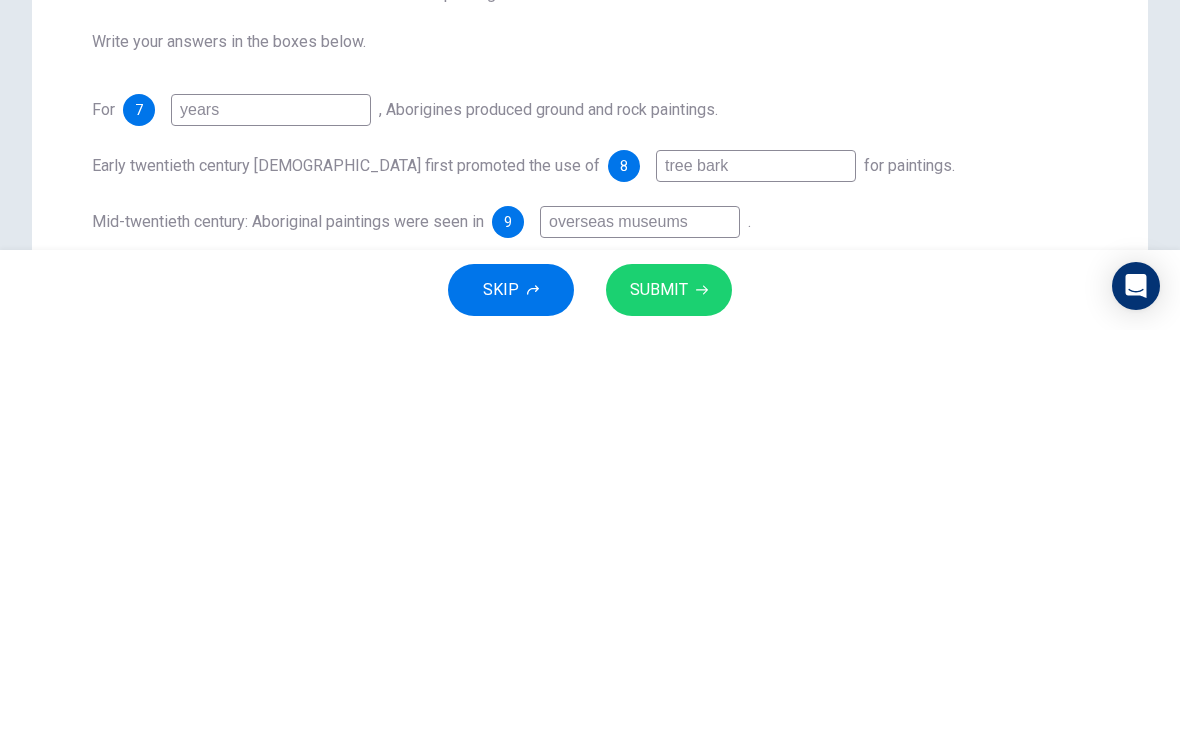 type on "cardboard and canvases" 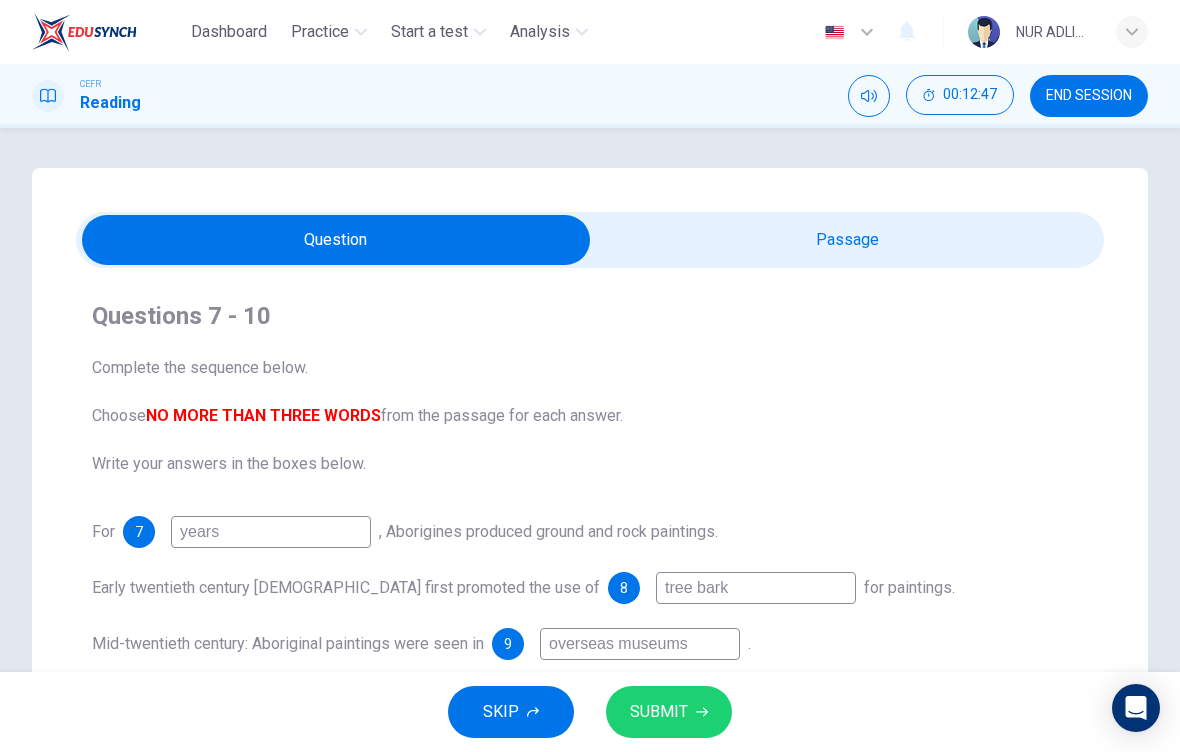click at bounding box center (336, 240) 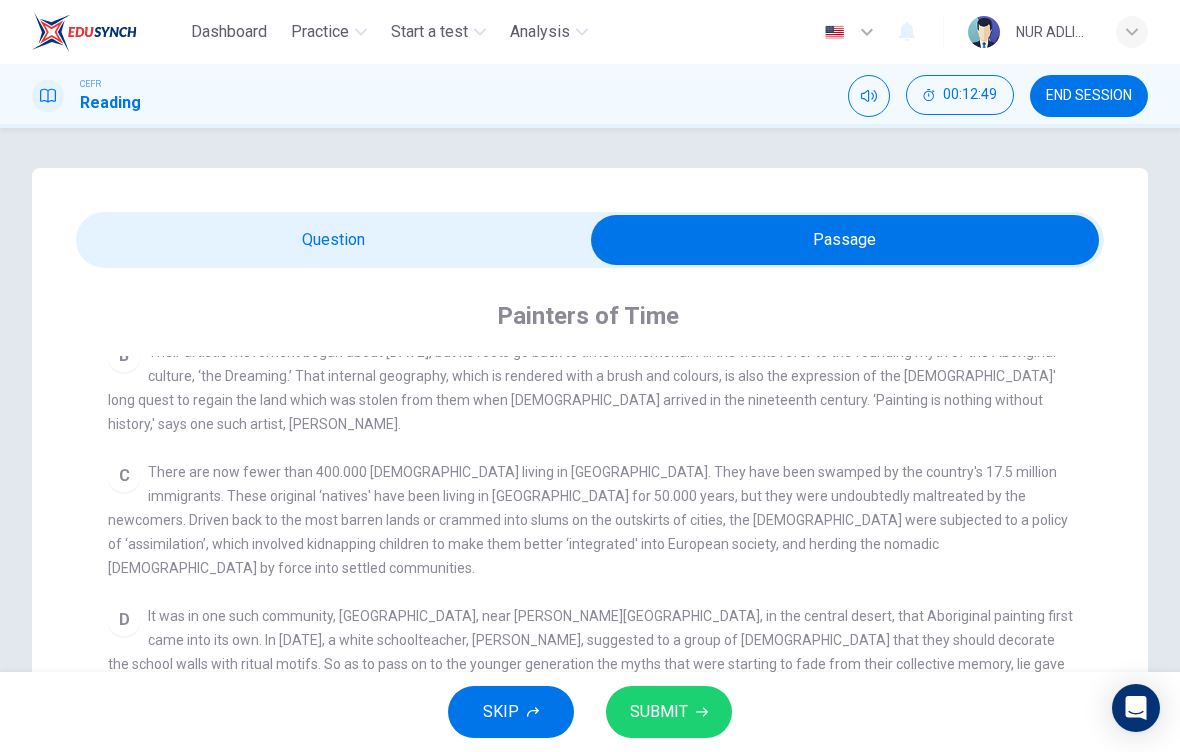 click at bounding box center (845, 240) 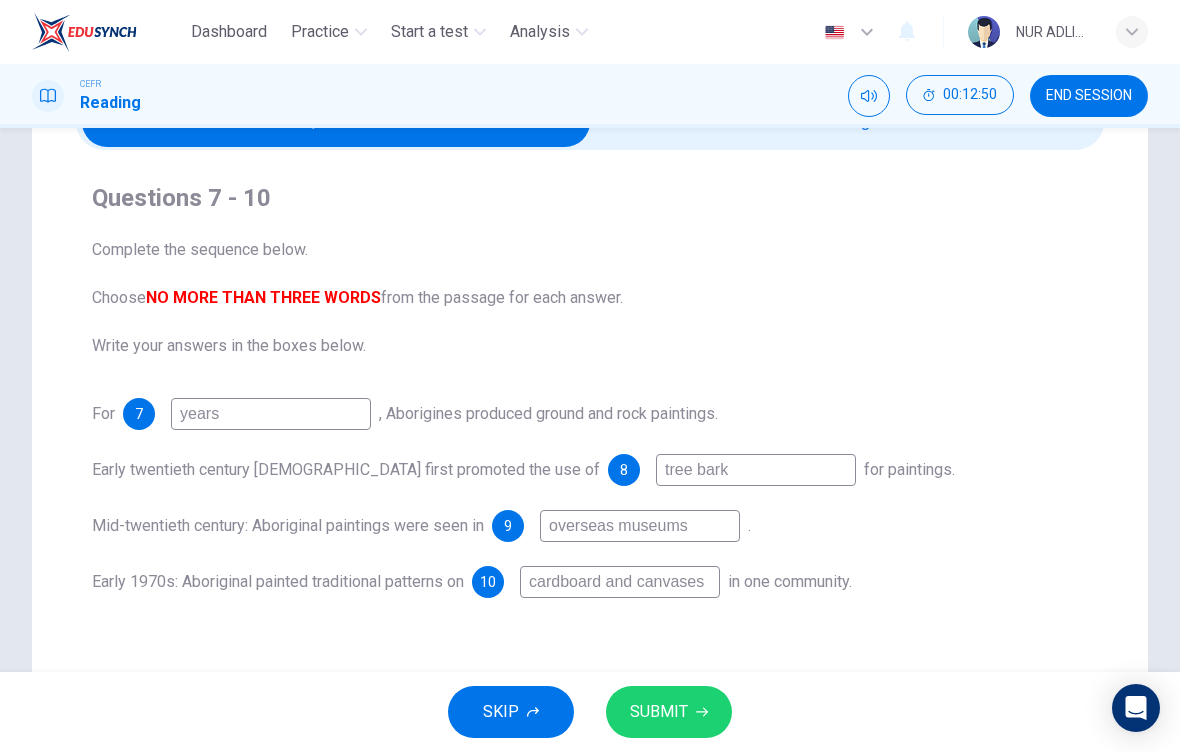 scroll, scrollTop: 203, scrollLeft: 0, axis: vertical 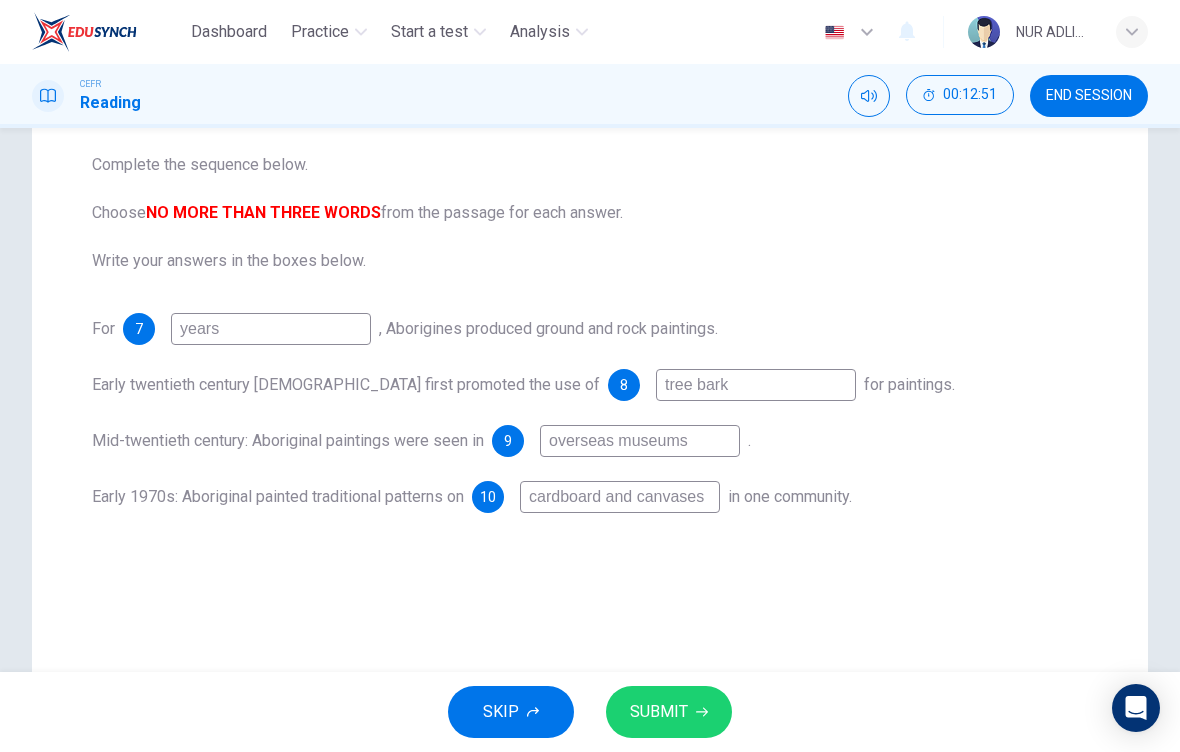 click on "SUBMIT" at bounding box center [659, 712] 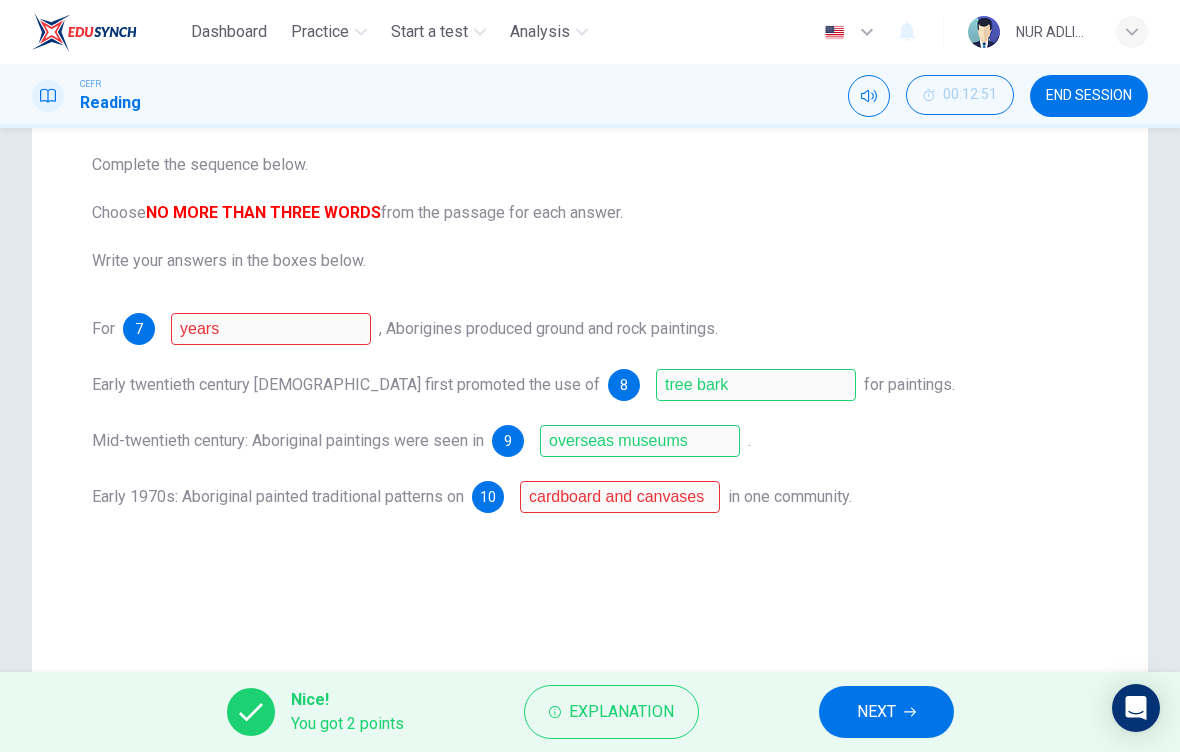 click on "Explanation" at bounding box center [621, 712] 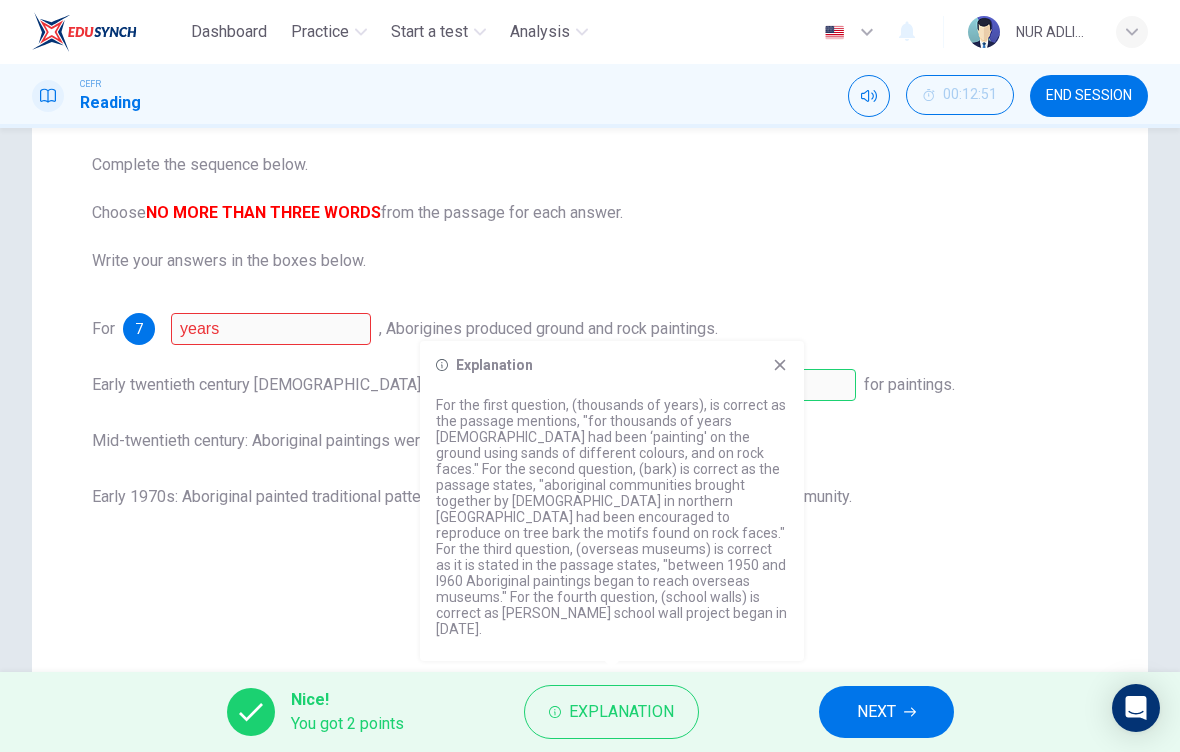 click 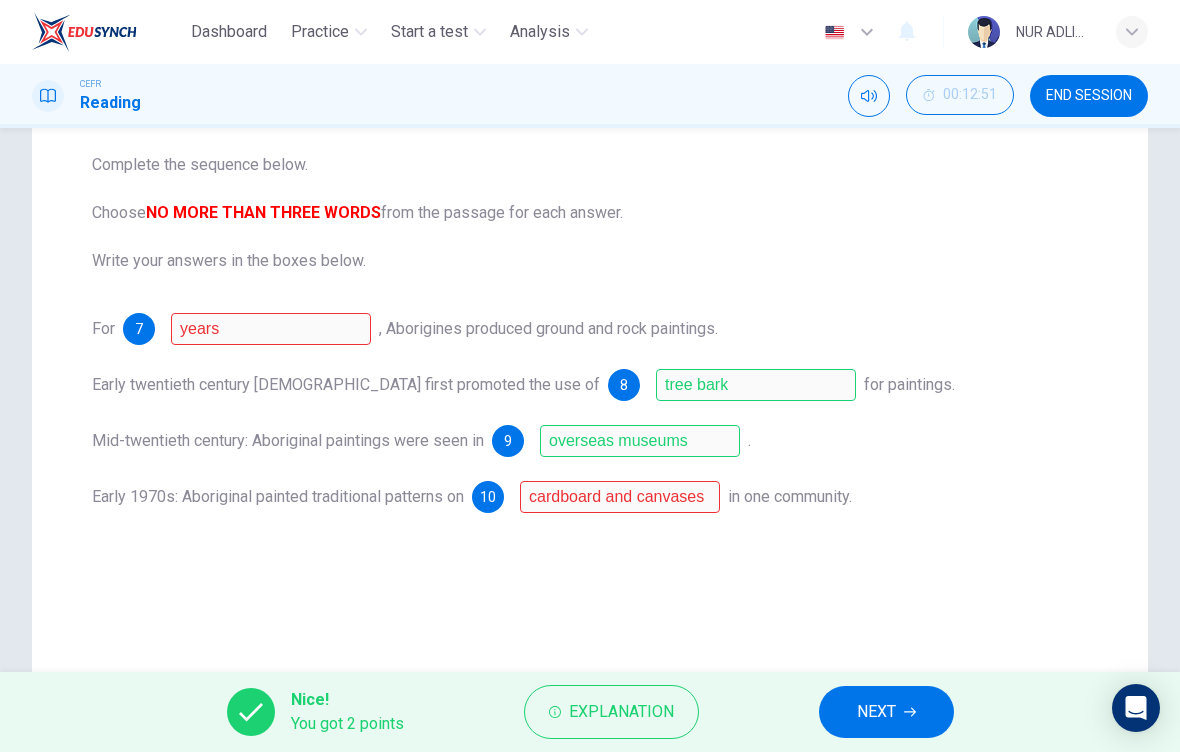 click on "NEXT" at bounding box center (886, 712) 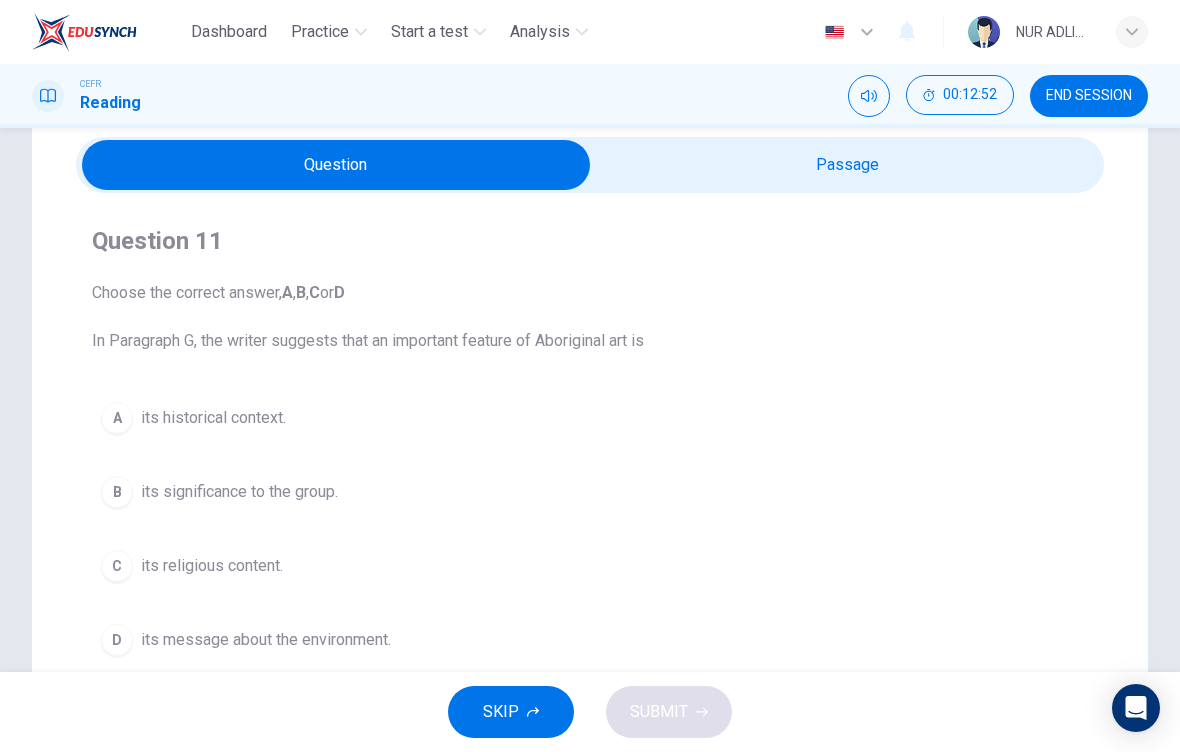 scroll, scrollTop: 66, scrollLeft: 0, axis: vertical 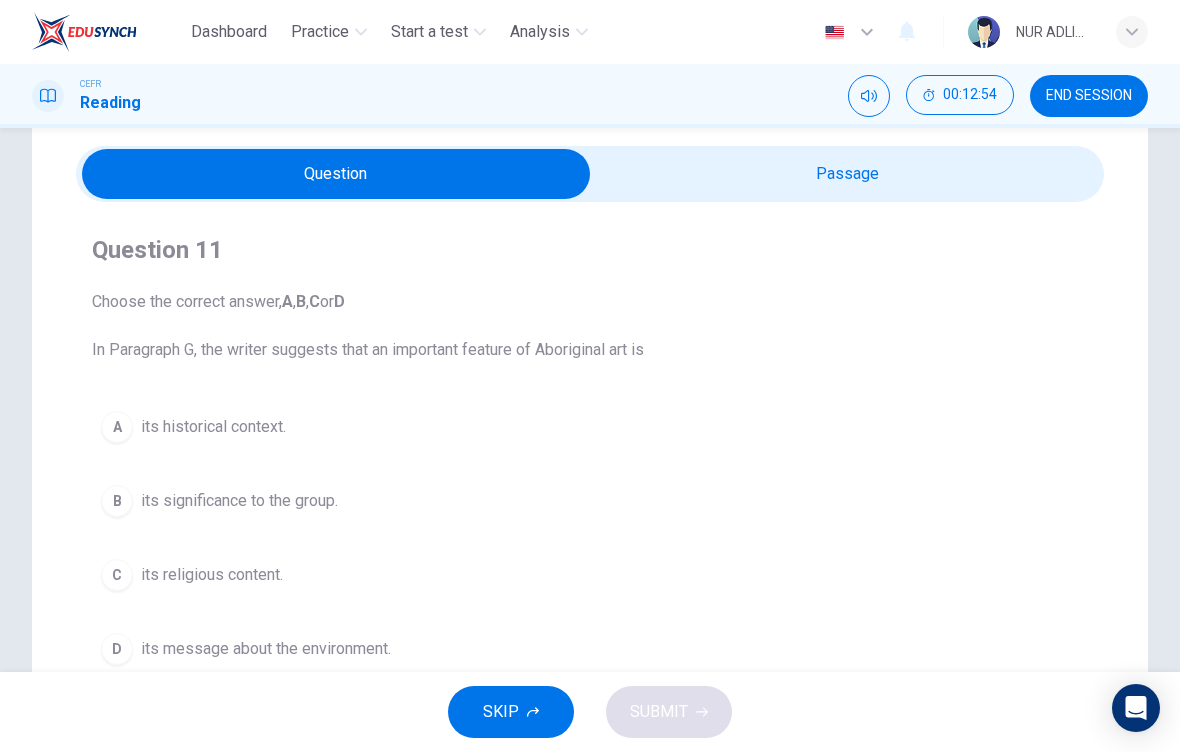 click at bounding box center [336, 174] 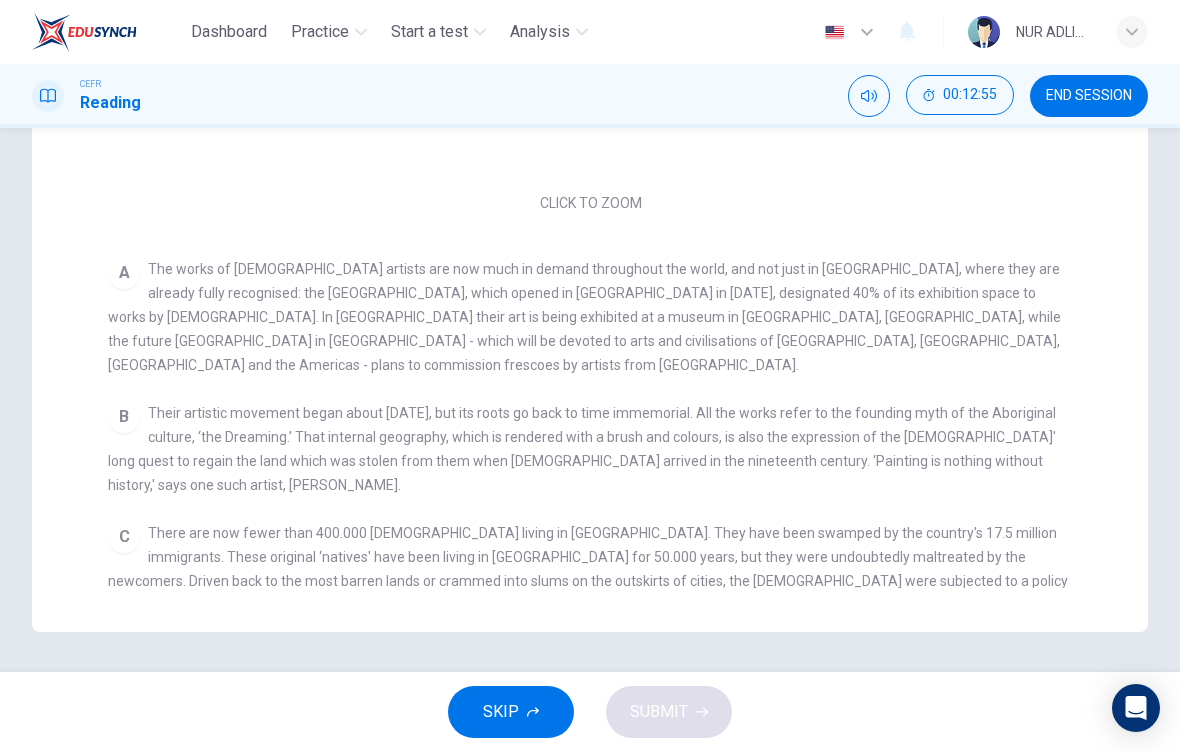 click on "CLICK TO ZOOM Click to Zoom A The works of Aboriginal artists are now much in demand throughout the world, and not just in Australia, where they are already fully recognised: the National Museum of Australia, which opened in Canberra in 2001, designated 40% of its exhibition space to works by Aborigines. In Europe their art is being exhibited at a museum in Lyon, France, while the future Quai Branly museum in Paris - which will be devoted to arts and civilisations of Africa, Asia, Oceania and the Americas - plans to commission frescoes by artists from Australia. B C D E F G Each work is created individually, with a form peculiar to each artist, but it is created within and on behalf of a community who must approve it. An artist cannot use a 'dream' that does not belong to his or her community, since each community is the owner of its dreams, just as it is anchored to a territory marked out by its ancestors, so each painting can be interpreted as a kind of spiritual road map for that community. H" at bounding box center (603, 230) 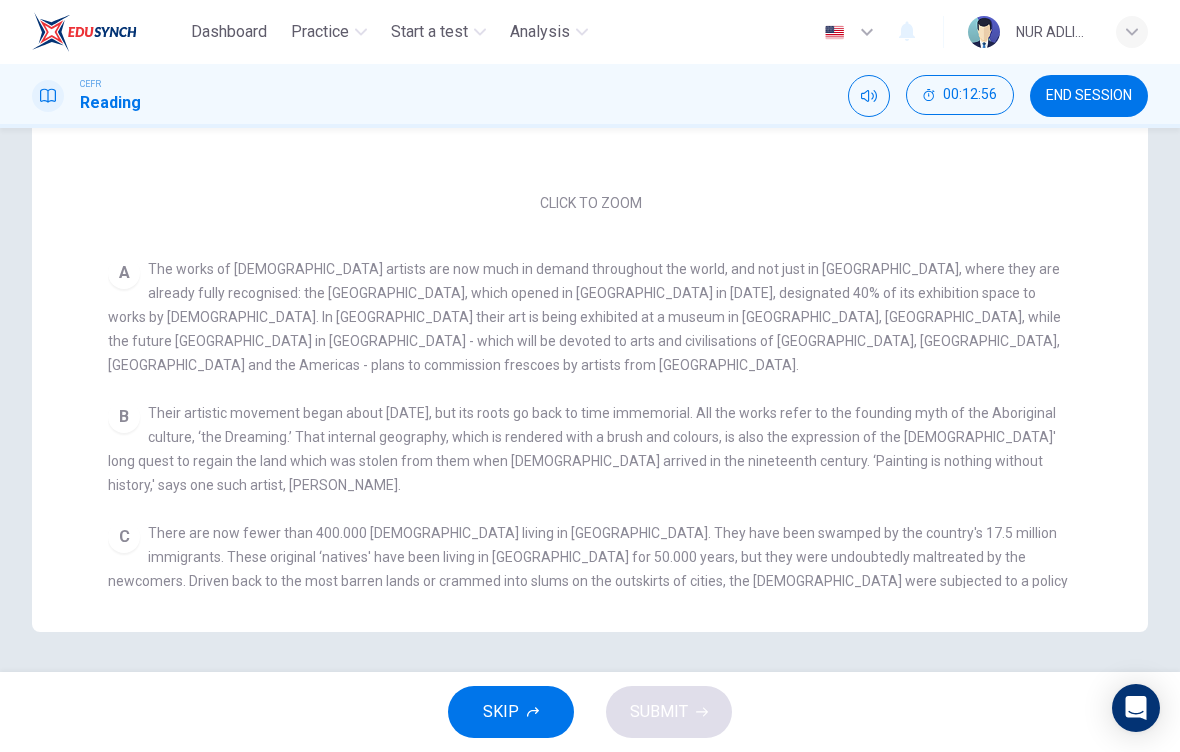 scroll, scrollTop: 484, scrollLeft: 0, axis: vertical 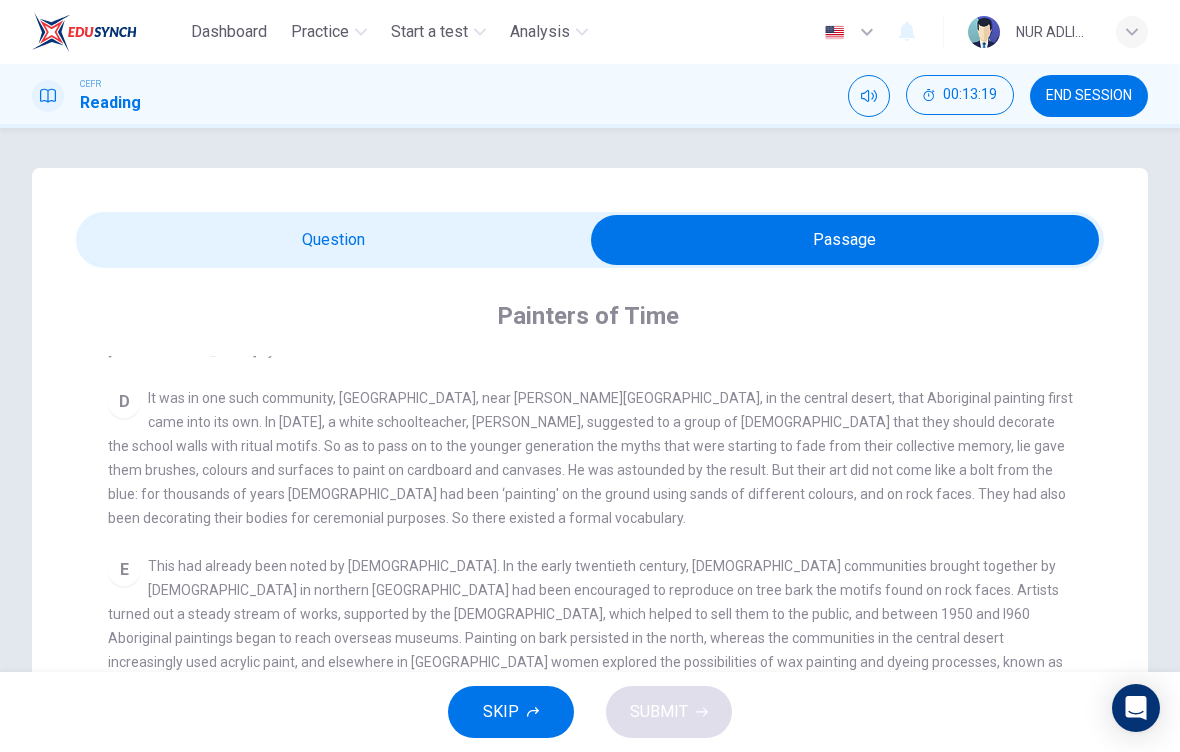 click on "Question 11 Choose the correct answer,  A ,  B ,  C  or  D
In Paragraph G, the writer suggests that an important feature of Aboriginal art
is A its historical context. B its significance to the group. C its religious content. D its message about the environment. Painters of Time CLICK TO ZOOM Click to Zoom A The works of Aboriginal artists are now much in demand throughout the world, and not just in Australia, where they are already fully recognised: the National Museum of Australia, which opened in Canberra in 2001, designated 40% of its exhibition space to works by Aborigines. In Europe their art is being exhibited at a museum in Lyon, France, while the future Quai Branly museum in Paris - which will be devoted to arts and civilisations of Africa, Asia, Oceania and the Americas - plans to commission frescoes by artists from Australia. B C D E F G H" at bounding box center (590, 642) 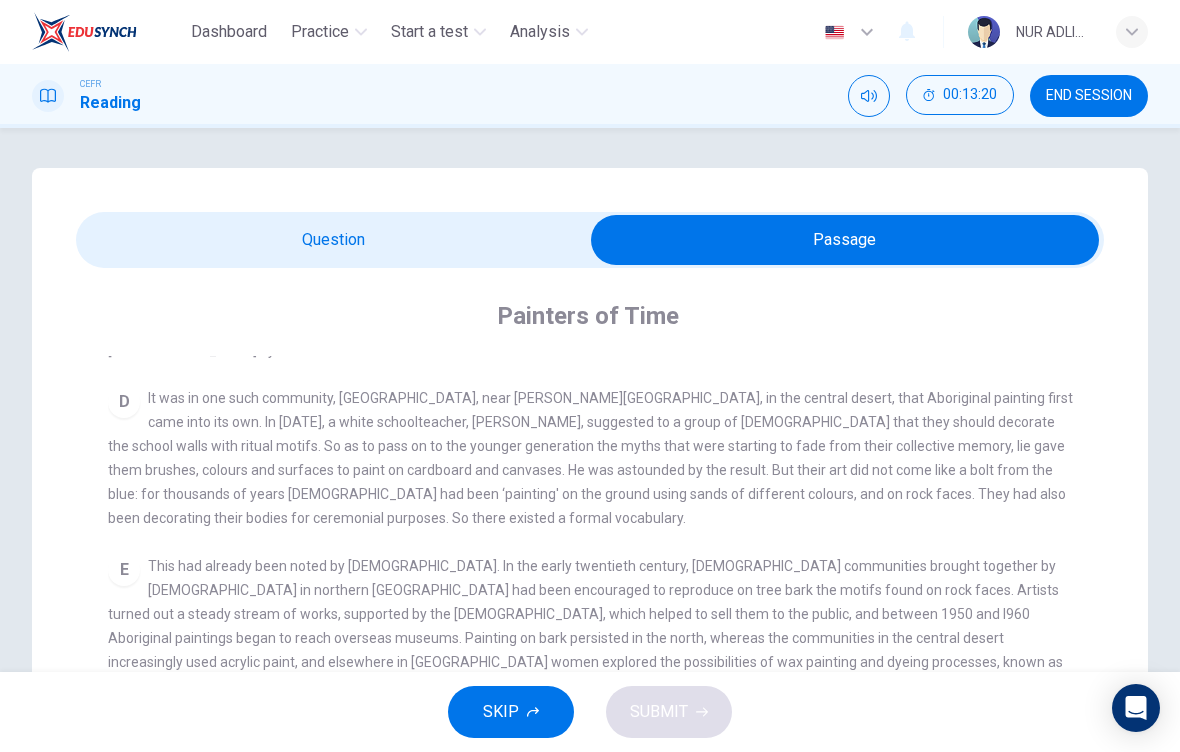 click on "Question 11 Choose the correct answer,  A ,  B ,  C  or  D
In Paragraph G, the writer suggests that an important feature of Aboriginal art
is A its historical context. B its significance to the group. C its religious content. D its message about the environment. Painters of Time CLICK TO ZOOM Click to Zoom A The works of Aboriginal artists are now much in demand throughout the world, and not just in Australia, where they are already fully recognised: the National Museum of Australia, which opened in Canberra in 2001, designated 40% of its exhibition space to works by Aborigines. In Europe their art is being exhibited at a museum in Lyon, France, while the future Quai Branly museum in Paris - which will be devoted to arts and civilisations of Africa, Asia, Oceania and the Americas - plans to commission frescoes by artists from Australia. B C D E F G H" at bounding box center [590, 642] 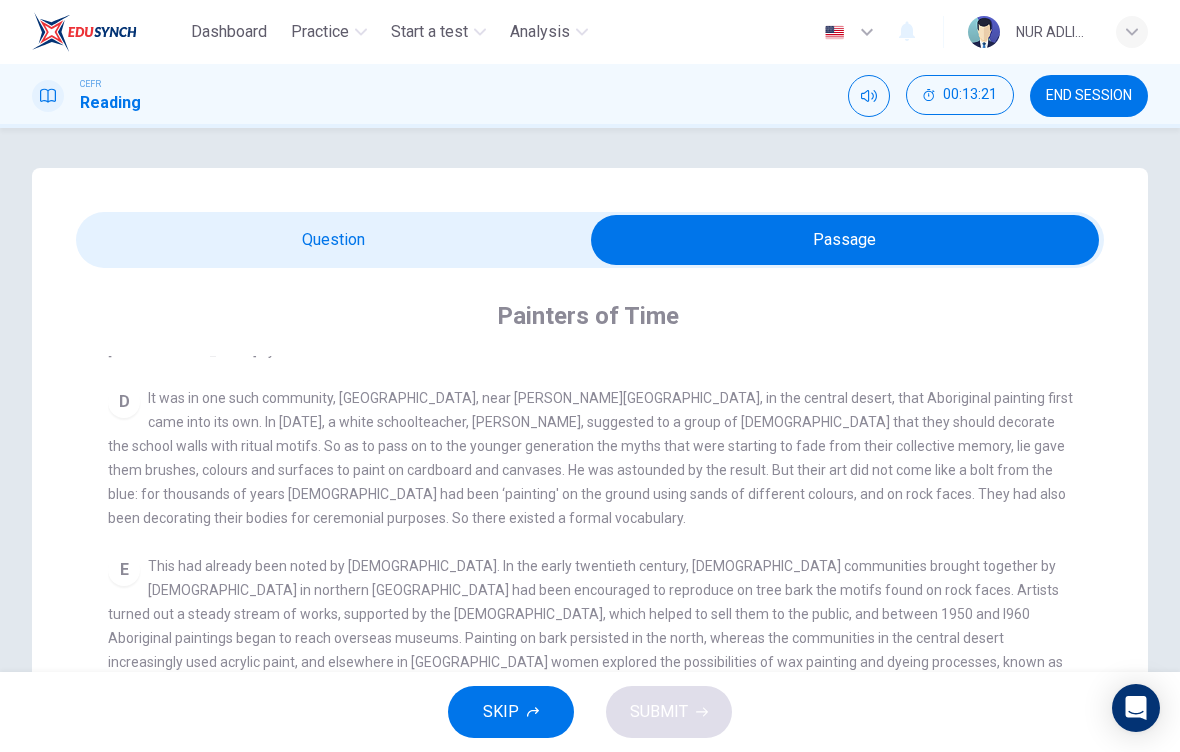 click at bounding box center (845, 240) 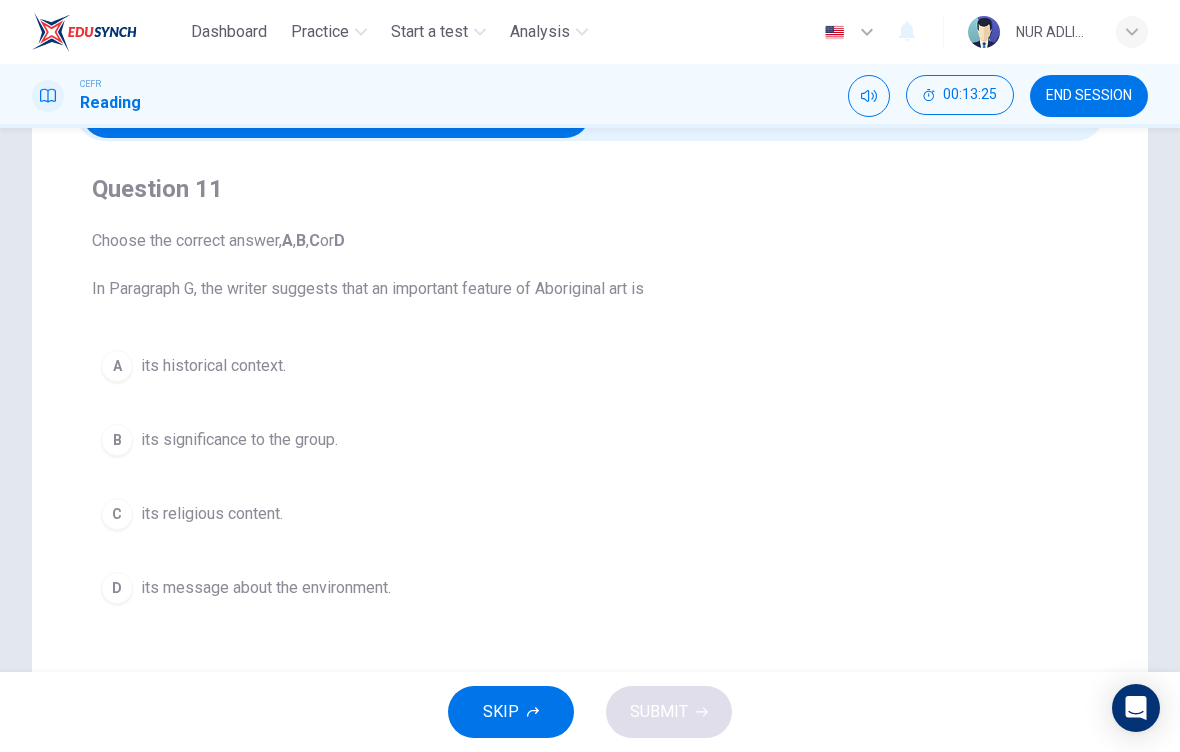 scroll, scrollTop: 128, scrollLeft: 0, axis: vertical 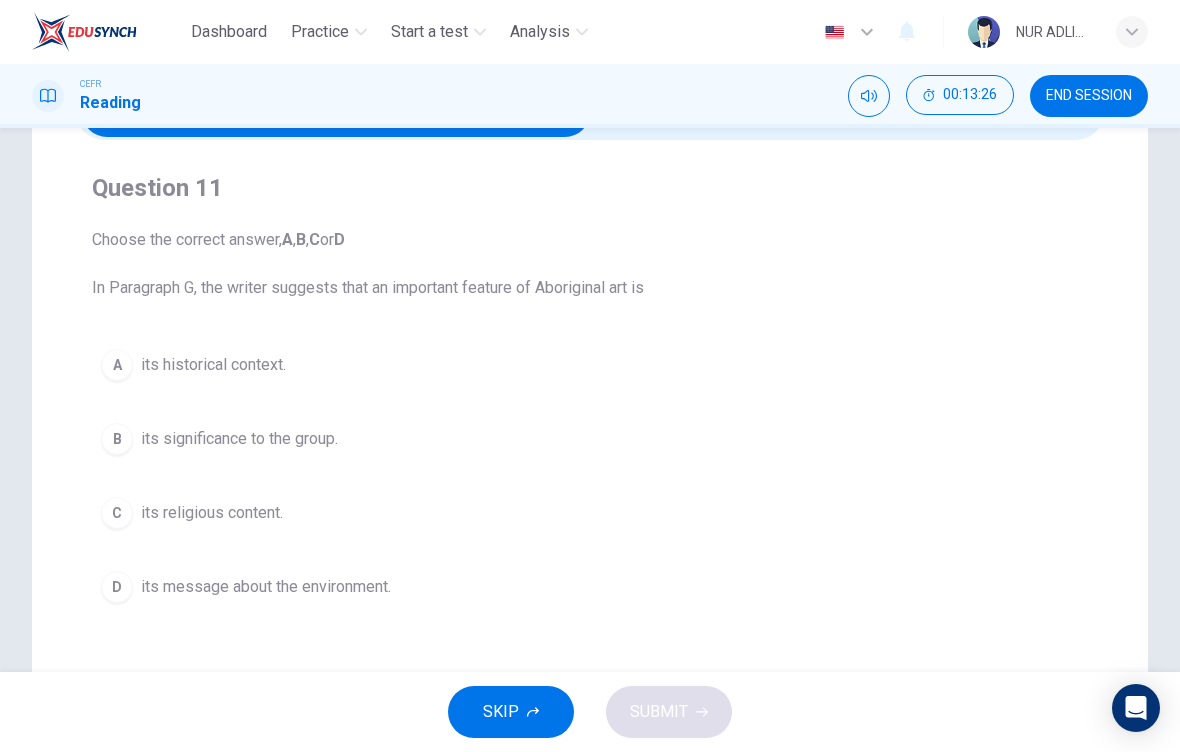 click on "its significance to the group." at bounding box center [239, 439] 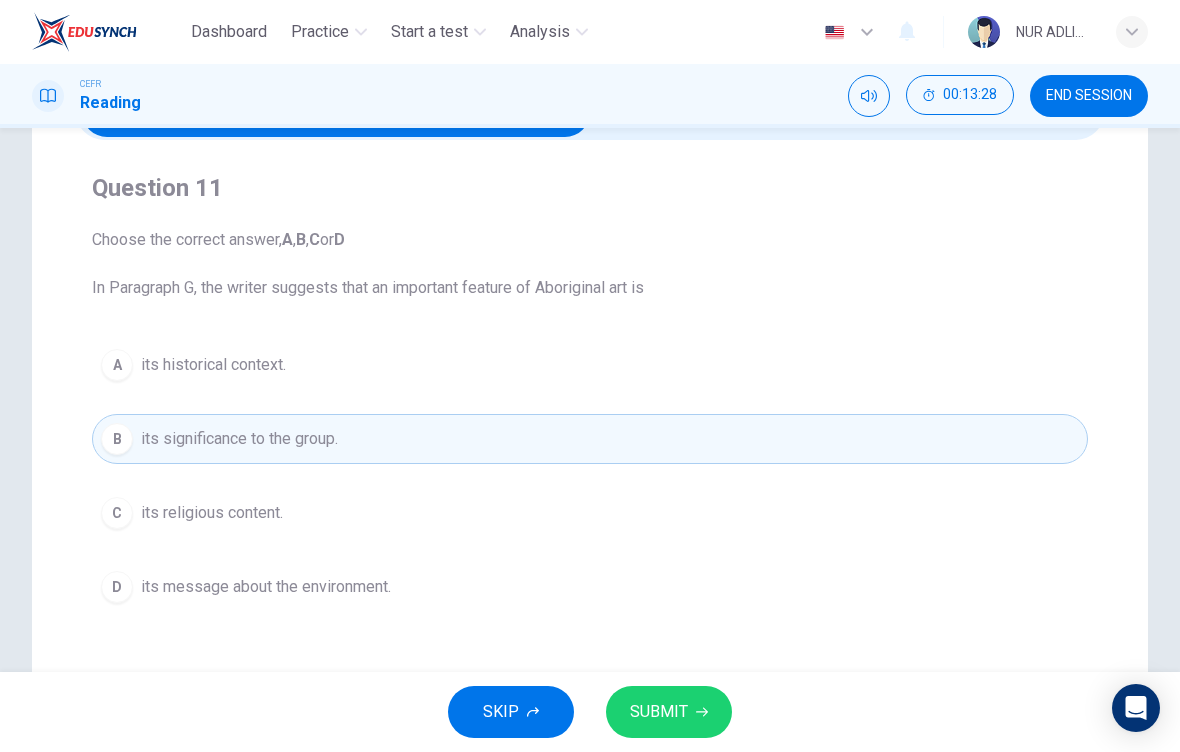 click 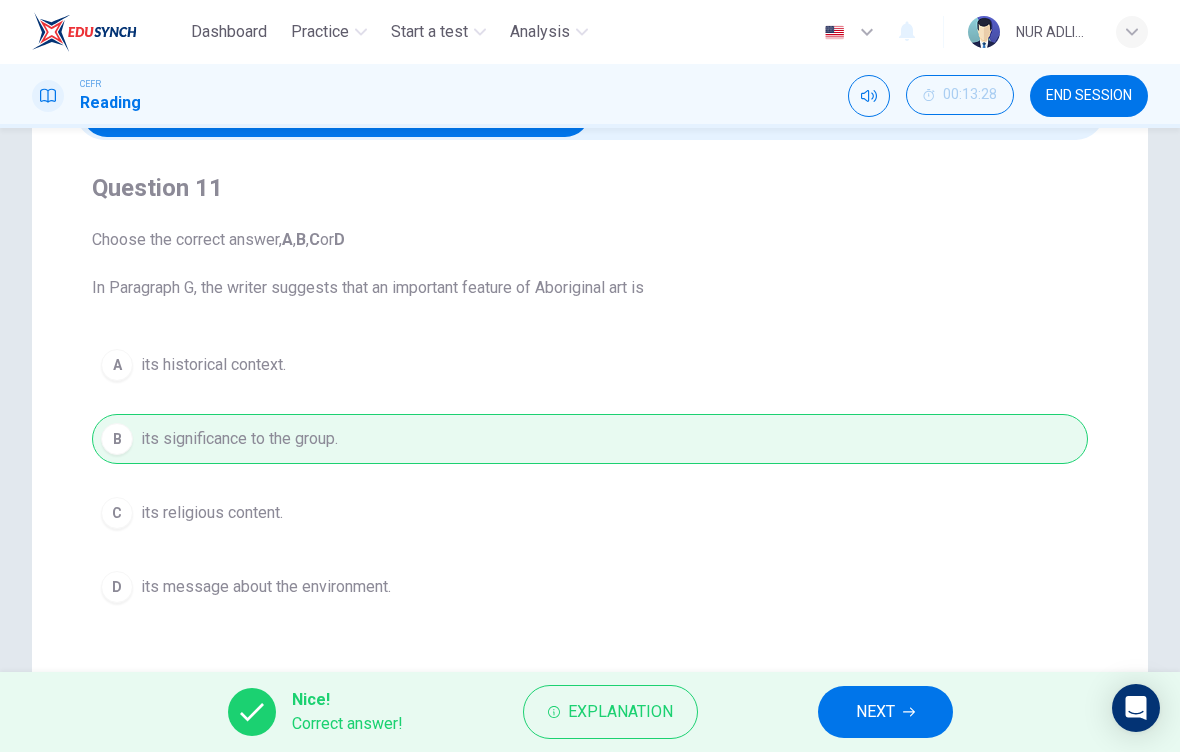 click on "NEXT" at bounding box center [875, 712] 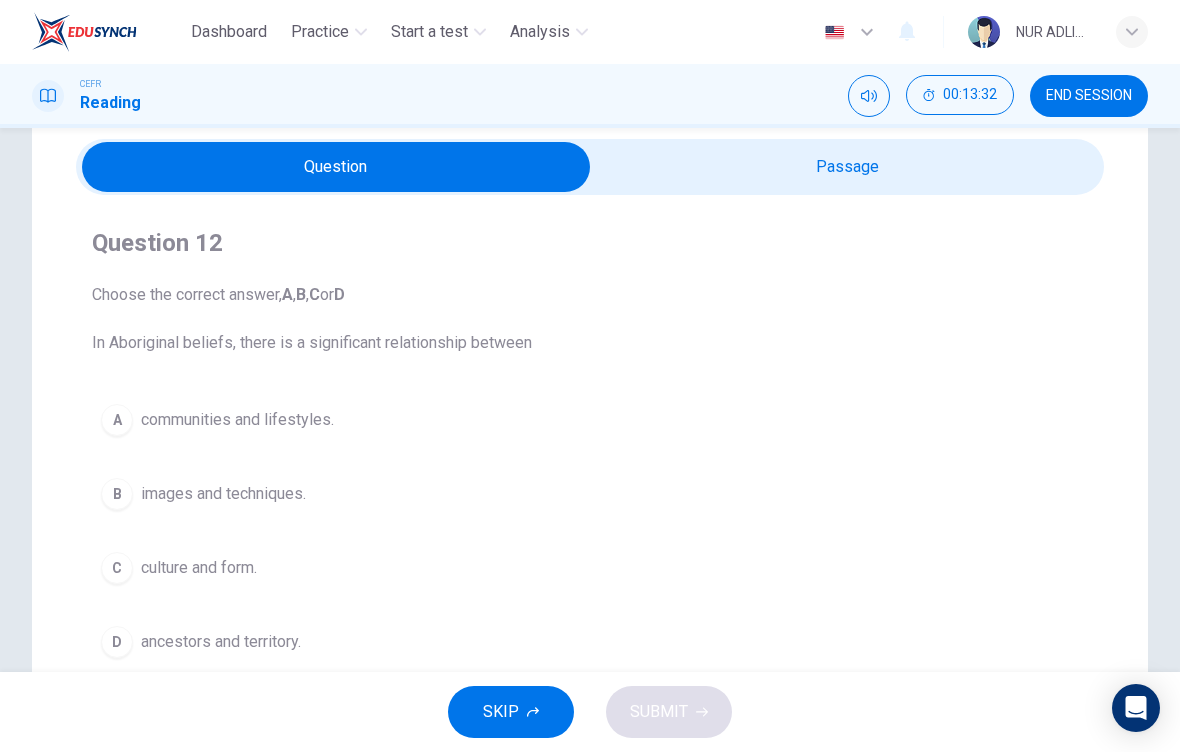 scroll, scrollTop: 67, scrollLeft: 0, axis: vertical 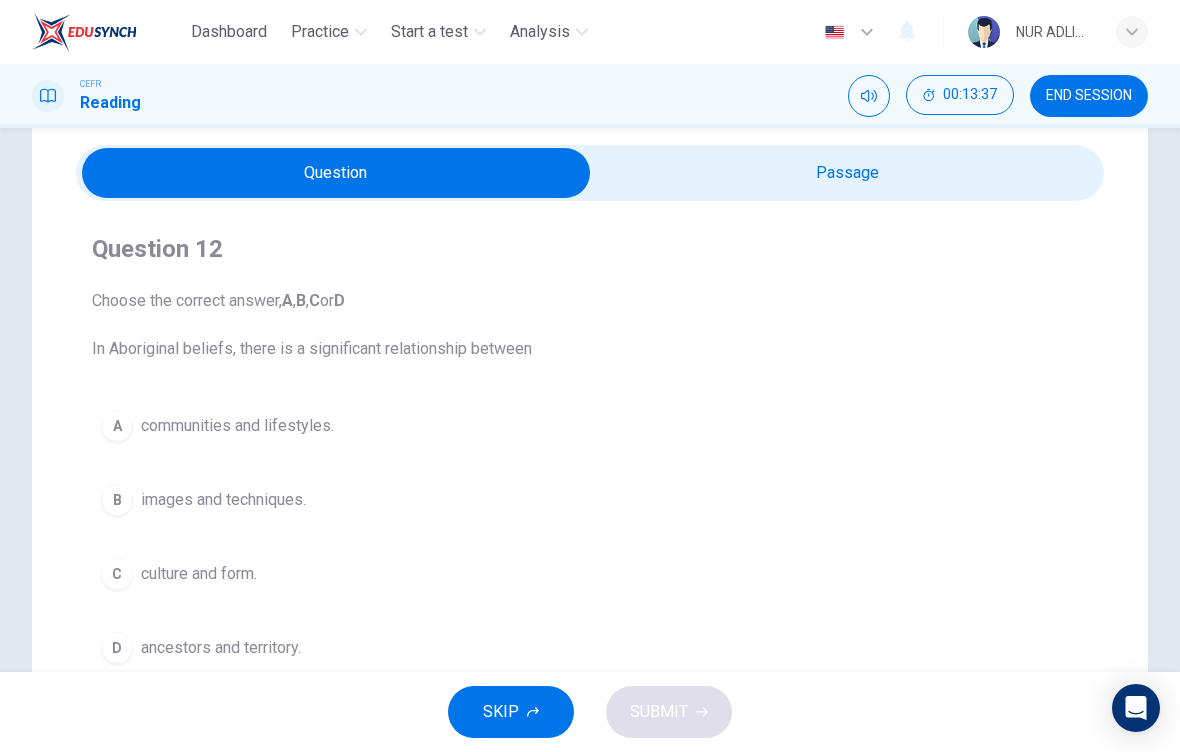 click on "culture and form." at bounding box center [199, 574] 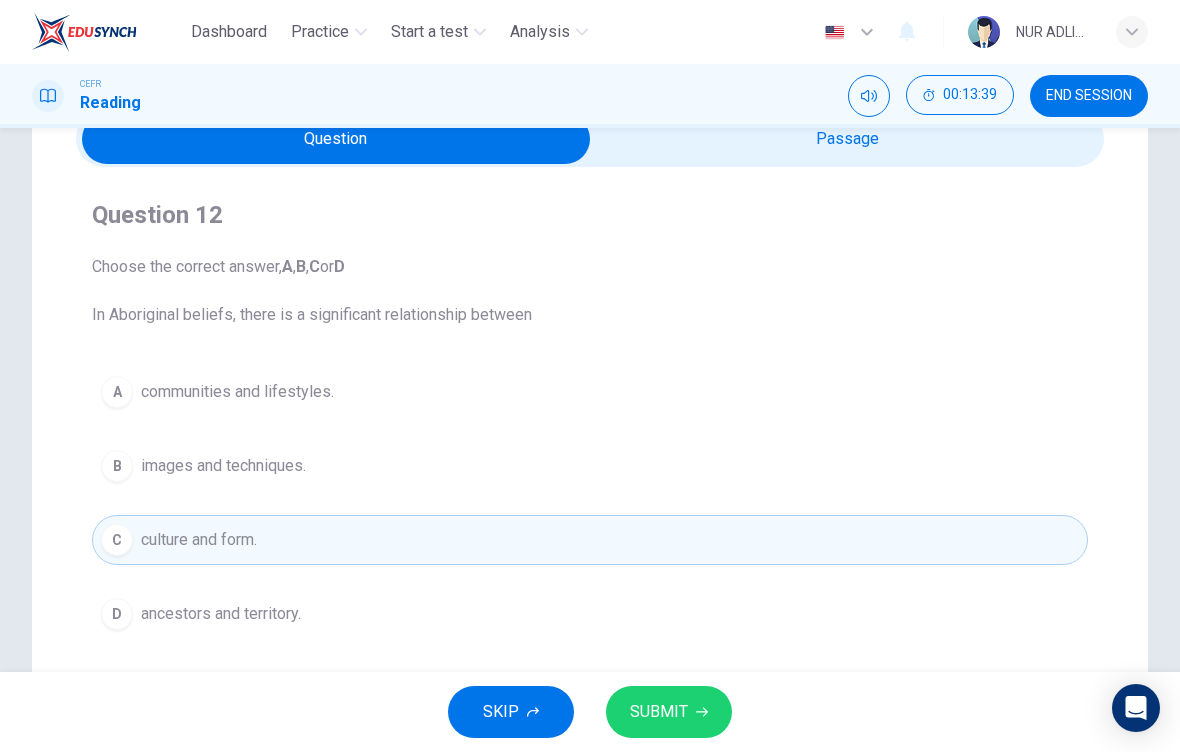 scroll, scrollTop: 102, scrollLeft: 0, axis: vertical 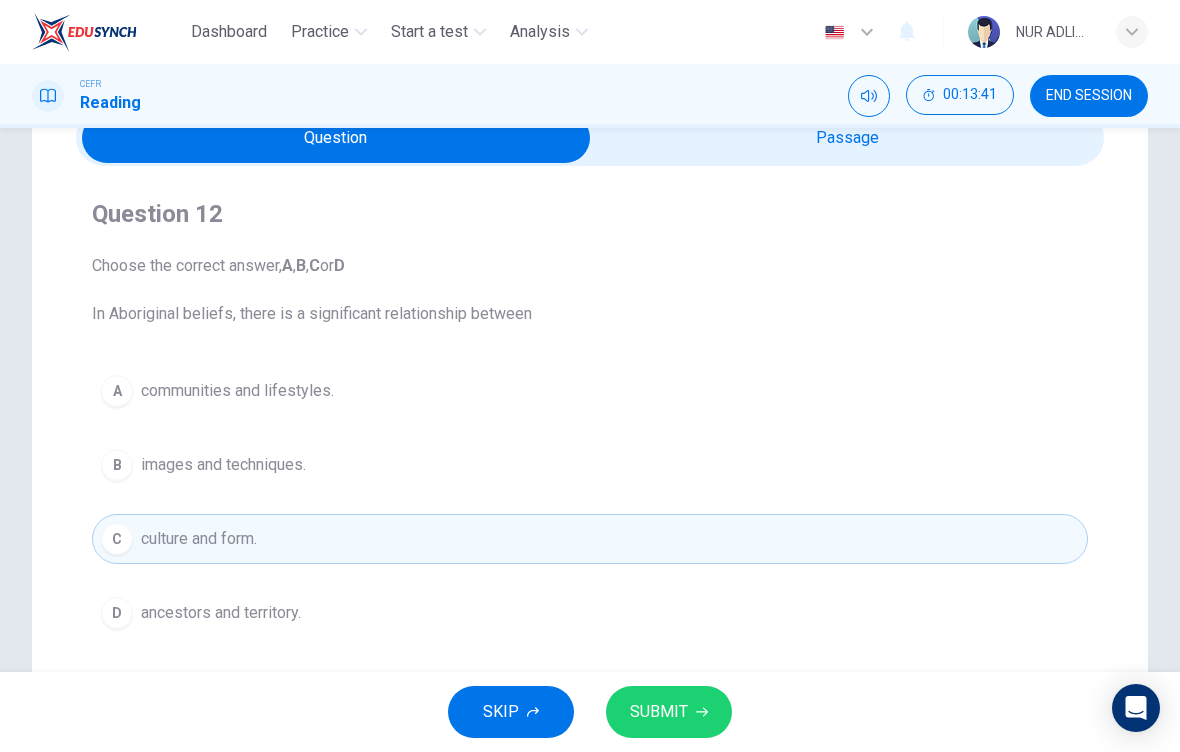 click on "SUBMIT" at bounding box center [659, 712] 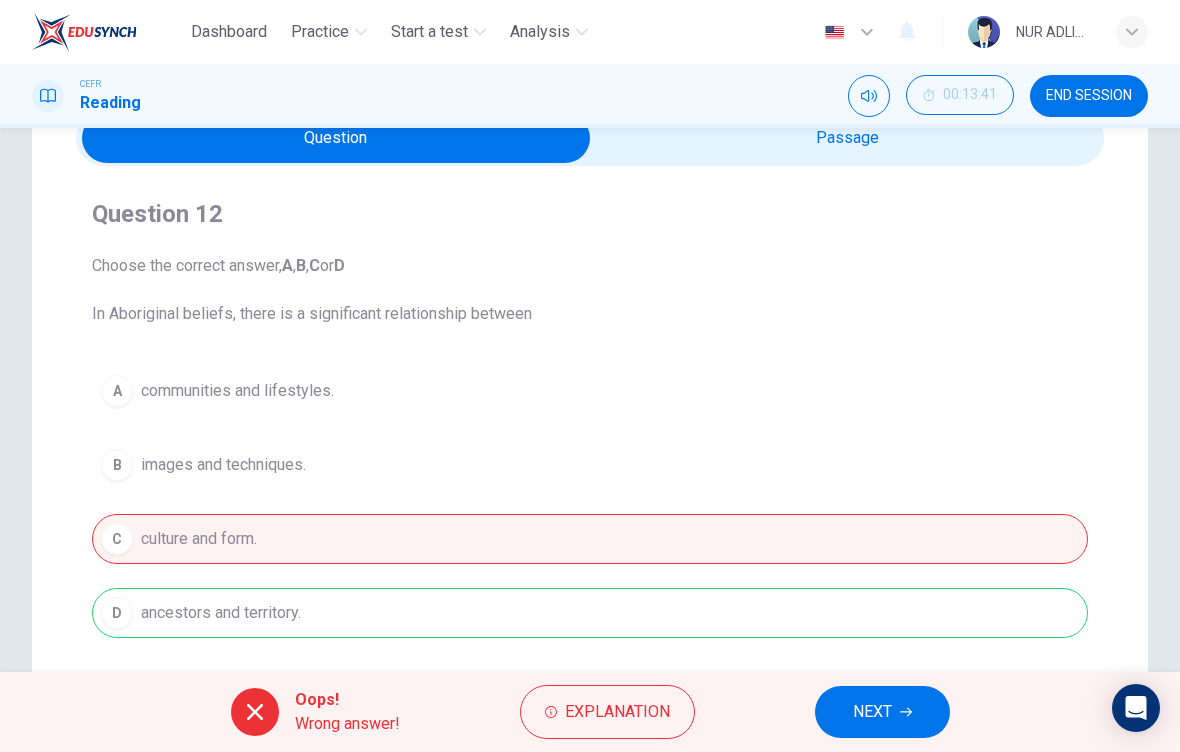 click on "NEXT" at bounding box center (882, 712) 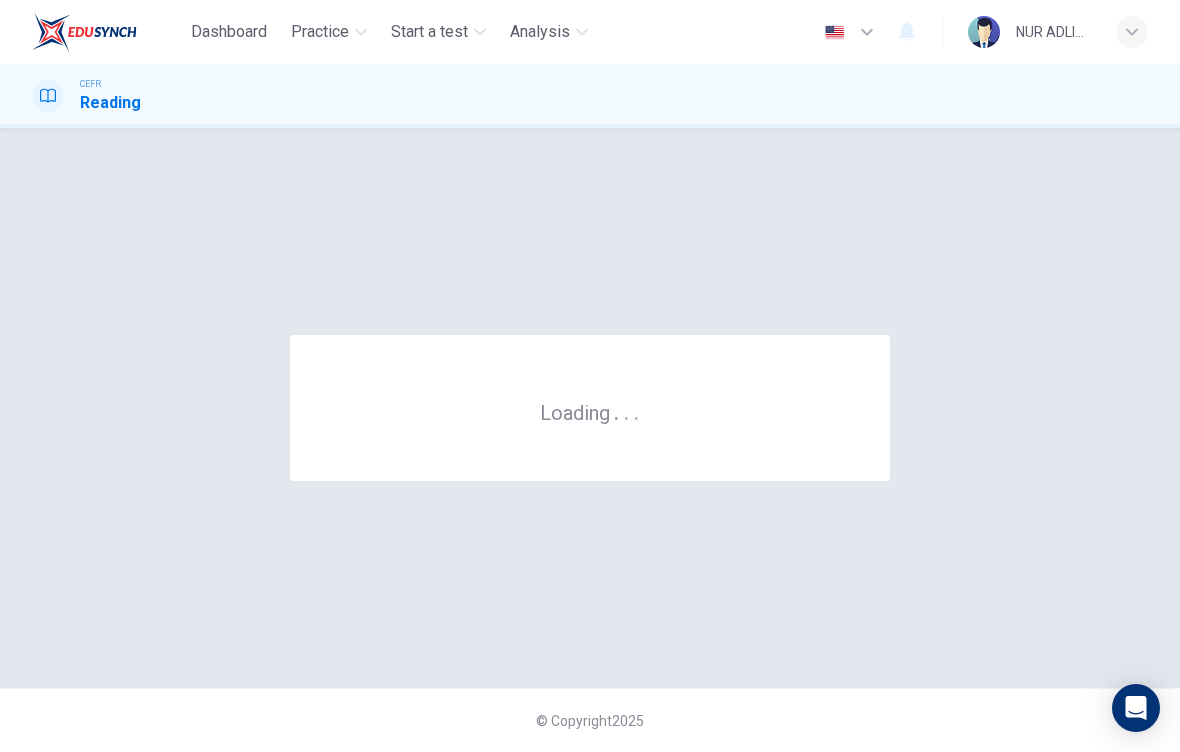 scroll, scrollTop: 0, scrollLeft: 0, axis: both 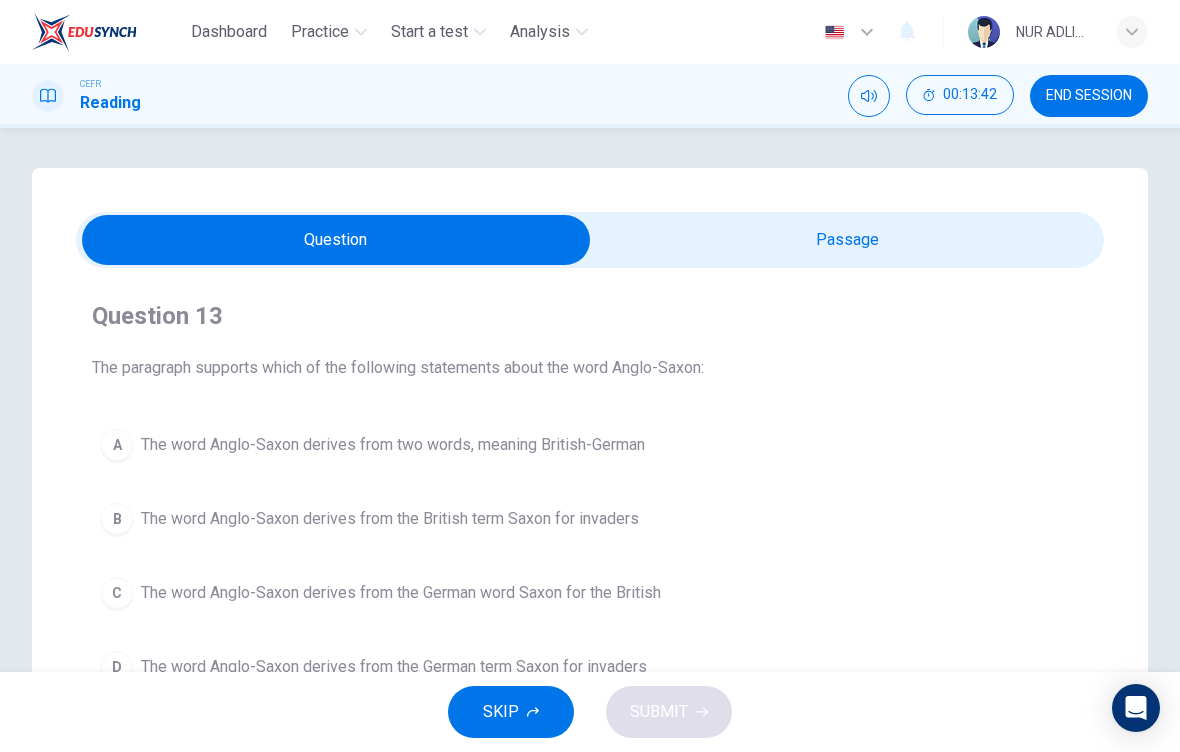 click at bounding box center [336, 240] 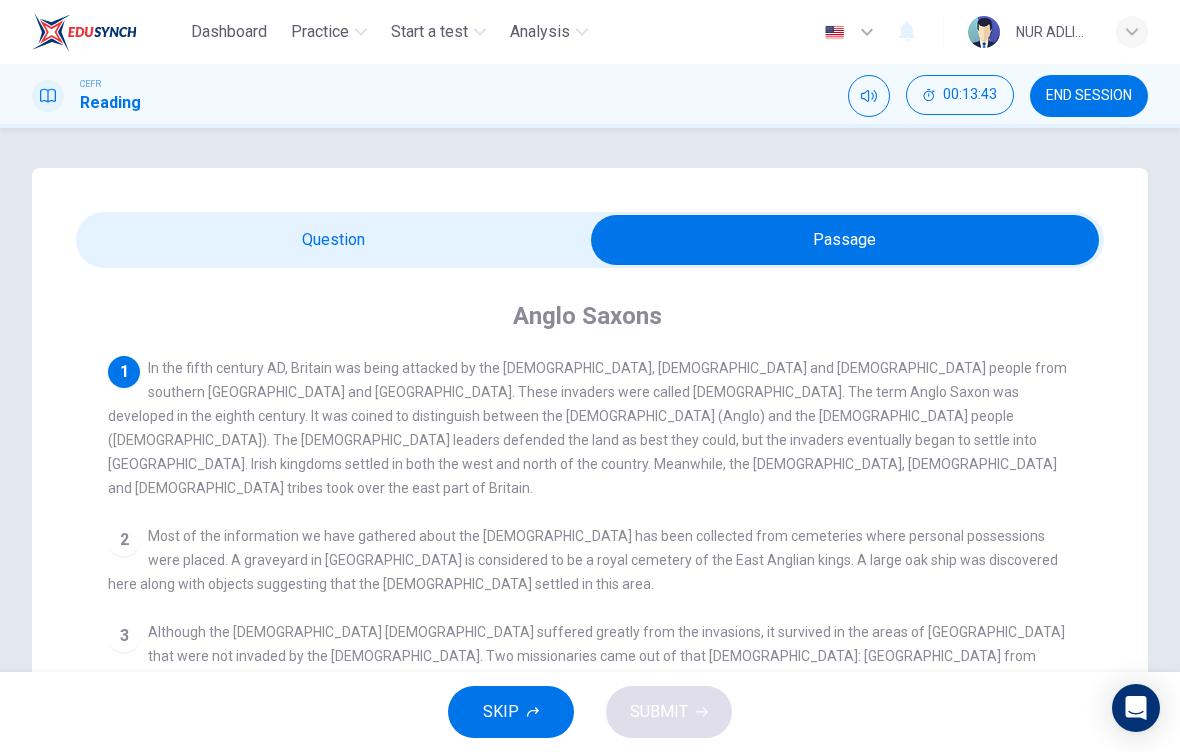 click at bounding box center [845, 240] 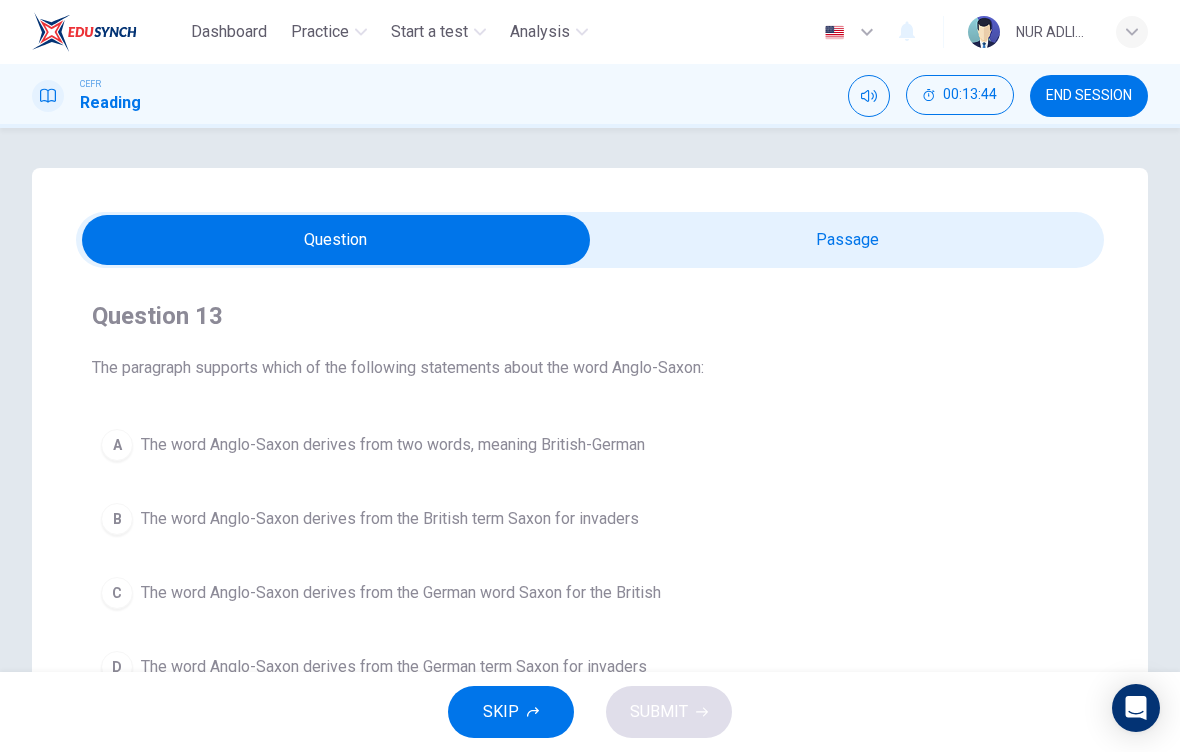 click on "END SESSION" at bounding box center (1089, 96) 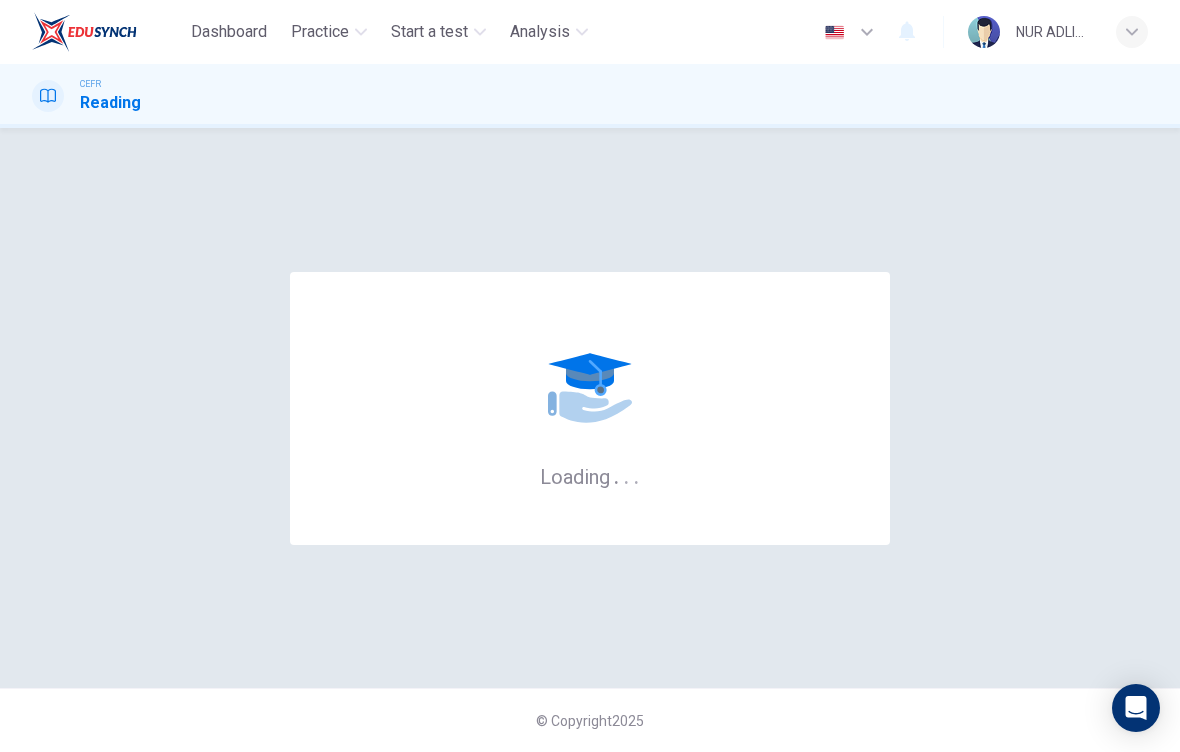 scroll, scrollTop: 0, scrollLeft: 0, axis: both 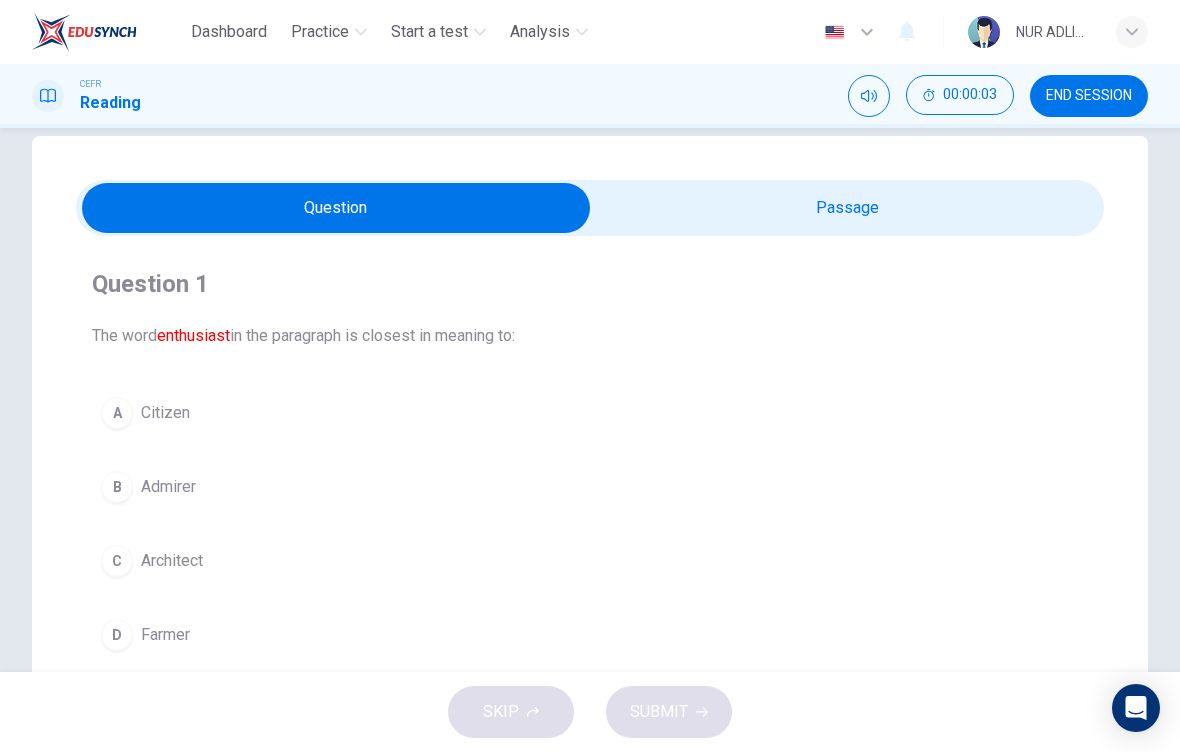 click on "Practice" at bounding box center (320, 32) 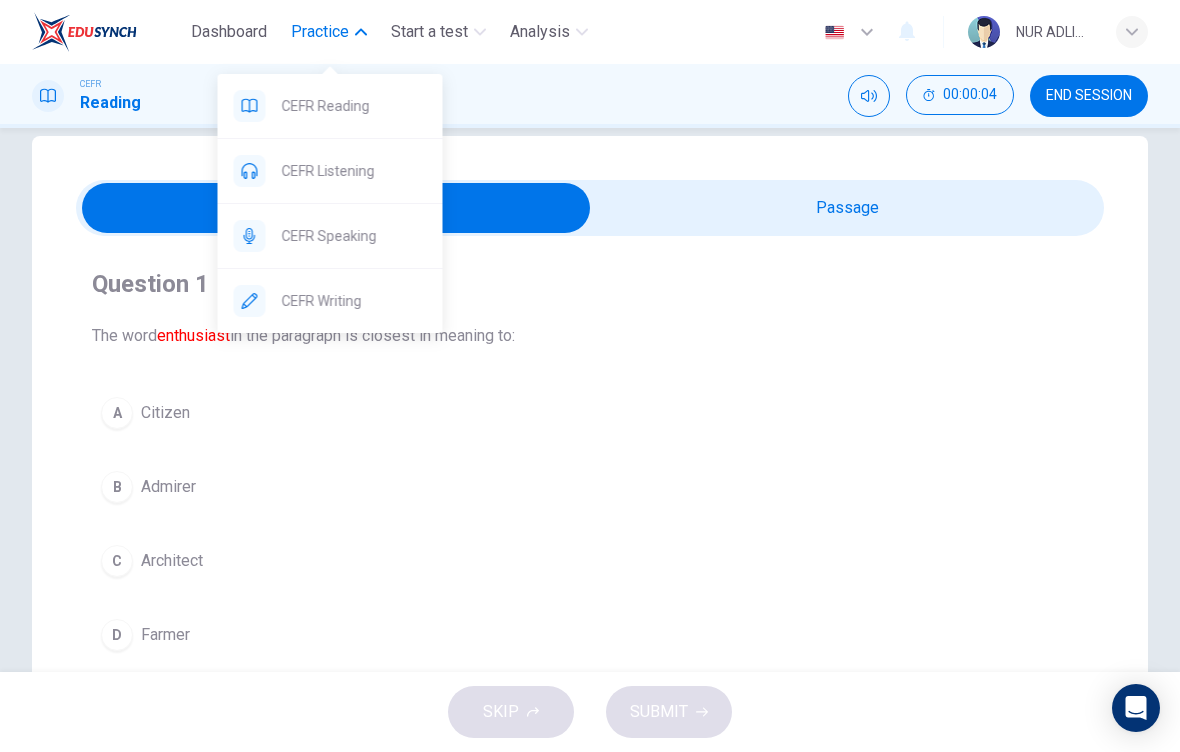 click on "Dashboard" at bounding box center [229, 32] 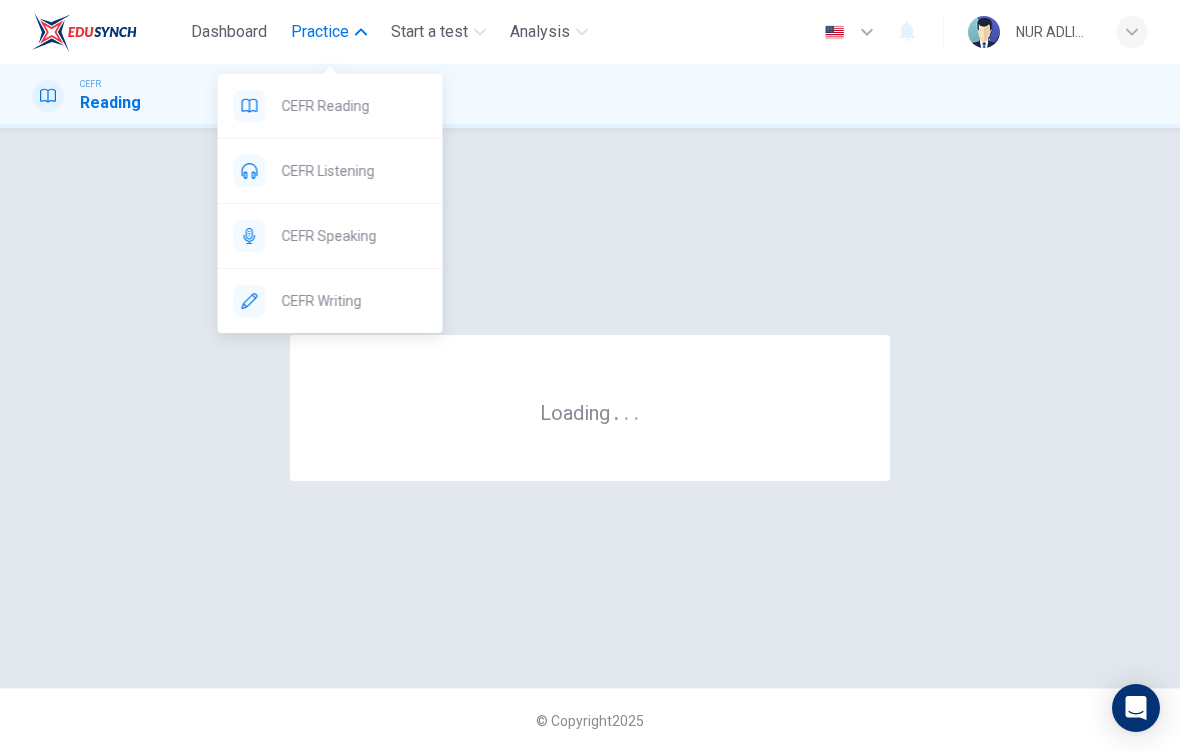 scroll, scrollTop: 0, scrollLeft: 0, axis: both 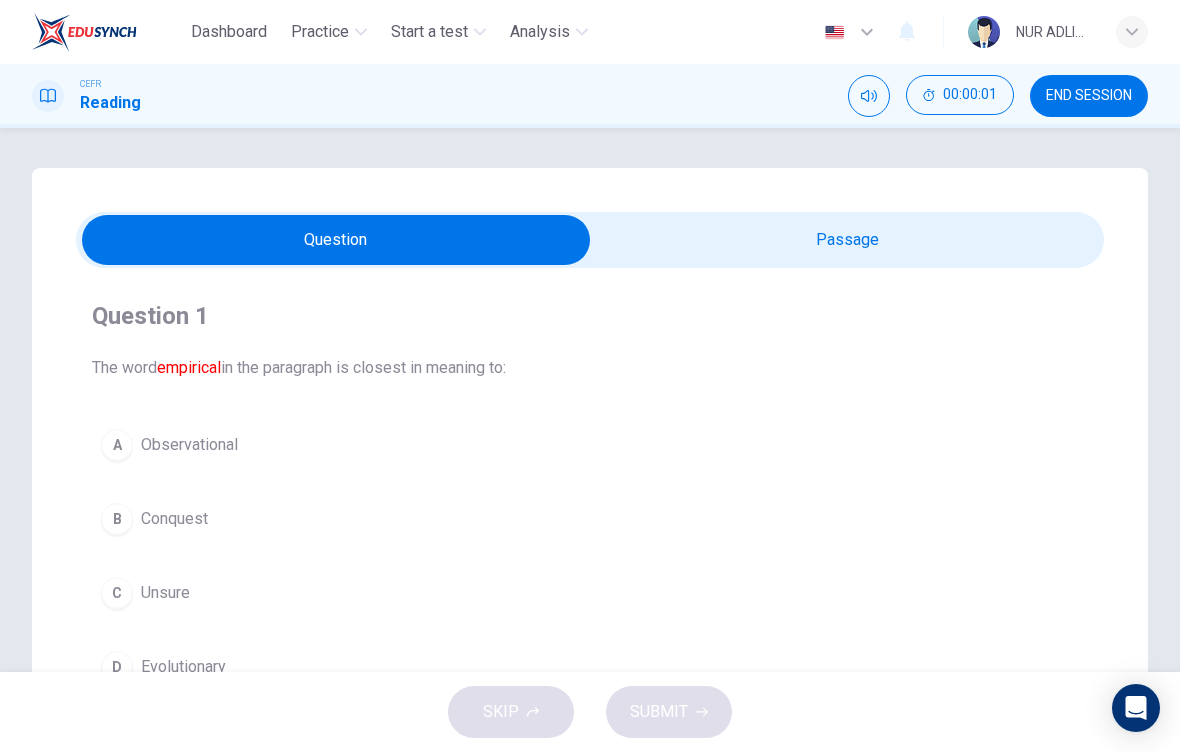 click at bounding box center (336, 240) 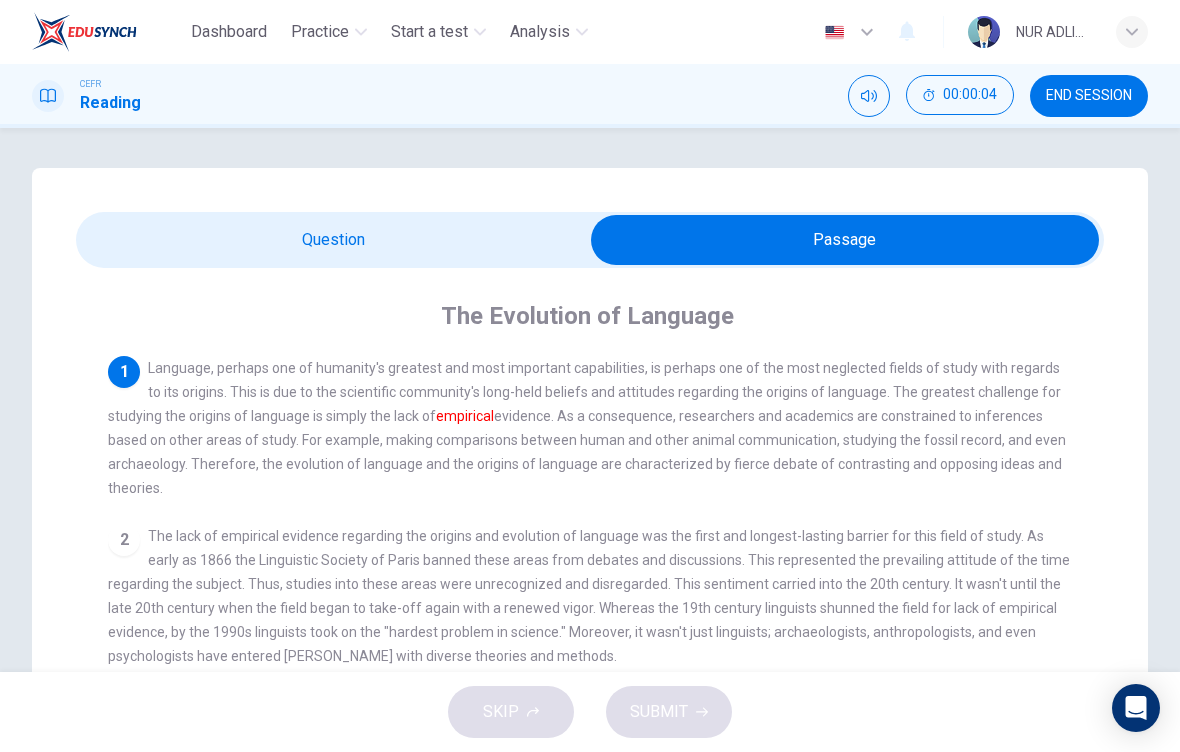 click at bounding box center (845, 240) 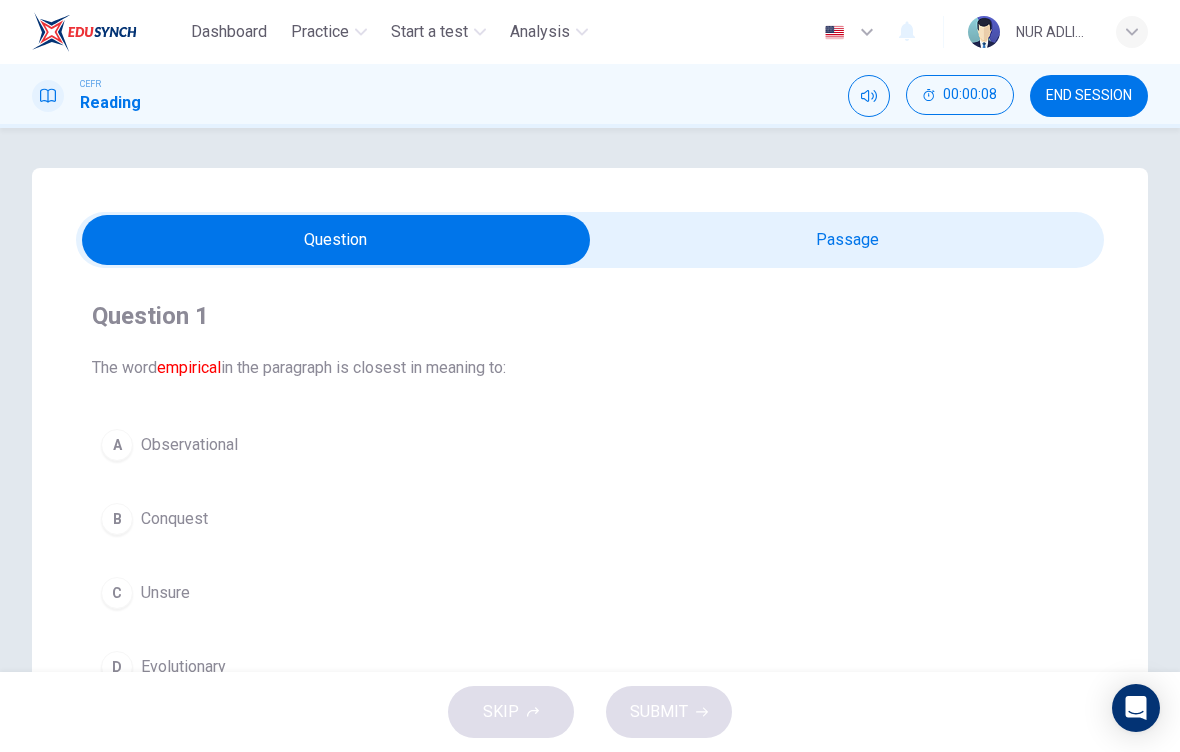 click at bounding box center (336, 240) 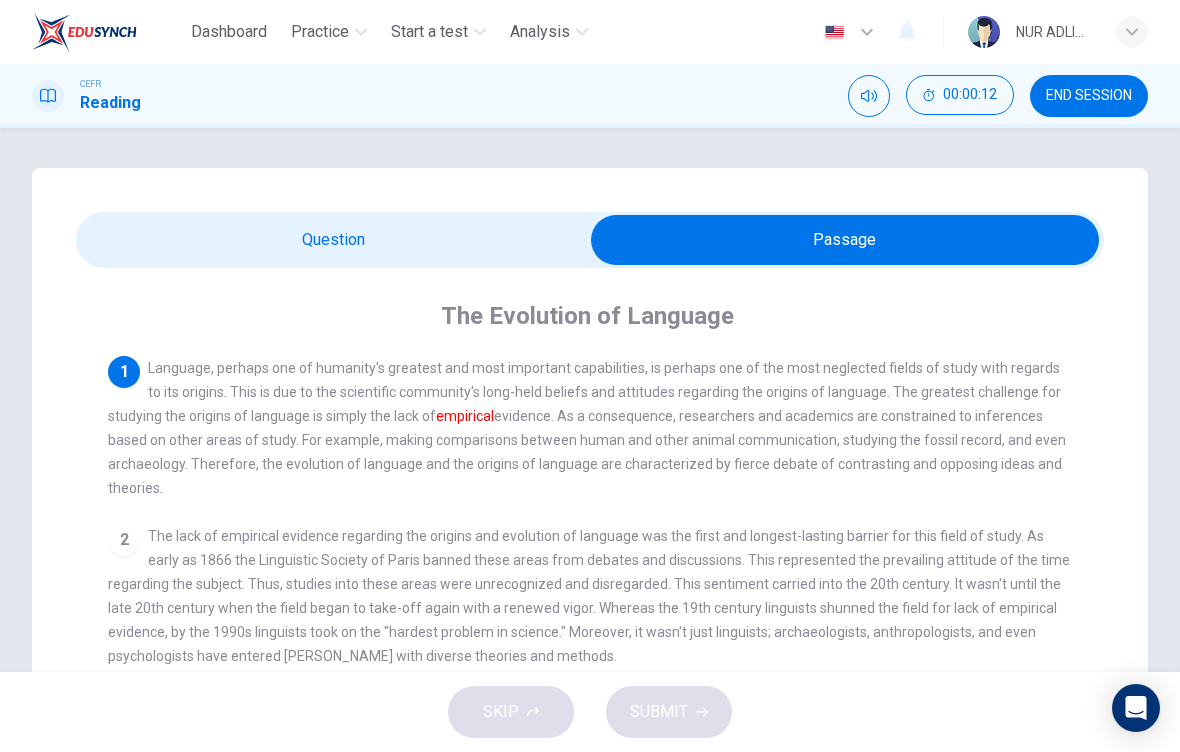 click at bounding box center [845, 240] 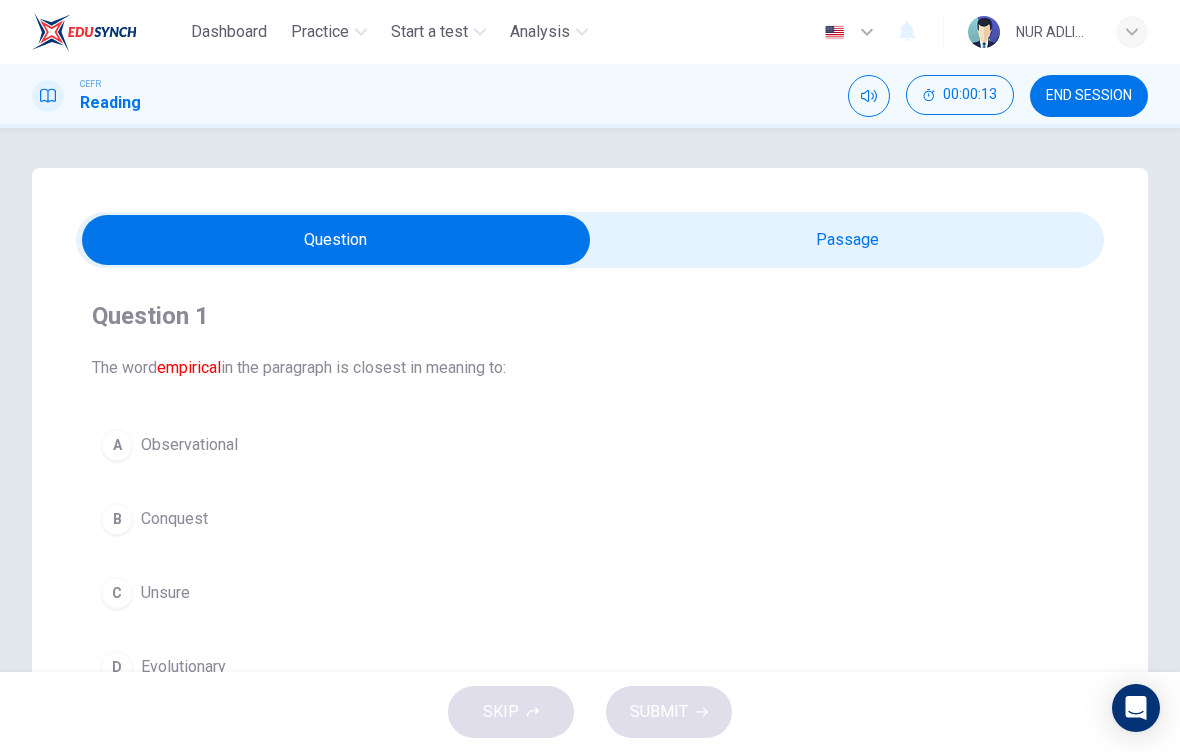 click on "Observational" at bounding box center (189, 445) 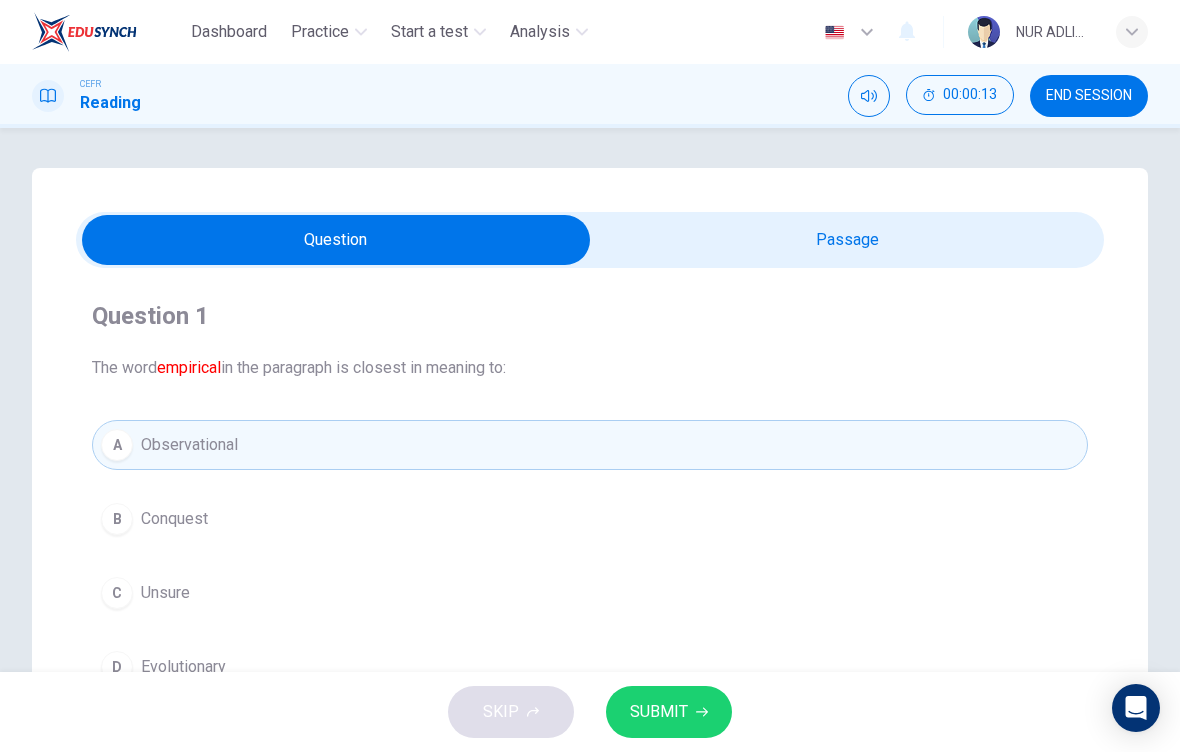 click 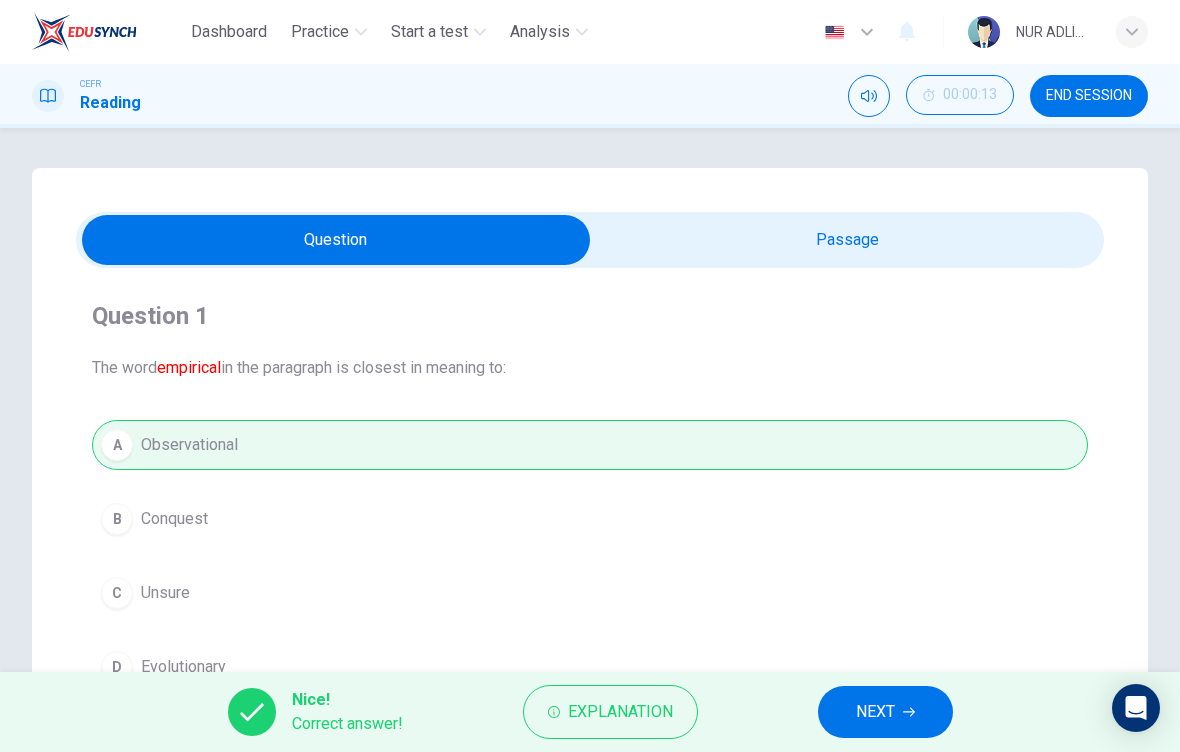 click on "NEXT" at bounding box center (875, 712) 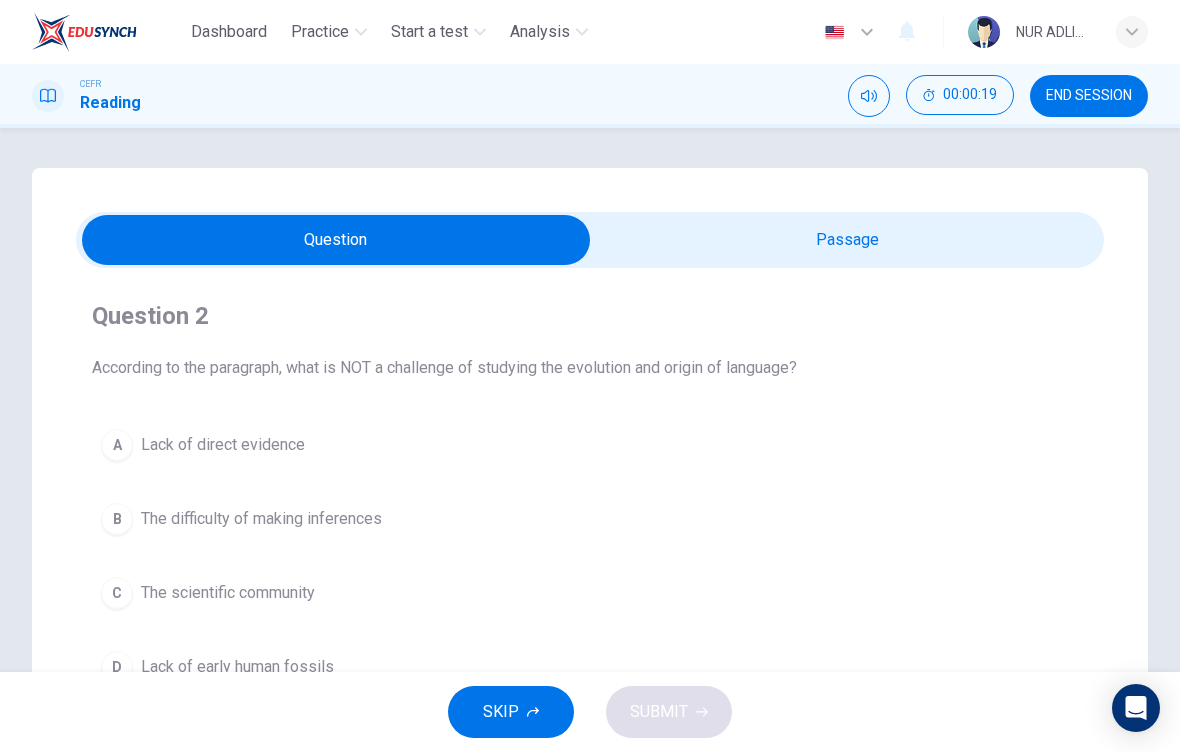 click at bounding box center (336, 240) 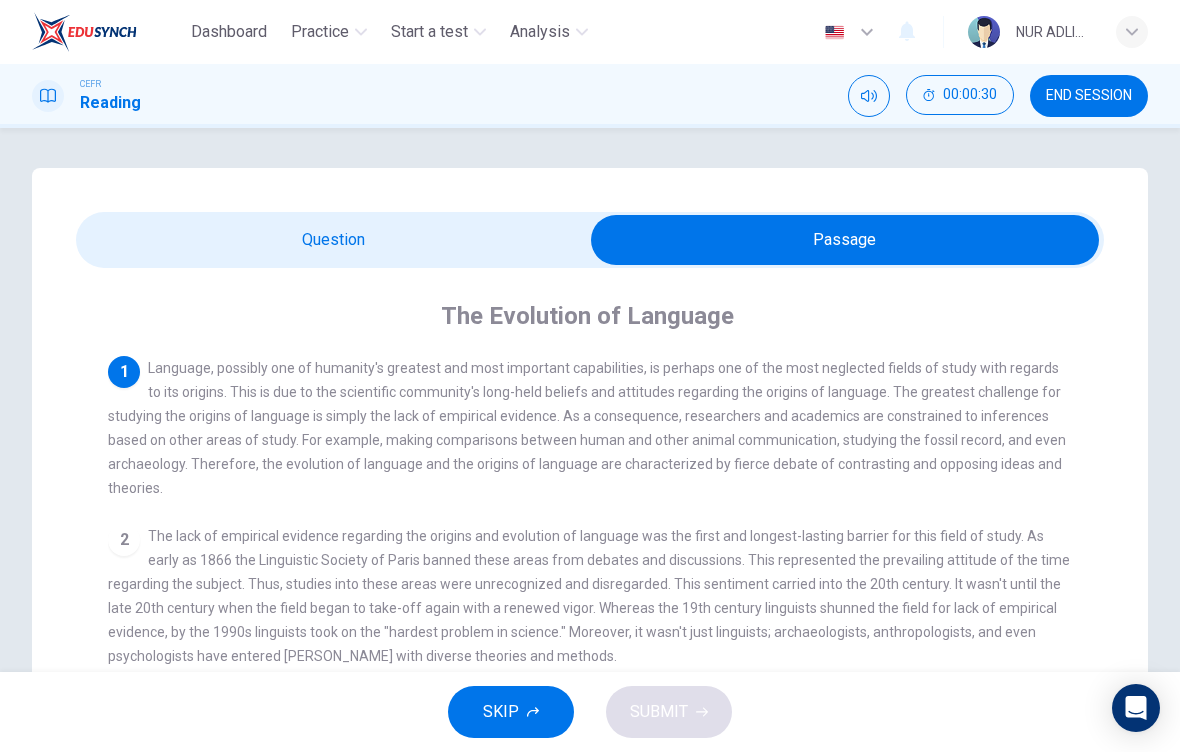 click at bounding box center [845, 240] 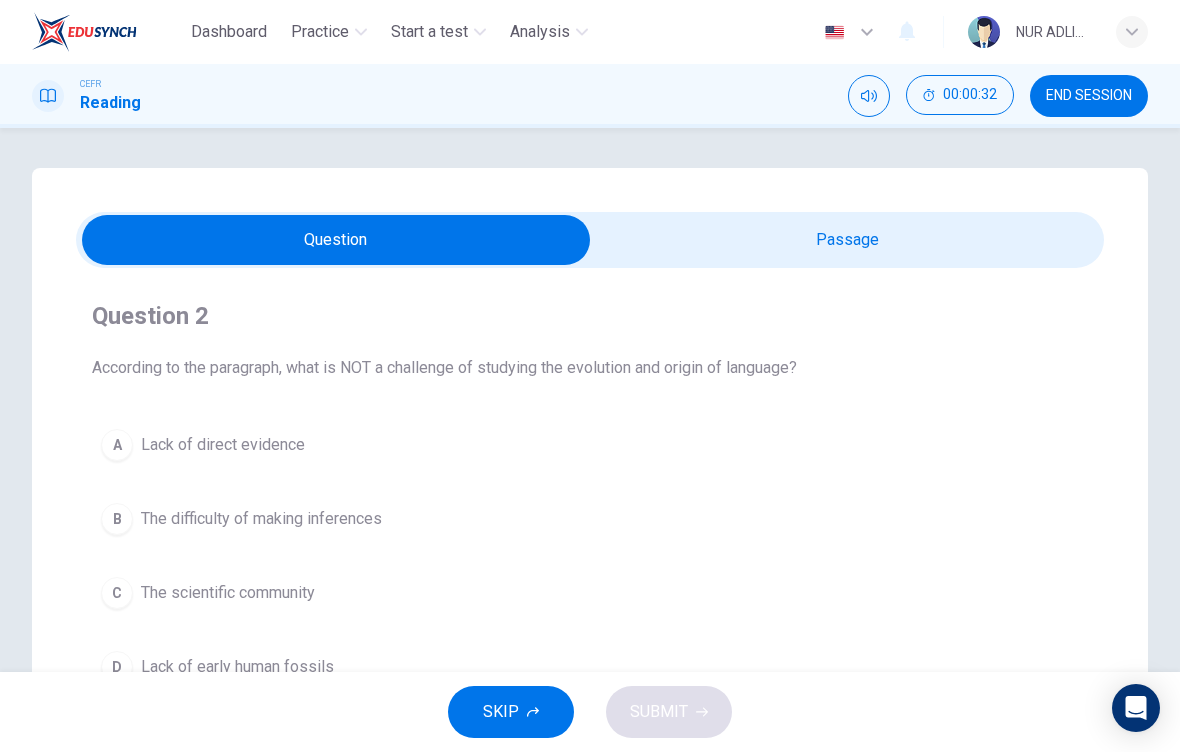 scroll, scrollTop: 6, scrollLeft: 0, axis: vertical 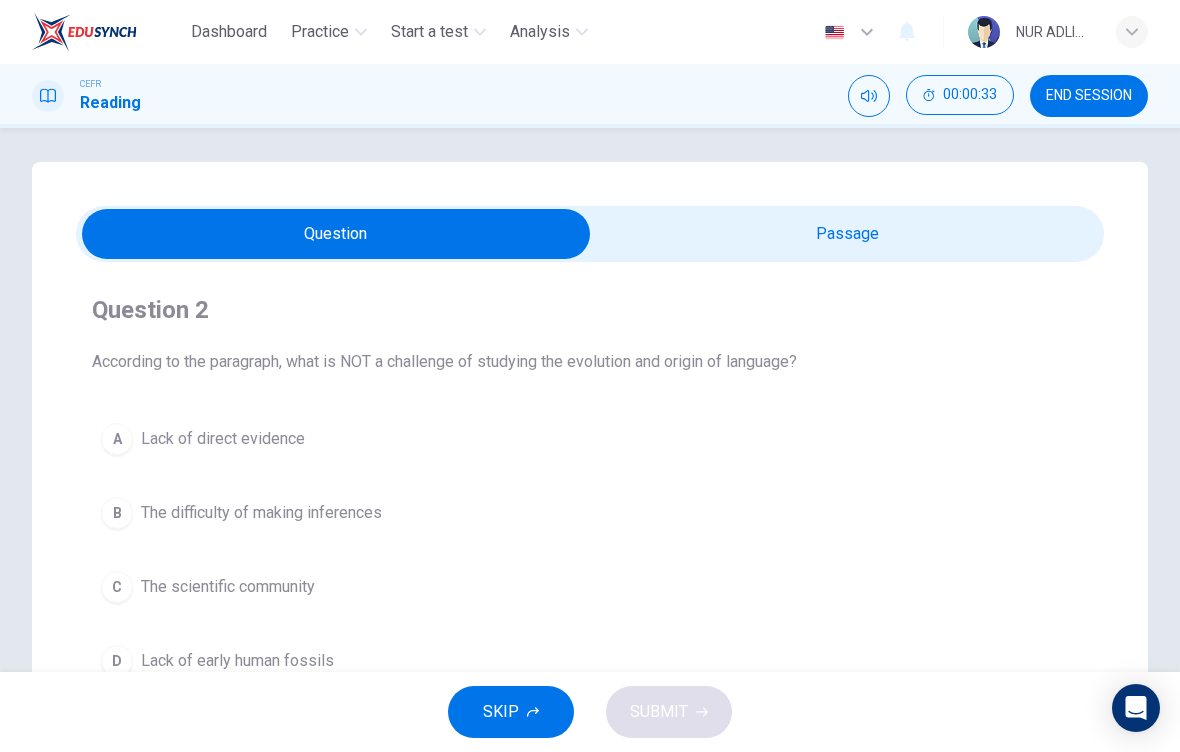 click at bounding box center [336, 234] 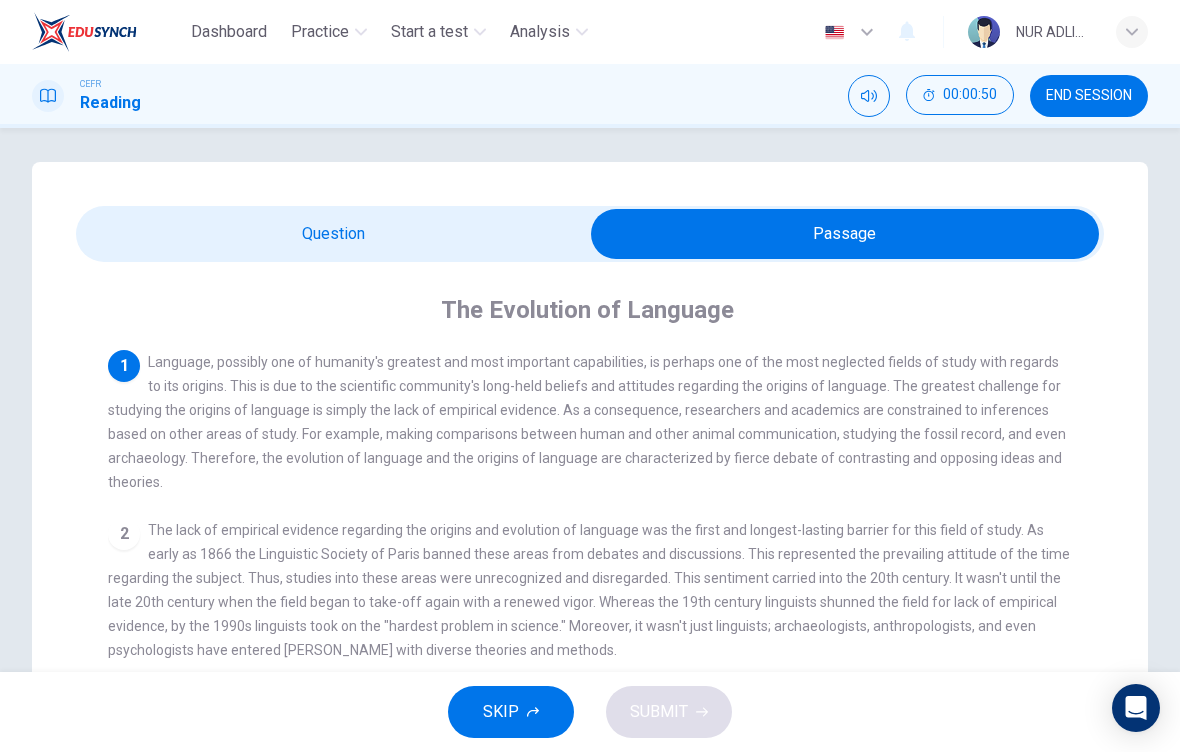 click at bounding box center [845, 234] 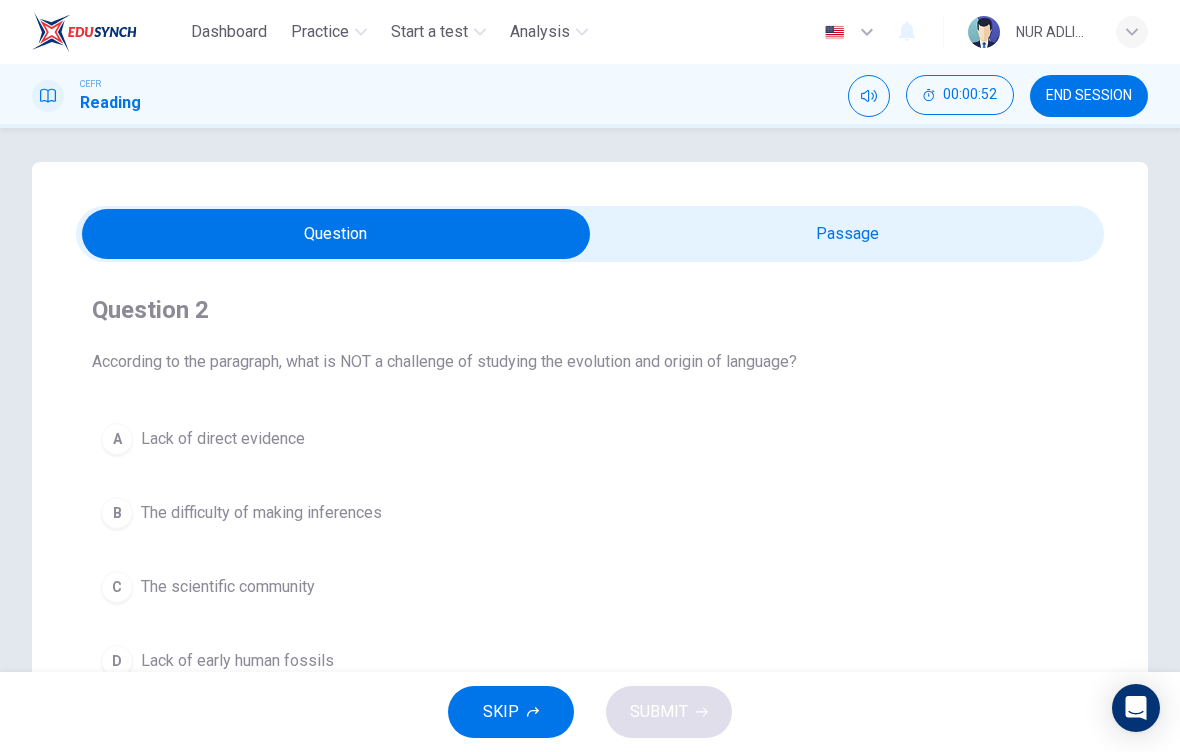 click on "C" at bounding box center [117, 587] 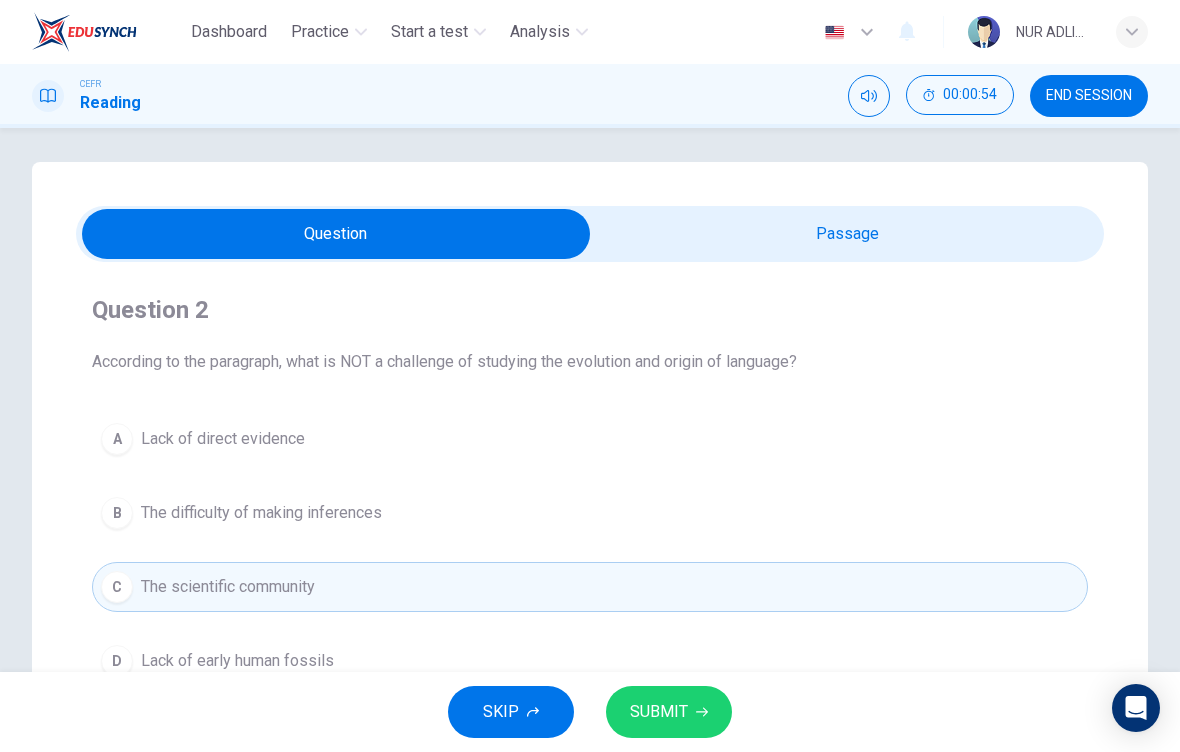 click on "SUBMIT" at bounding box center [659, 712] 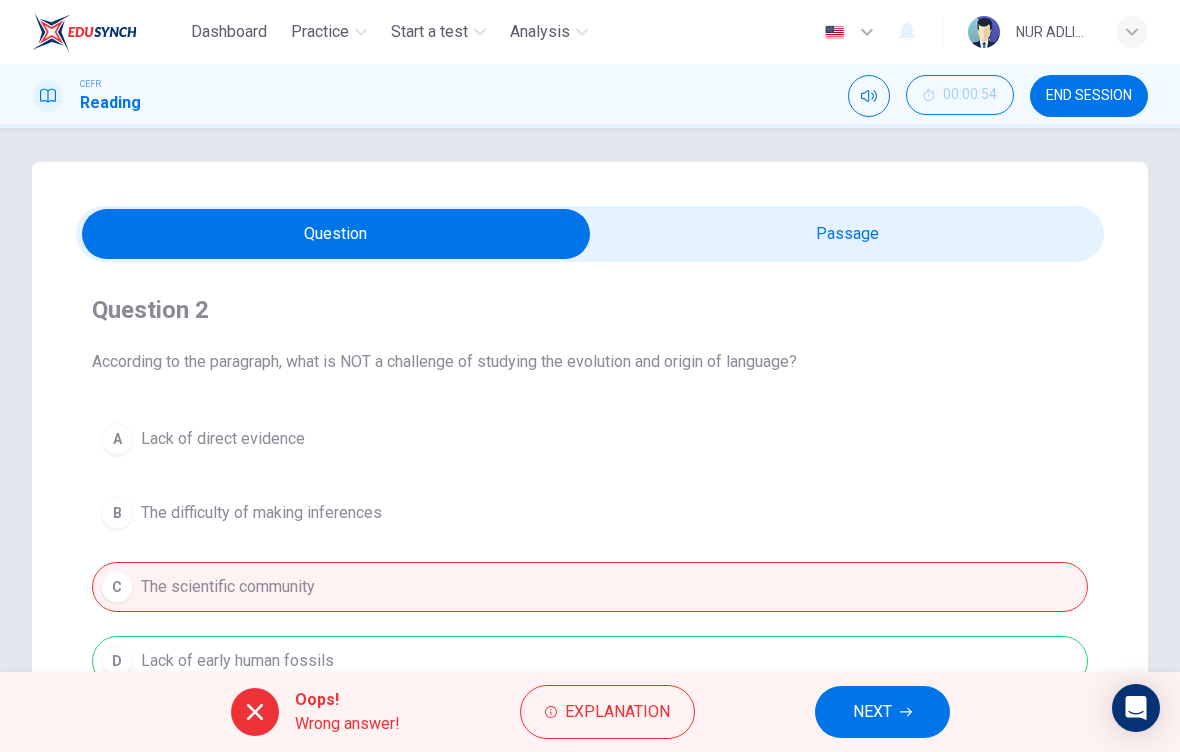 click on "NEXT" at bounding box center (872, 712) 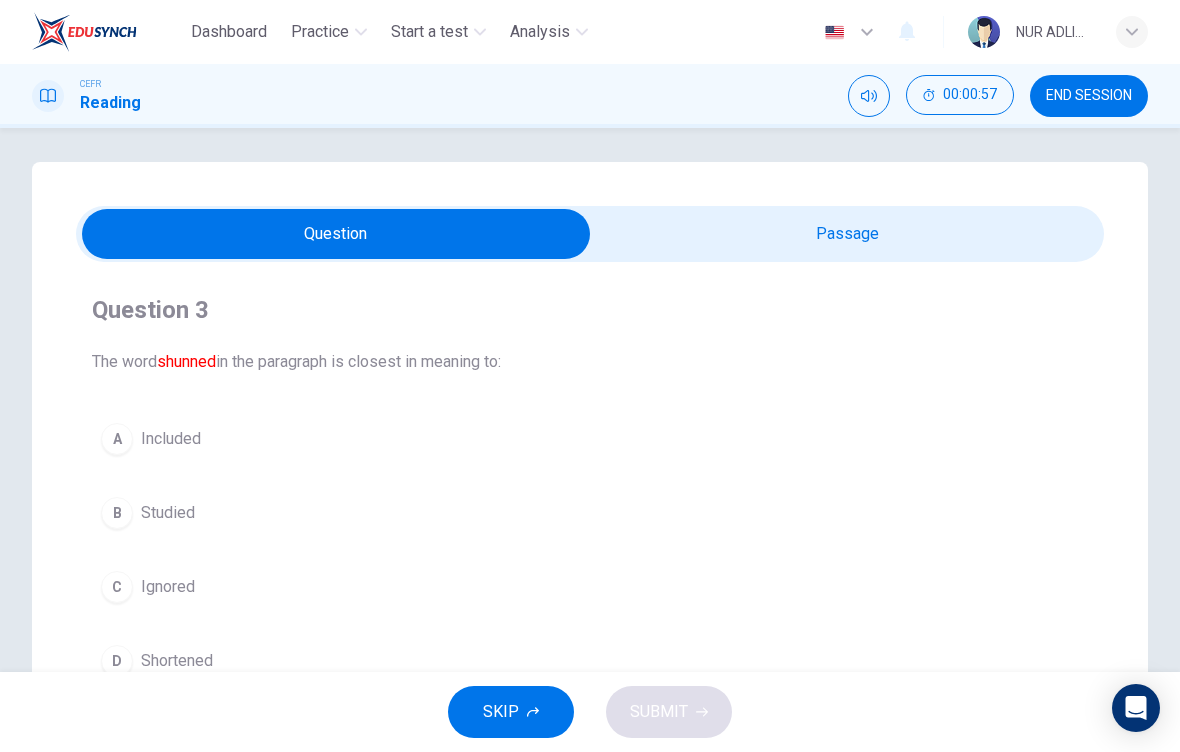 click on "C" at bounding box center [117, 587] 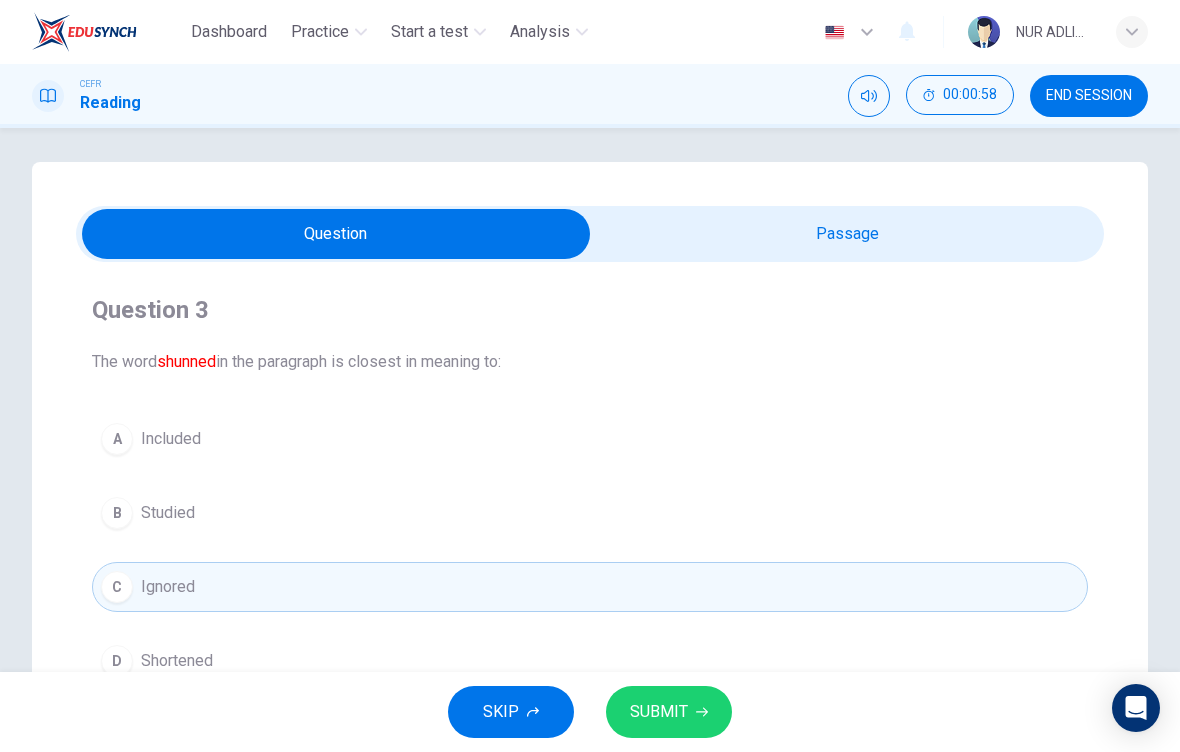 click on "SUBMIT" at bounding box center [659, 712] 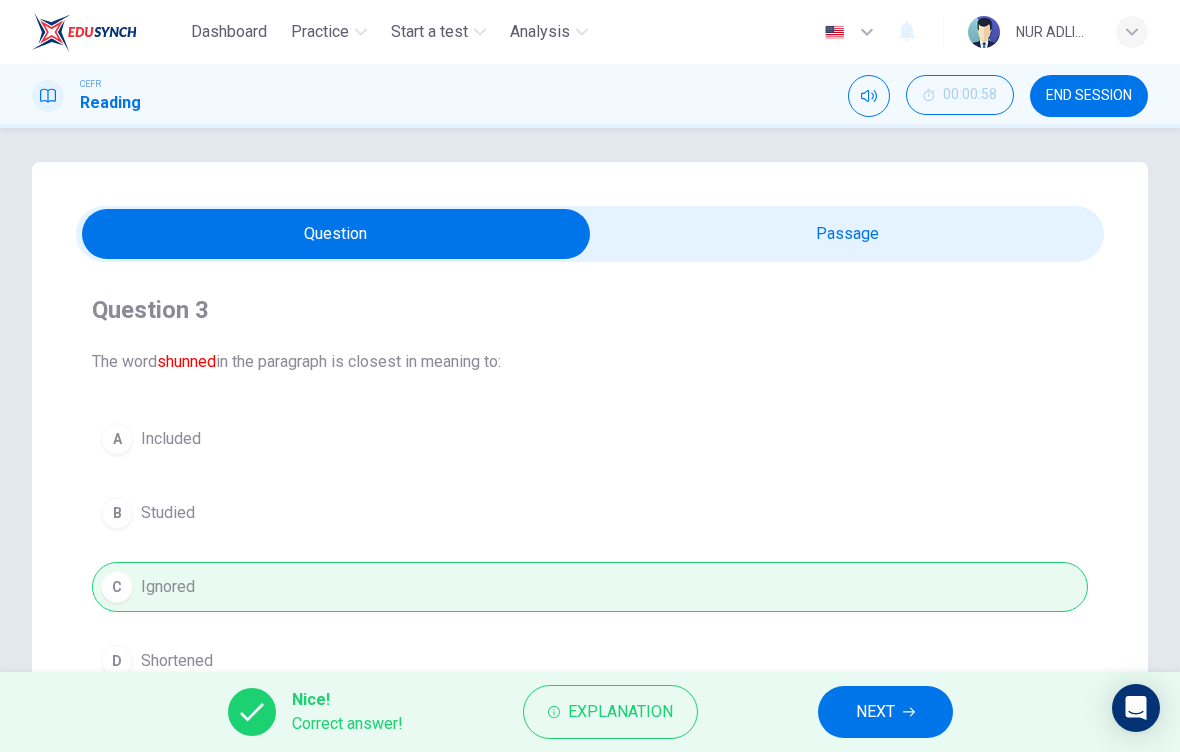 click on "NEXT" at bounding box center (875, 712) 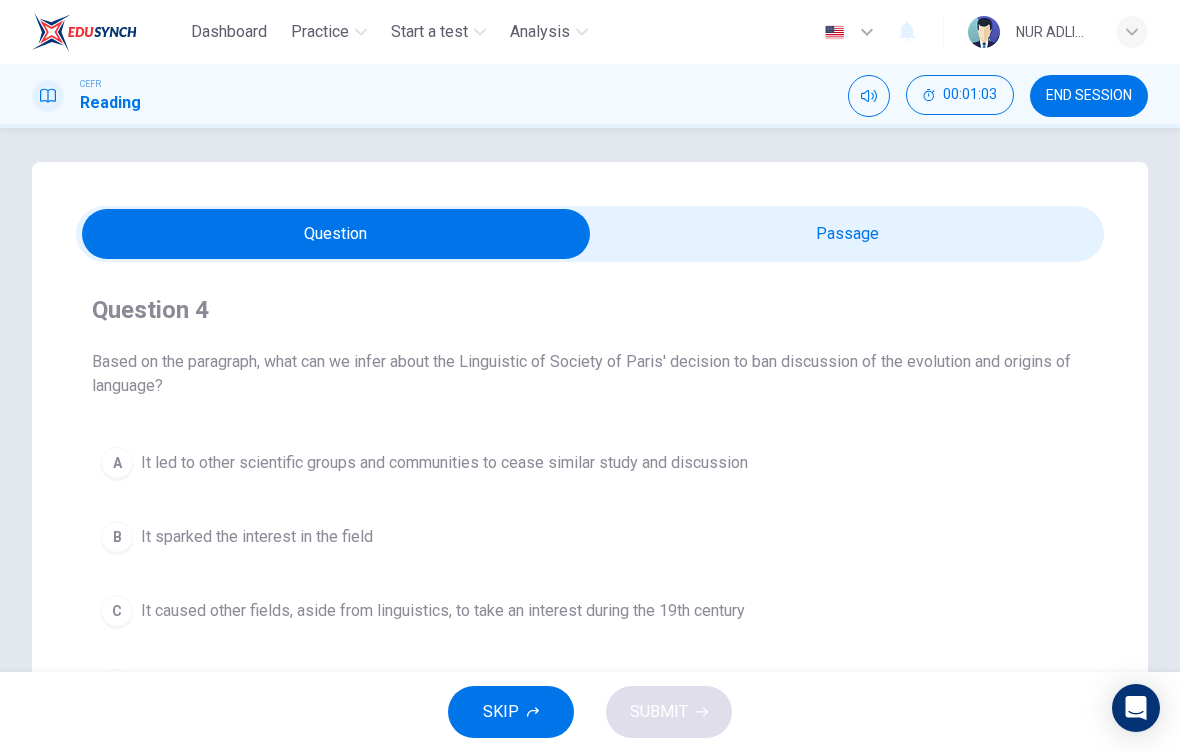 click at bounding box center [336, 234] 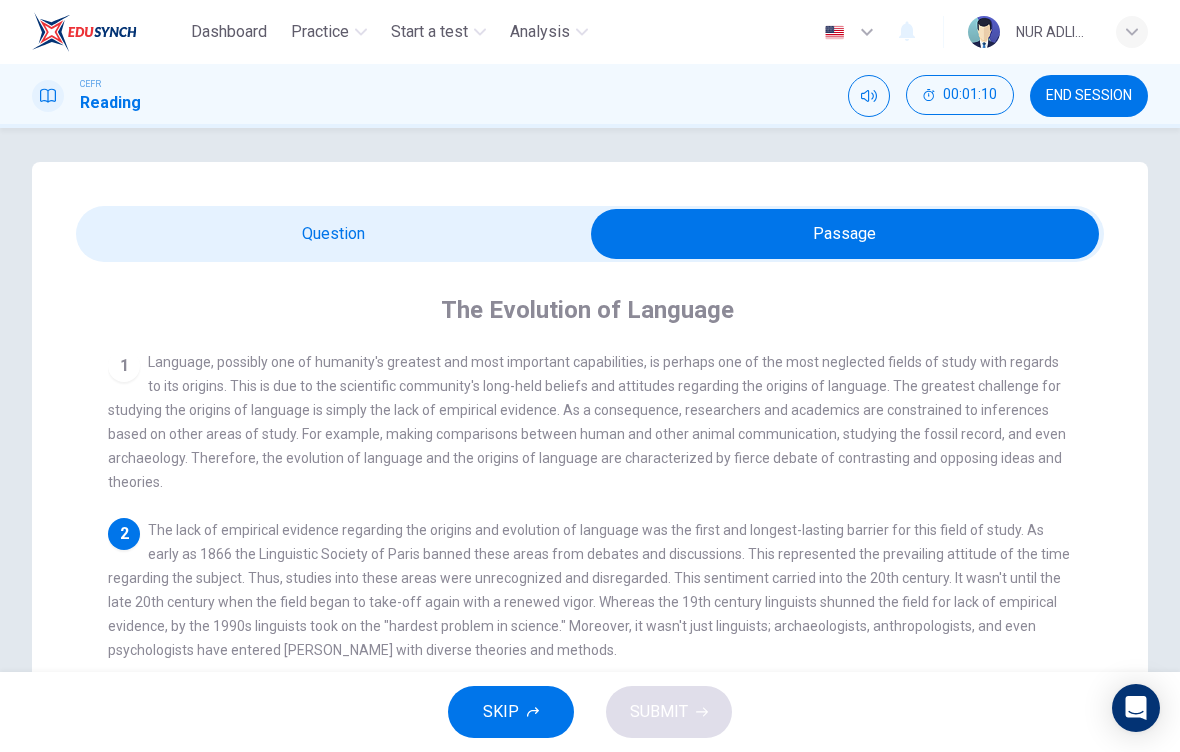 click at bounding box center (845, 234) 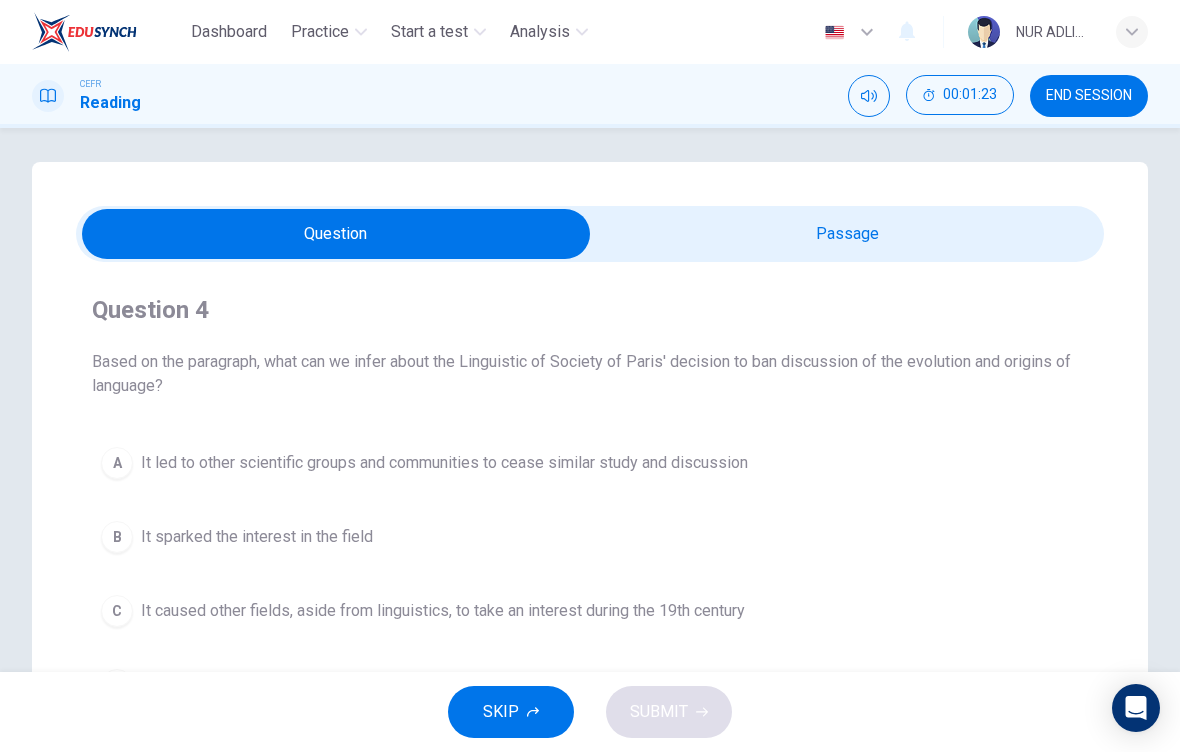 click at bounding box center [336, 234] 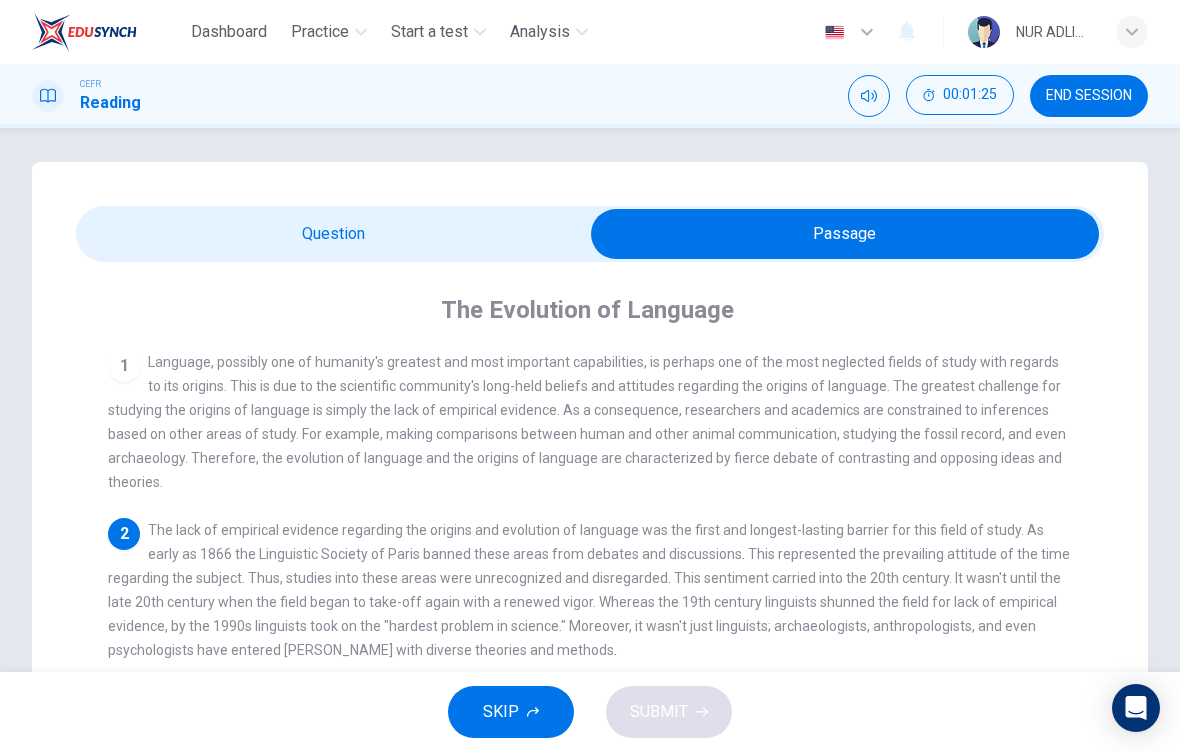 scroll, scrollTop: 19, scrollLeft: 0, axis: vertical 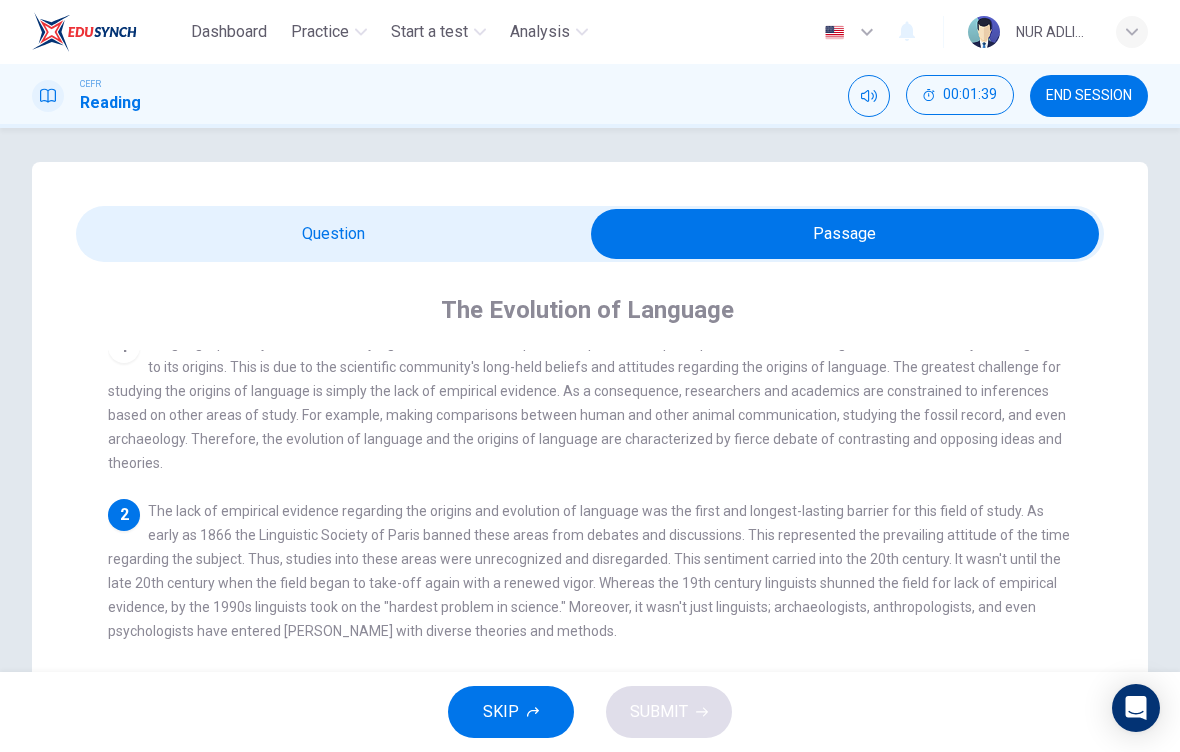 click at bounding box center [845, 234] 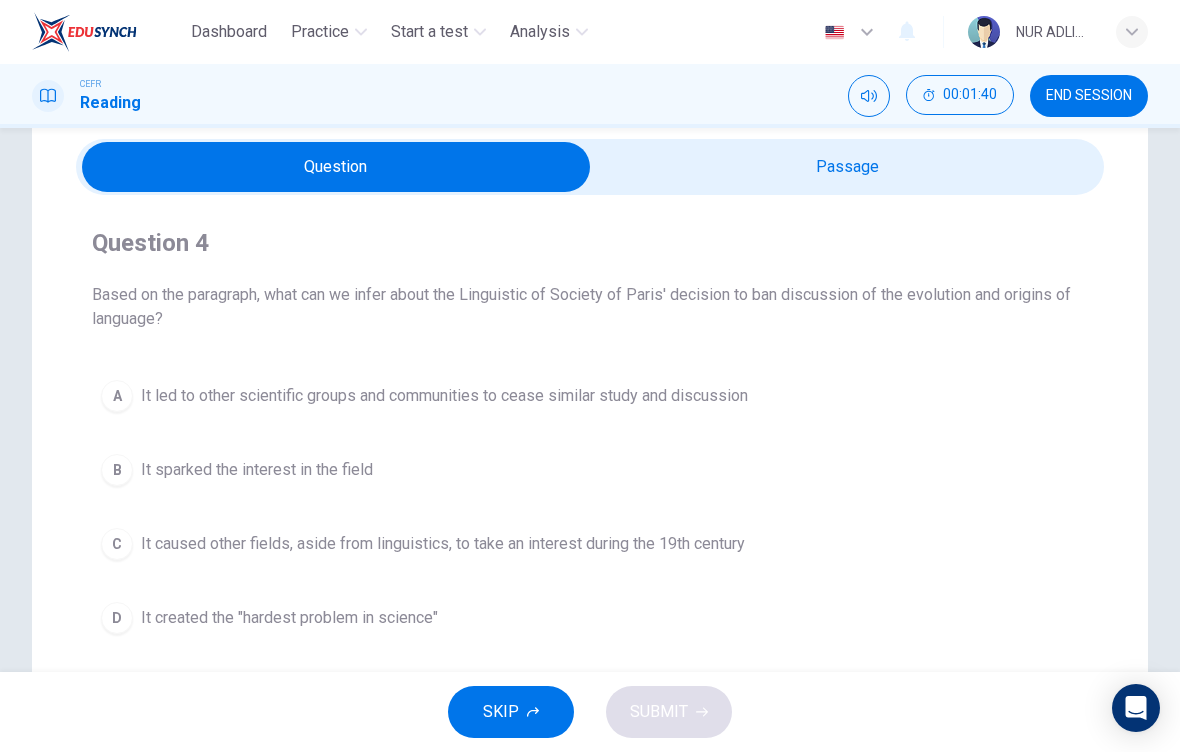 scroll, scrollTop: 74, scrollLeft: 0, axis: vertical 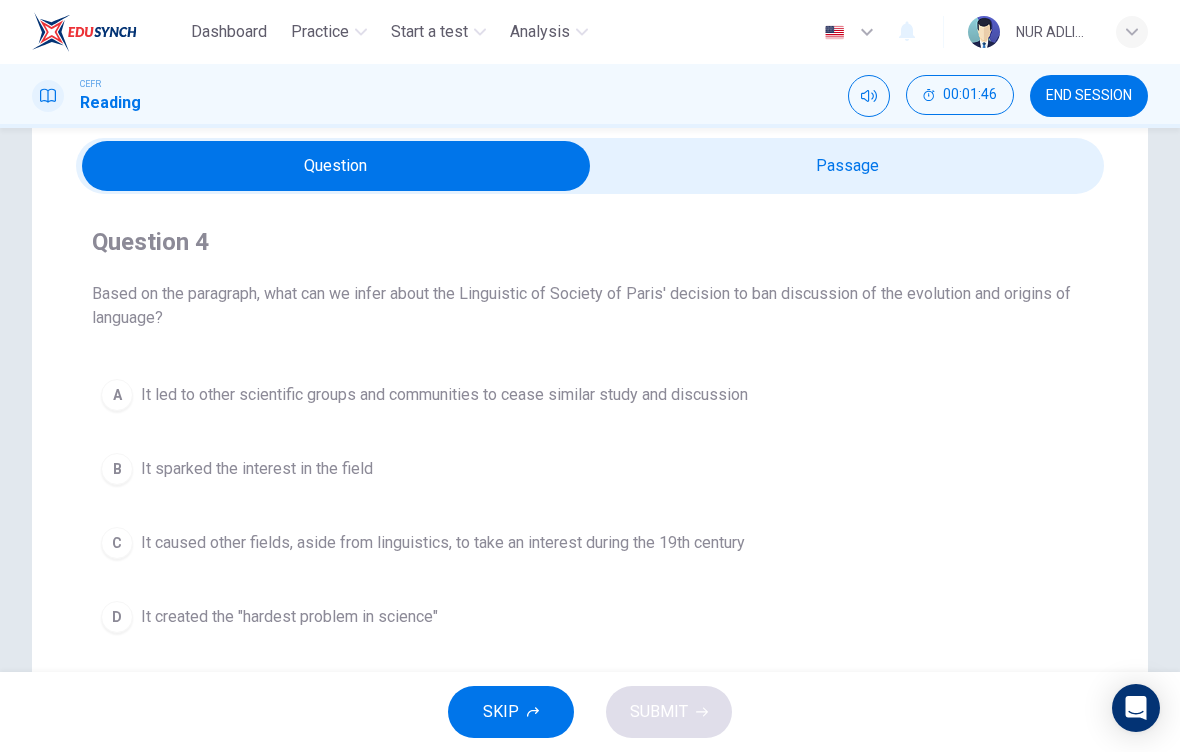 click at bounding box center (336, 166) 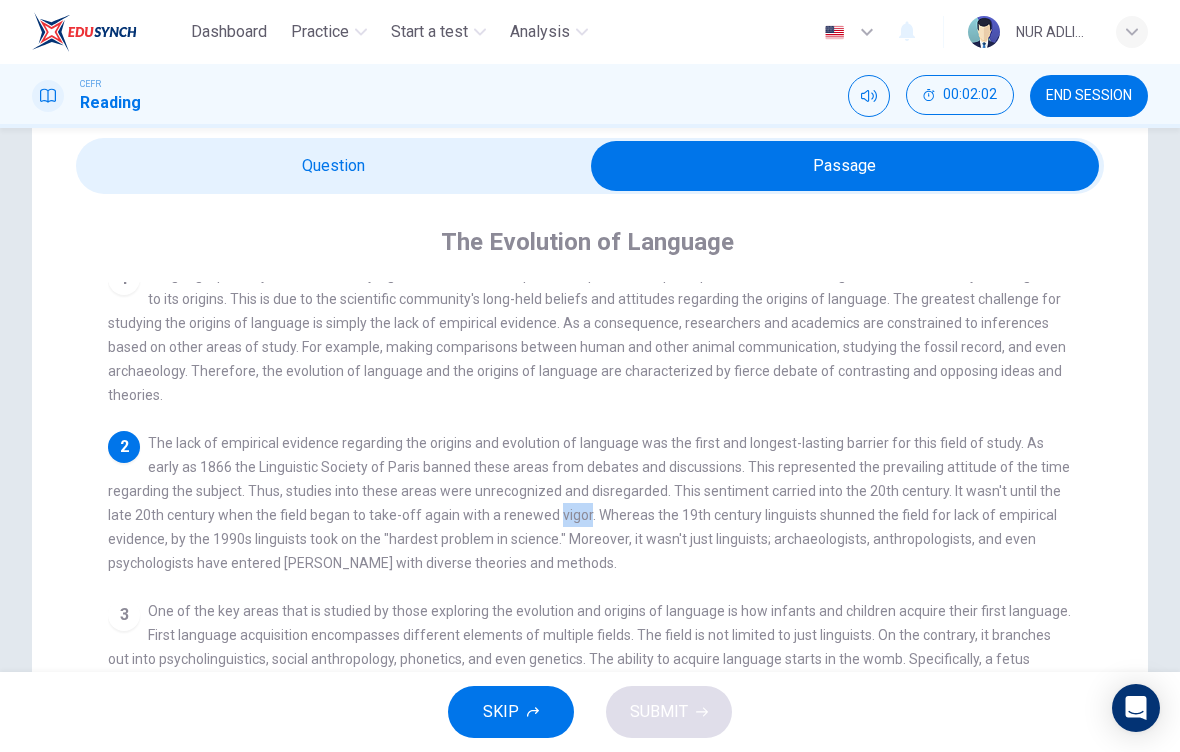 click at bounding box center (845, 166) 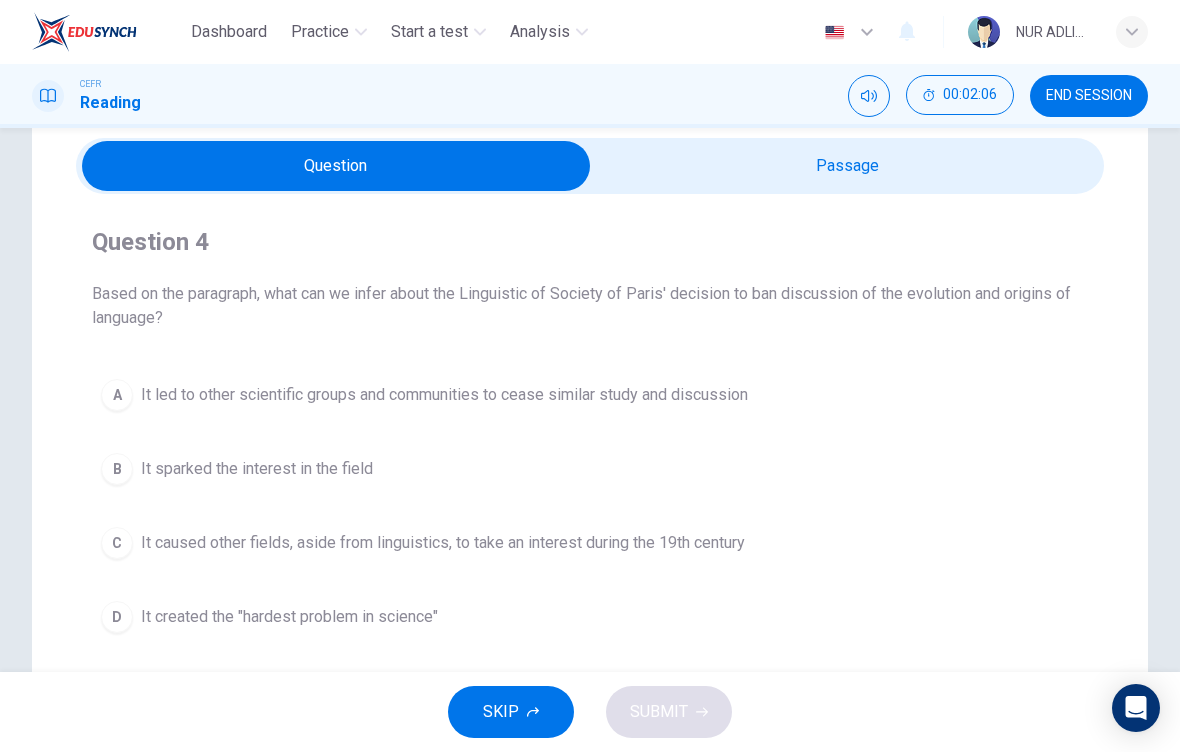click at bounding box center [336, 166] 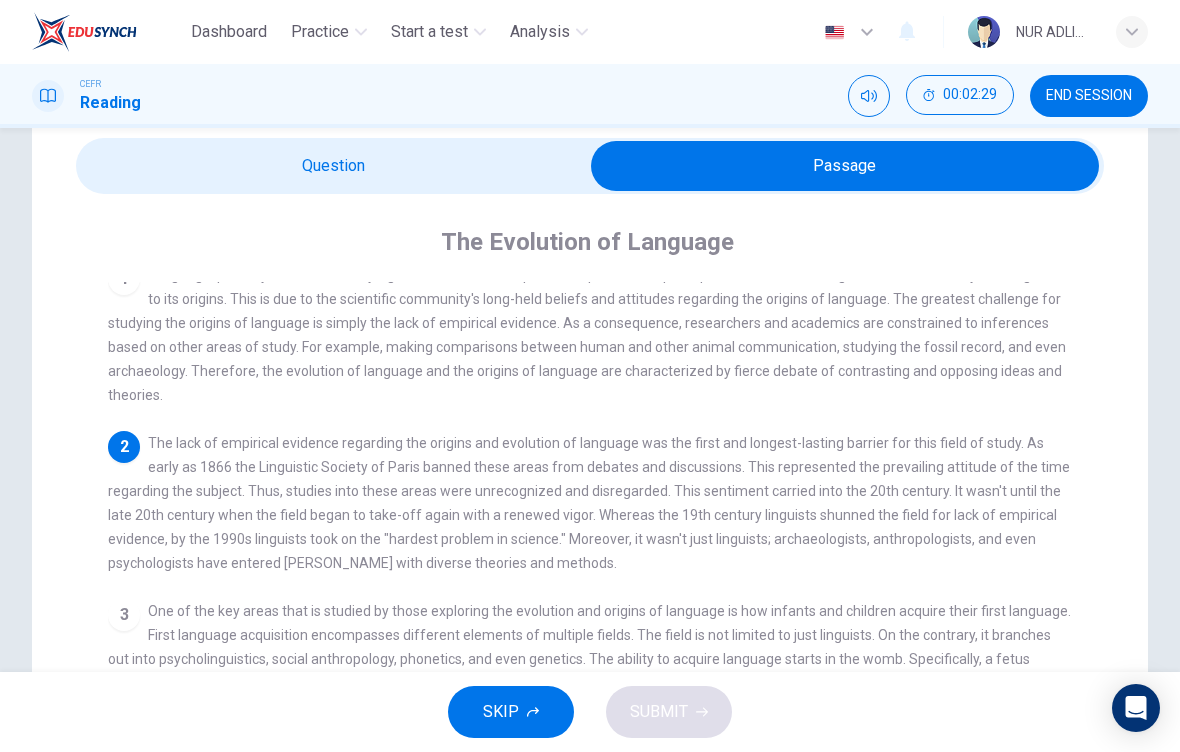 click at bounding box center (845, 166) 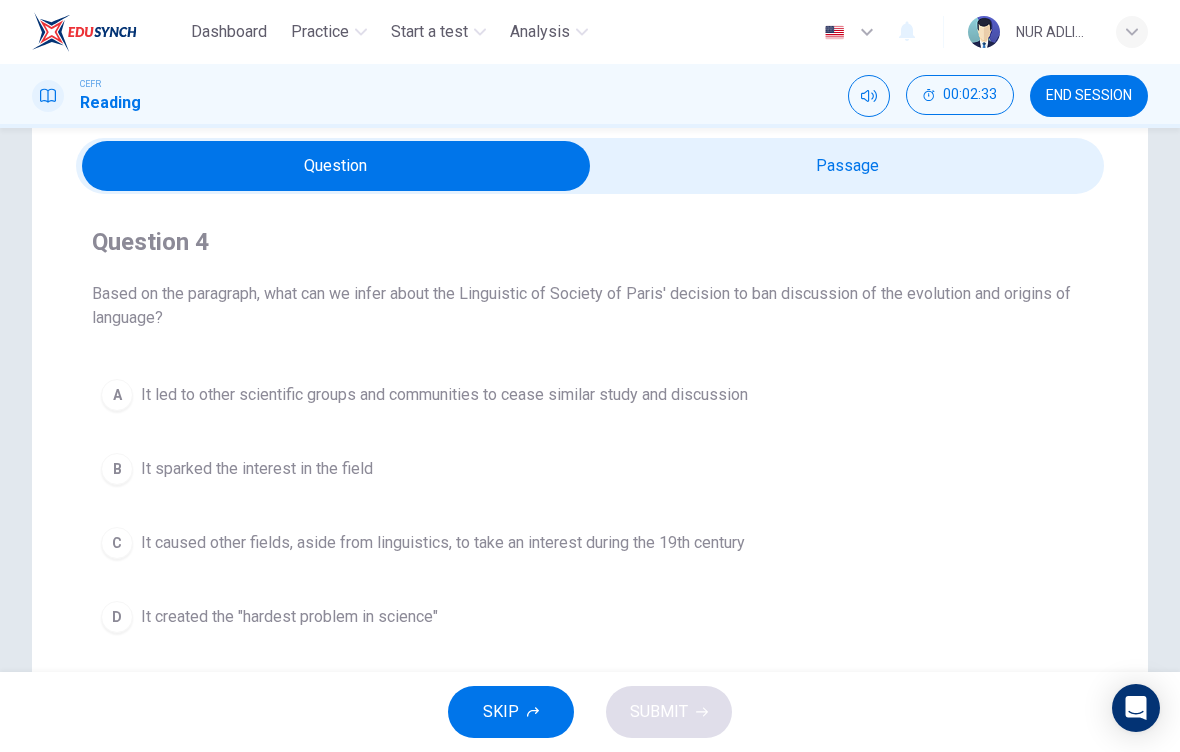 scroll, scrollTop: 89, scrollLeft: 0, axis: vertical 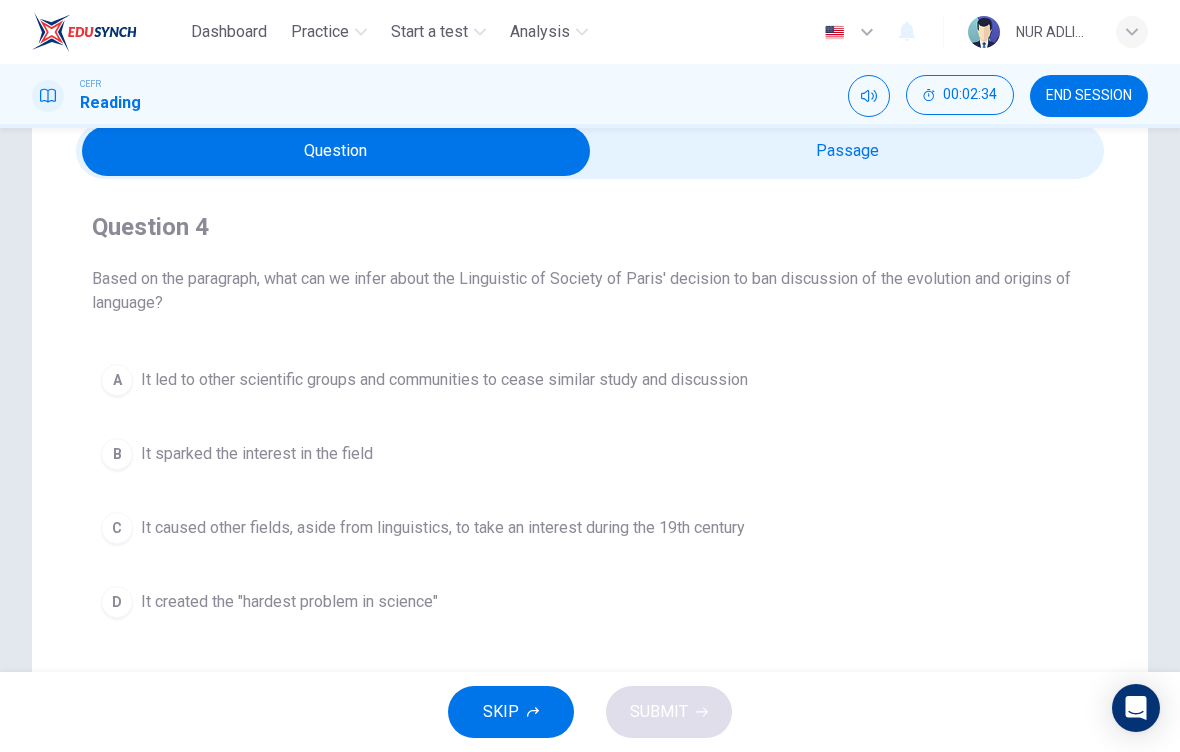 click at bounding box center [336, 151] 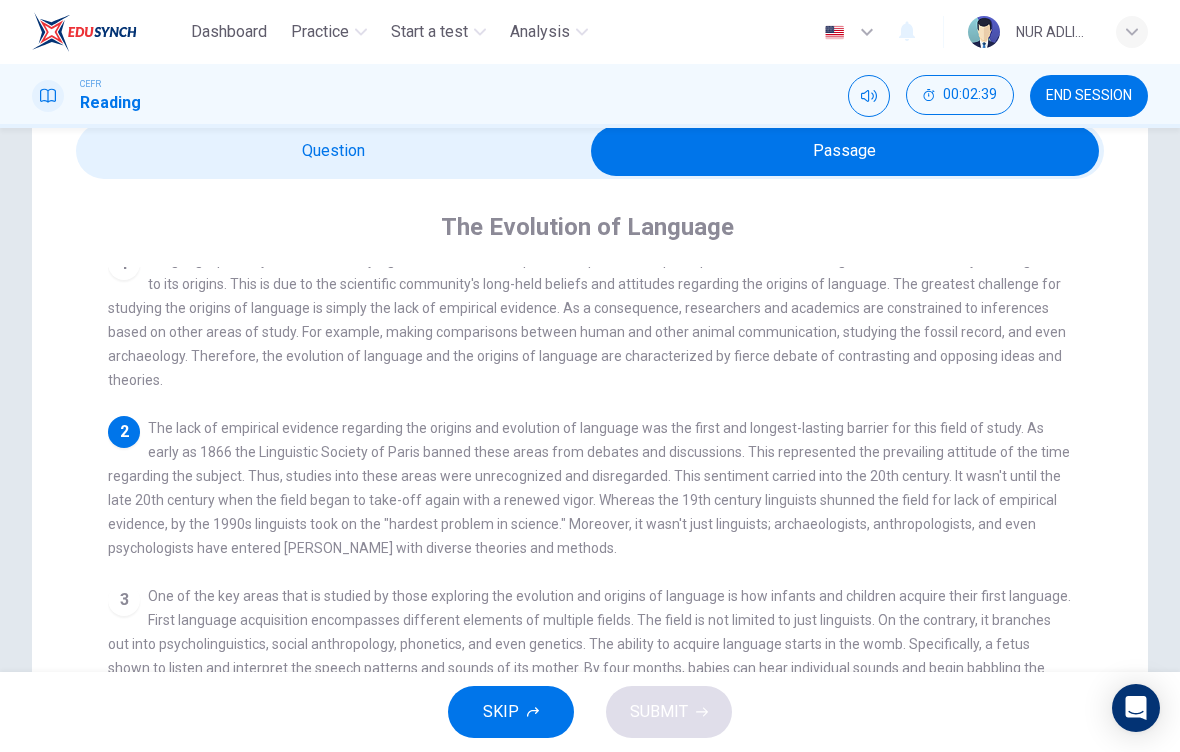 click at bounding box center [845, 151] 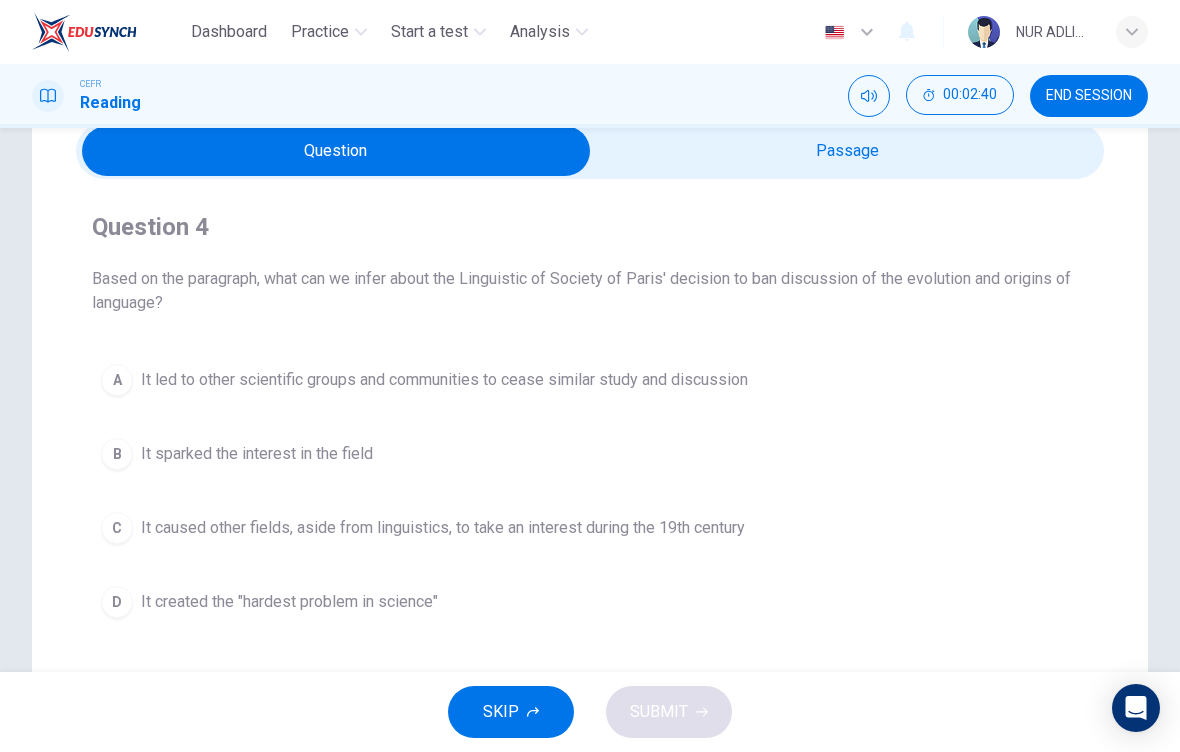 click on "D It created the "hardest problem in science"" at bounding box center (590, 602) 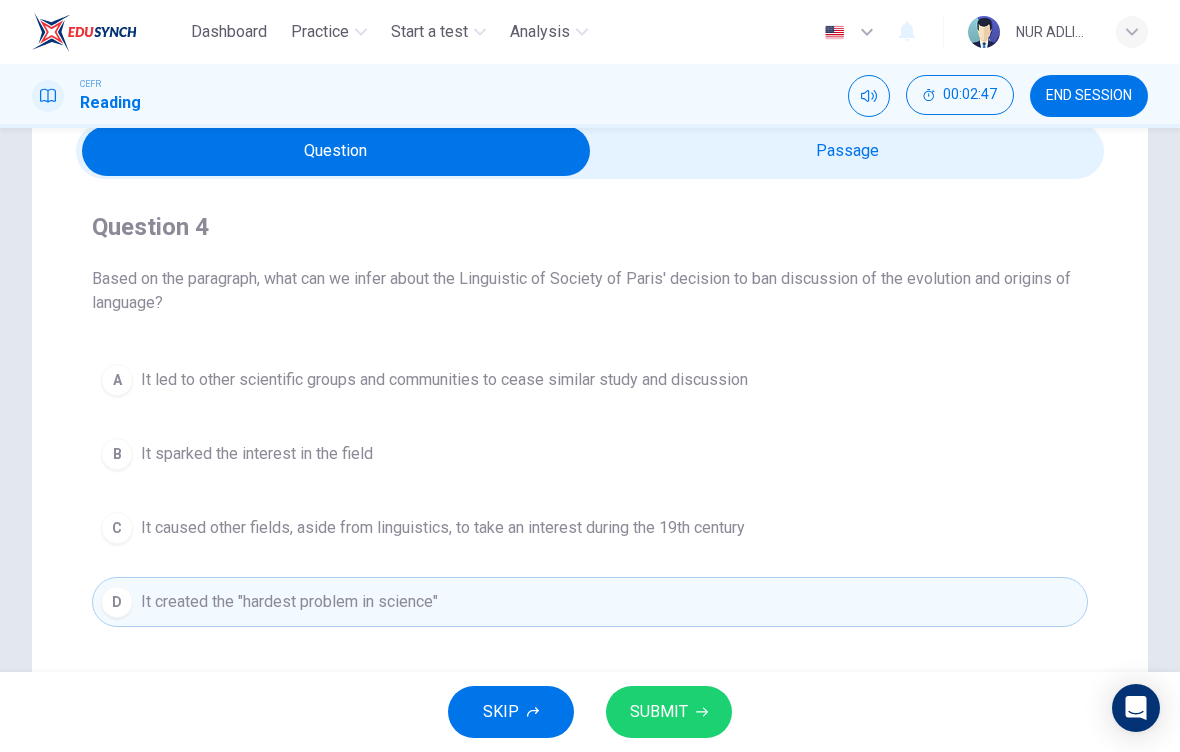 click at bounding box center (336, 151) 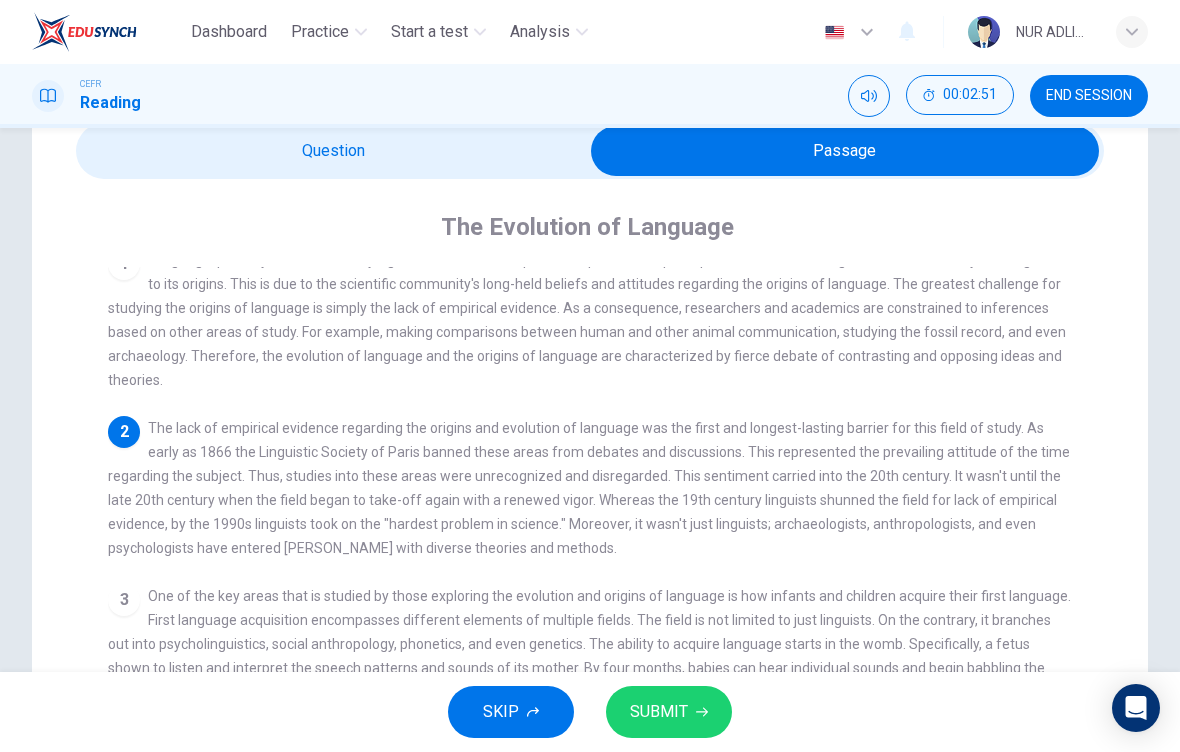 click at bounding box center (845, 151) 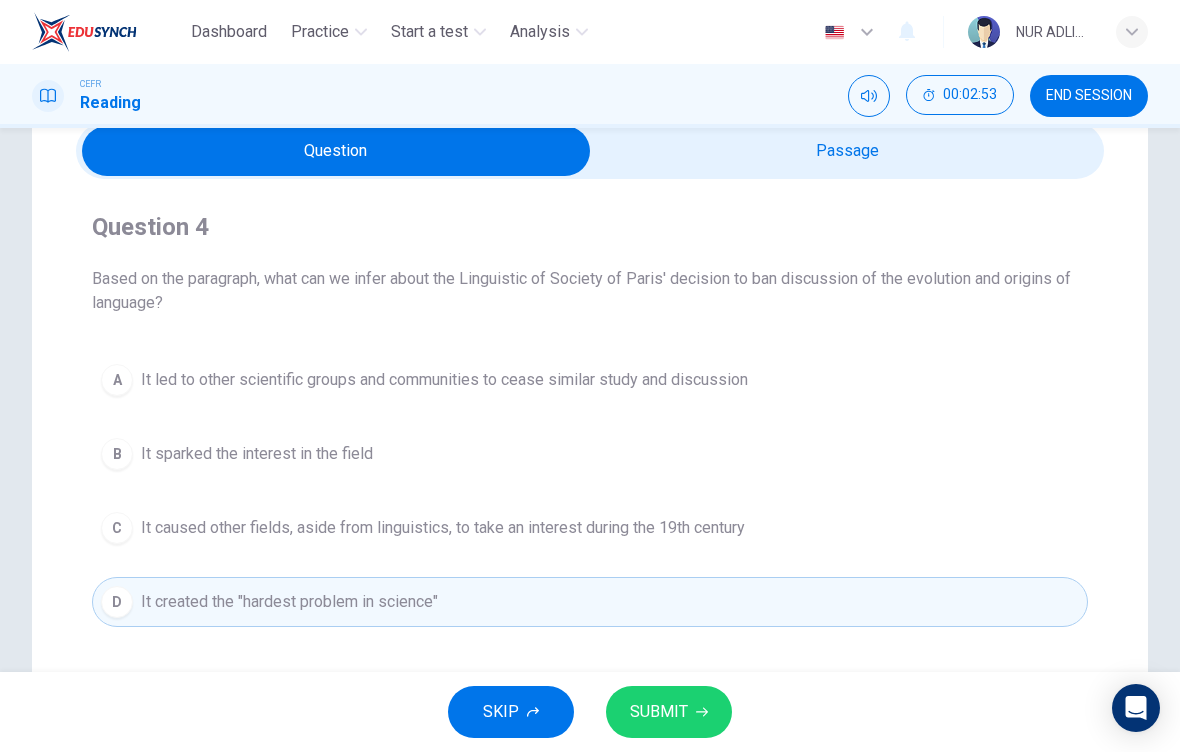 click on "C It caused other fields, aside from linguistics, to take an interest during the 19th century" at bounding box center [590, 528] 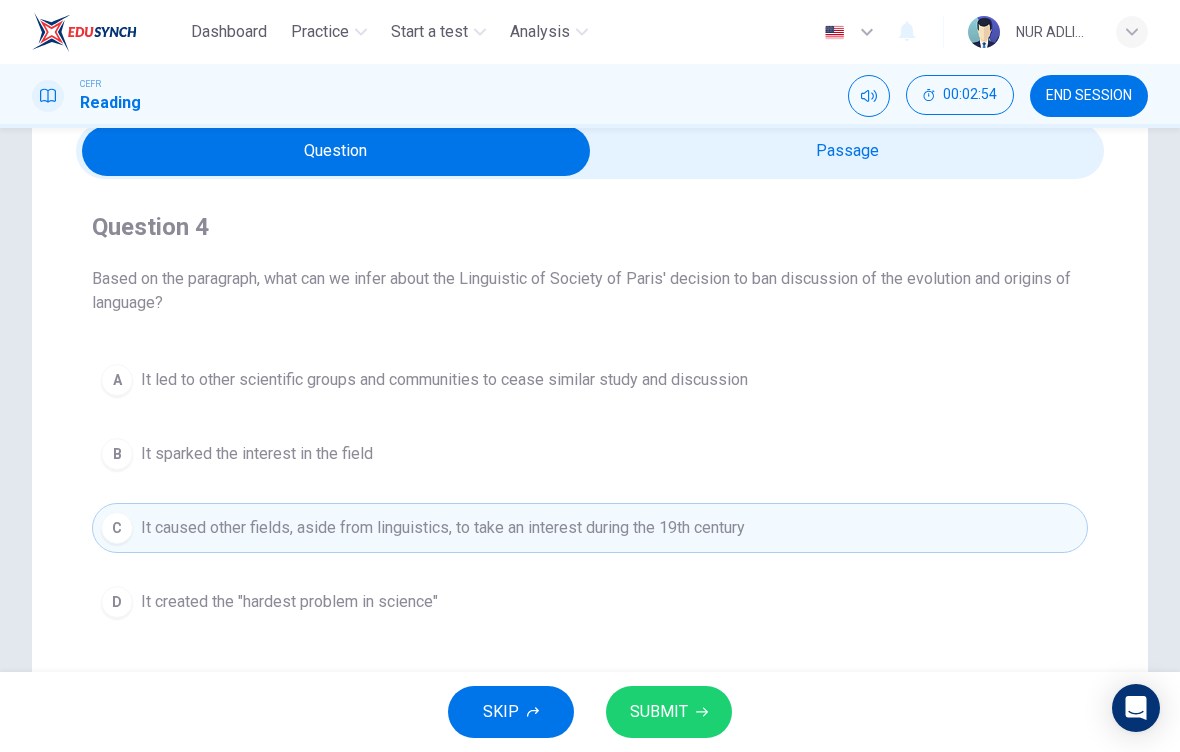 click on "SUBMIT" at bounding box center [659, 712] 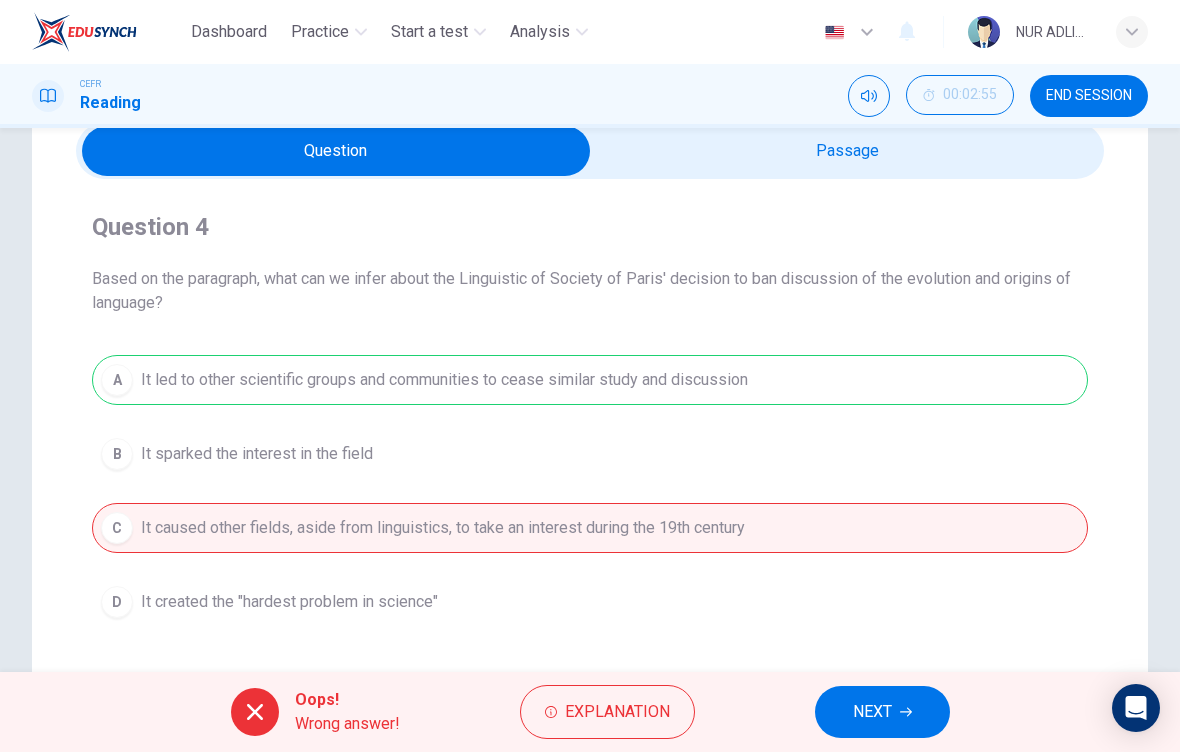 click on "END SESSION" at bounding box center [1089, 96] 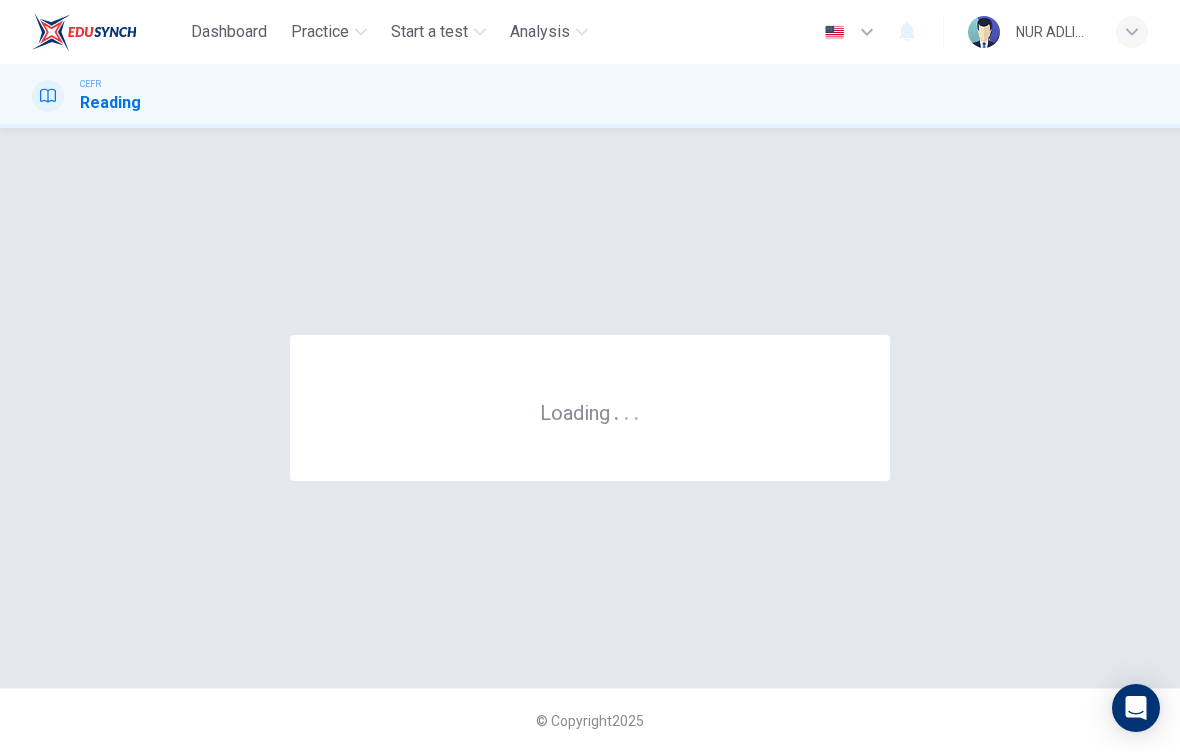 scroll, scrollTop: 0, scrollLeft: 0, axis: both 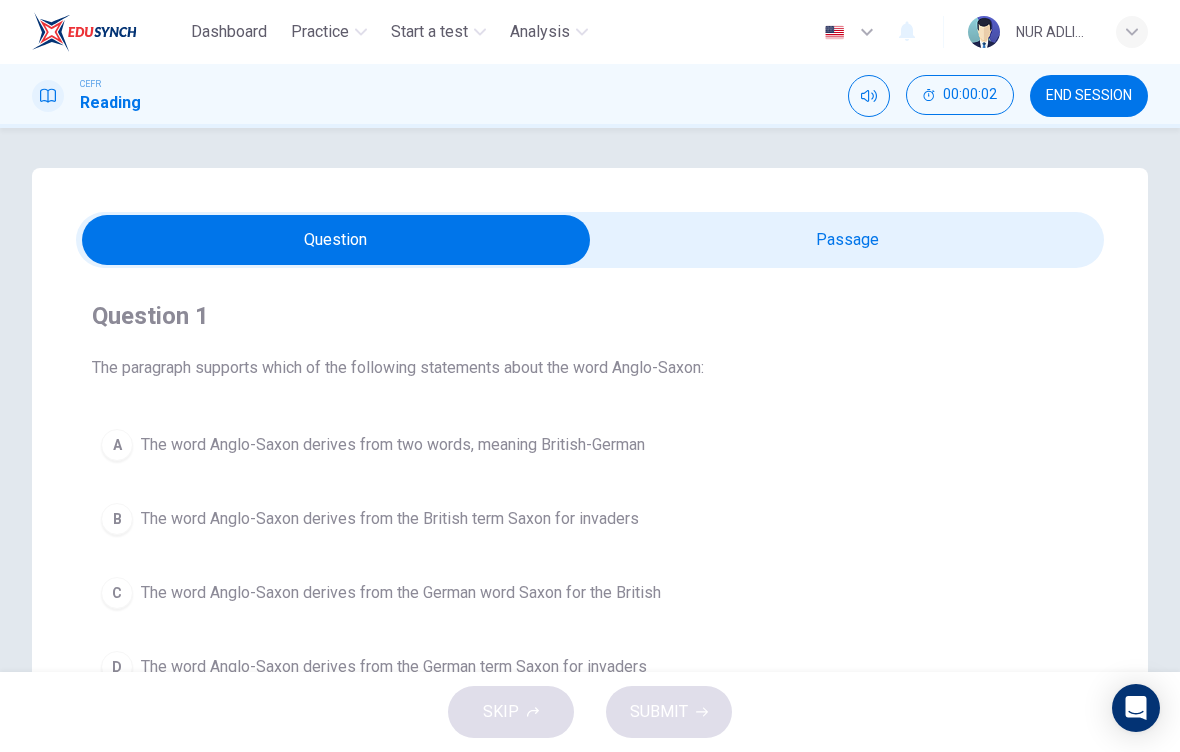click at bounding box center [336, 240] 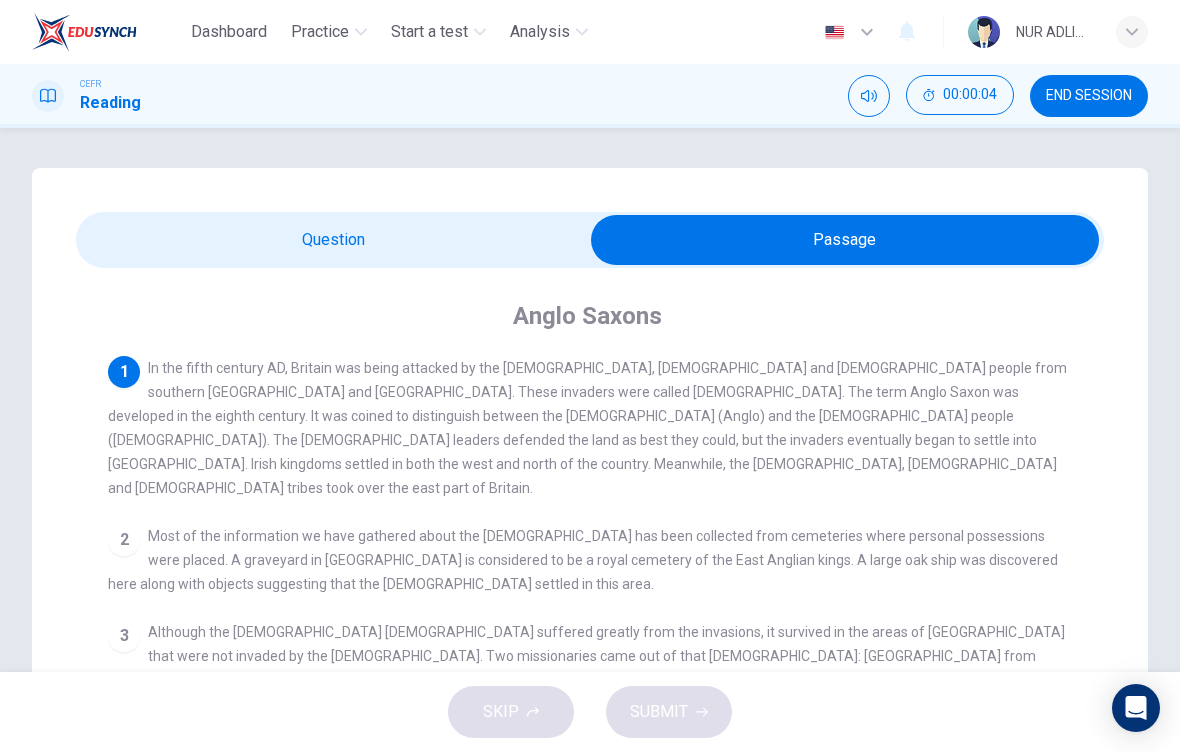 click at bounding box center (845, 240) 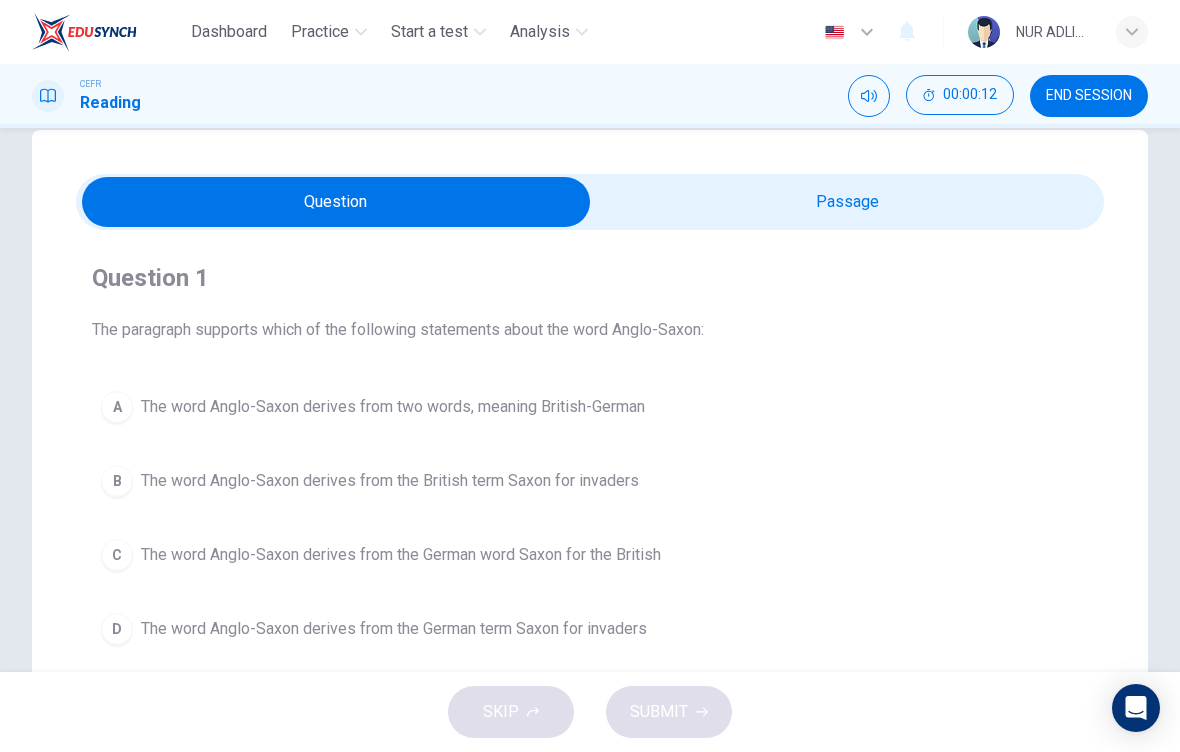 scroll, scrollTop: 42, scrollLeft: 0, axis: vertical 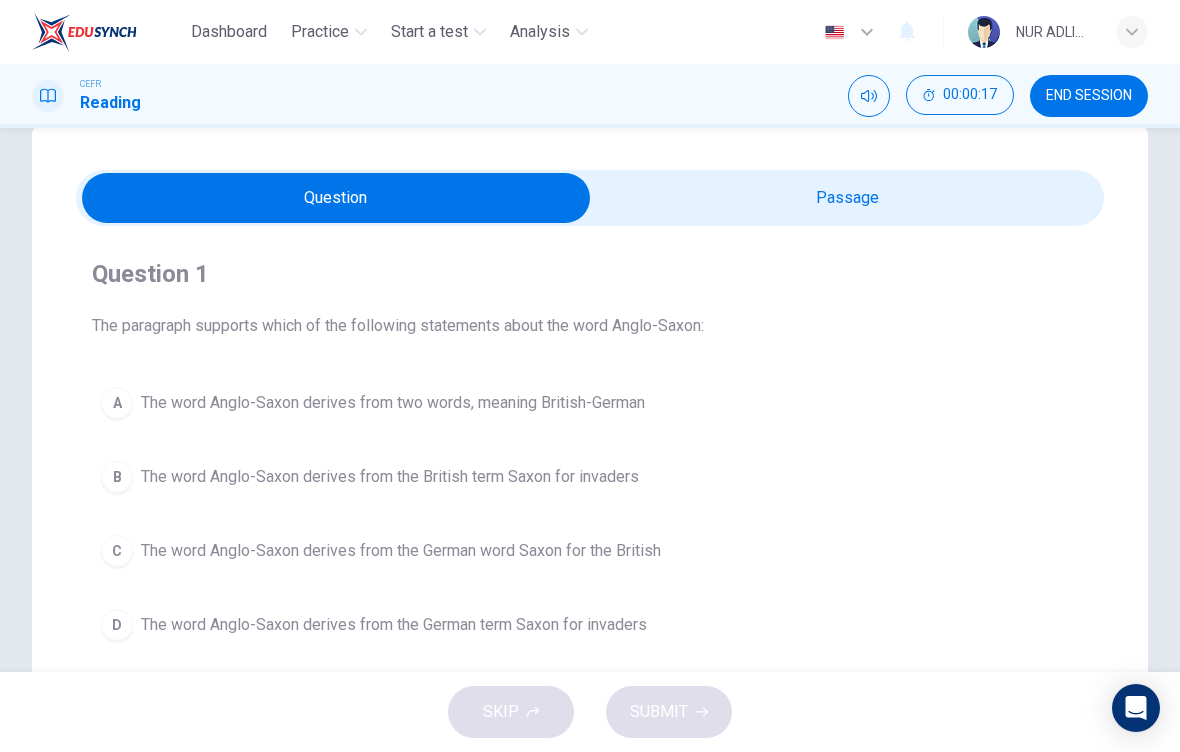 click on "The word Anglo-Saxon derives from the German term Saxon for invaders" at bounding box center (394, 625) 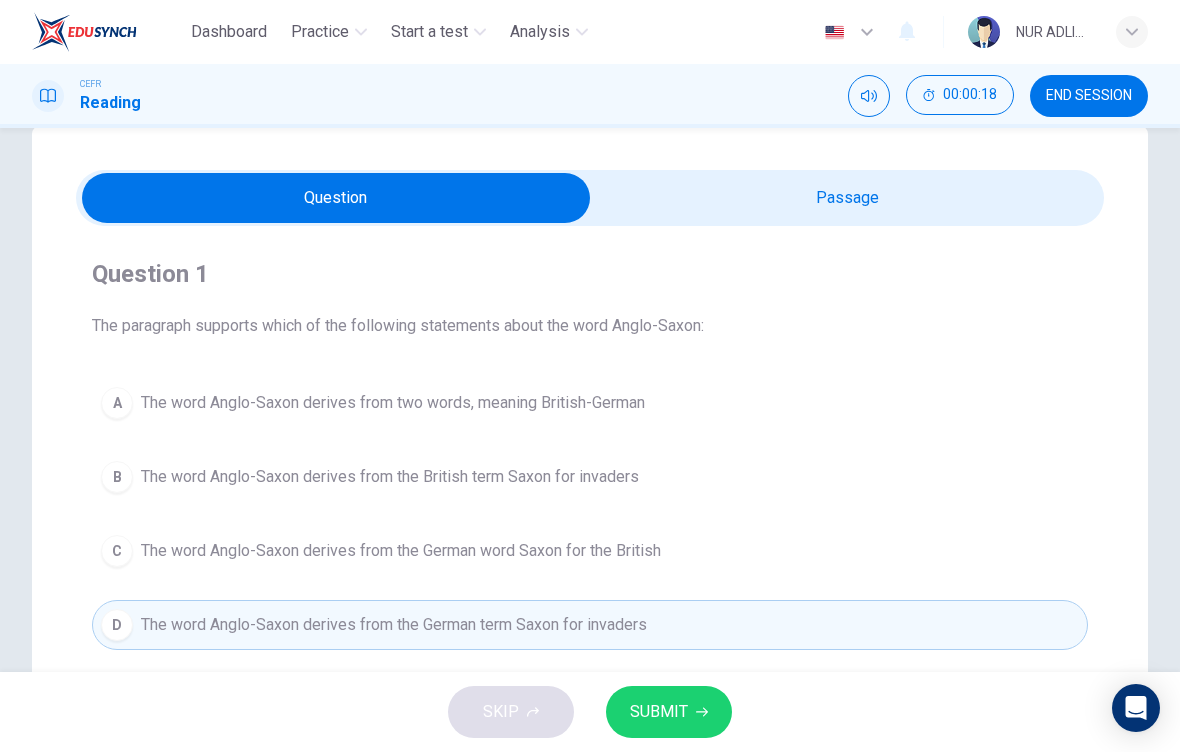 click at bounding box center [336, 198] 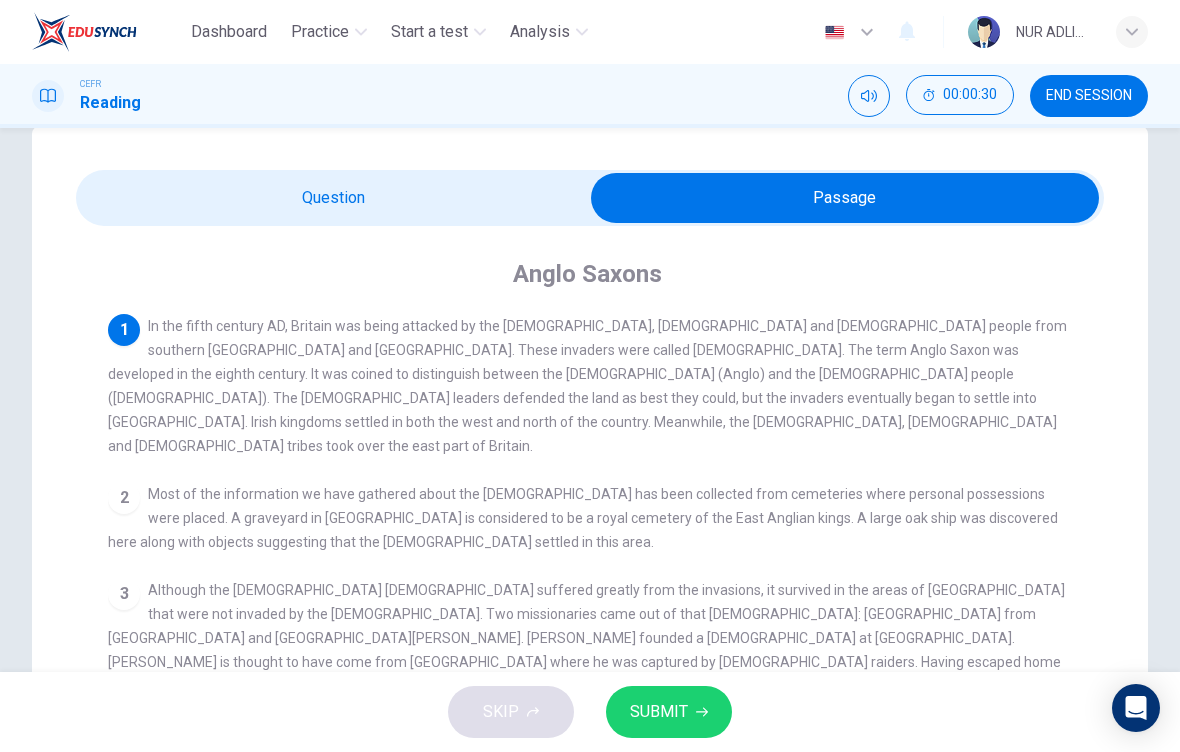 click at bounding box center [845, 198] 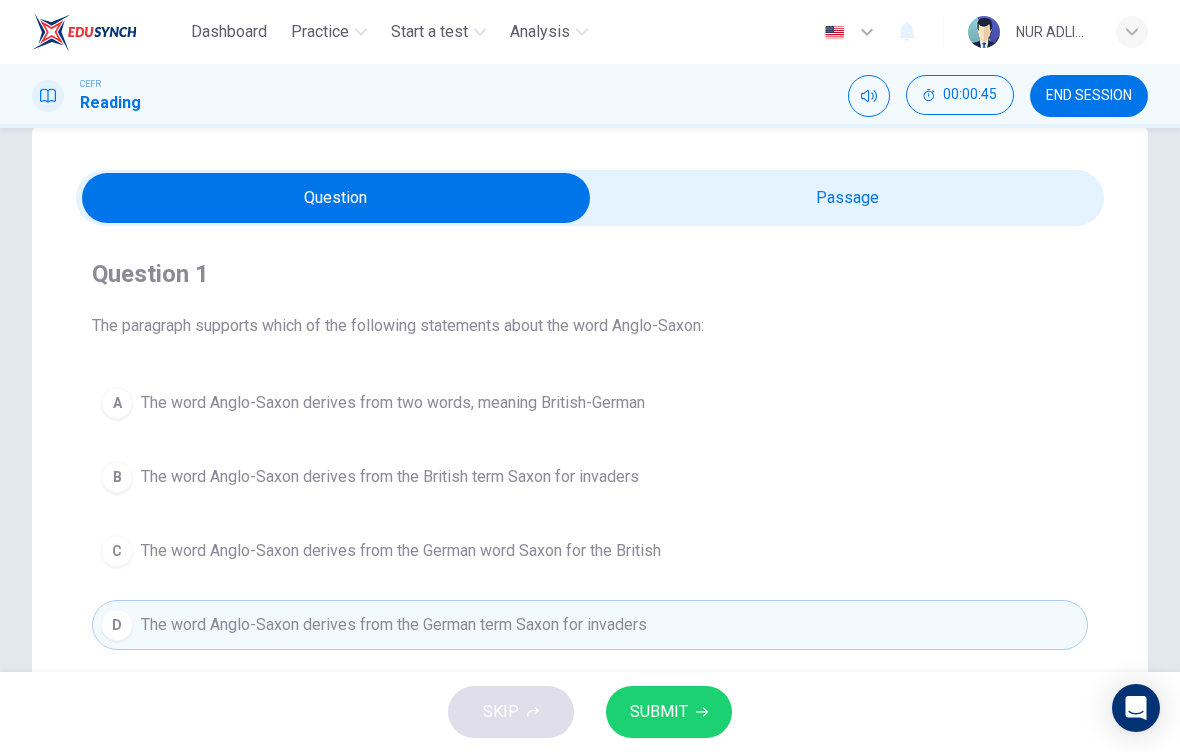 click on "A The word Anglo-Saxon derives from two words, meaning British-German" at bounding box center [590, 403] 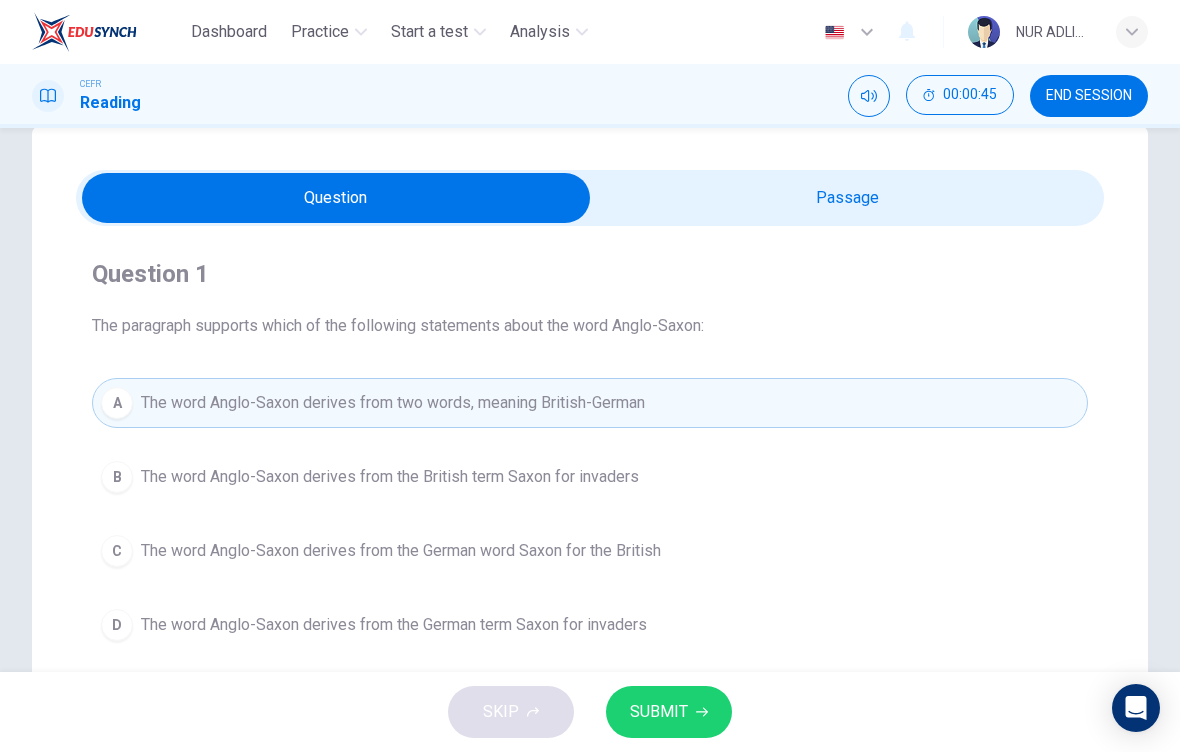 click on "SUBMIT" at bounding box center (659, 712) 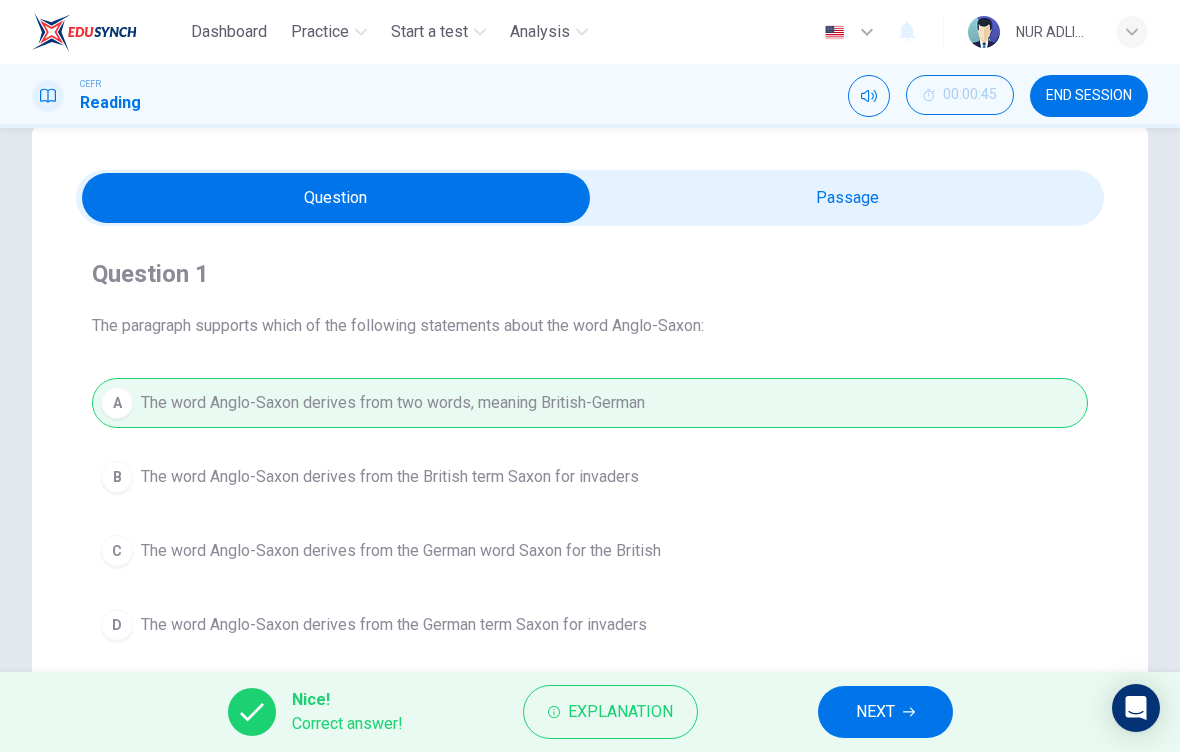 click on "NEXT" at bounding box center [875, 712] 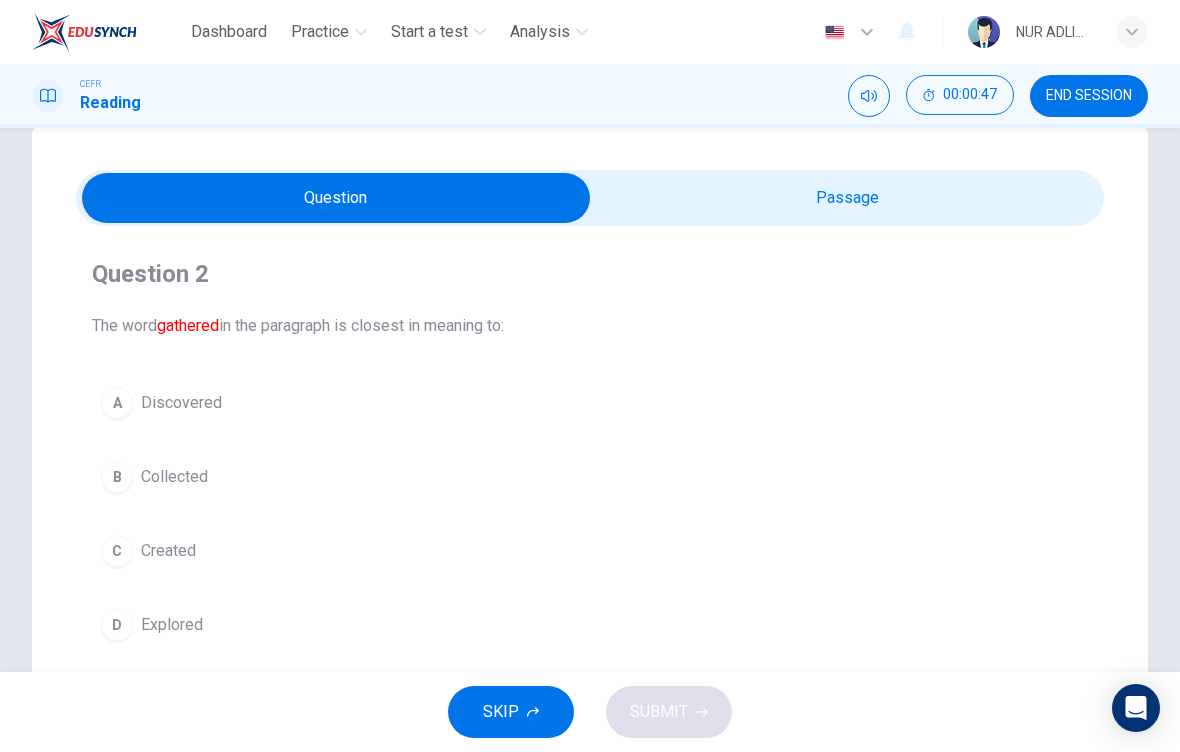click on "B Collected" at bounding box center [590, 477] 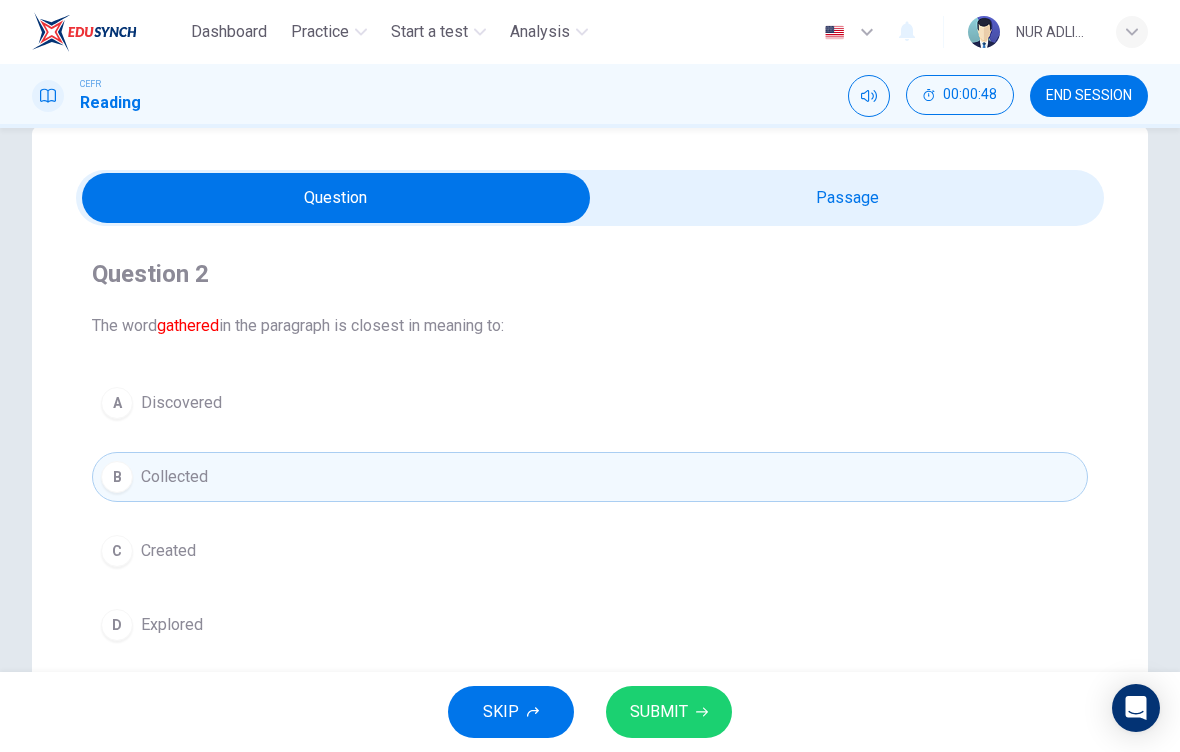 click on "SUBMIT" at bounding box center [659, 712] 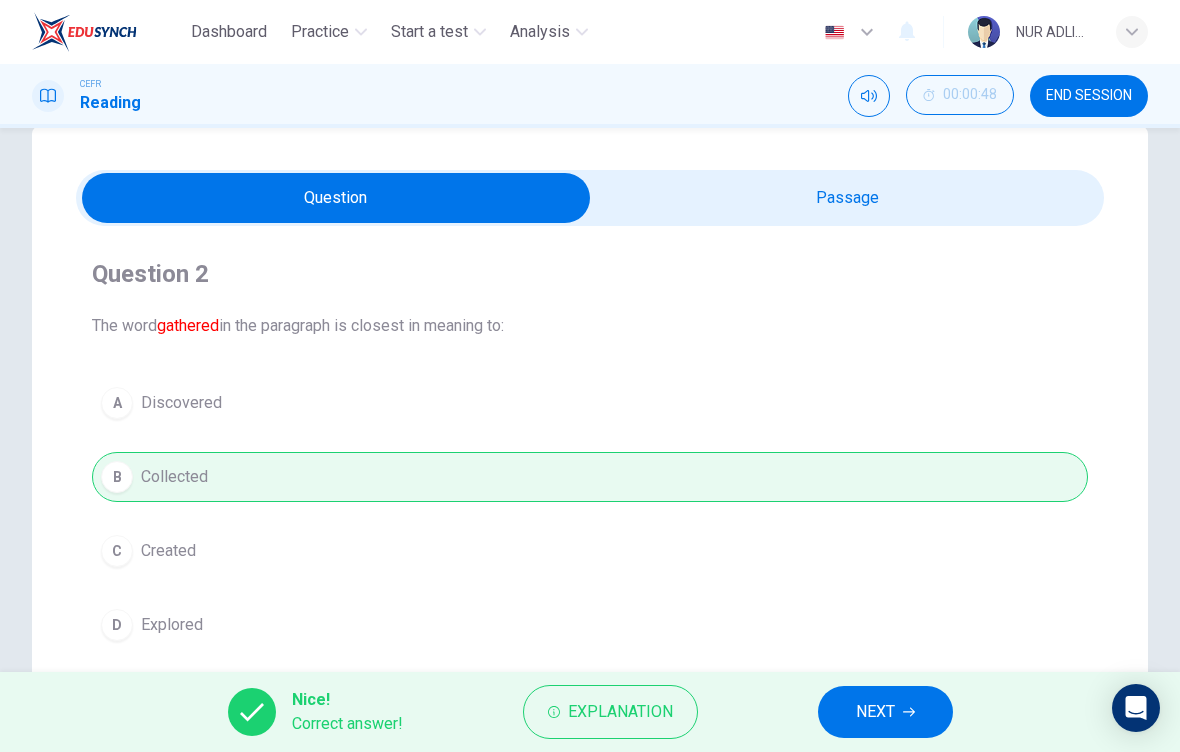 click on "NEXT" at bounding box center [875, 712] 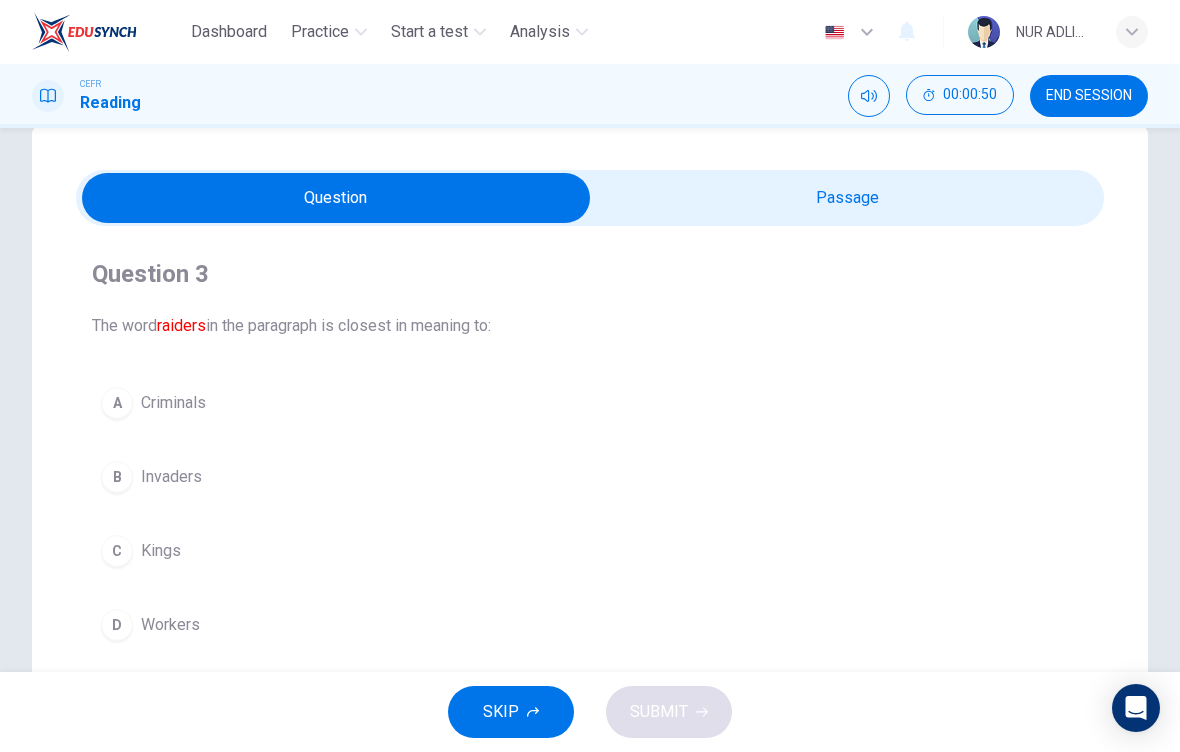 click at bounding box center (336, 198) 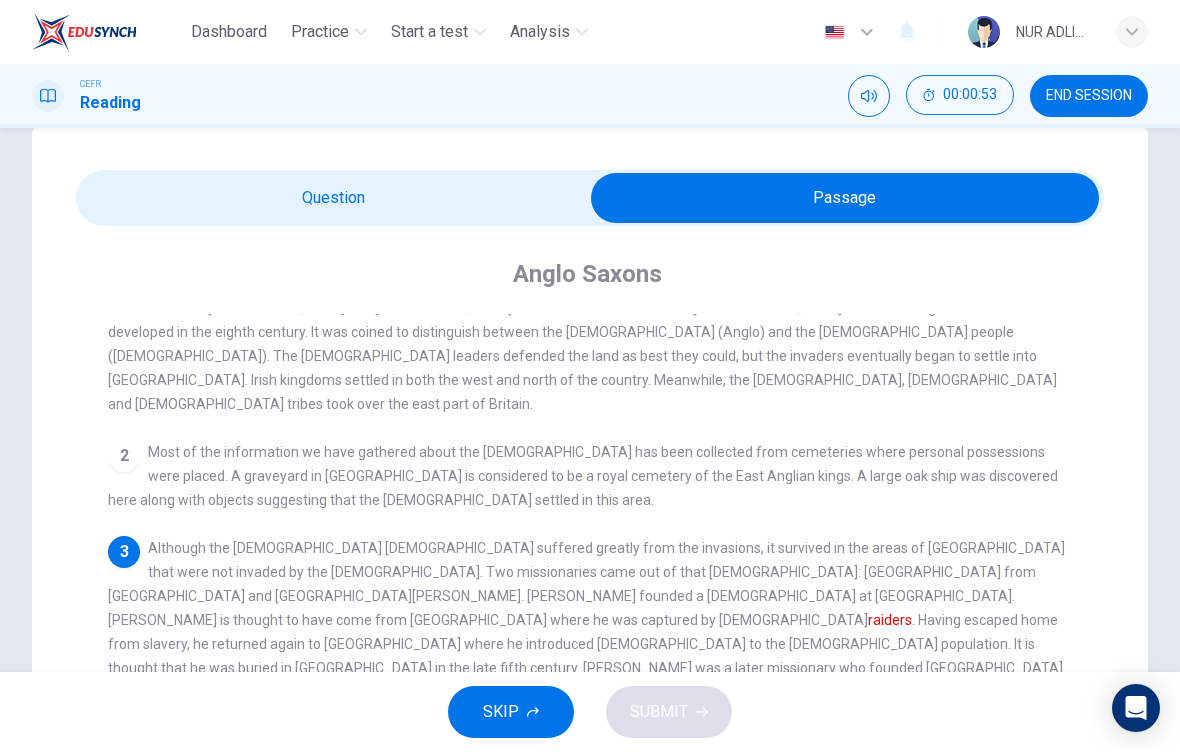 scroll, scrollTop: 41, scrollLeft: 0, axis: vertical 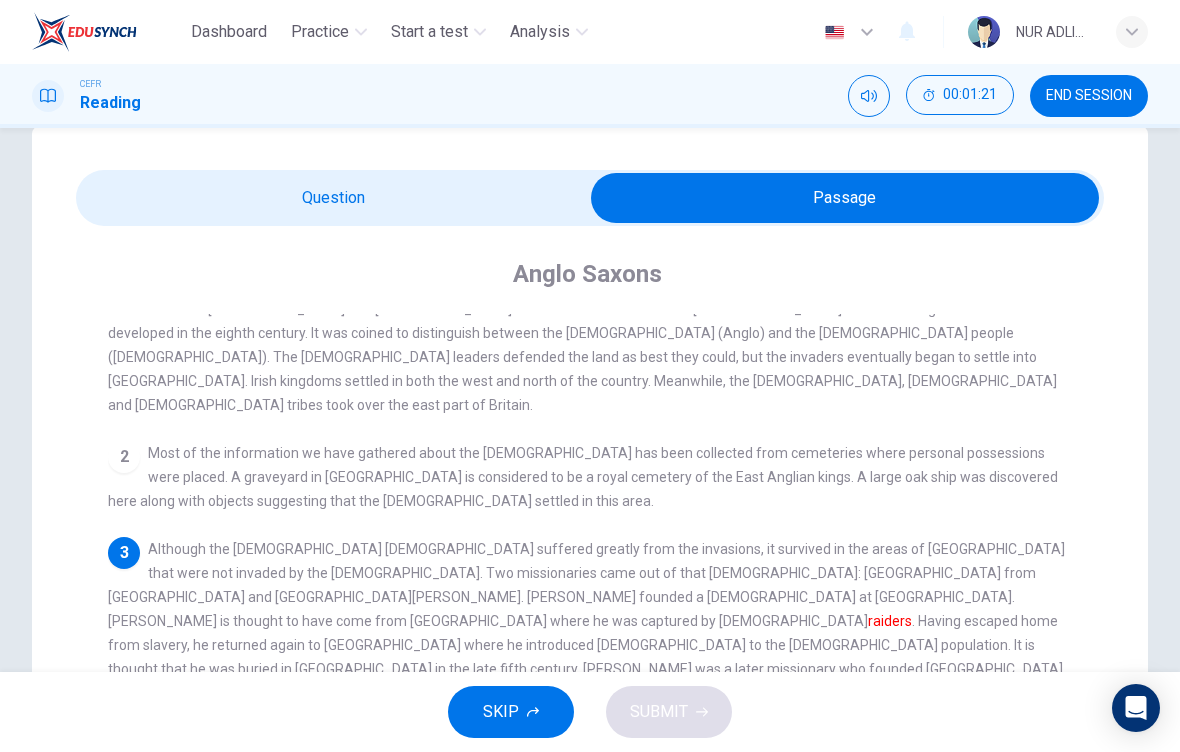 click at bounding box center (845, 198) 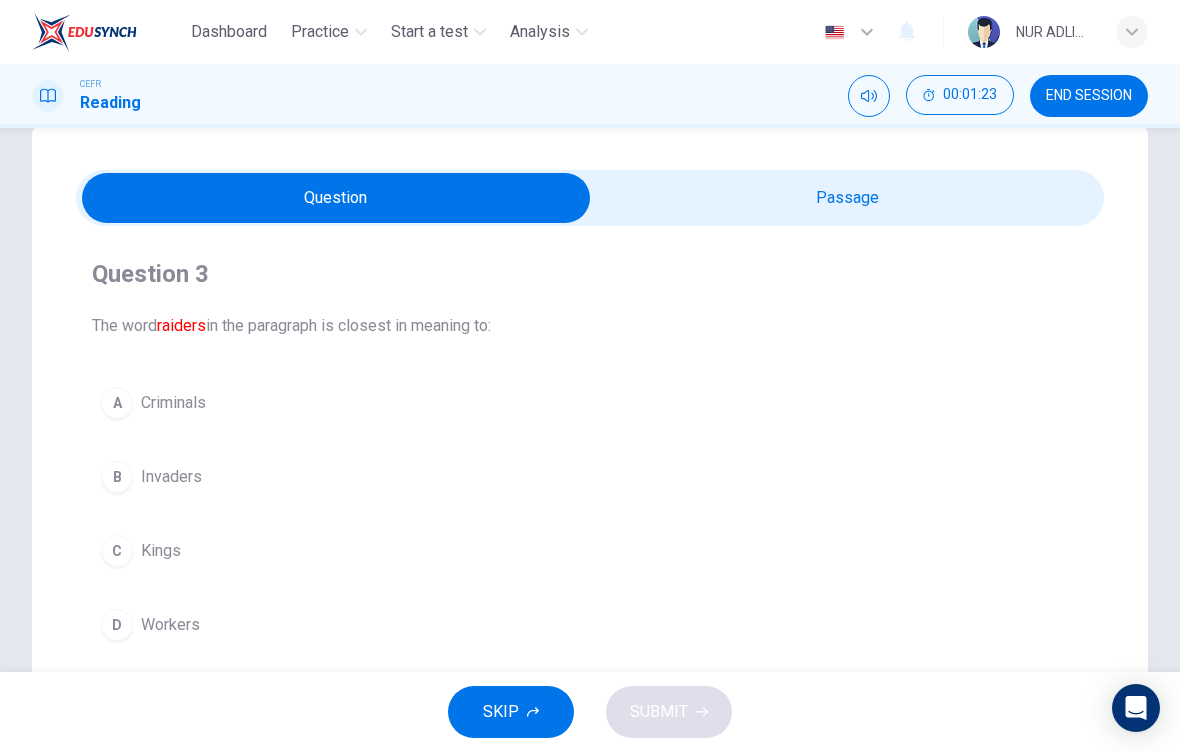 click on "B Invaders" at bounding box center [590, 477] 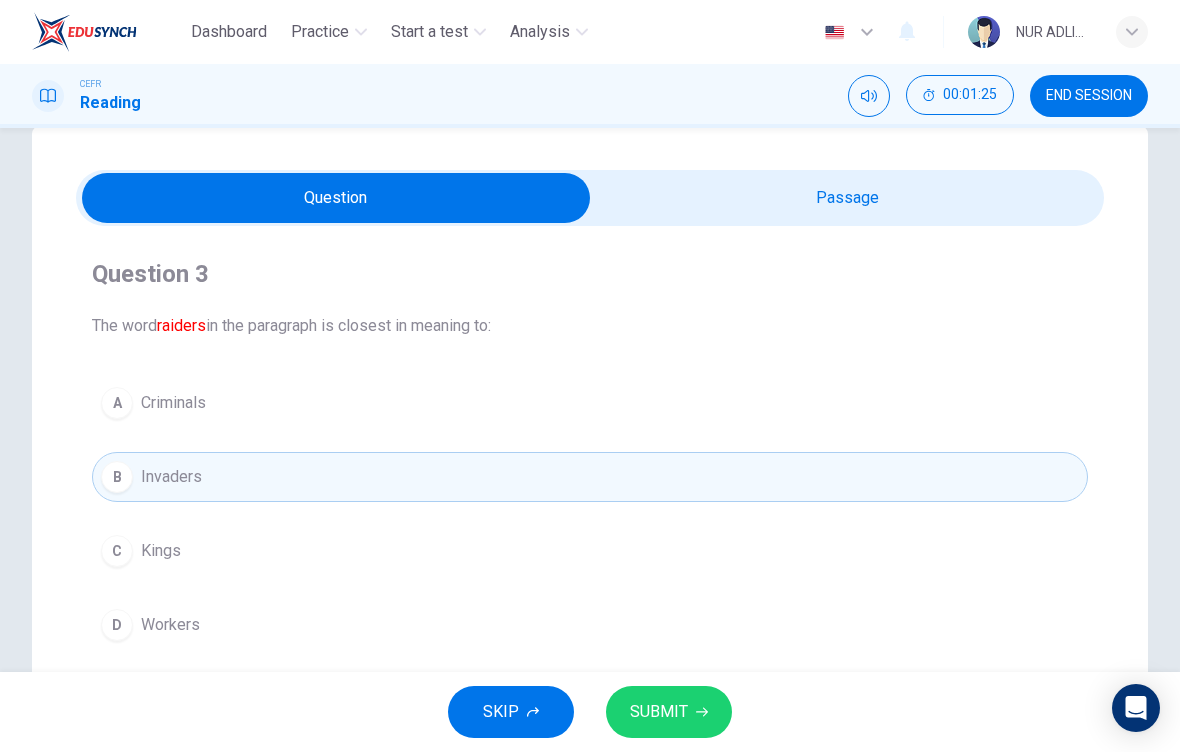 click 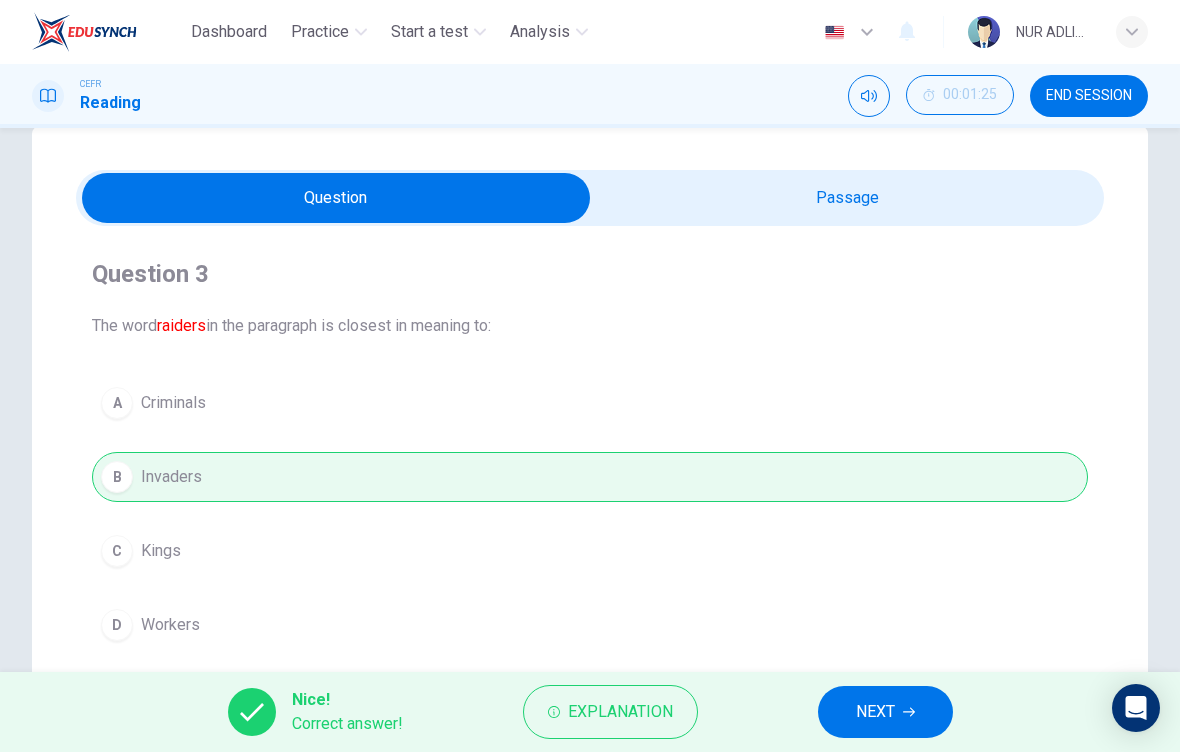 click on "NEXT" at bounding box center (875, 712) 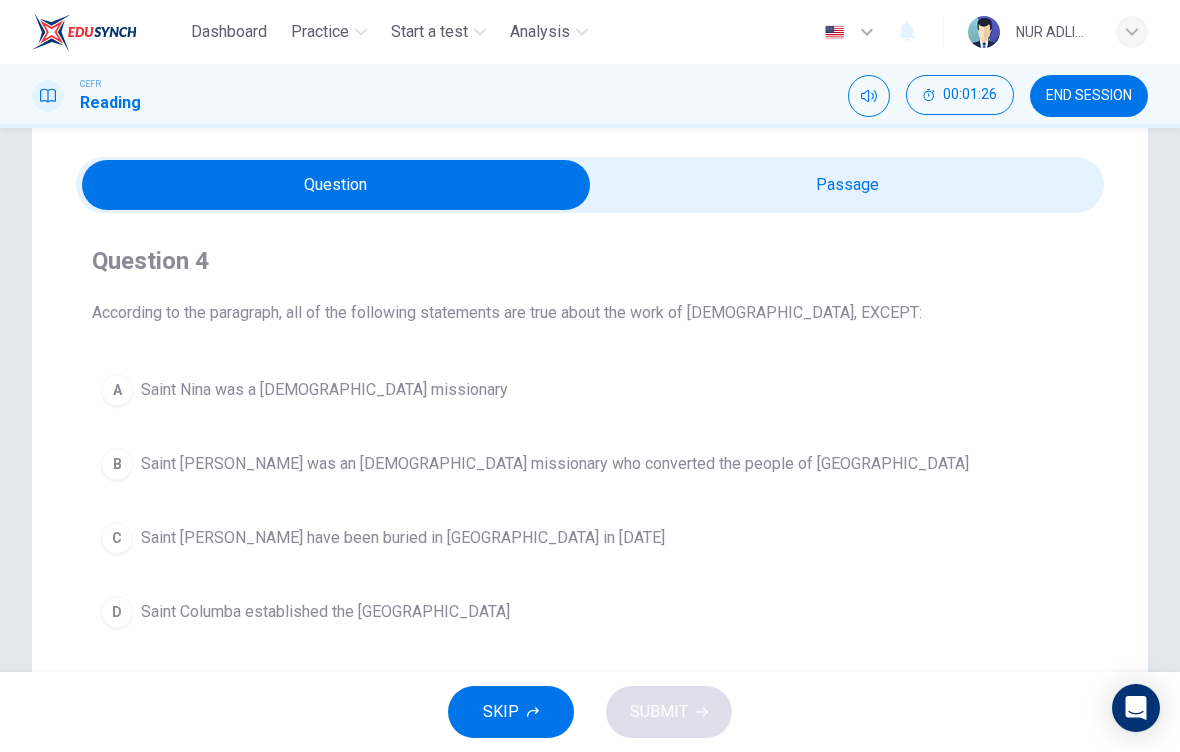 scroll, scrollTop: 56, scrollLeft: 0, axis: vertical 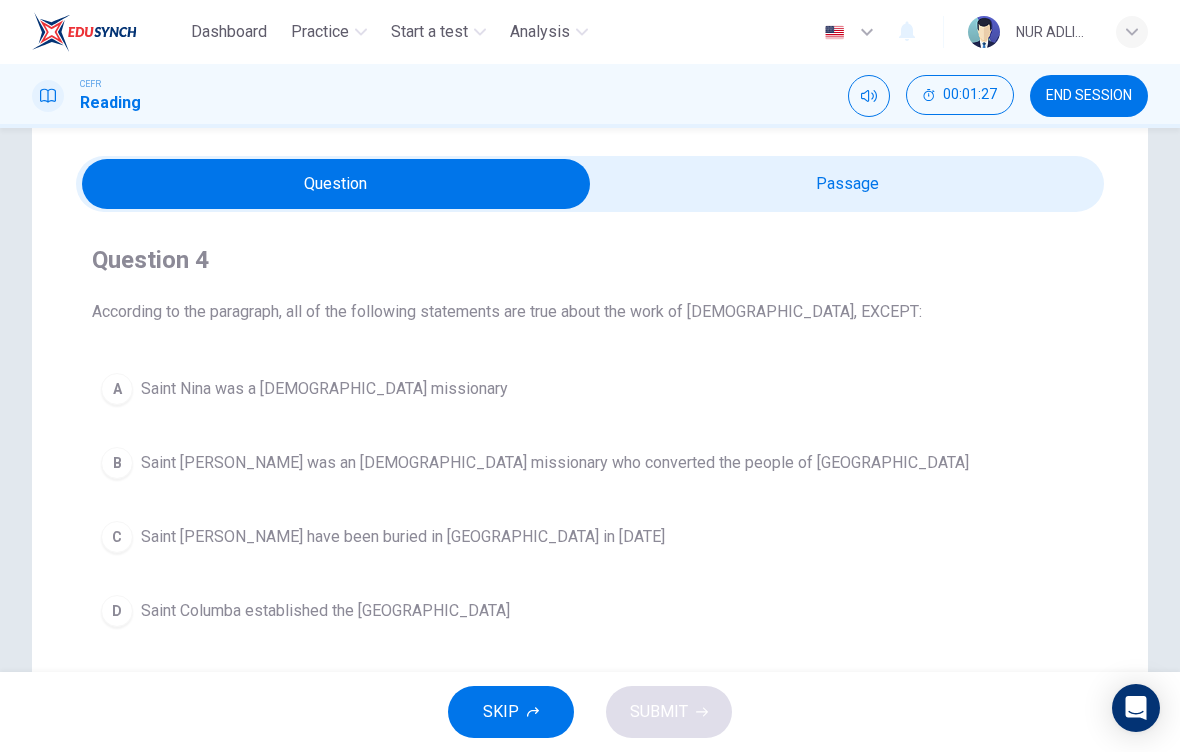 click at bounding box center (336, 184) 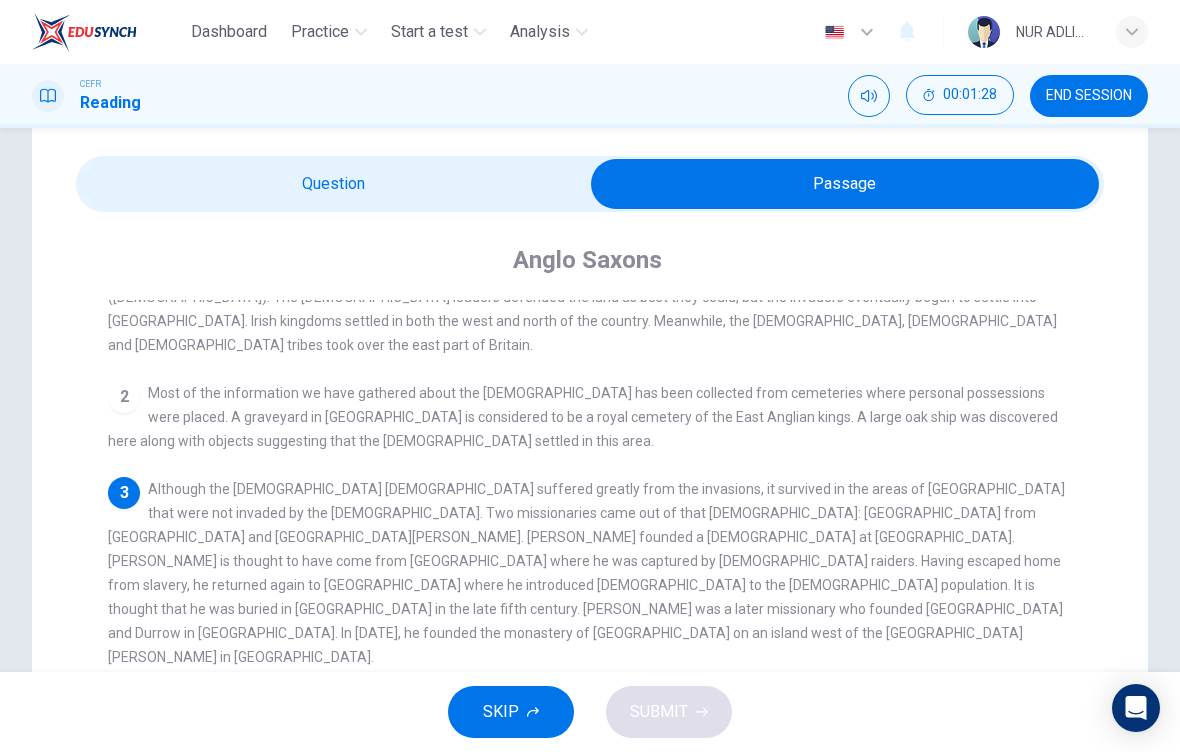 scroll, scrollTop: 86, scrollLeft: 0, axis: vertical 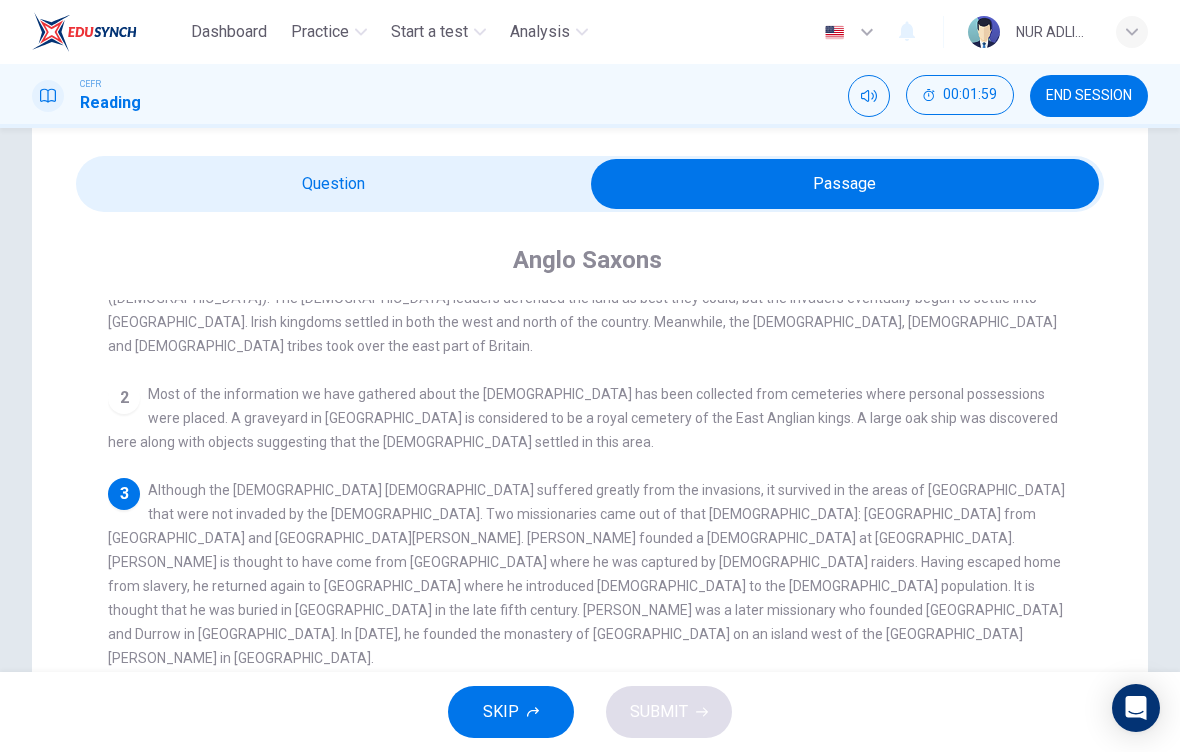click at bounding box center [845, 184] 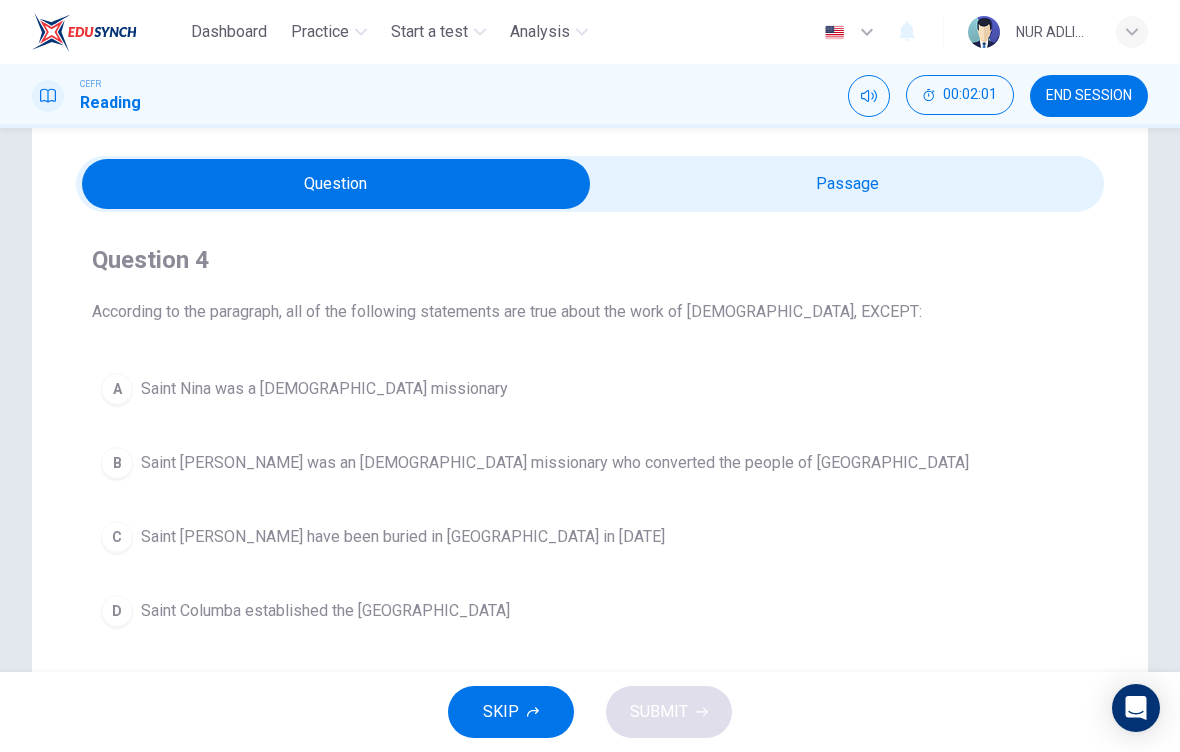 click at bounding box center [336, 184] 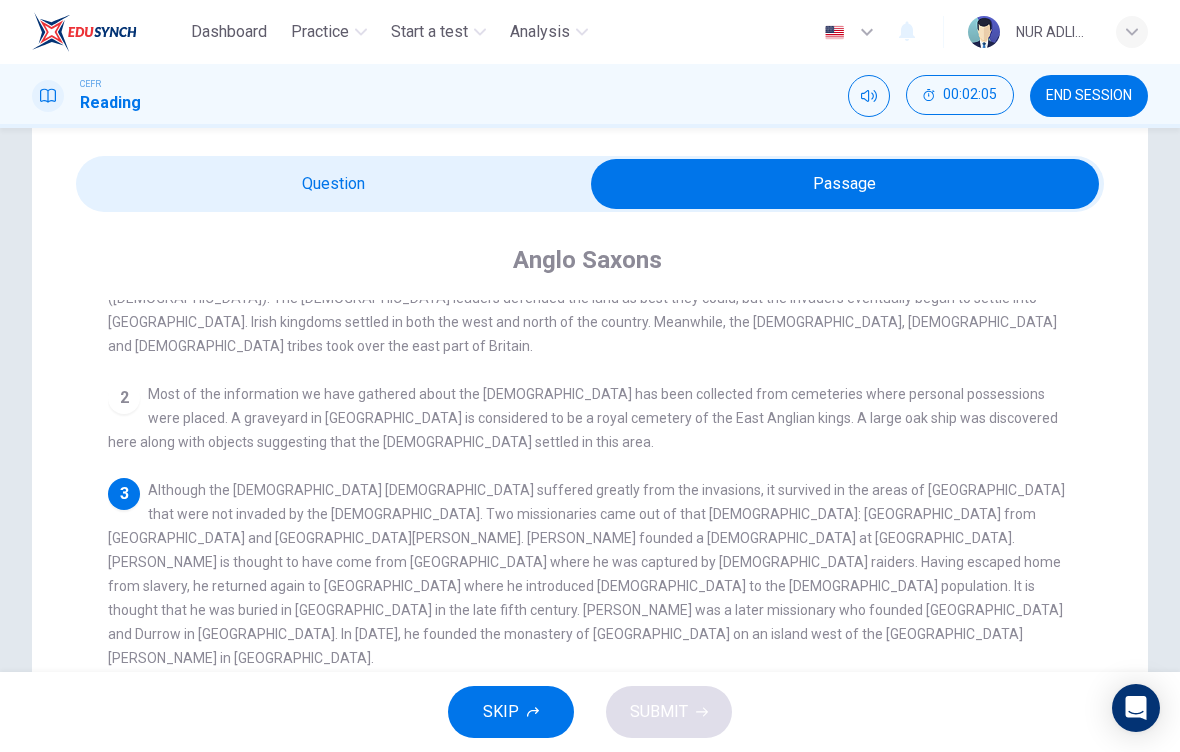 click at bounding box center [845, 184] 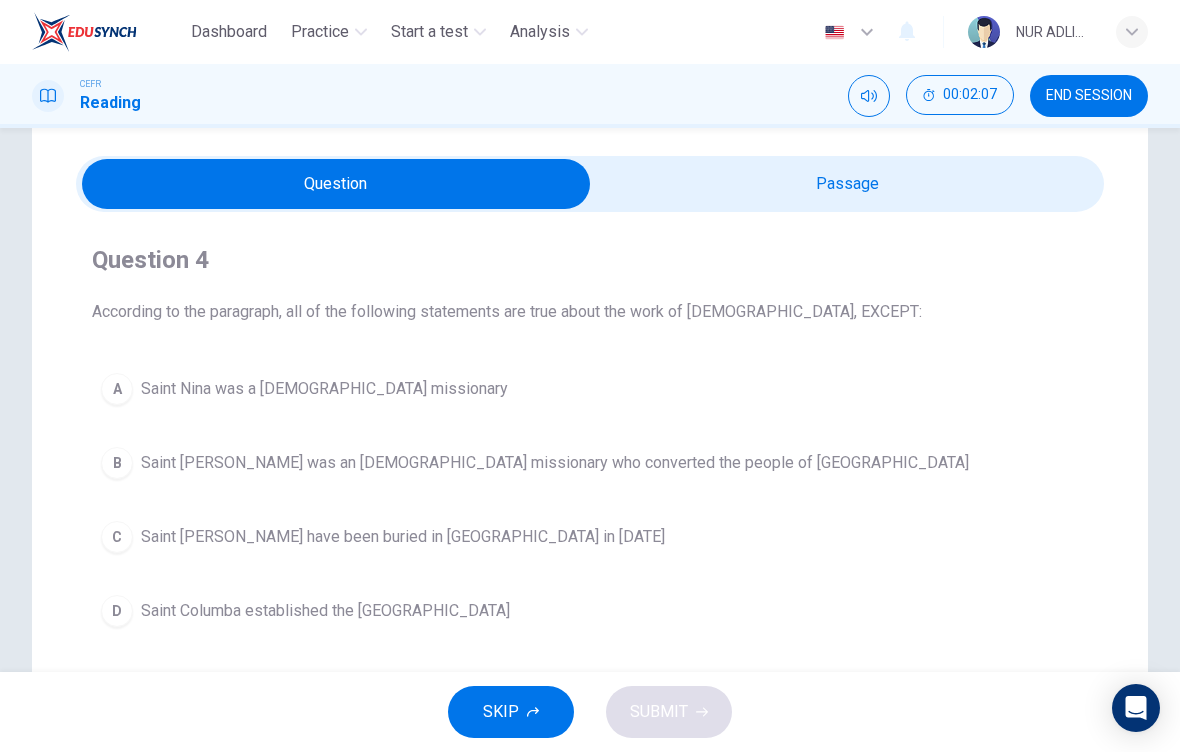 click on "Question 4 According to the paragraph, all of the following statements are true about the work of missionaries, EXCEPT: A Saint Nina was a Scottish missionary B Saint Patrick was an Irish missionary who converted the people of Northern Ireland C Saint Patrick may have been buried in Country Down in 590 AD D Saint Columba established the Ionan monastery" at bounding box center (590, 440) 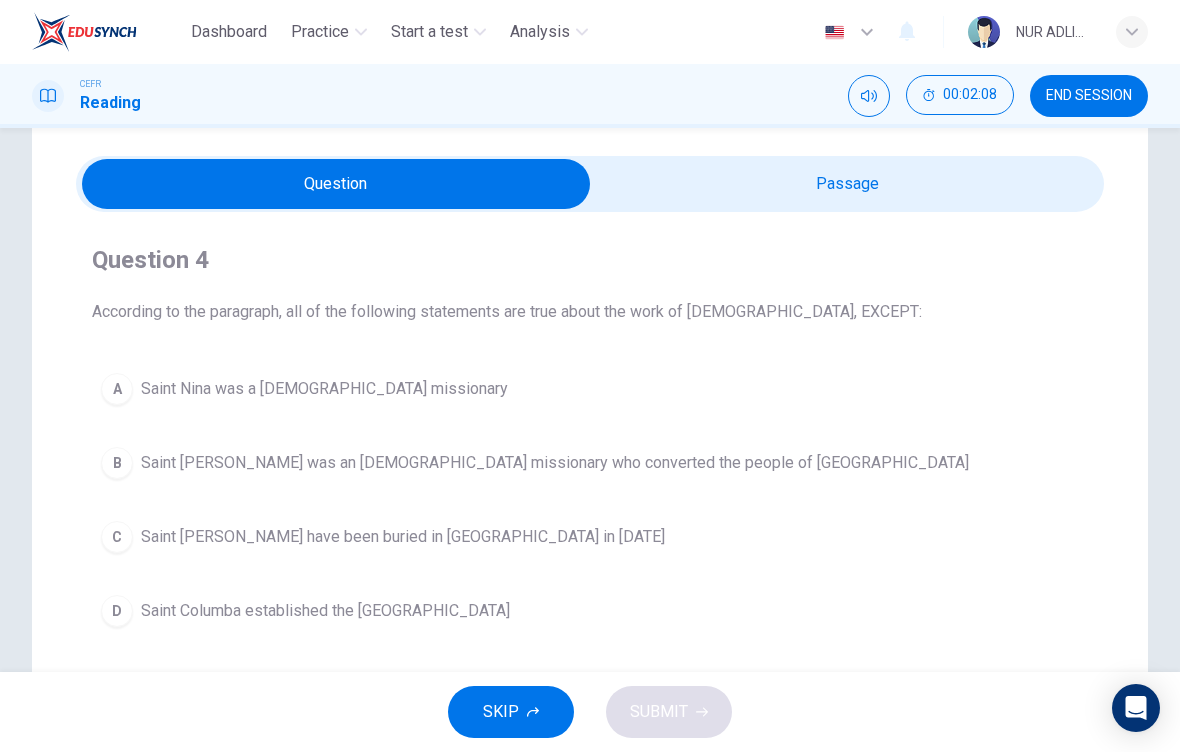 click at bounding box center [336, 184] 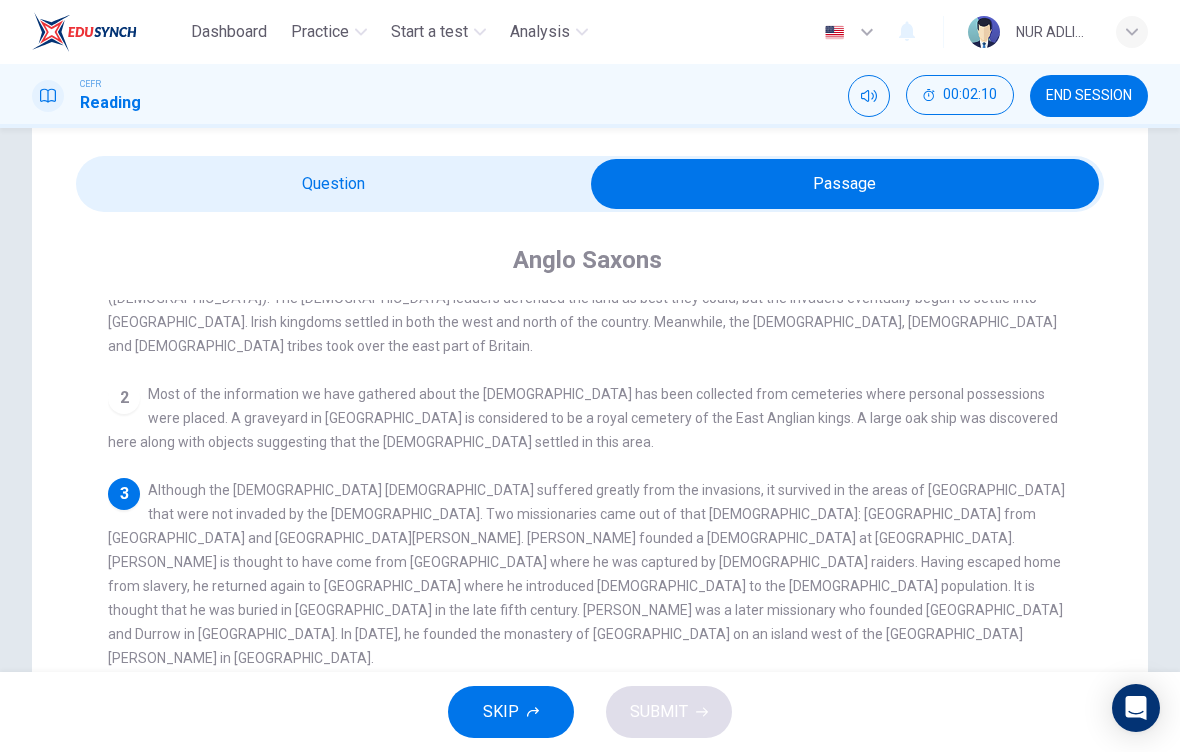 click at bounding box center (845, 184) 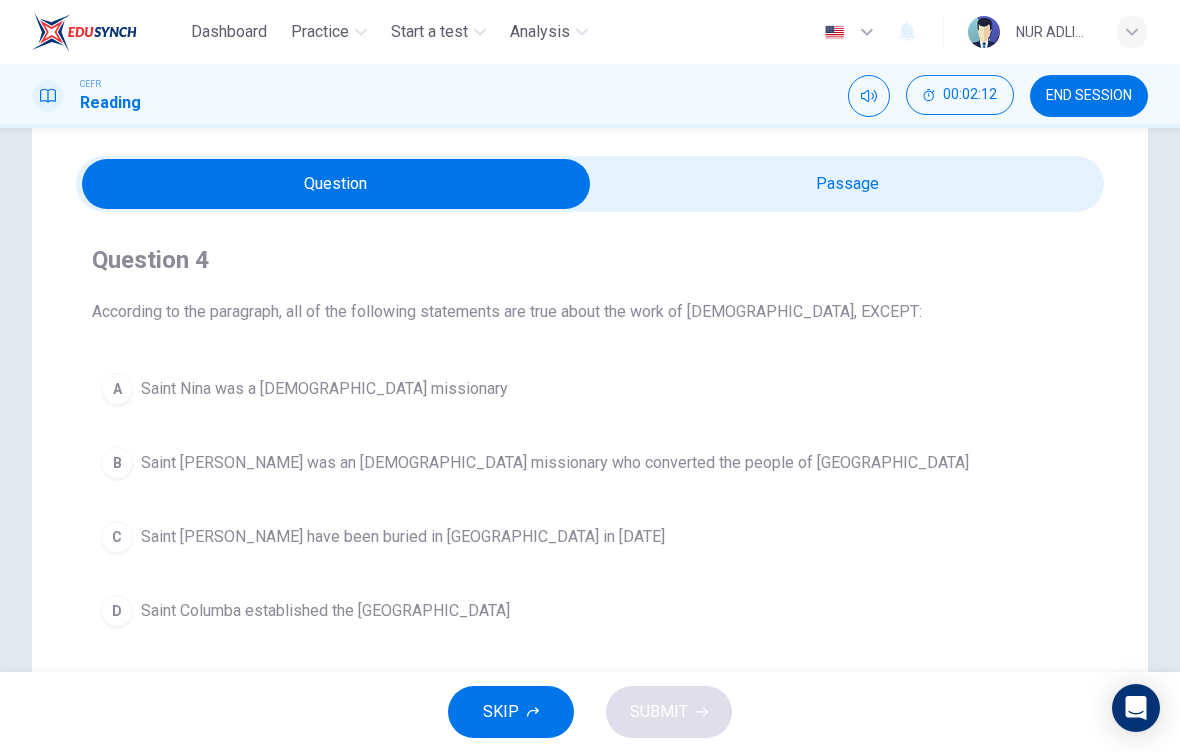click at bounding box center [336, 184] 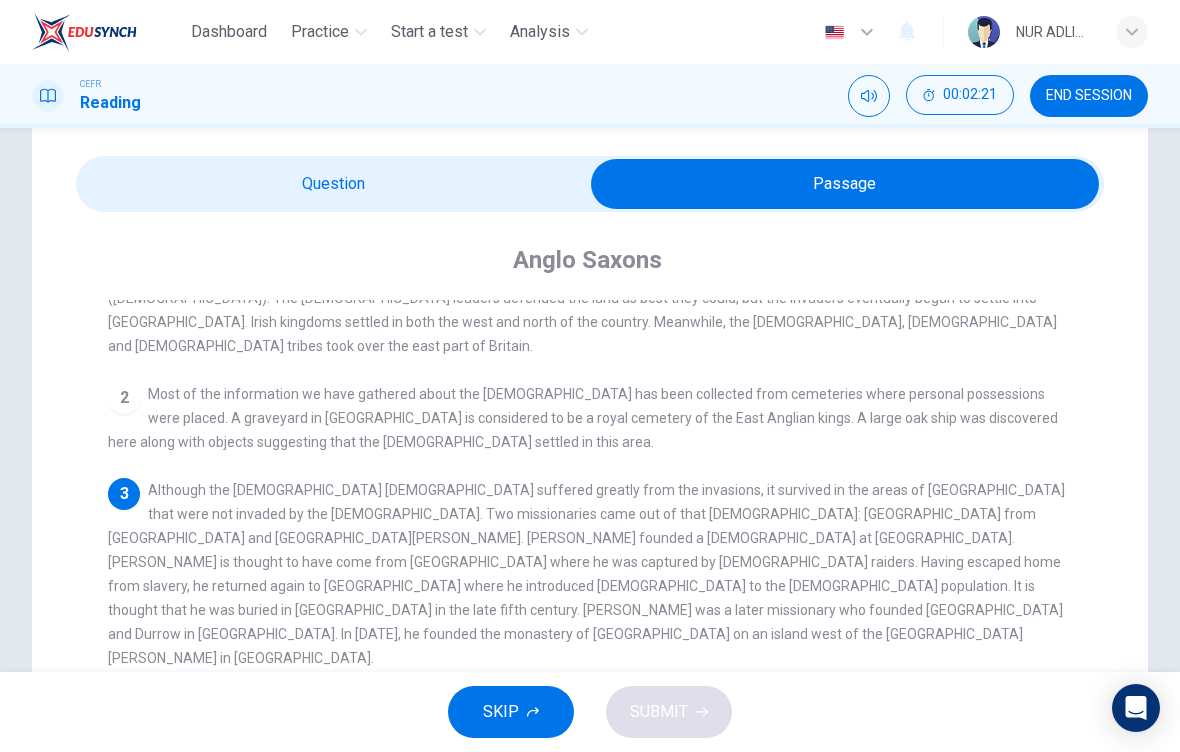 click at bounding box center (845, 184) 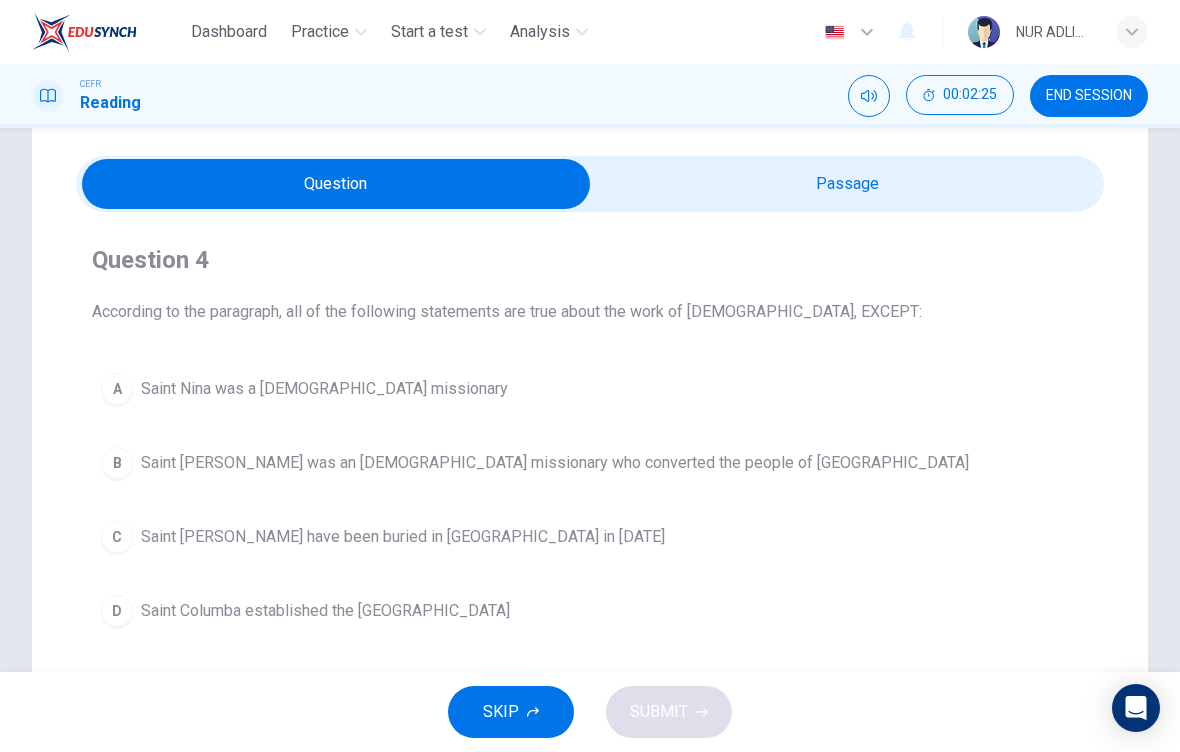 click at bounding box center [336, 184] 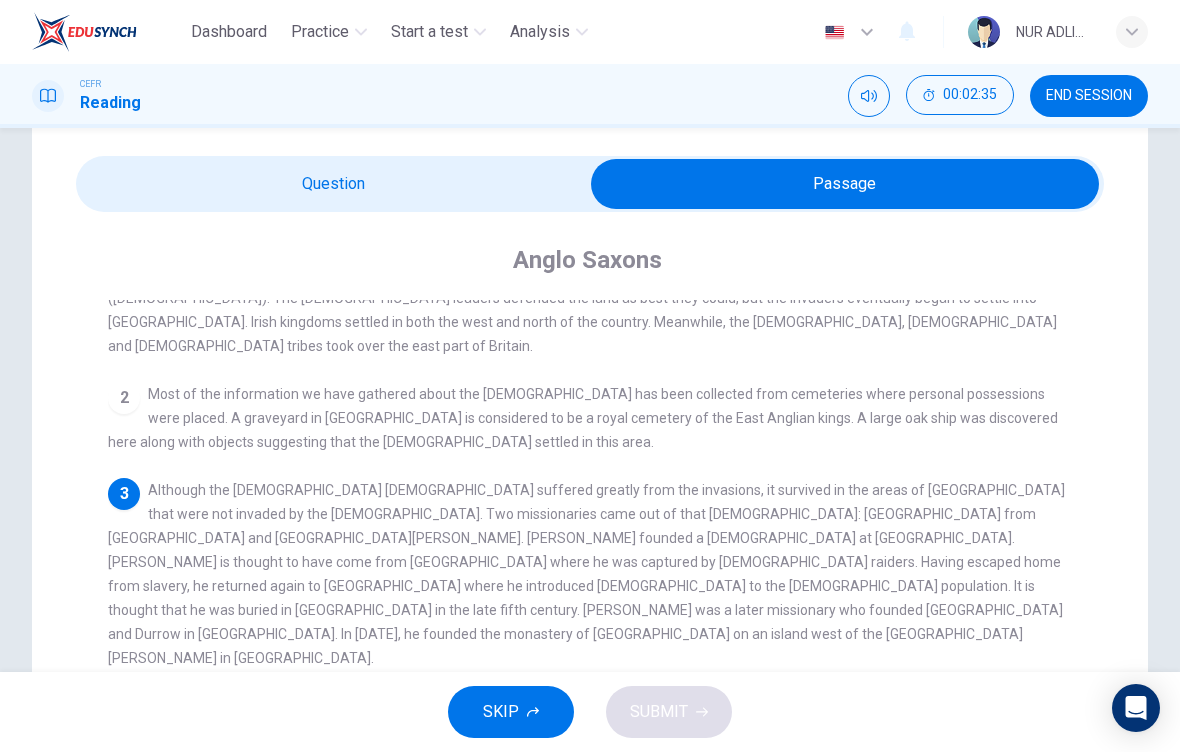 scroll, scrollTop: 48, scrollLeft: 0, axis: vertical 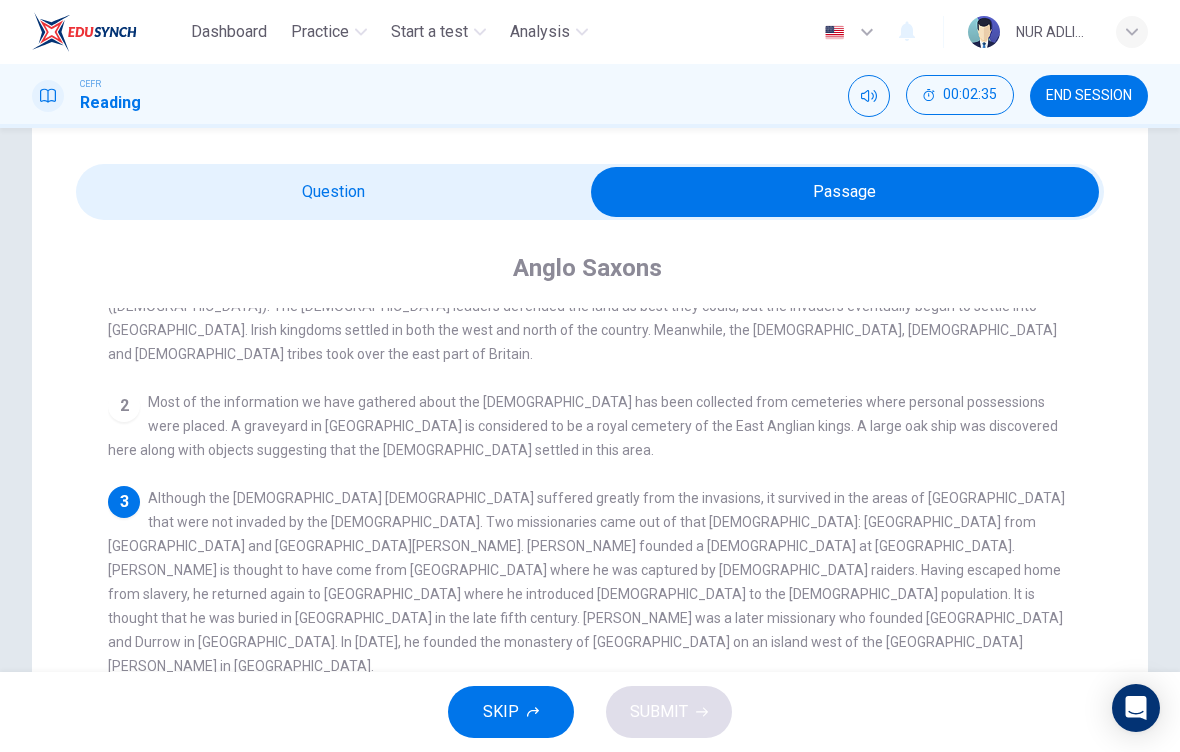 click at bounding box center (845, 192) 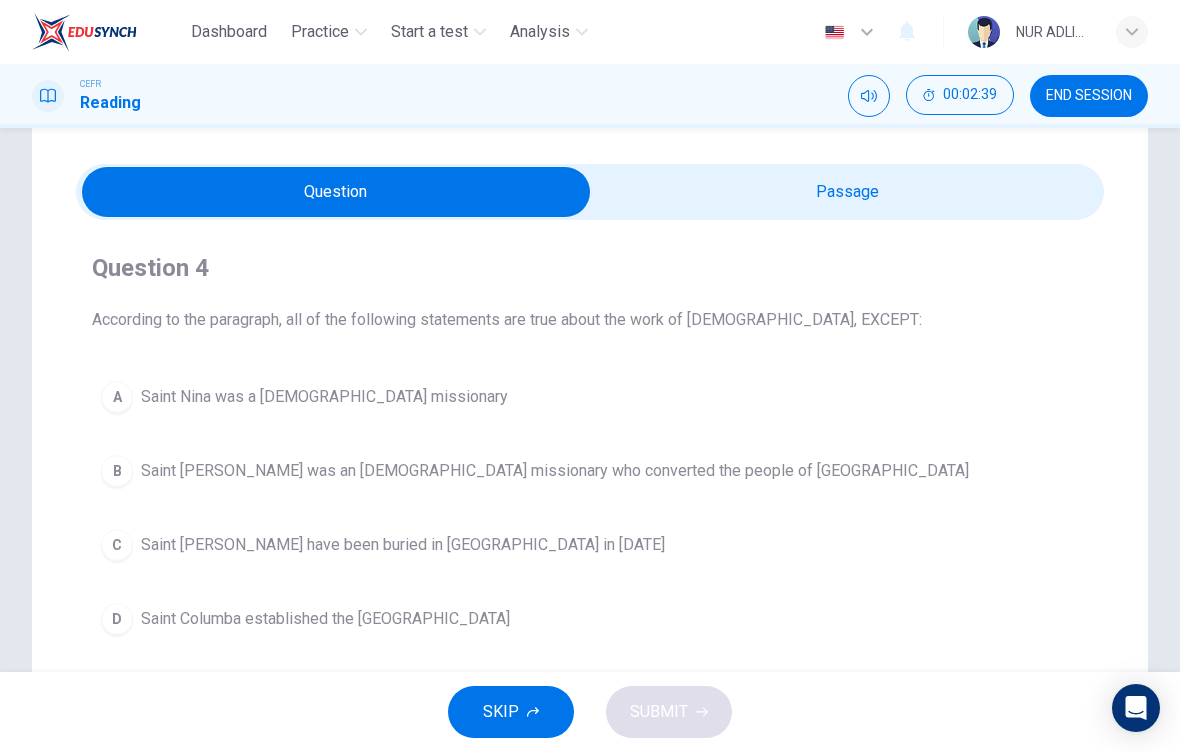 click on "C Saint Patrick may have been buried in Country Down in 590 AD" at bounding box center (590, 545) 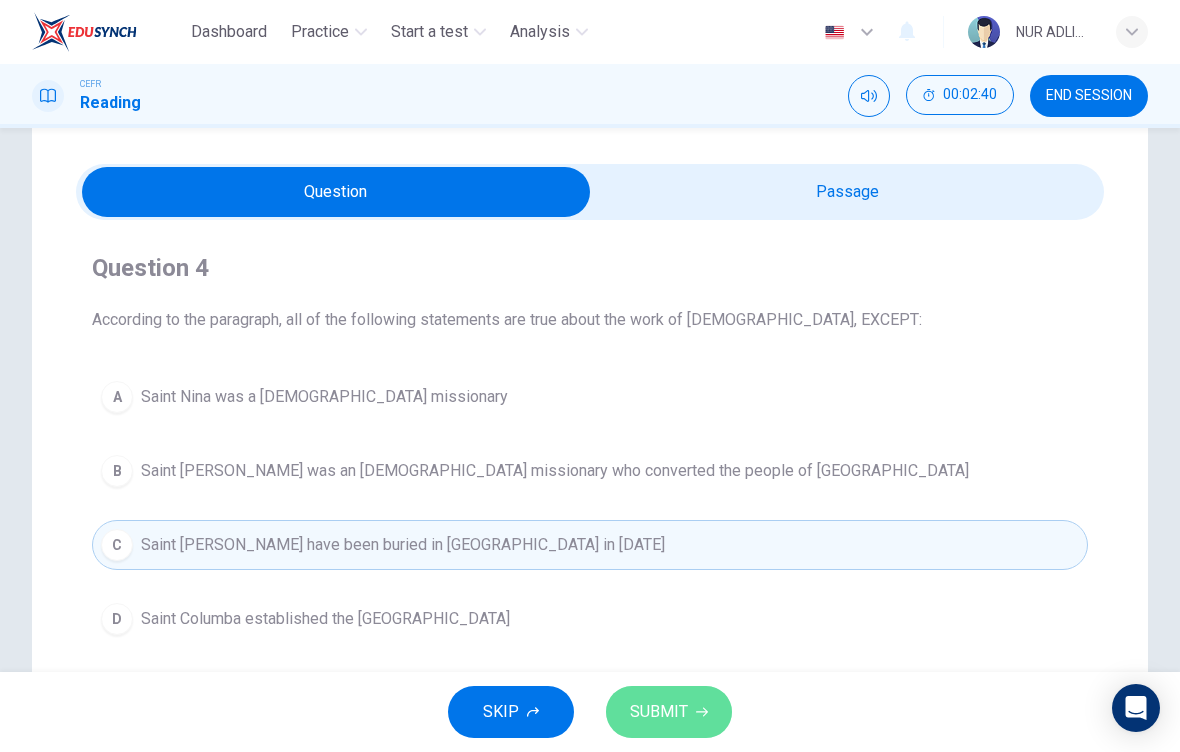 click on "SUBMIT" at bounding box center (669, 712) 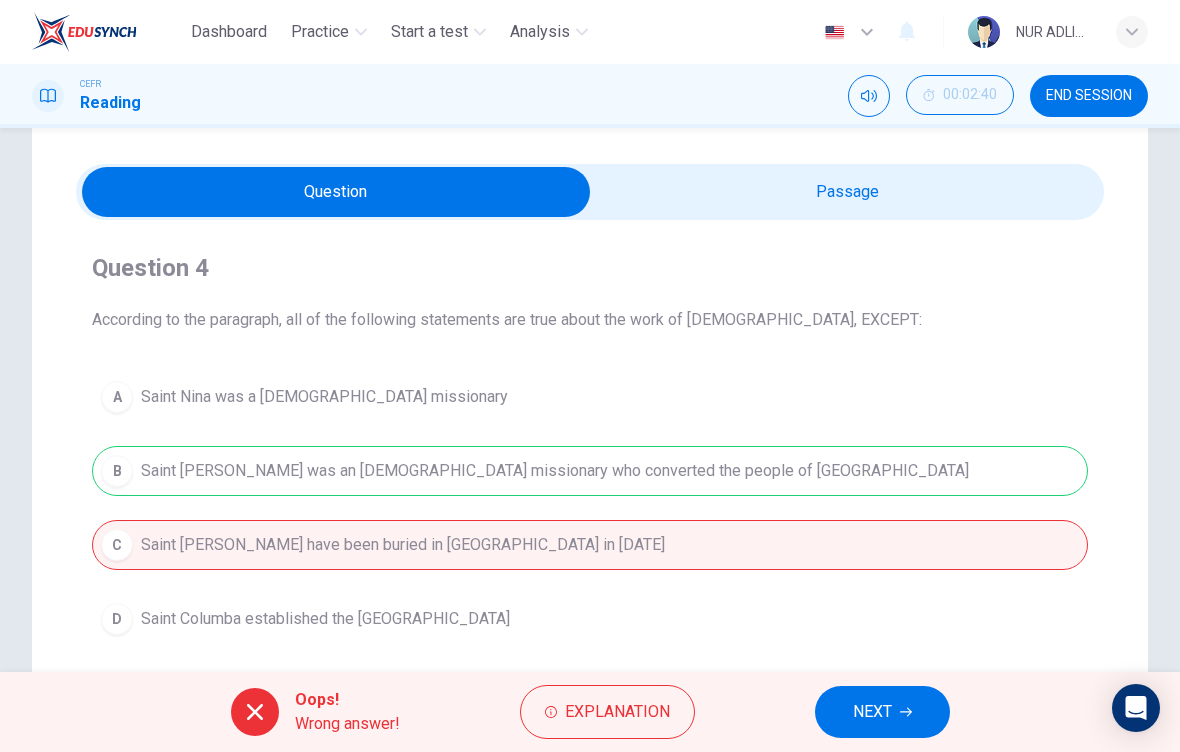 click on "NEXT" at bounding box center [872, 712] 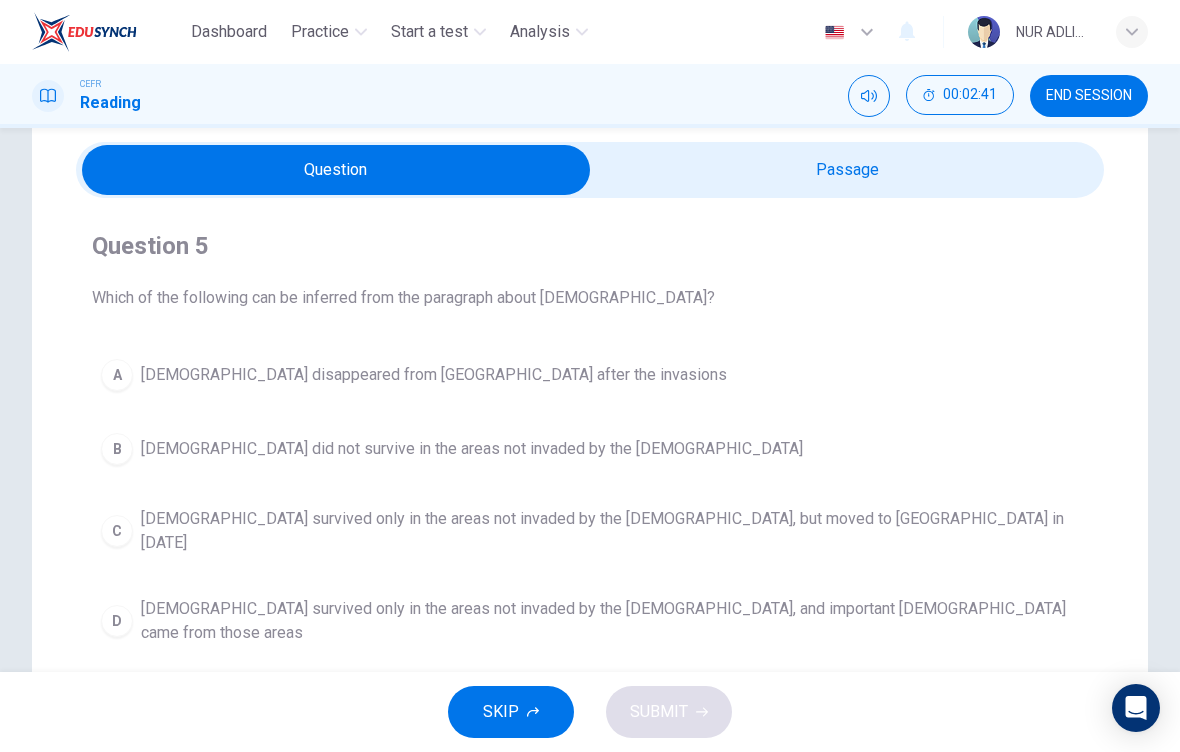 scroll, scrollTop: 71, scrollLeft: 0, axis: vertical 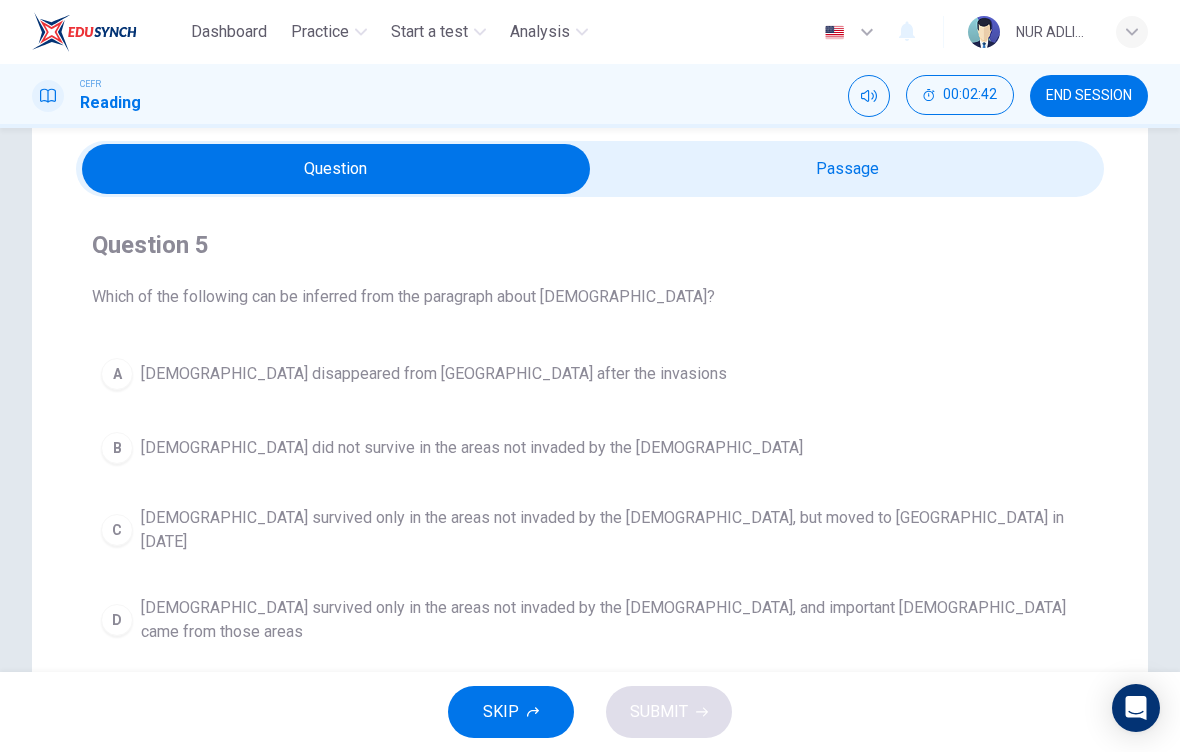 click at bounding box center (336, 169) 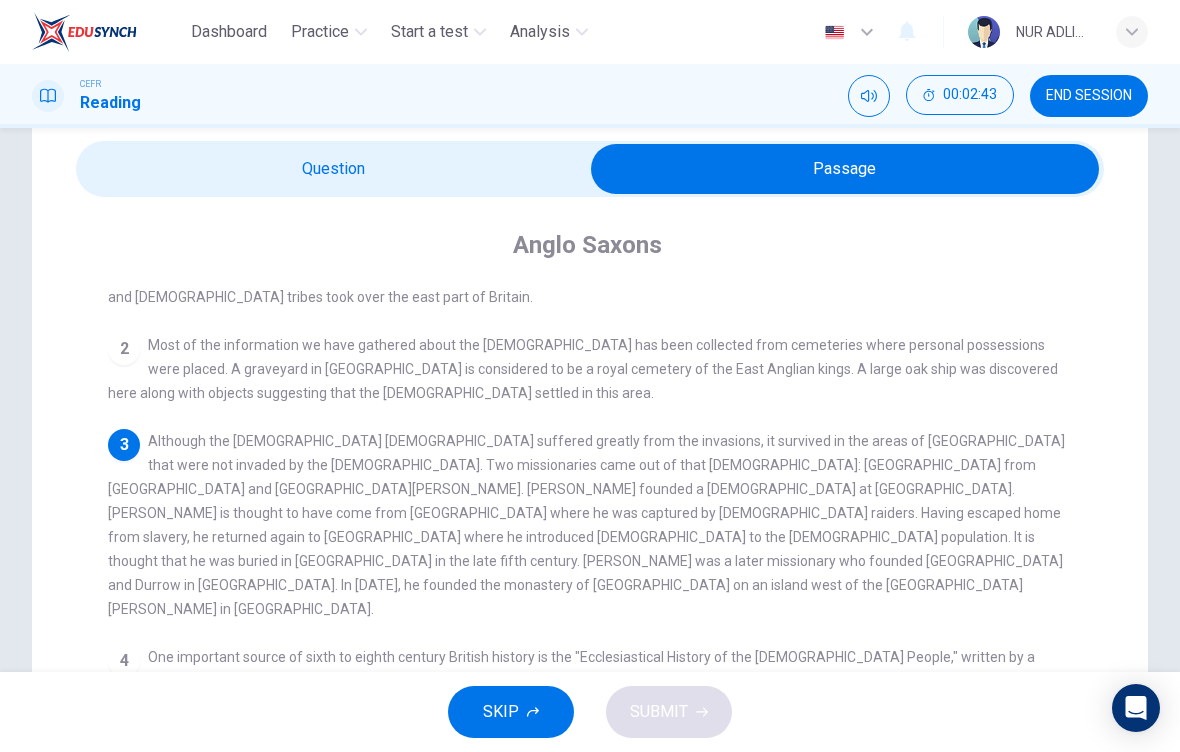 scroll, scrollTop: 126, scrollLeft: 0, axis: vertical 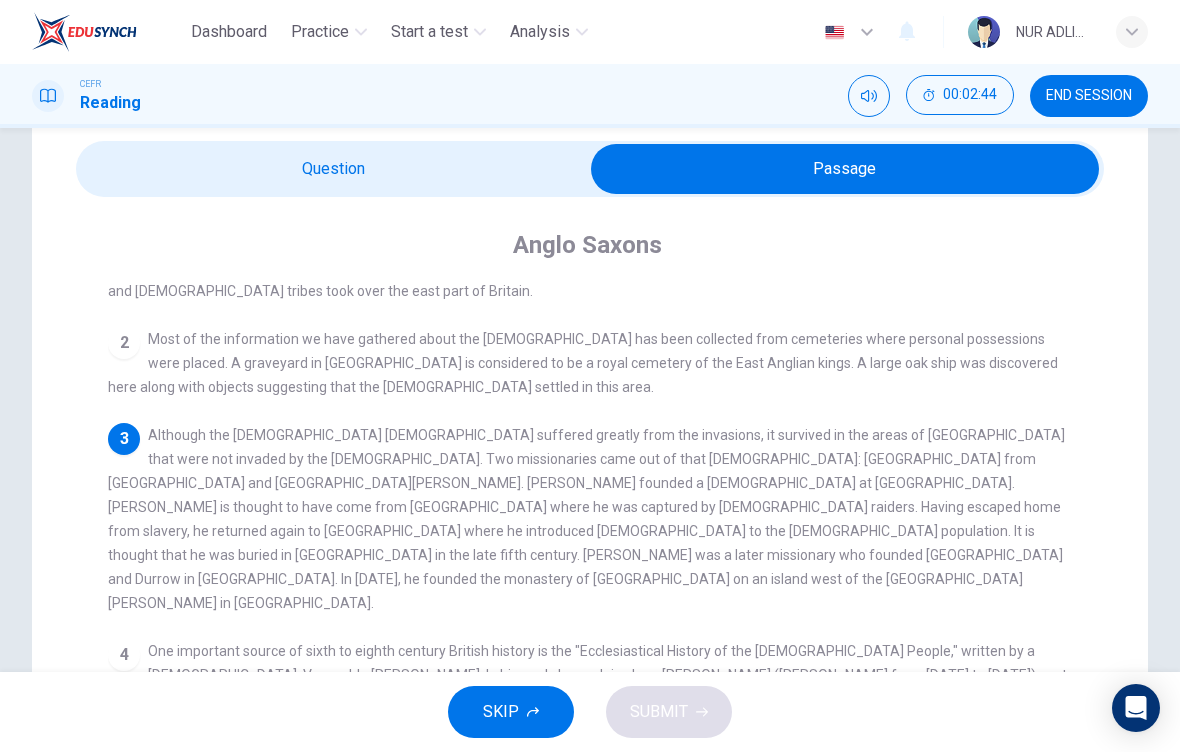click at bounding box center (845, 169) 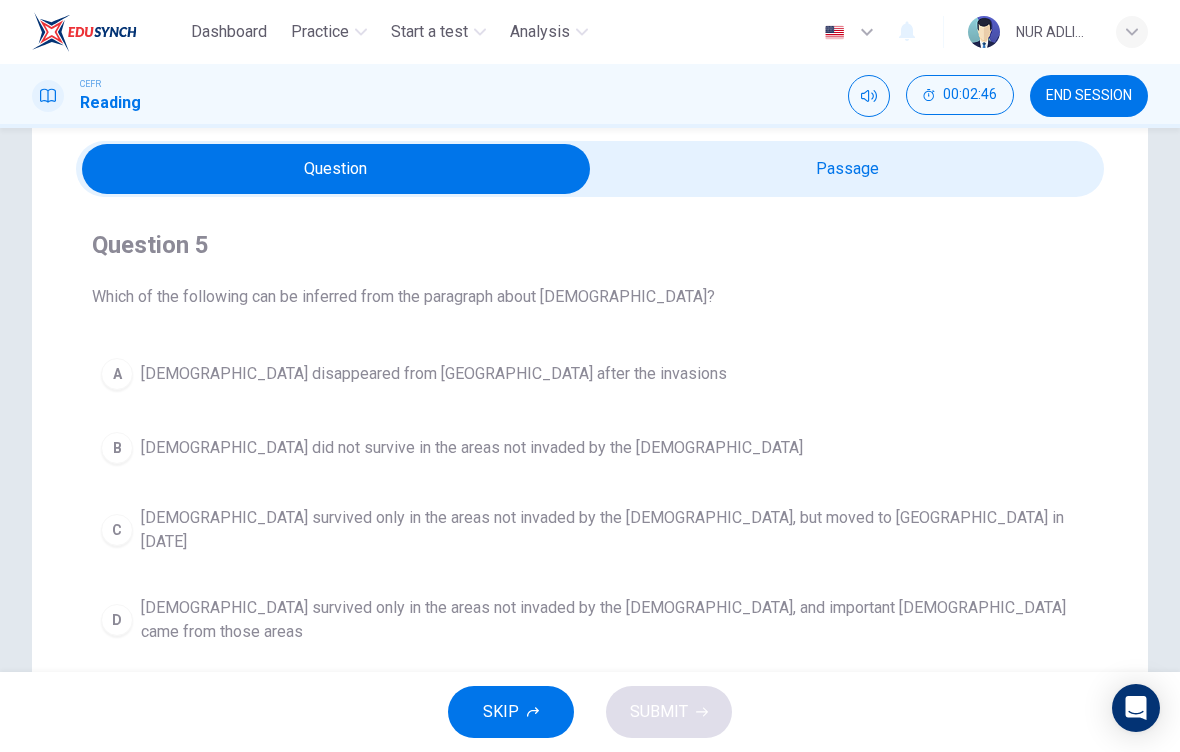 click at bounding box center (336, 169) 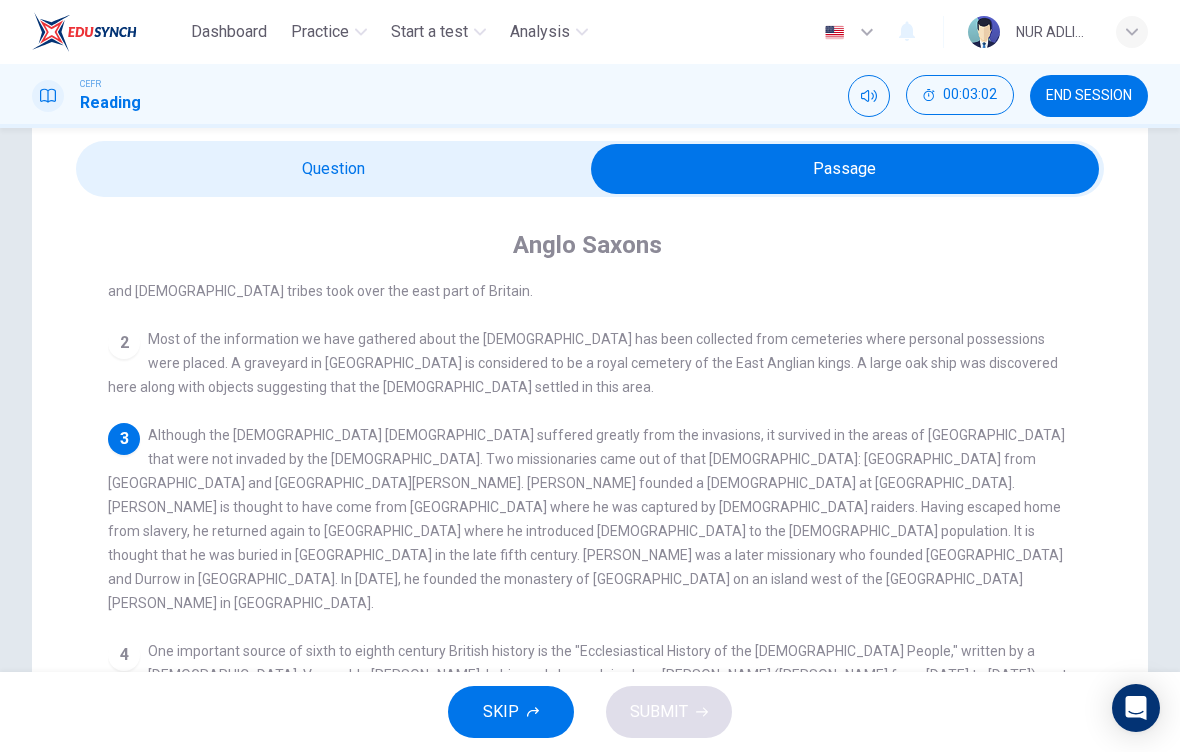 click at bounding box center (845, 169) 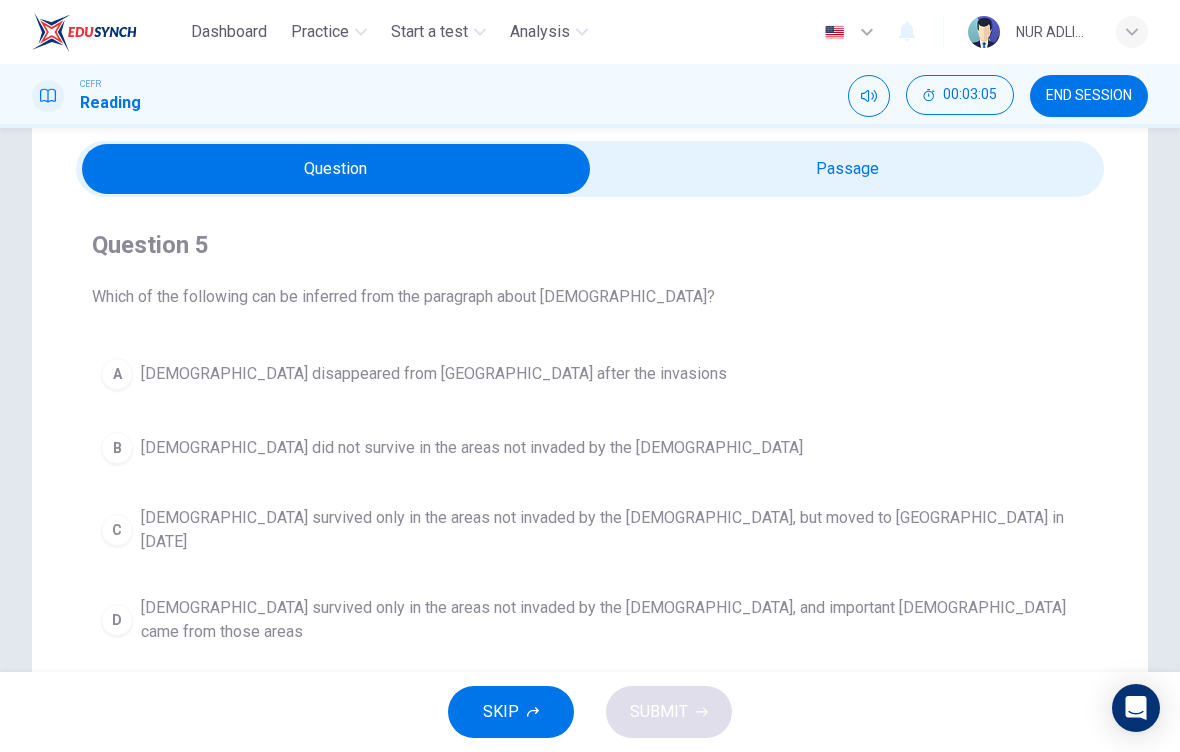 click on "Christianity survived only in the areas not invaded by the Anglo-Saxons, but moved to Iona in 565 AD" at bounding box center [610, 530] 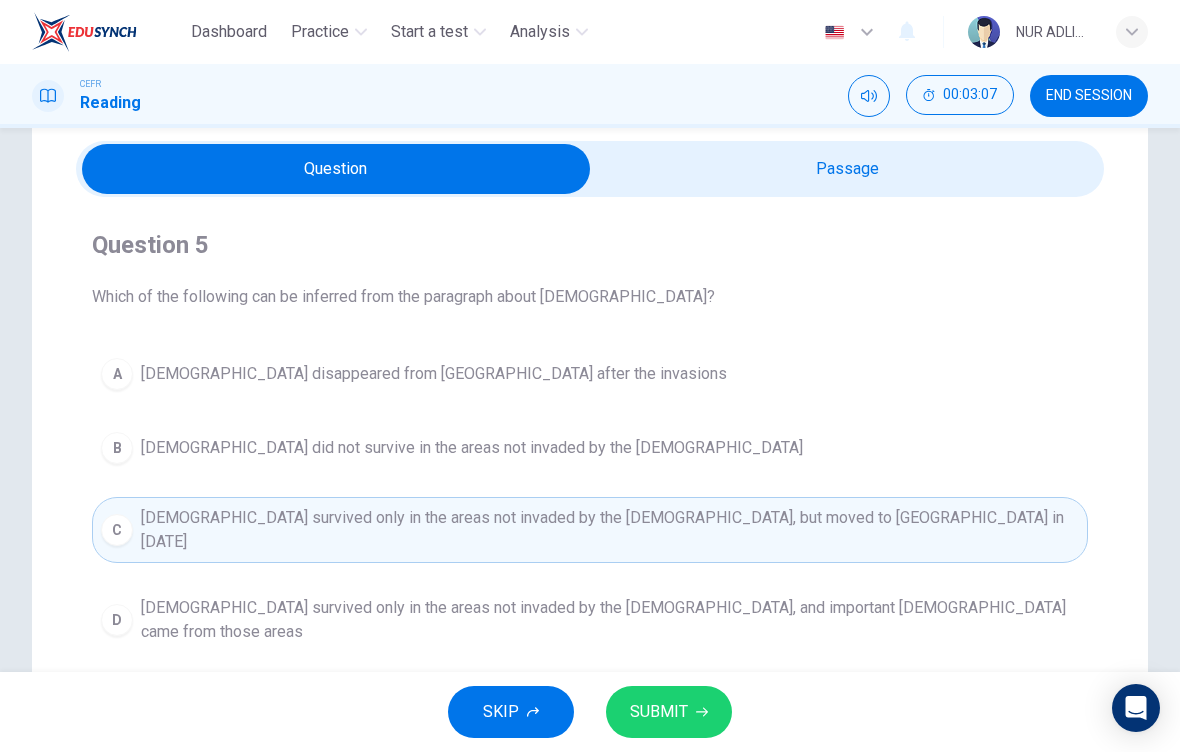 click at bounding box center (336, 169) 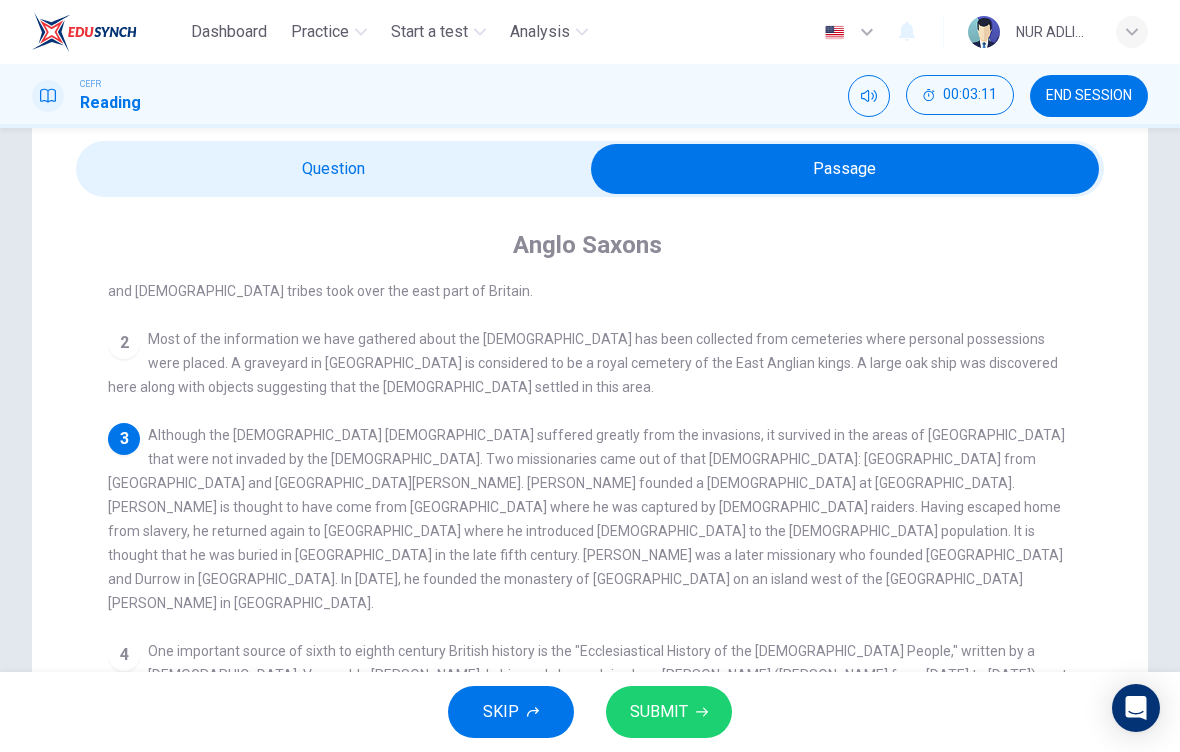 click at bounding box center [845, 169] 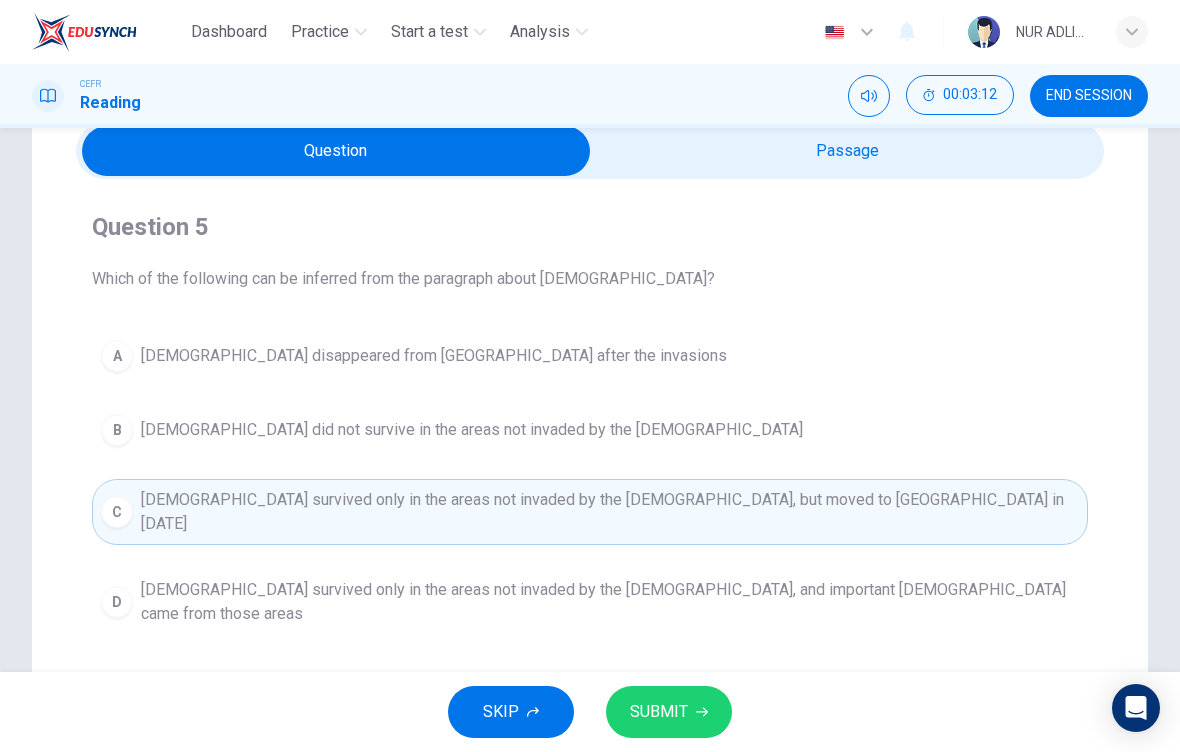 scroll, scrollTop: 97, scrollLeft: 0, axis: vertical 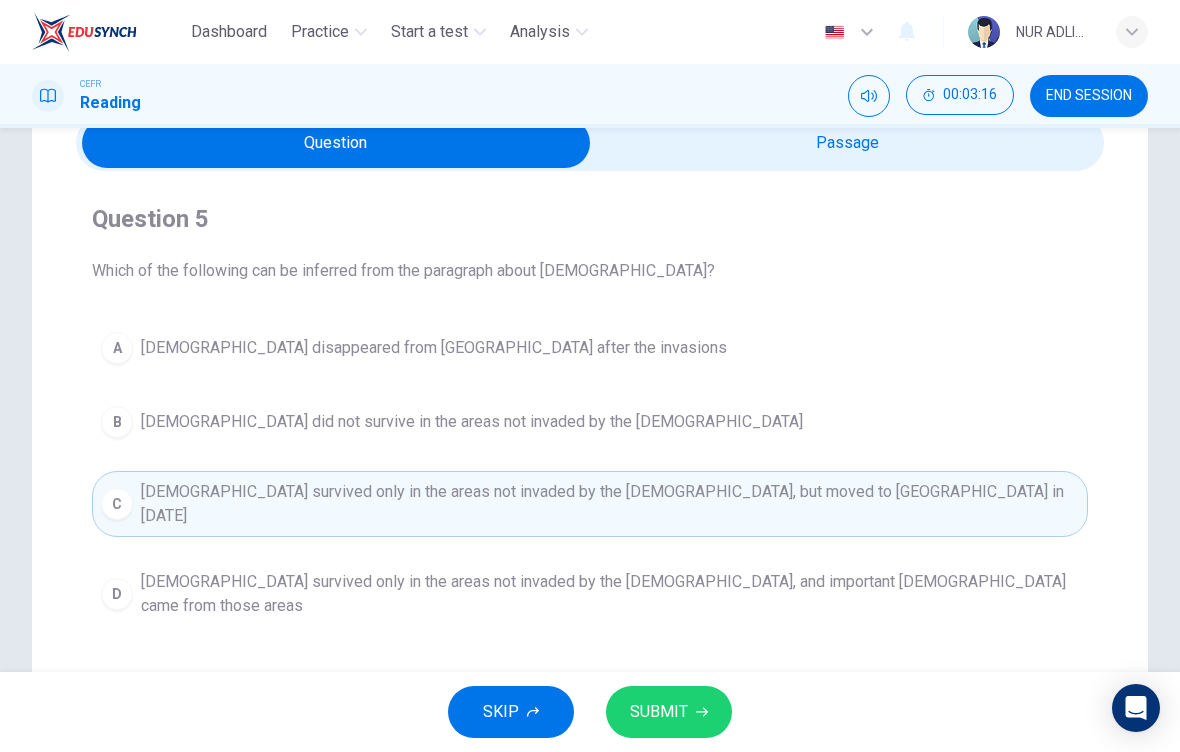 click on "D Christianity survived only in the areas not invaded by the Anglo-Saxons, and important missionaries came from those areas" at bounding box center [590, 594] 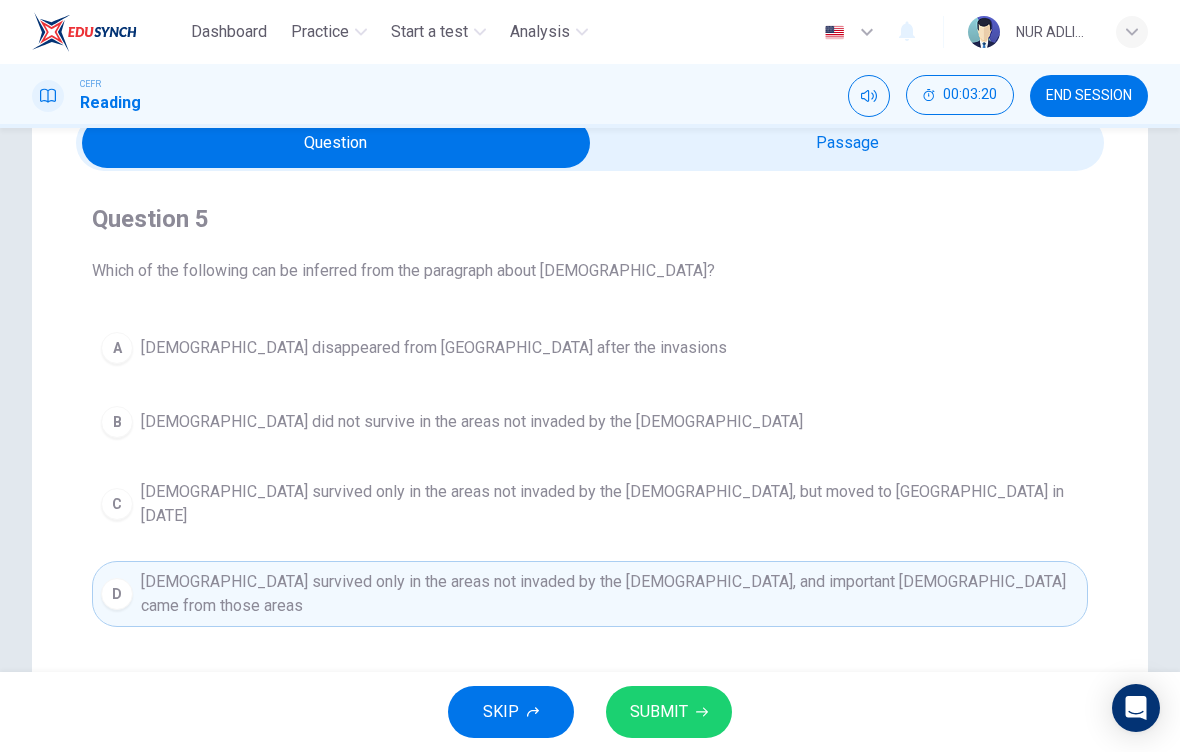 click on "SUBMIT" at bounding box center [659, 712] 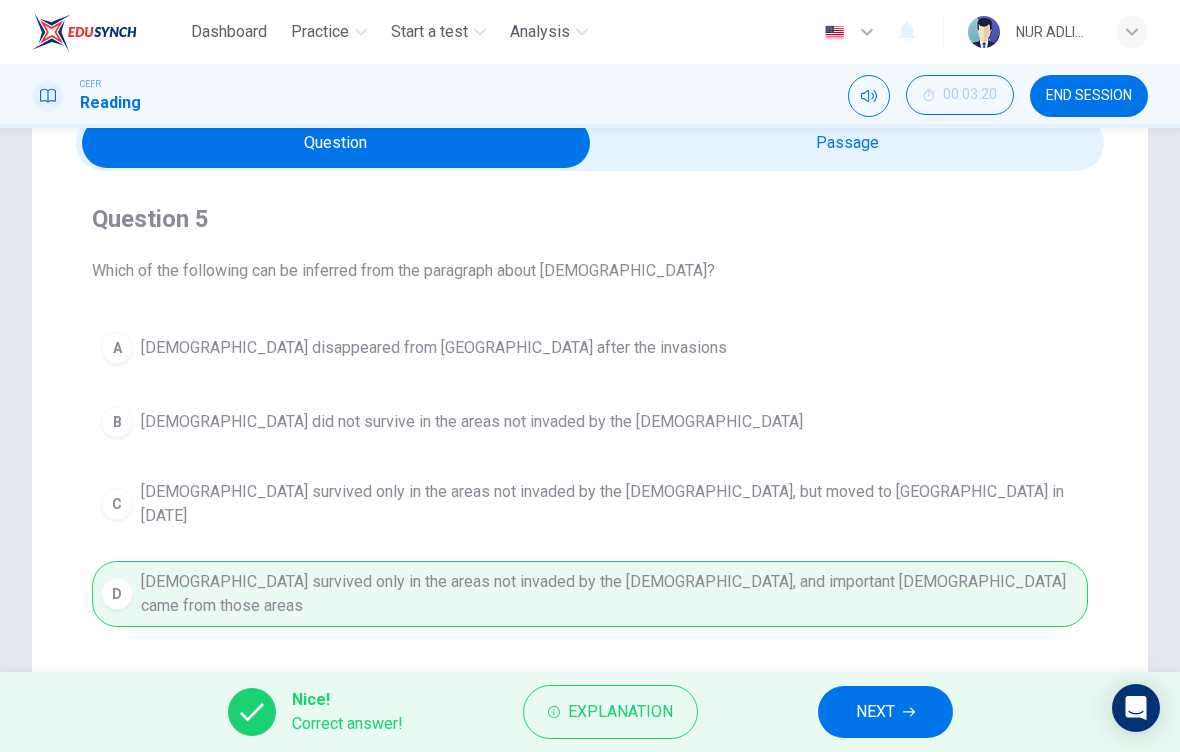 click on "NEXT" at bounding box center (875, 712) 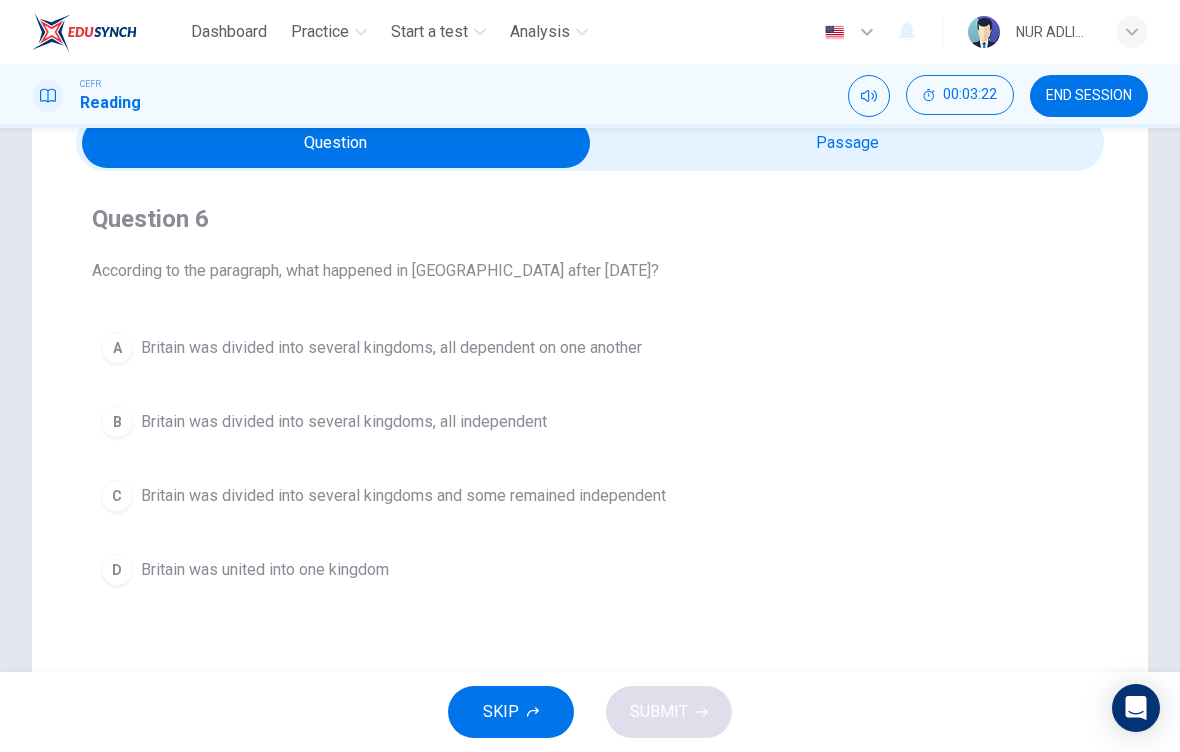click at bounding box center [336, 143] 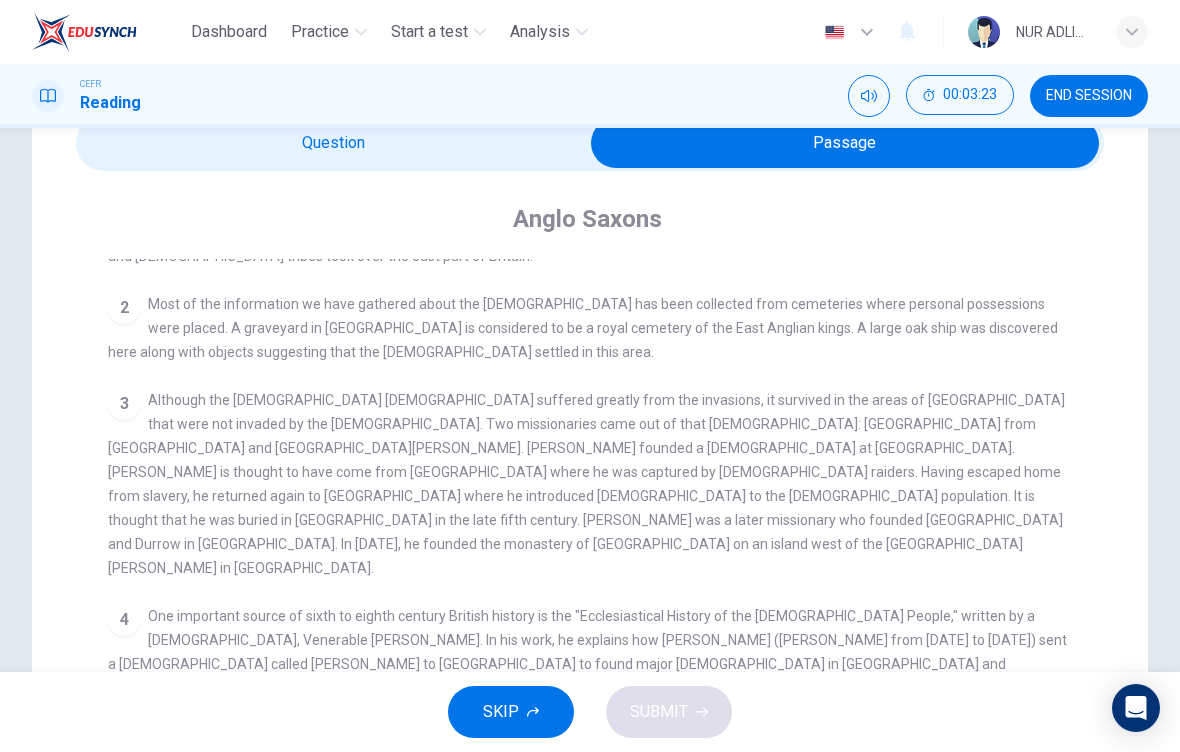 scroll, scrollTop: 128, scrollLeft: 0, axis: vertical 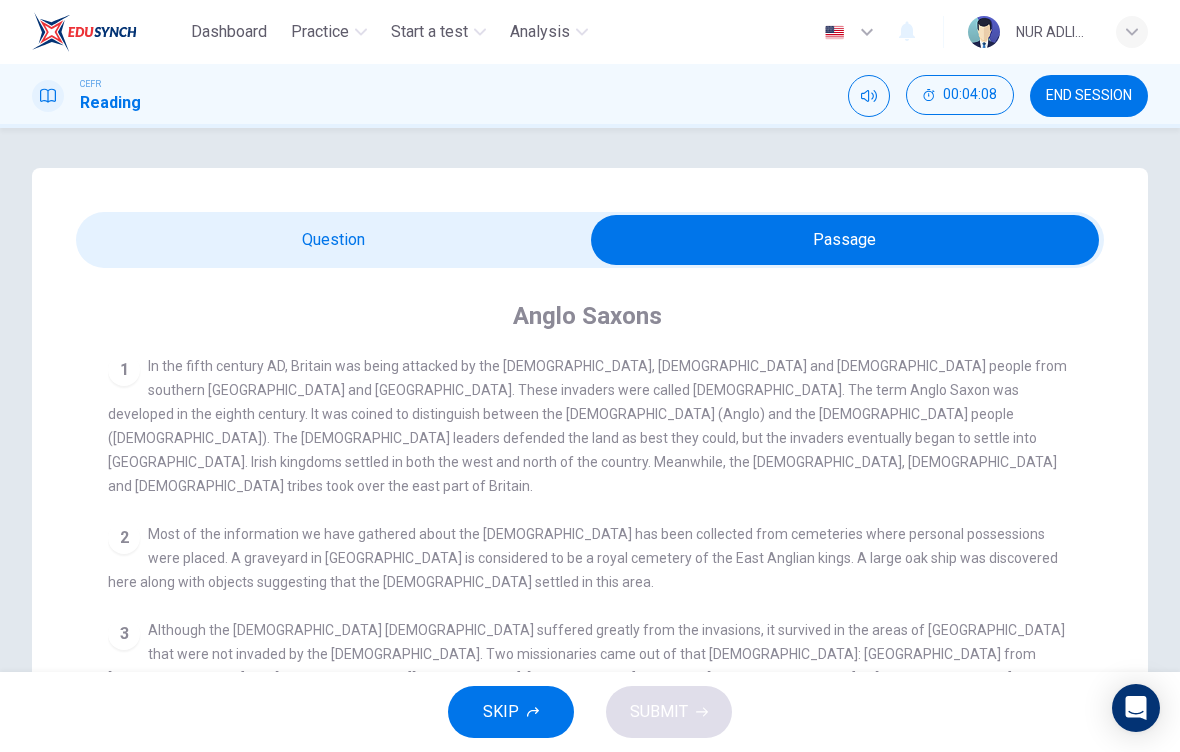 click at bounding box center [845, 240] 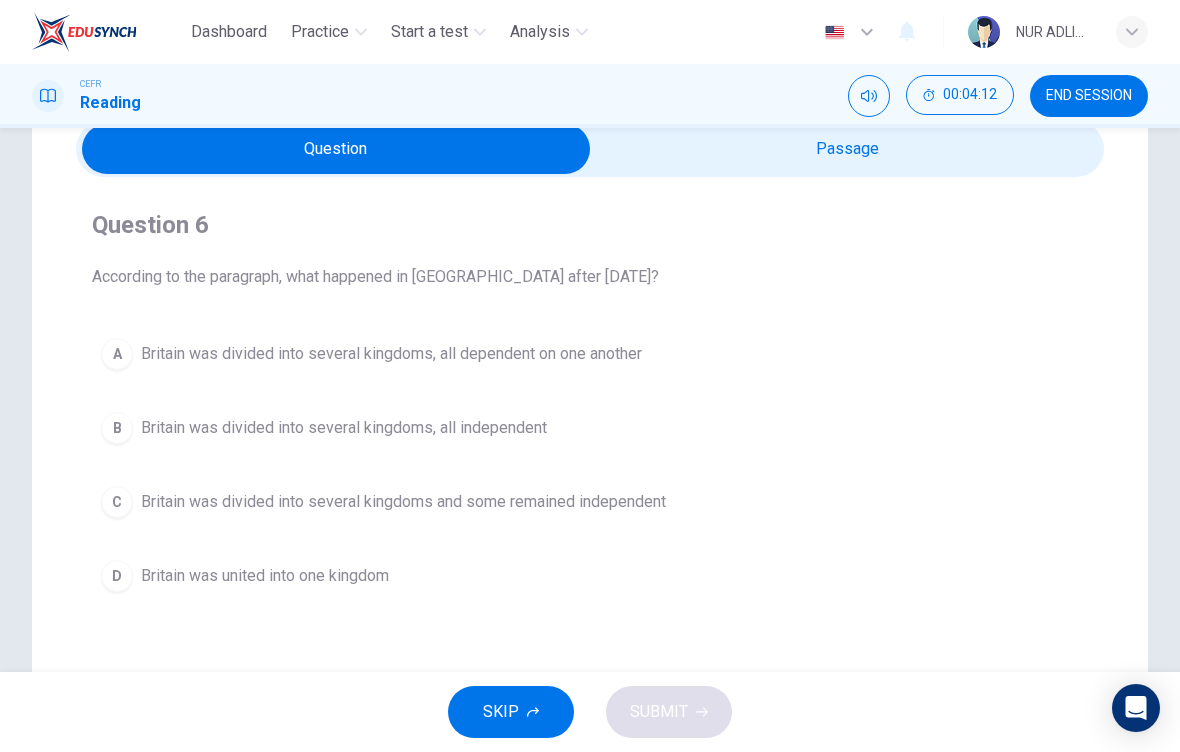 scroll, scrollTop: 93, scrollLeft: 0, axis: vertical 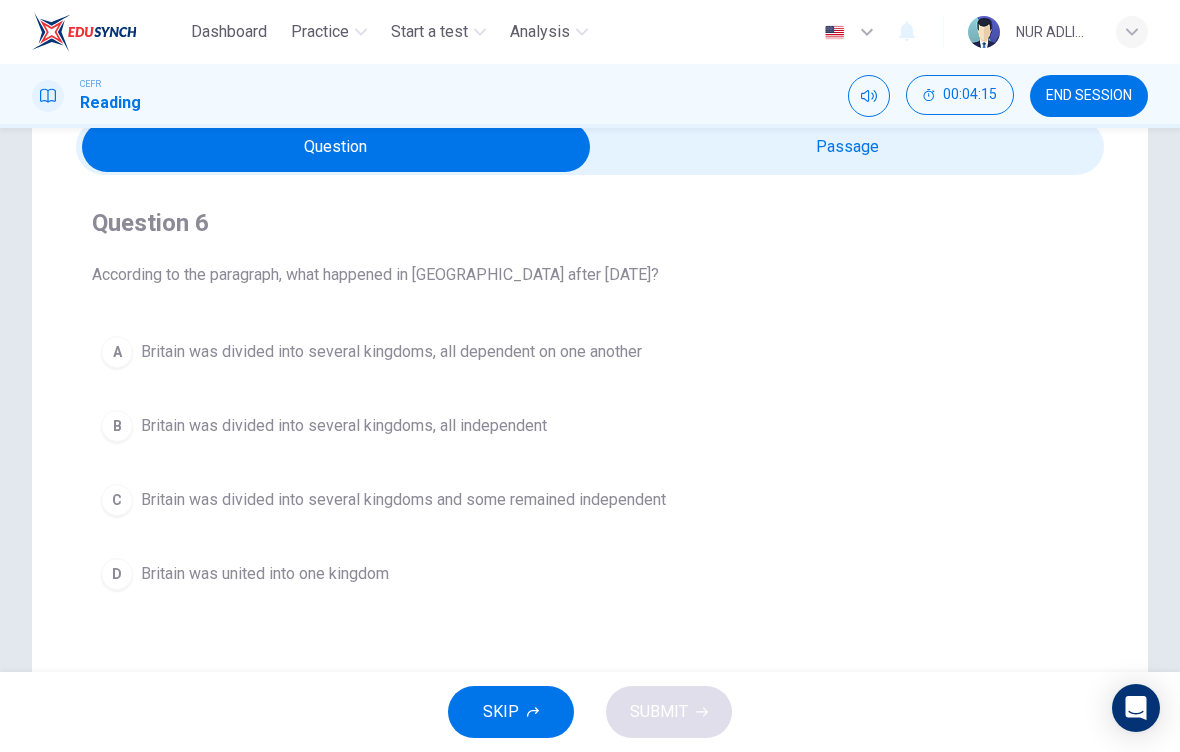 click on "C Britain was divided into several kingdoms and some remained independent" at bounding box center [590, 500] 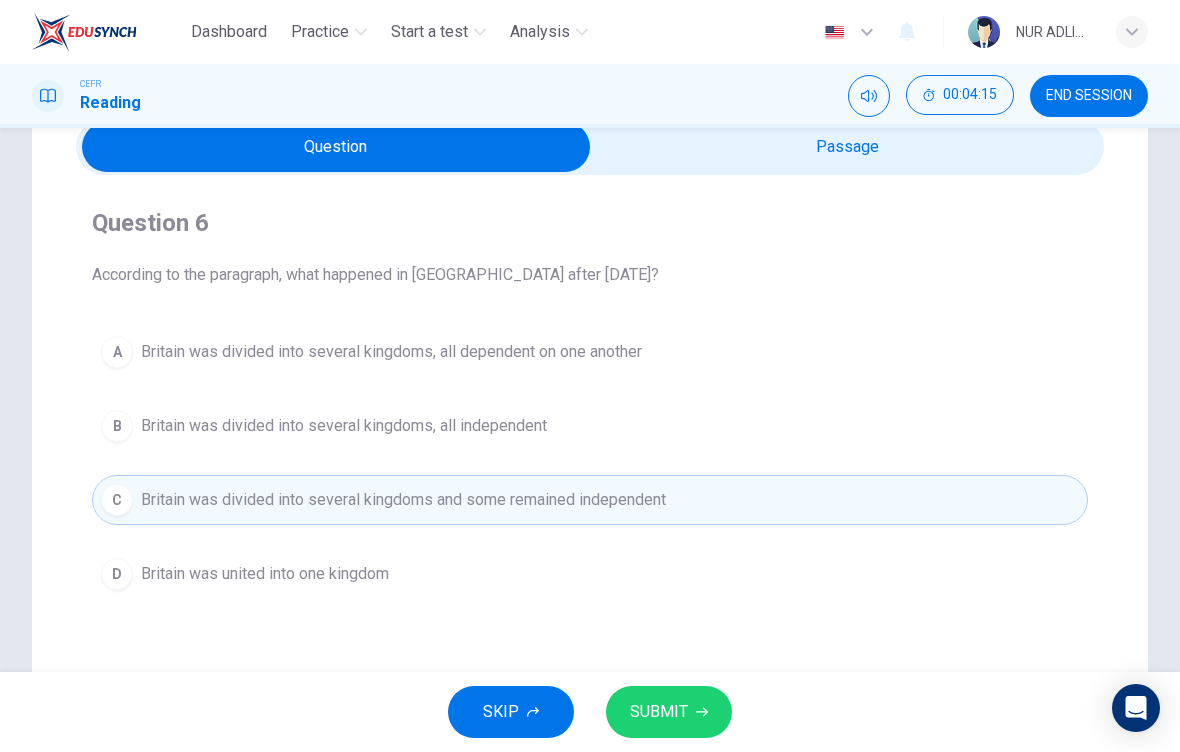 click 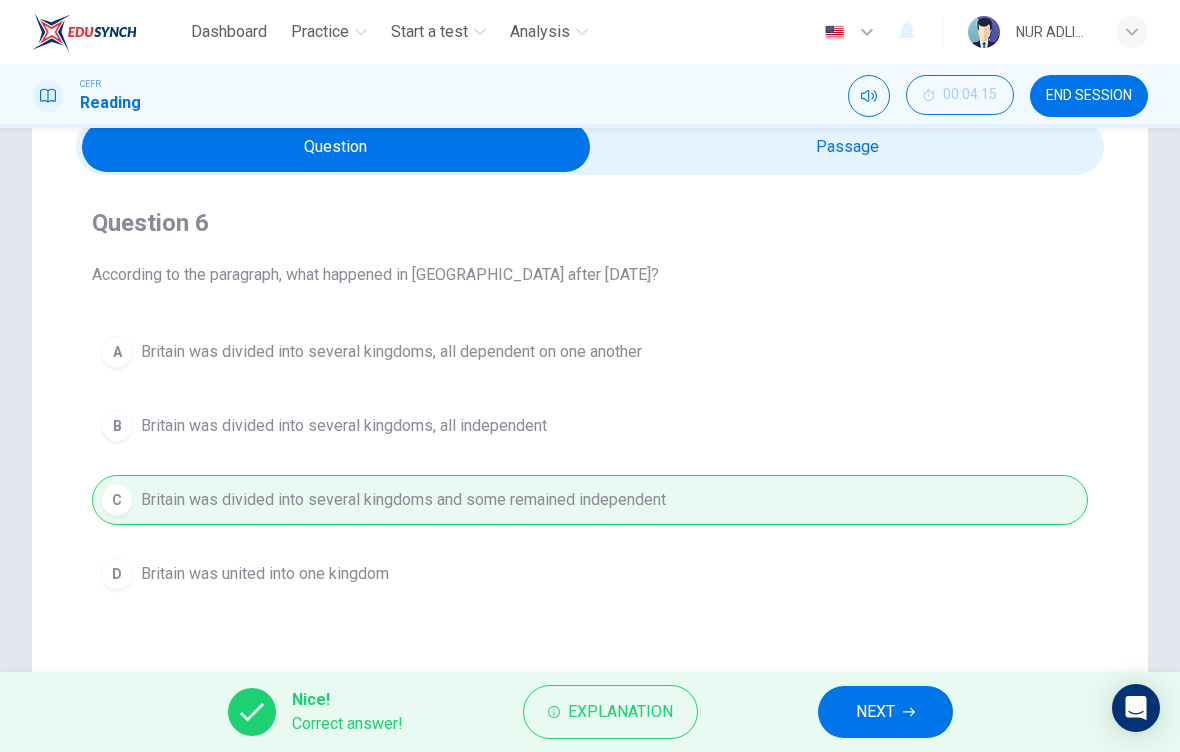 click on "NEXT" at bounding box center [875, 712] 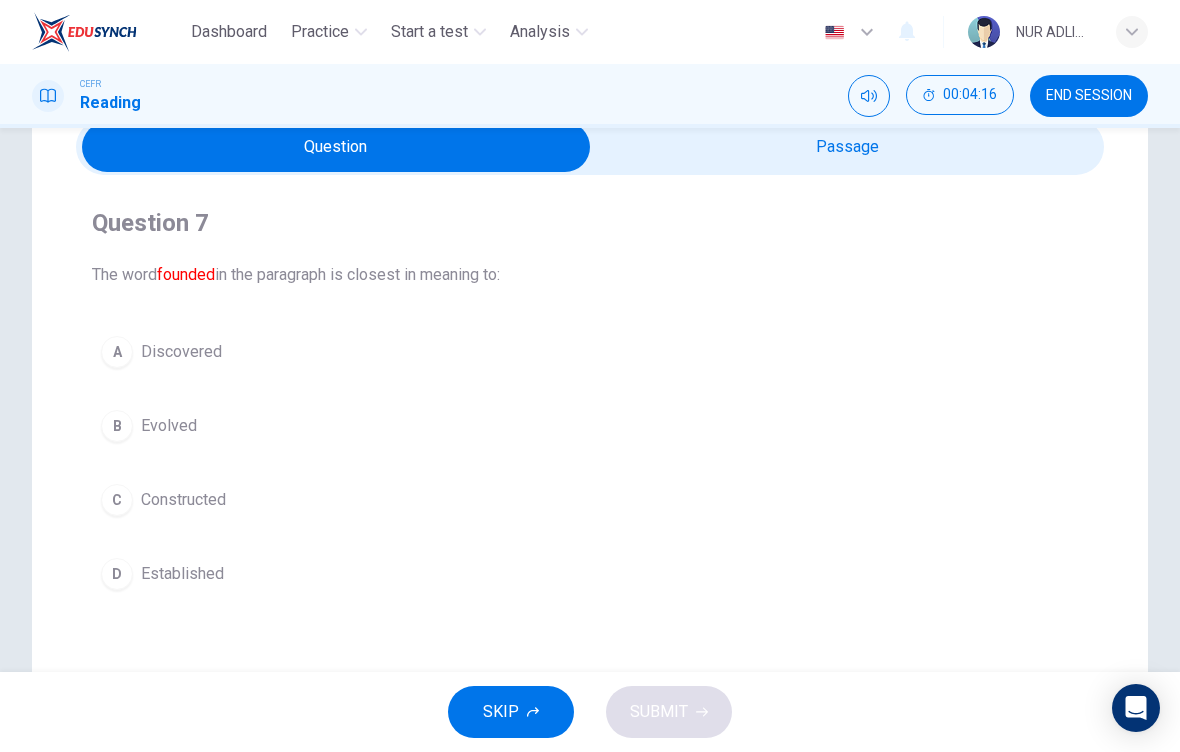 click on "A Discovered" at bounding box center [590, 352] 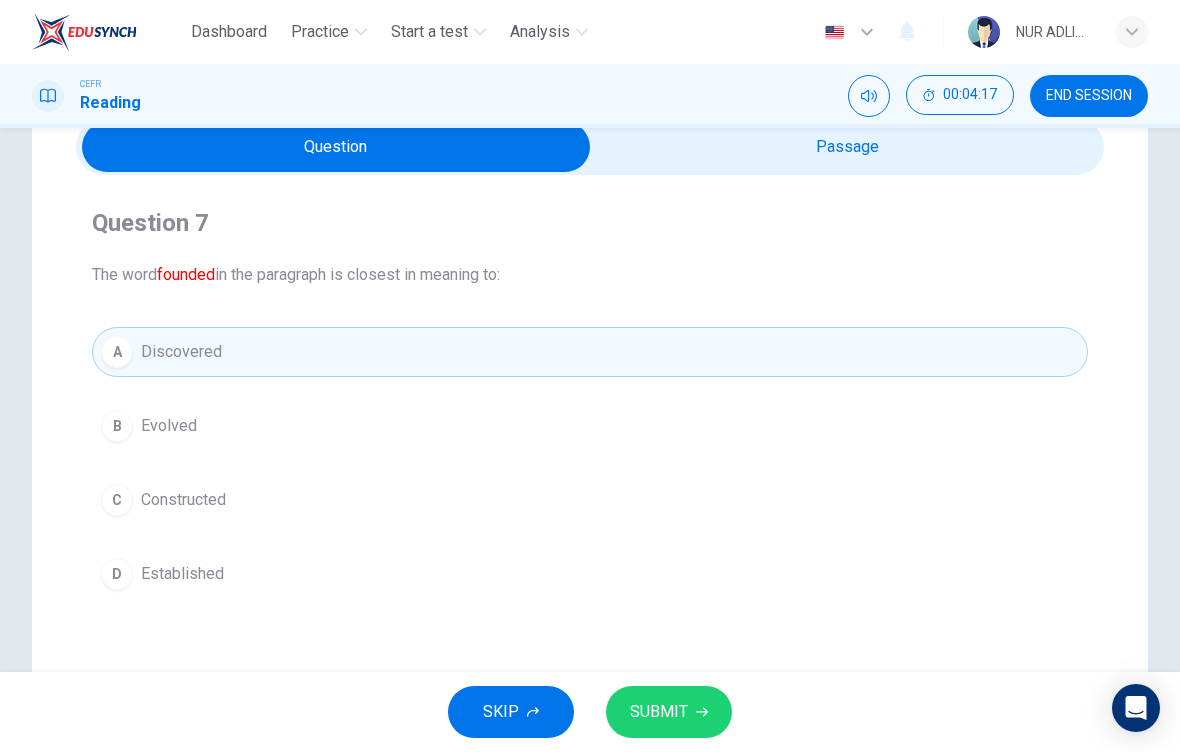 click on "SKIP SUBMIT" at bounding box center [590, 712] 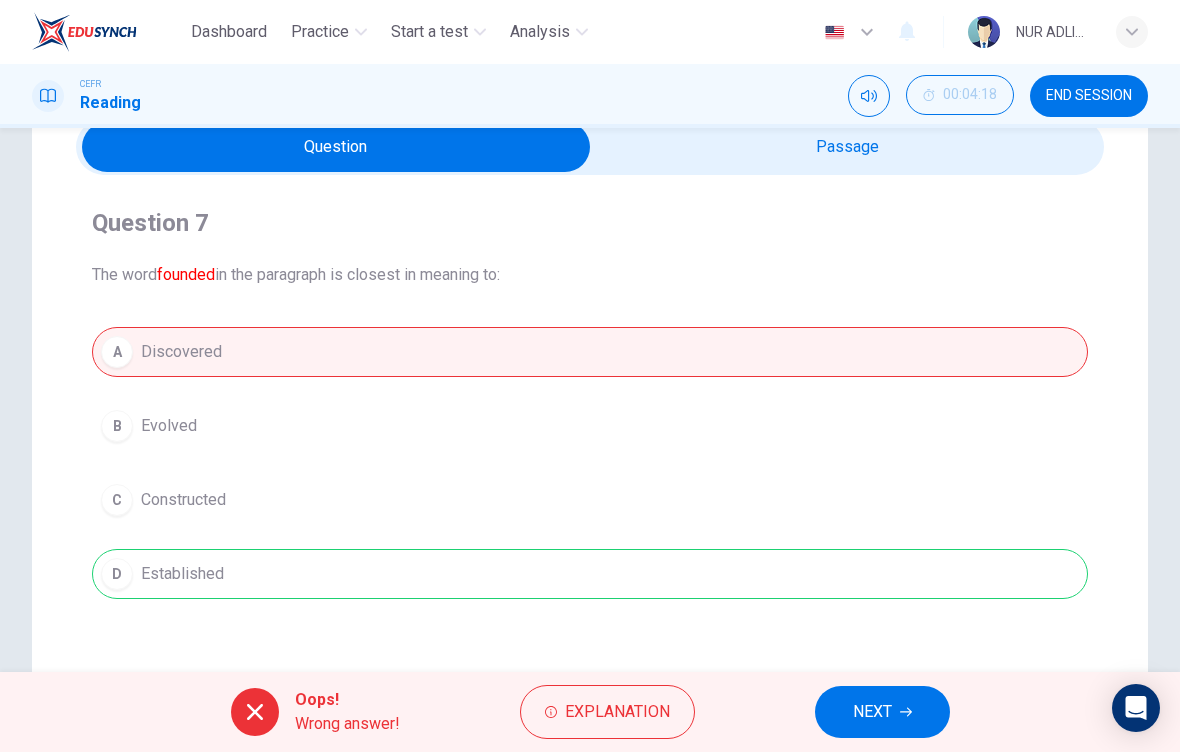 click on "NEXT" at bounding box center [882, 712] 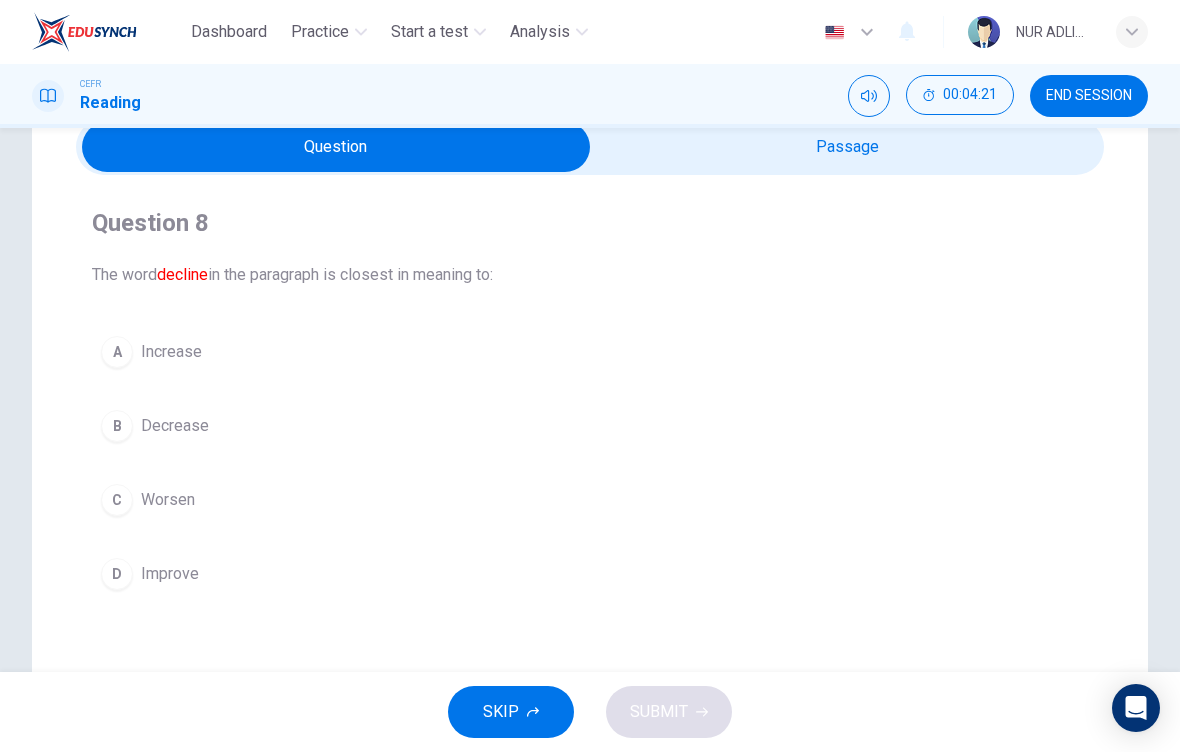 click at bounding box center [336, 147] 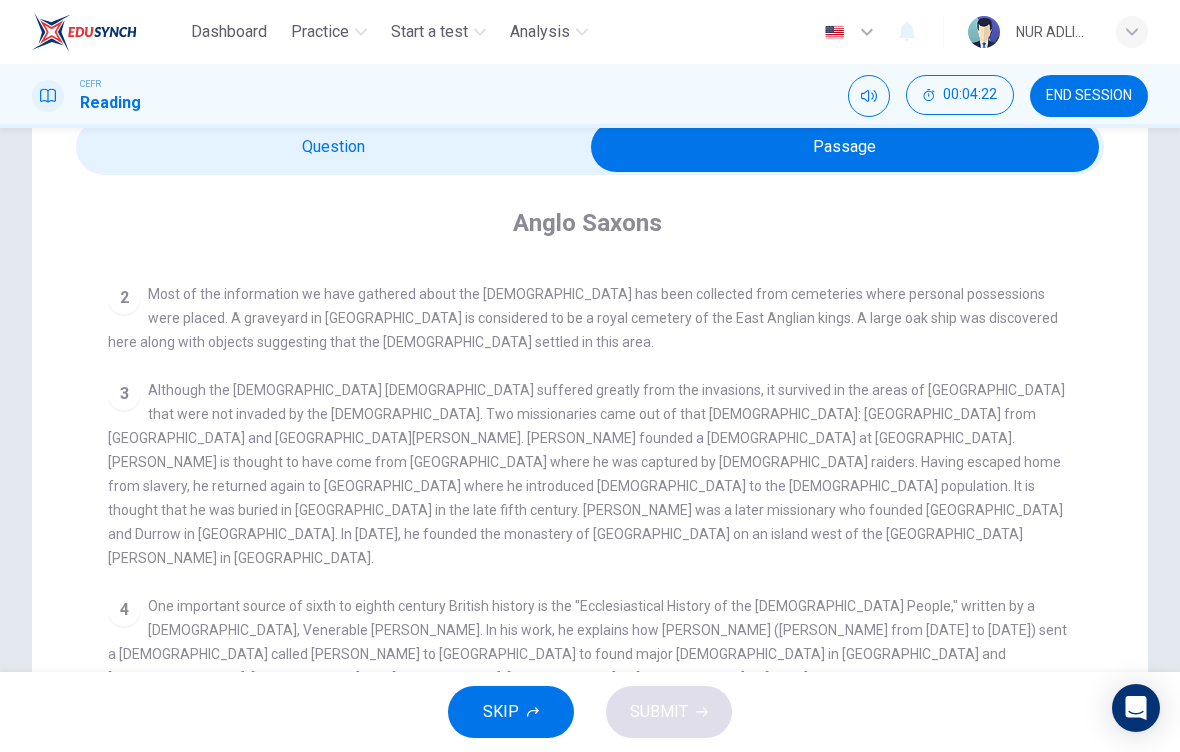scroll, scrollTop: 135, scrollLeft: 0, axis: vertical 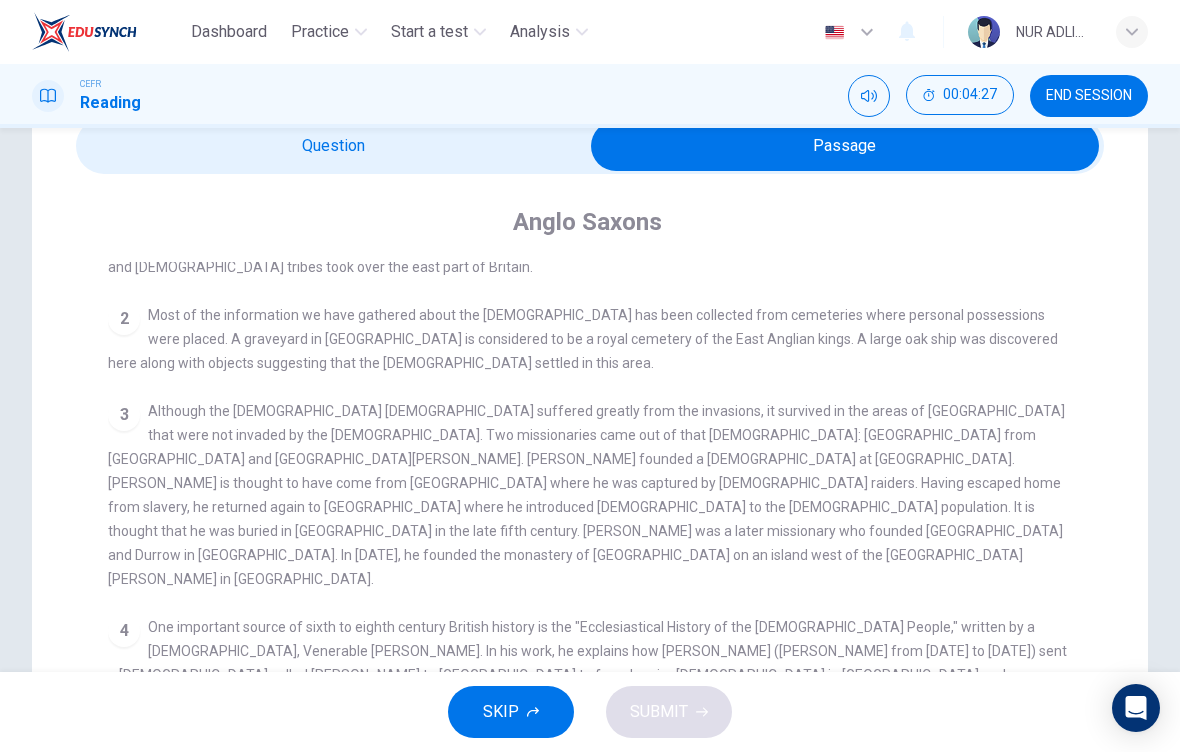 click at bounding box center (845, 146) 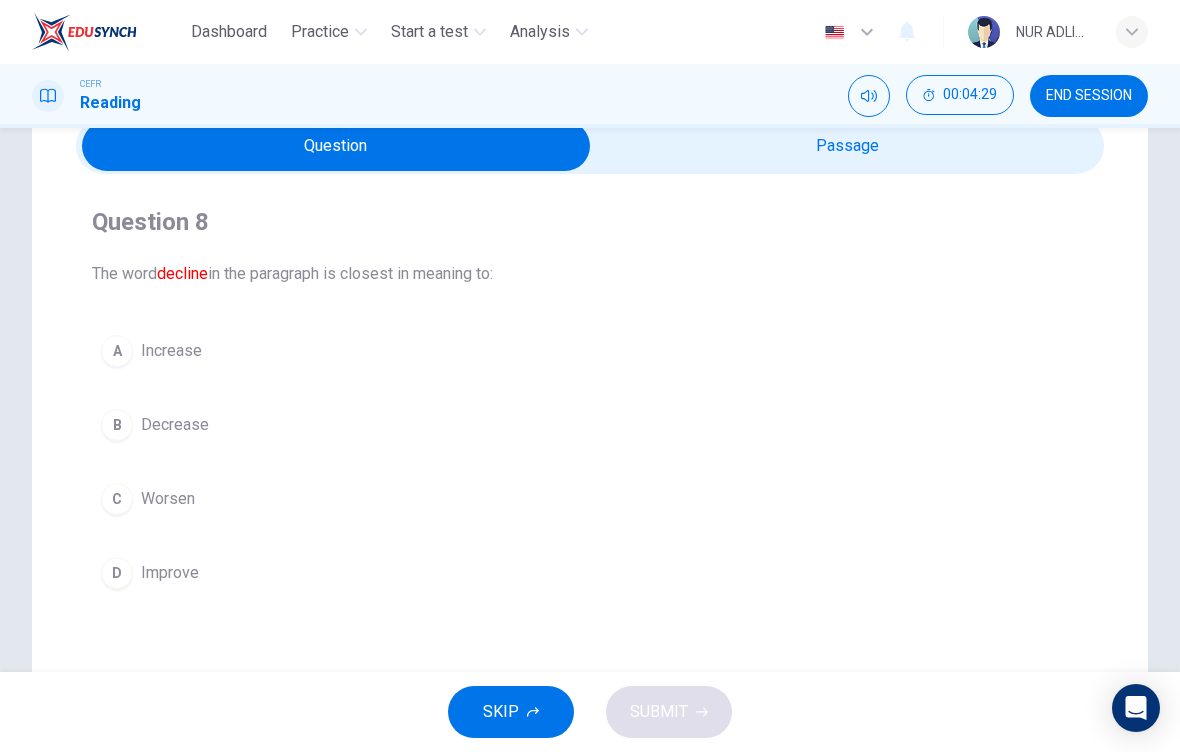 click on "C Worsen" at bounding box center (590, 499) 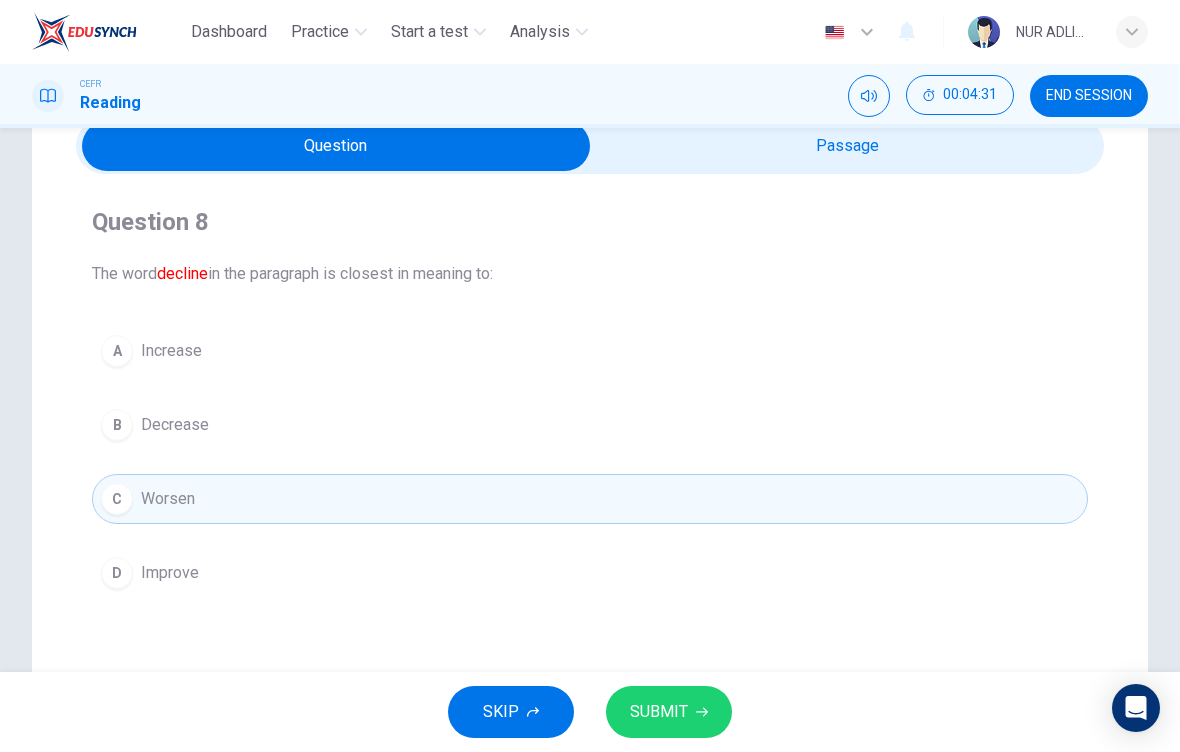 click on "SUBMIT" at bounding box center [659, 712] 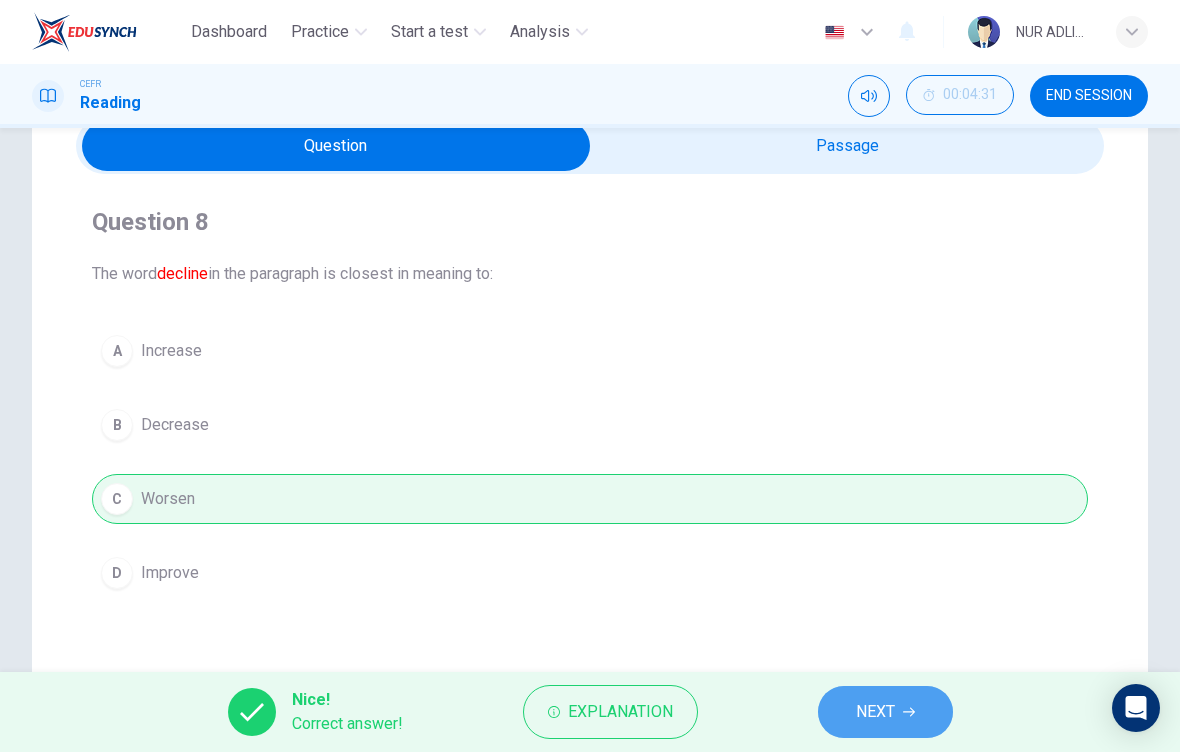 click on "NEXT" at bounding box center (885, 712) 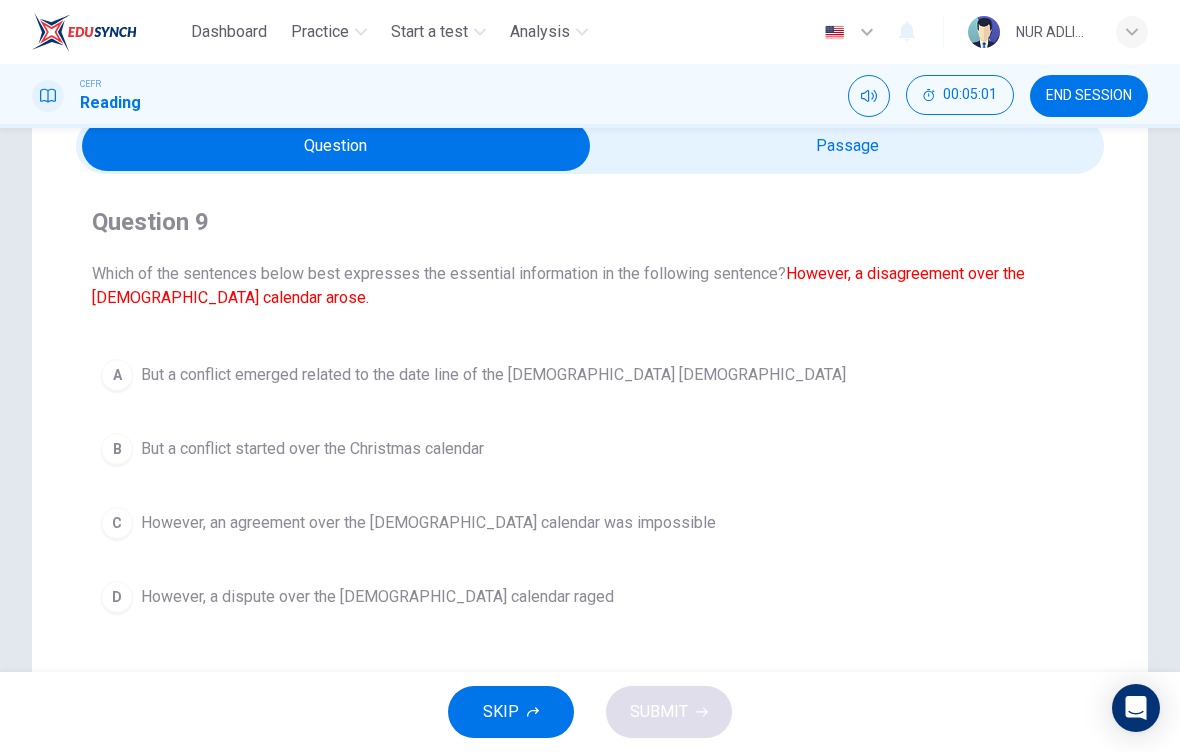 click on "Question 9 Which of the sentences below best expresses the essential information in the following sentence?
However, a disagreement over the Christian calendar arose. A But a conflict emerged related to the date line of the Christian church B But a conflict started over the Christmas calendar C However, an agreement over the Christian calendar was impossible D However, a dispute over the Christian calendar raged Anglo Saxons 1 In the fifth century AD, Britain was being attacked by the Irish, Pict and Germanic people from southern Denmark and Germany. These invaders were called Saxons. The term Anglo Saxon was developed in the eighth century. It was coined to distinguish between the British (Anglo) and the Germanic people (Saxons). The Roman-Britano leaders defended the land as best they could, but the invaders eventually began to settle into Britain. Irish kingdoms settled in both the west and north of the country. Meanwhile, the Angles, Saxons and Jute tribes took over the east part of Britain. 2 3 4 5 6 7" at bounding box center (590, 476) 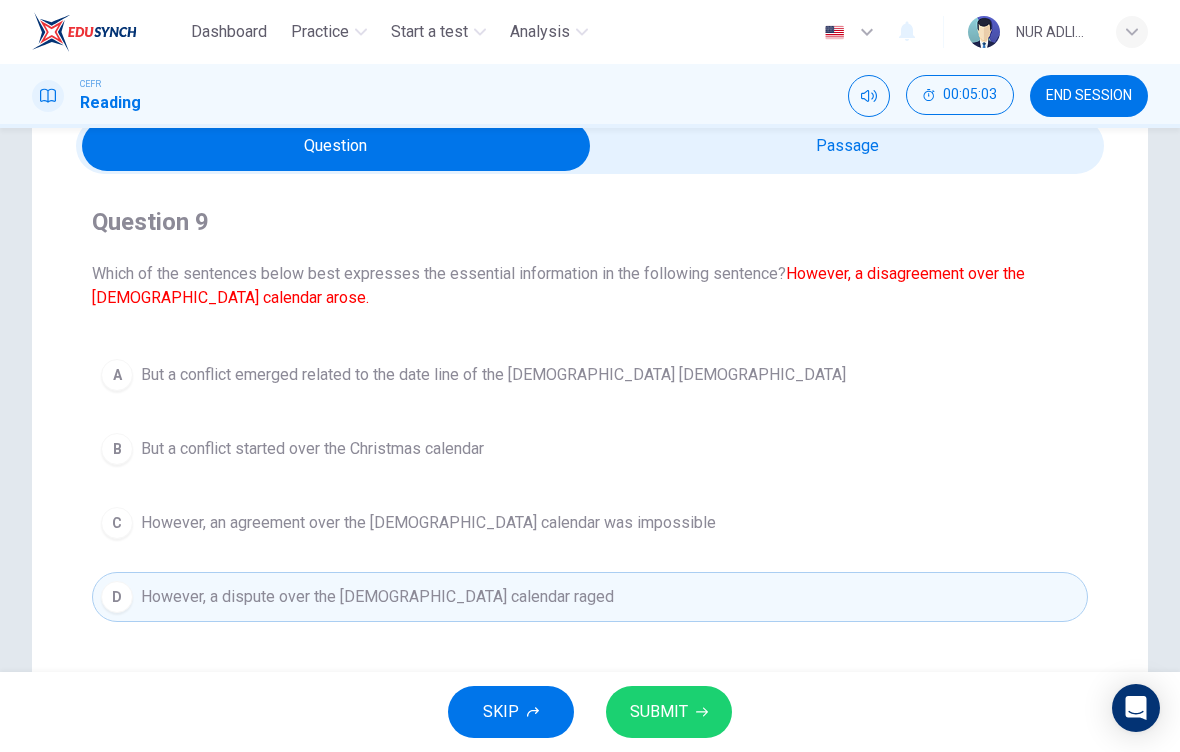 click on "SUBMIT" at bounding box center (669, 712) 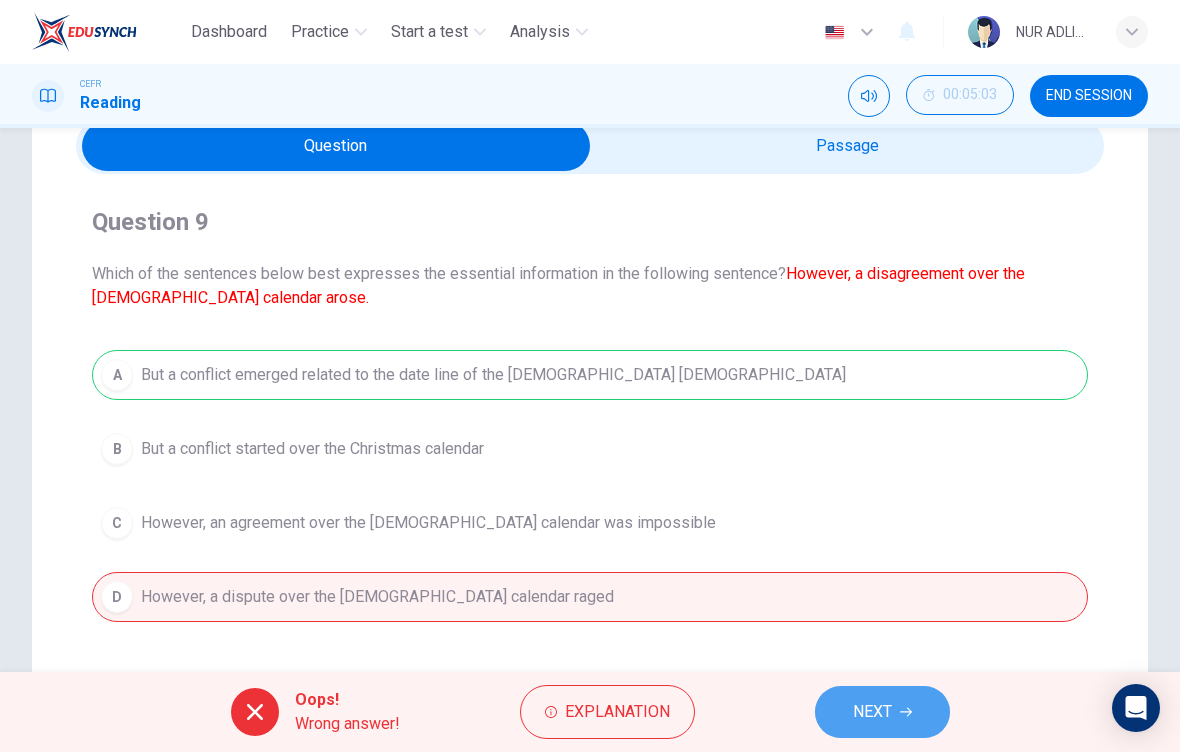click on "NEXT" at bounding box center [882, 712] 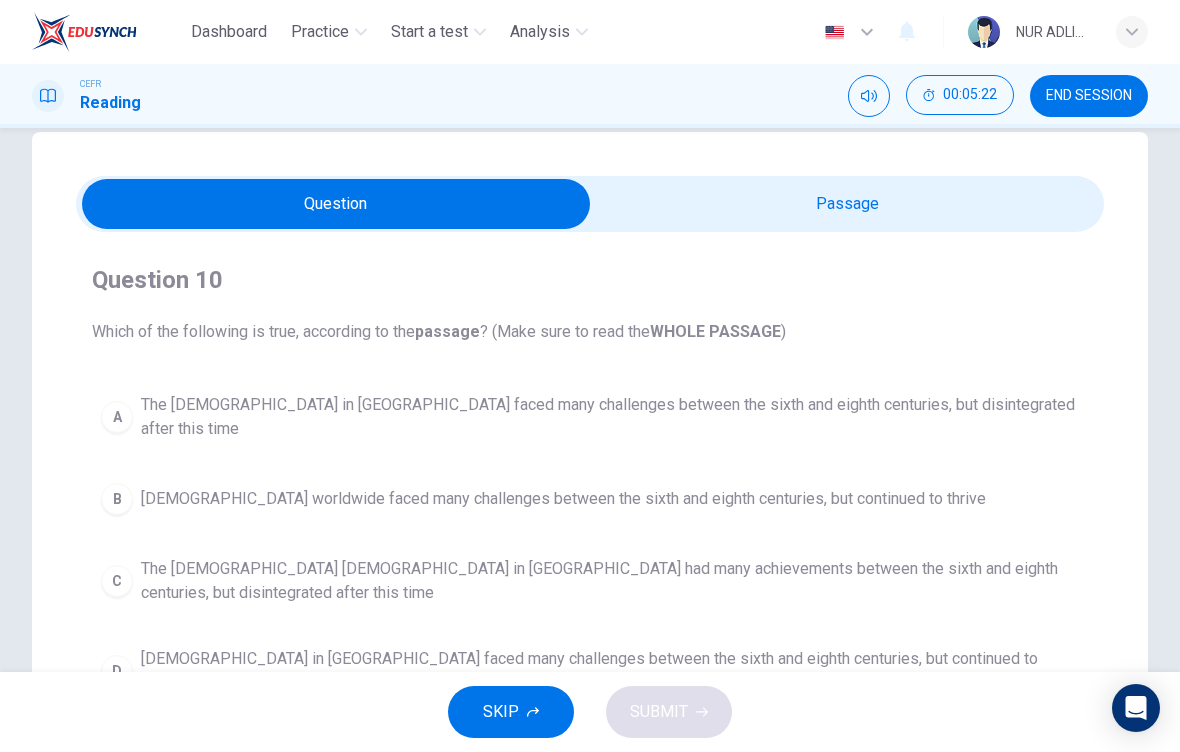 scroll, scrollTop: 10, scrollLeft: 0, axis: vertical 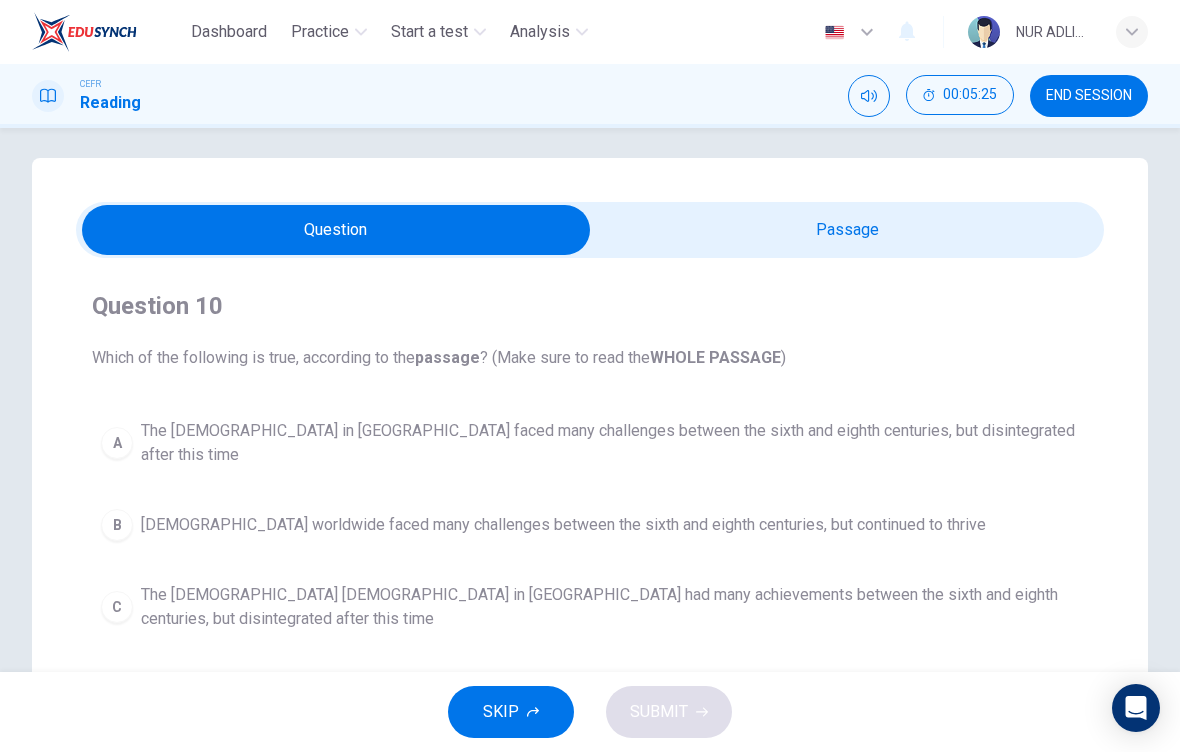 click at bounding box center [336, 230] 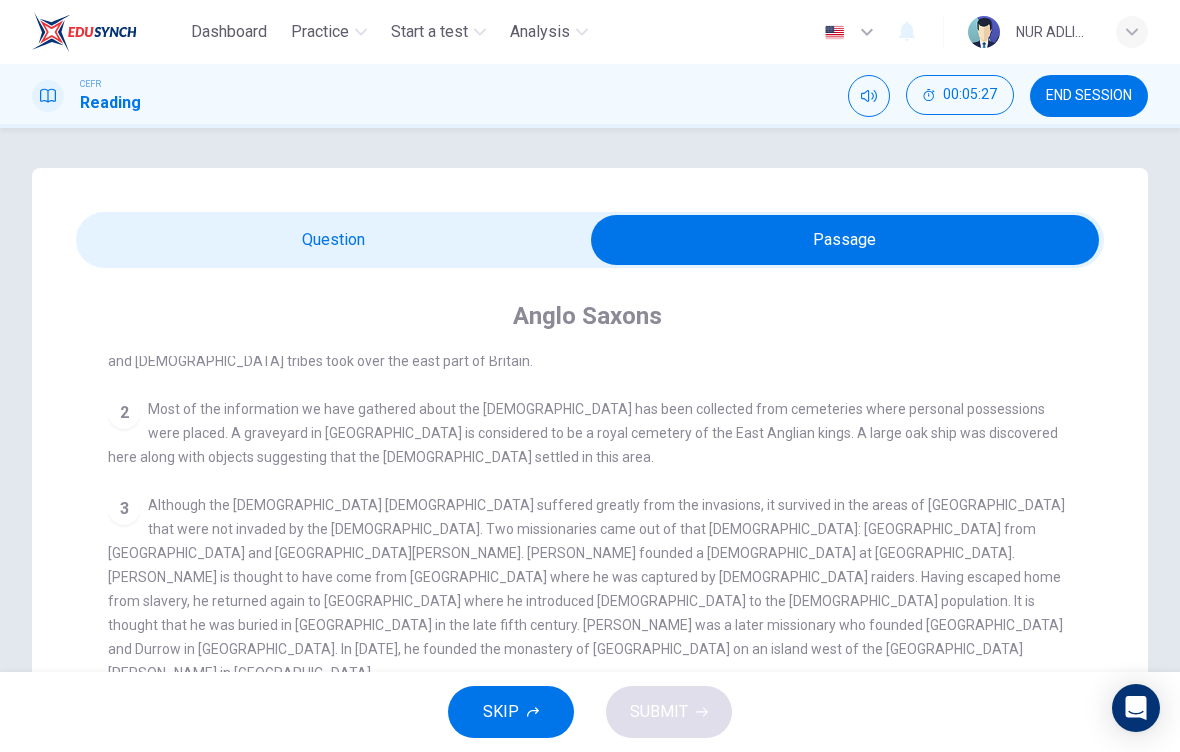 scroll, scrollTop: 0, scrollLeft: 0, axis: both 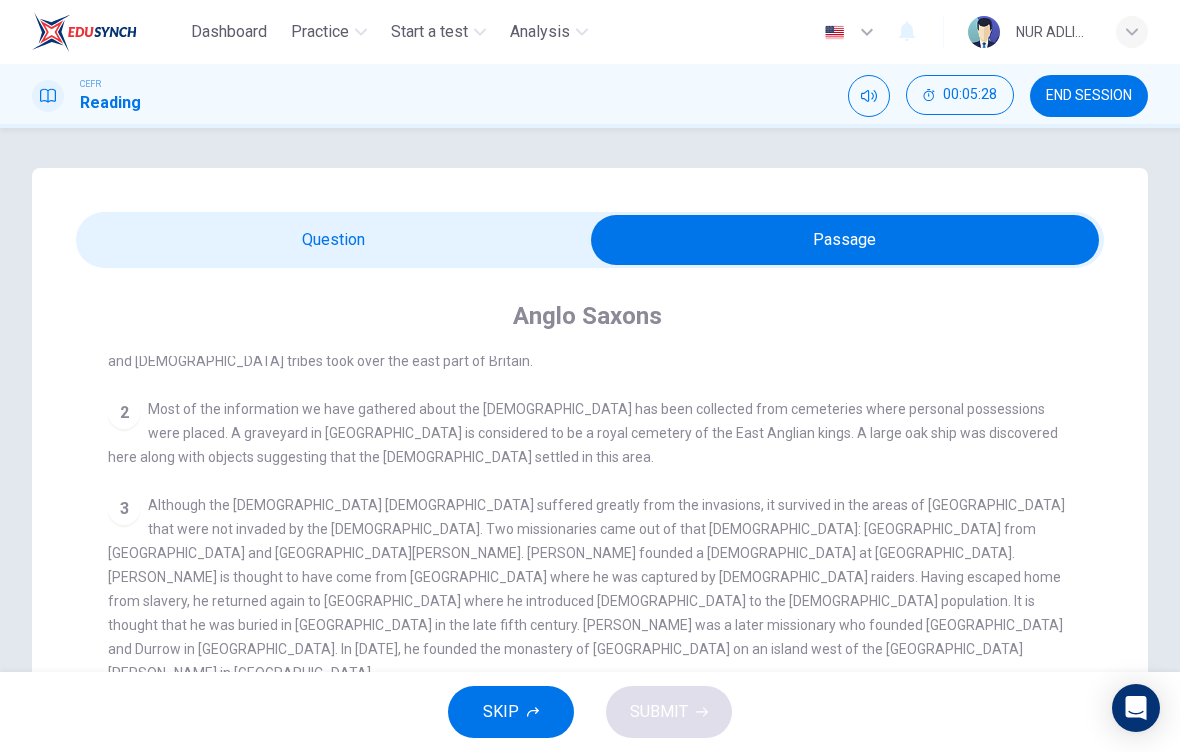 click at bounding box center (845, 240) 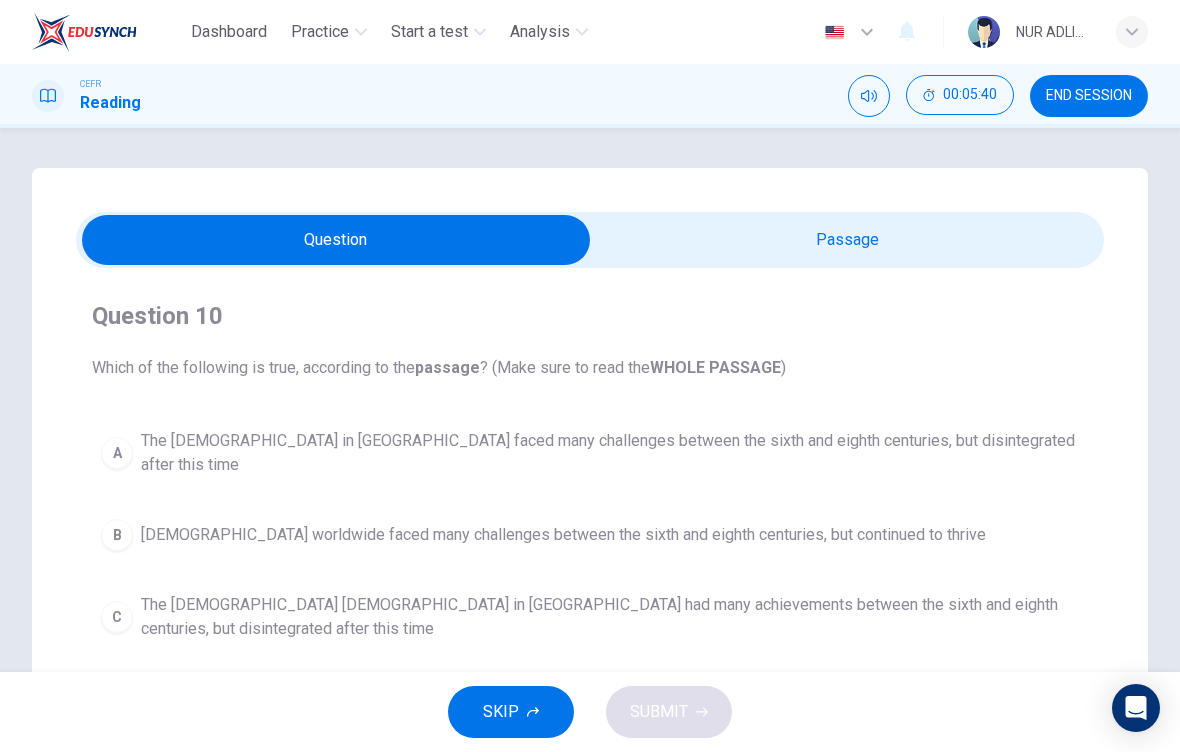 click on "The Christian church in Britain had many achievements between the sixth and eighth centuries, but disintegrated after this time" at bounding box center (610, 617) 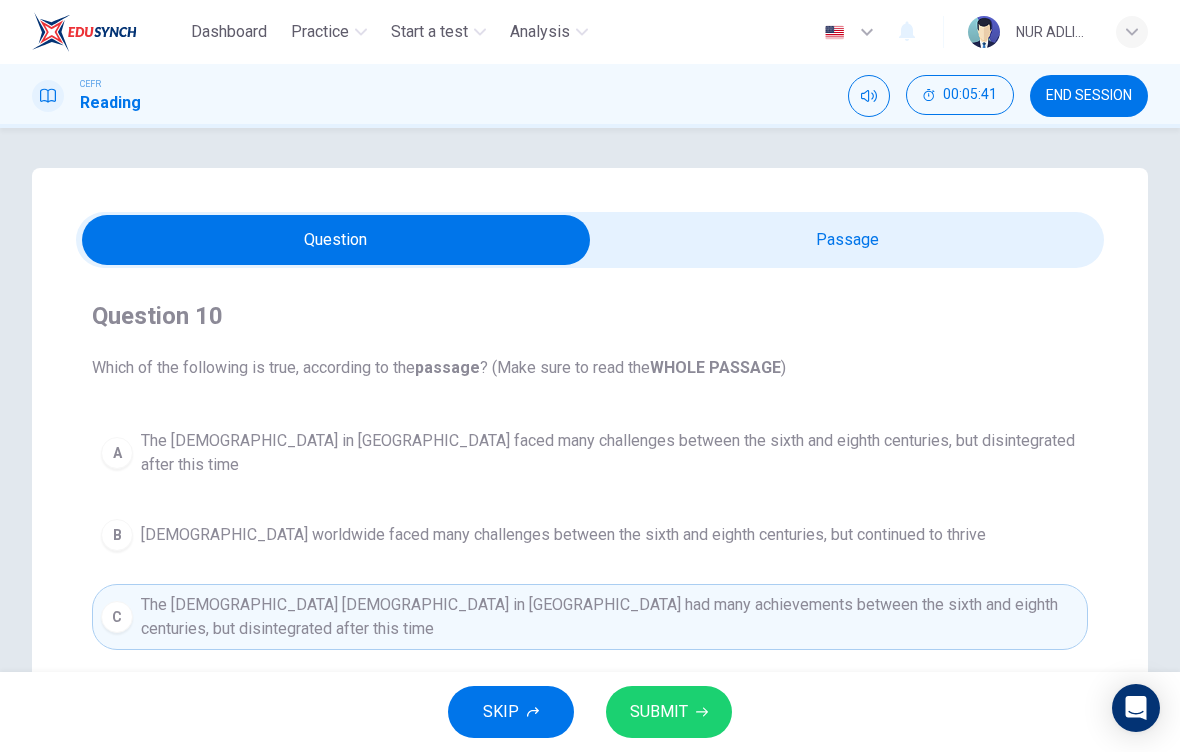 click on "SUBMIT" at bounding box center [659, 712] 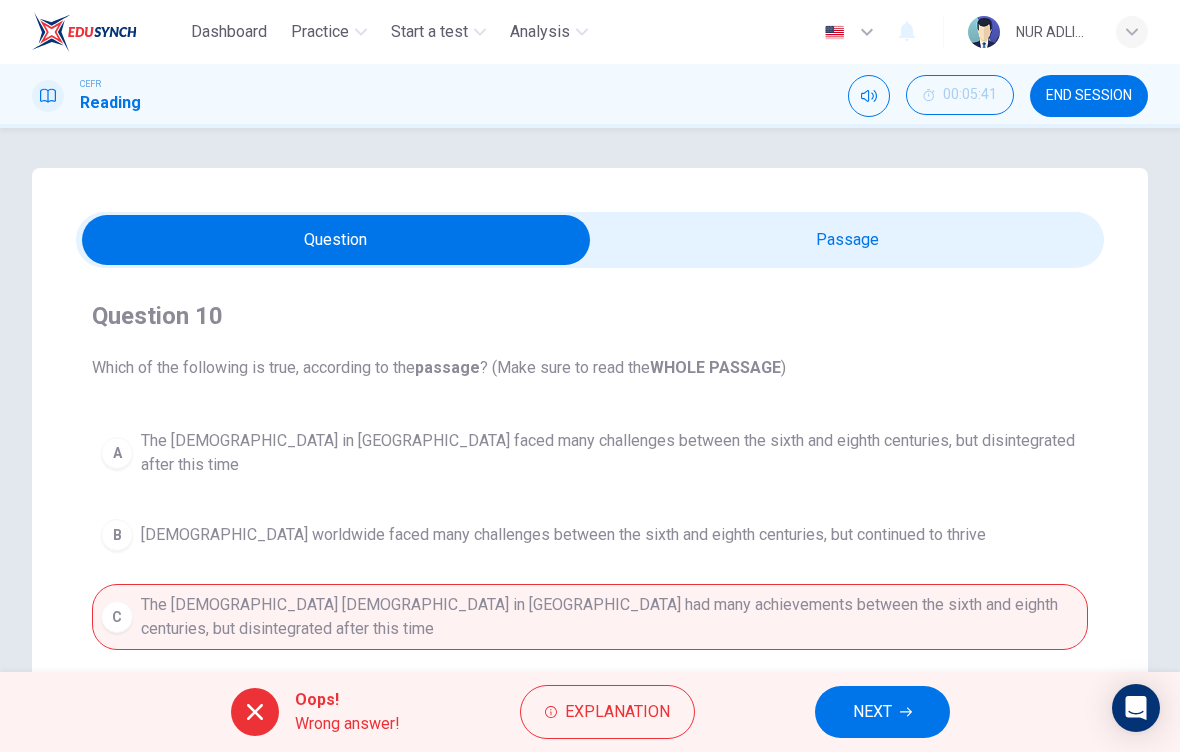 click on "NEXT" at bounding box center (872, 712) 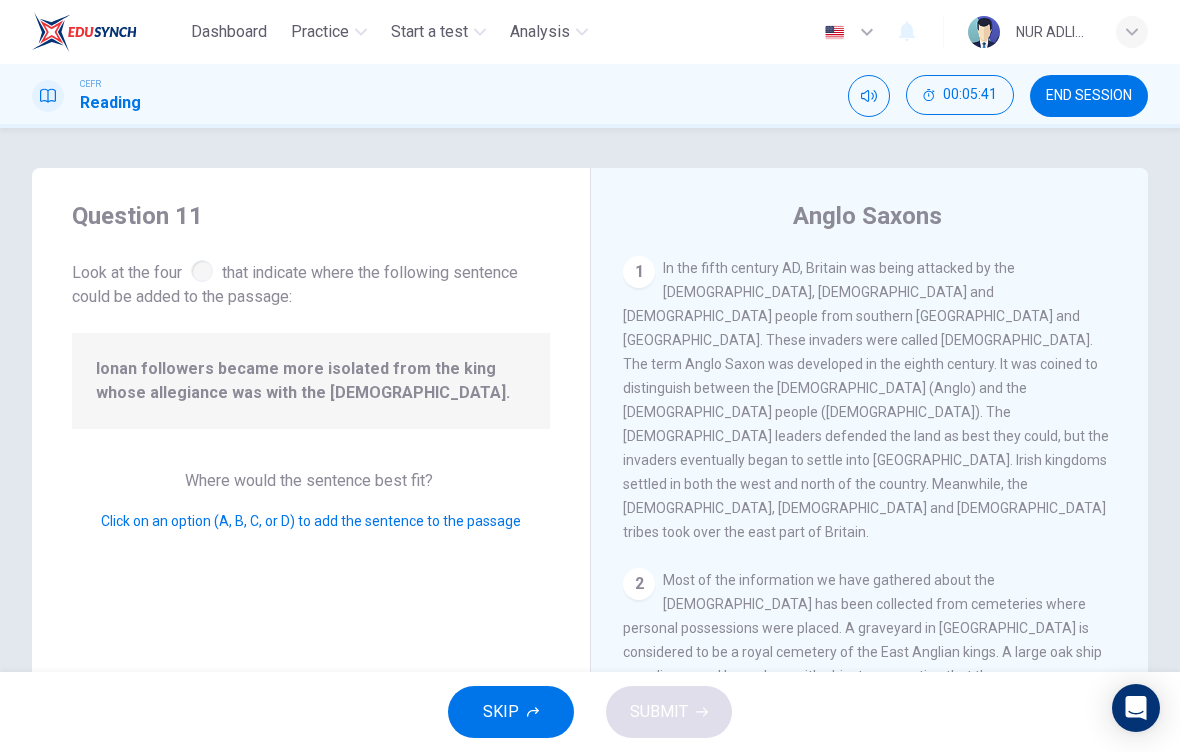 scroll, scrollTop: 893, scrollLeft: 0, axis: vertical 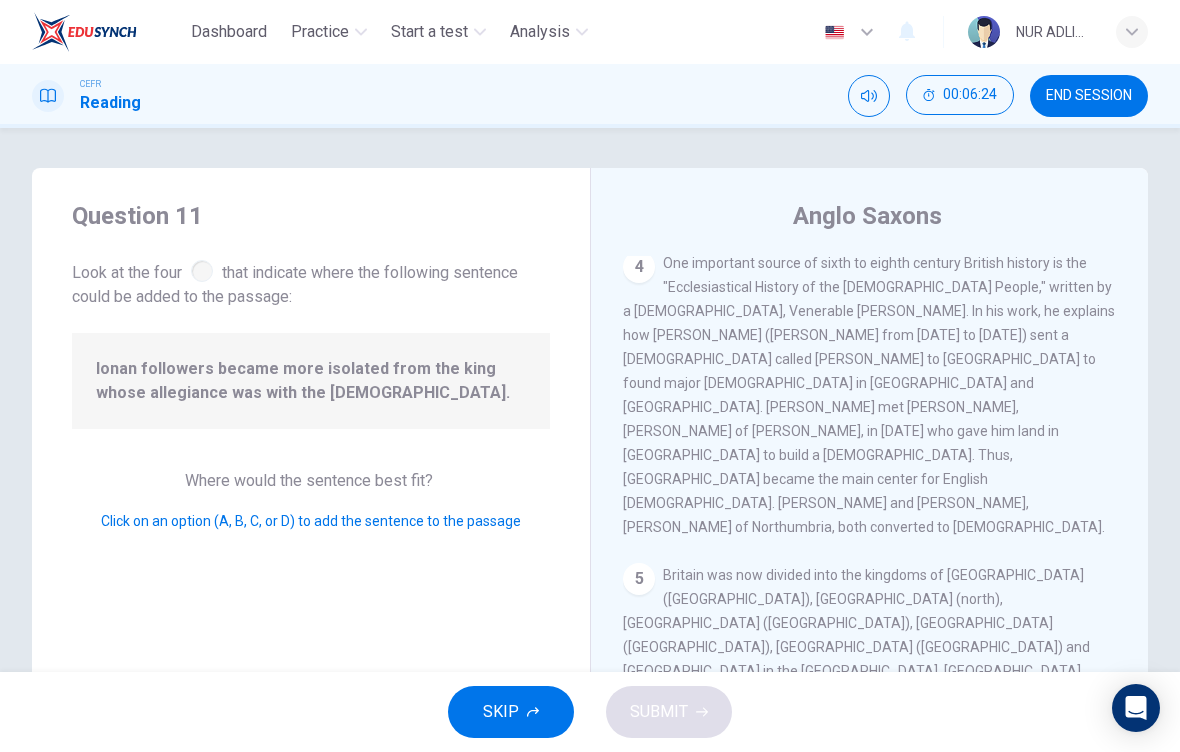 click at bounding box center (753, 941) 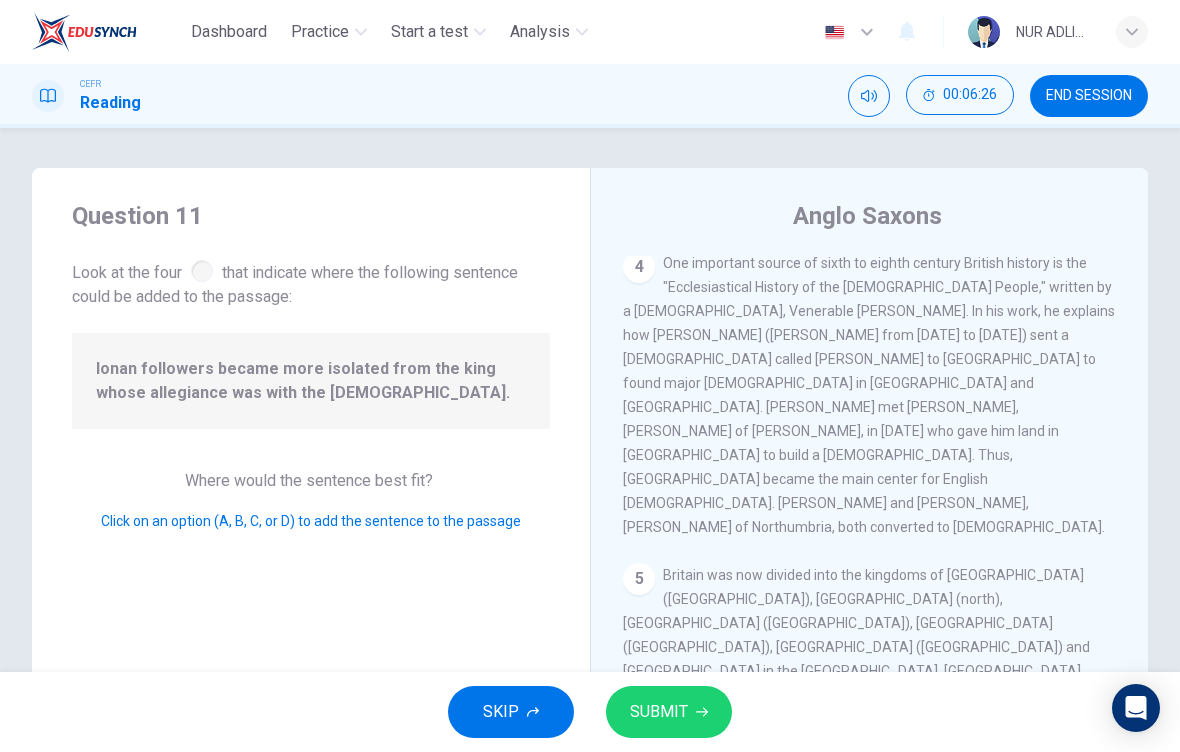 click at bounding box center (753, 941) 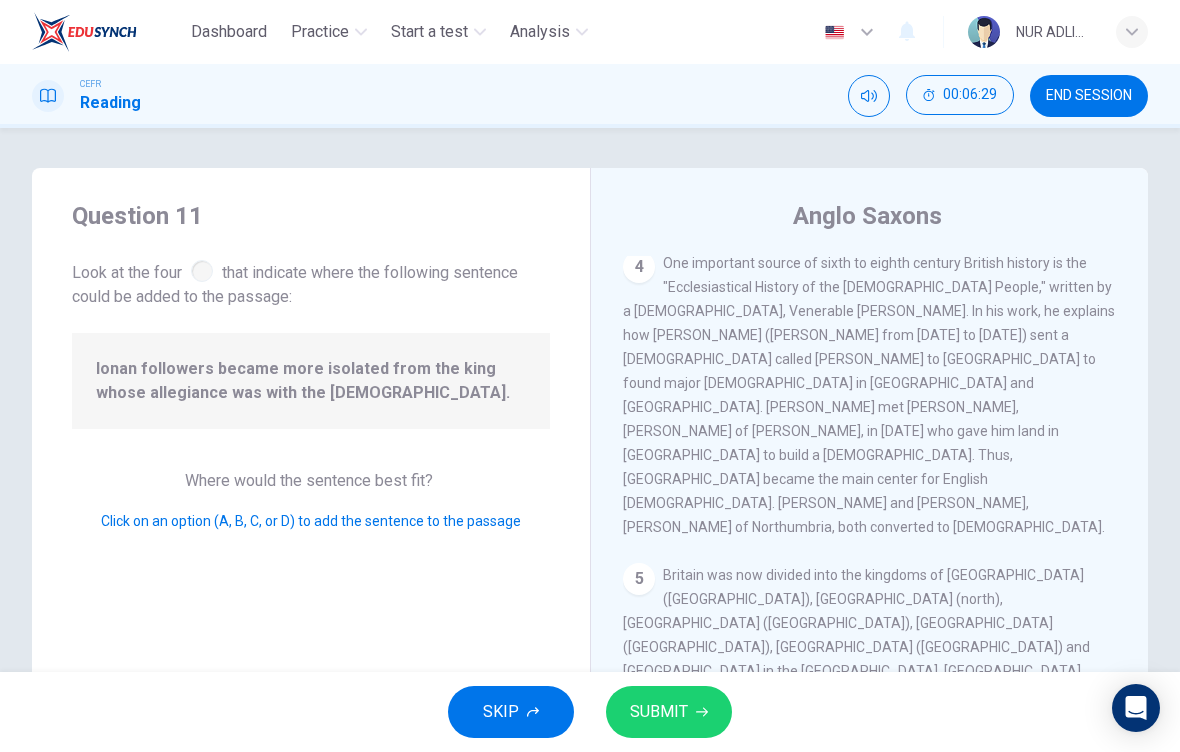 click at bounding box center (1037, 997) 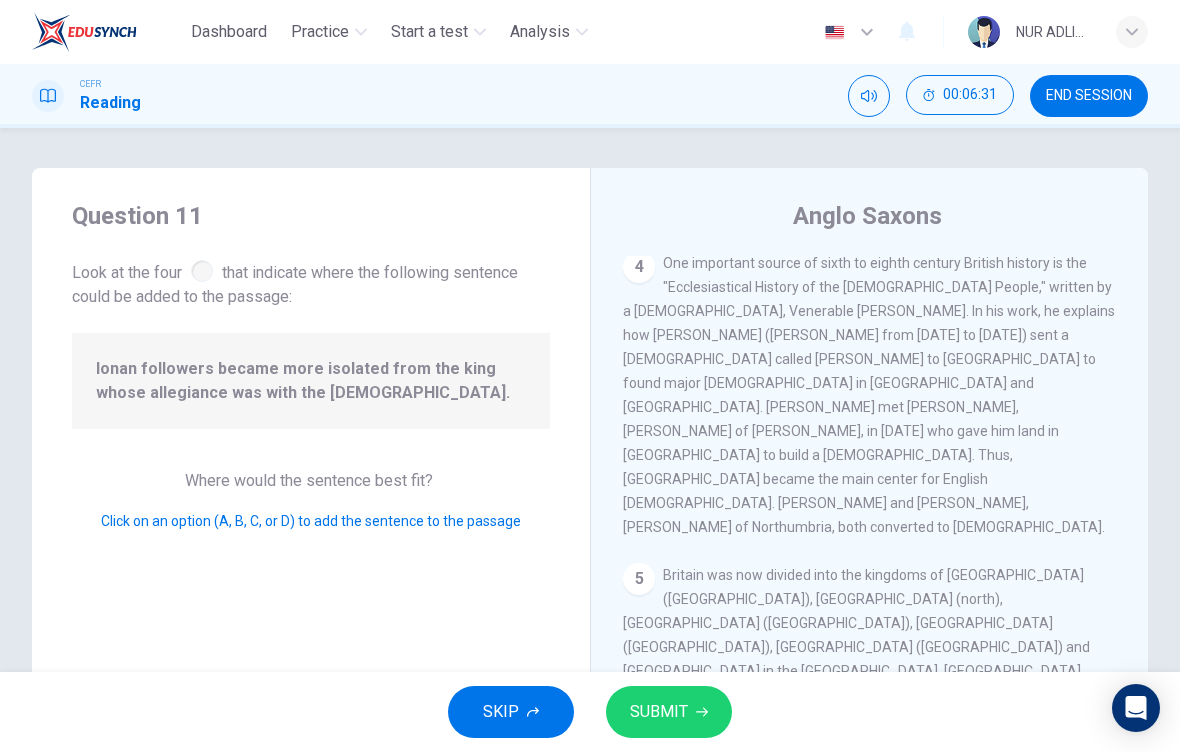 click on "At this time, the Irish missionaries founded churches along the west coast of Scotland. Converts remained loyal to the Iona church, founded by Columba.  A  However, a disagreement over the Christian calendar arose.  B Ionan followers became more isolated from the king whose allegiance was with the Roman church.  King Oswiu decided for the Roman calendar over the Ionan calendar.  C  From that point, Irish influence on the England church began to wane.  D  Archbishop Theodore of Canterbury was appointed in 668 AD by Pope Vitalian. Theodore introduced Greek and established new dioceses." at bounding box center (870, 999) 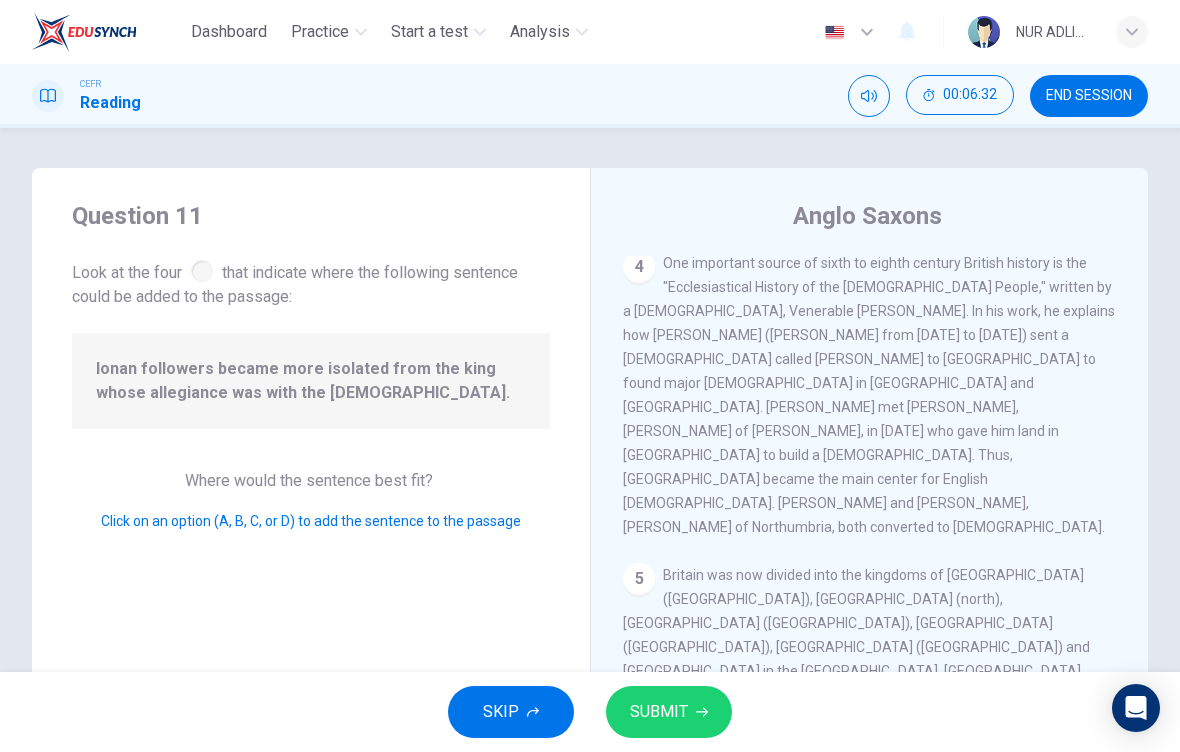 click on "At this time, the Irish missionaries founded churches along the west coast of Scotland. Converts remained loyal to the Iona church, founded by Columba." at bounding box center [864, 901] 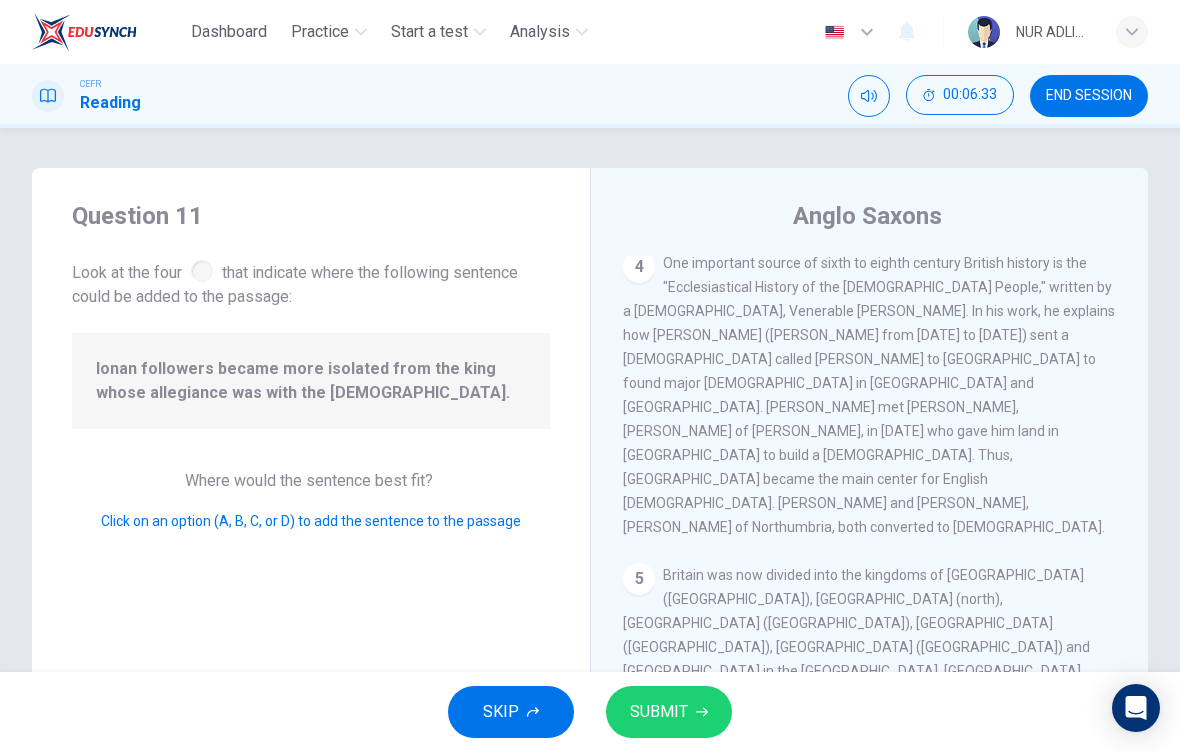 click at bounding box center (890, 973) 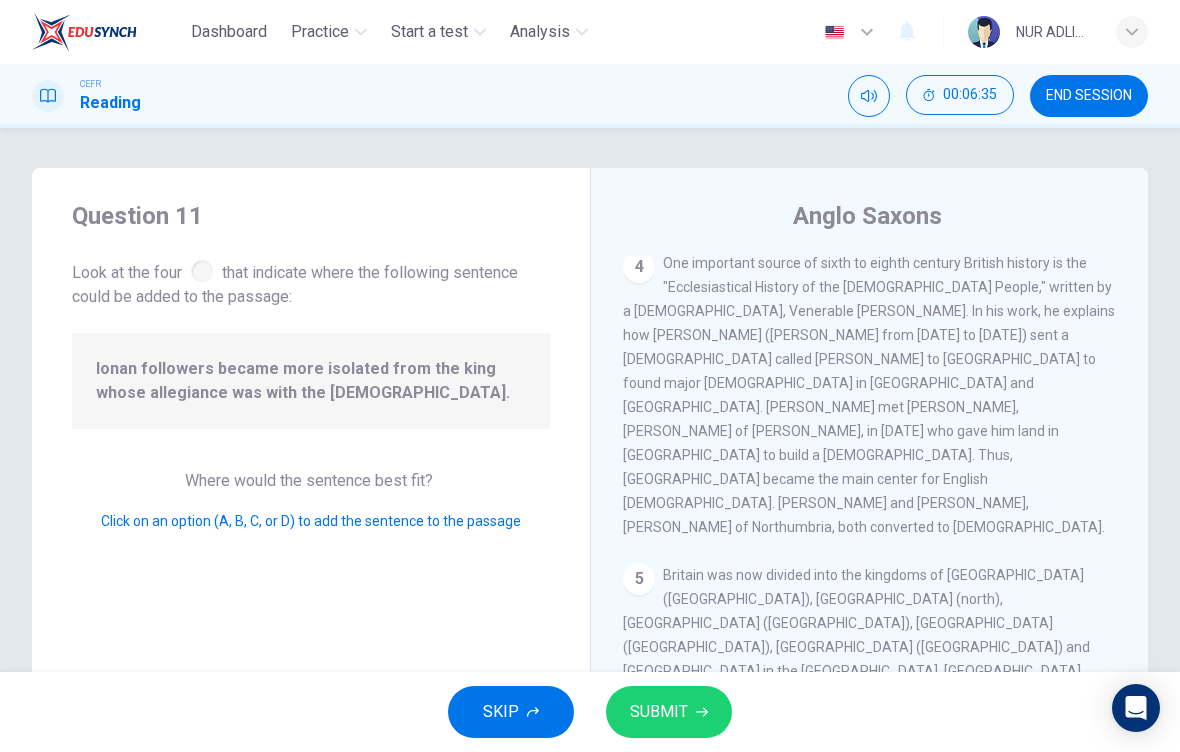 click on "Look at the four     that indicate where the following sentence could be added to the passage:" at bounding box center (311, 282) 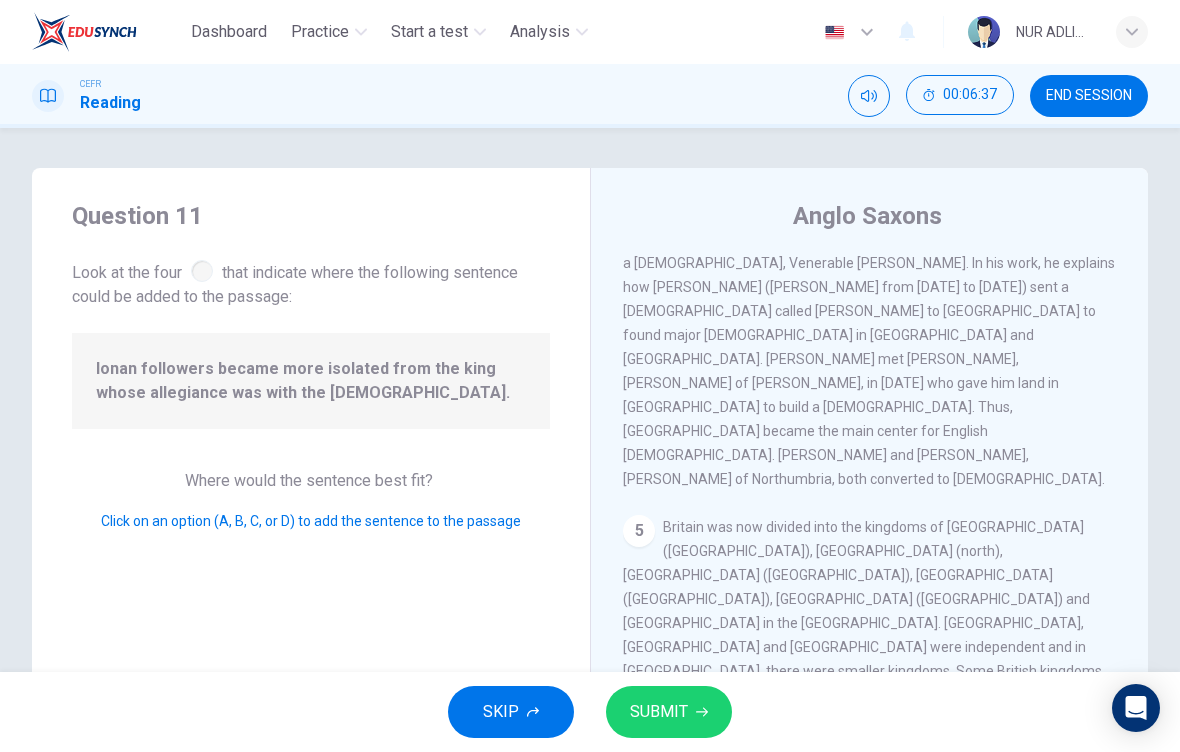 scroll, scrollTop: 941, scrollLeft: 0, axis: vertical 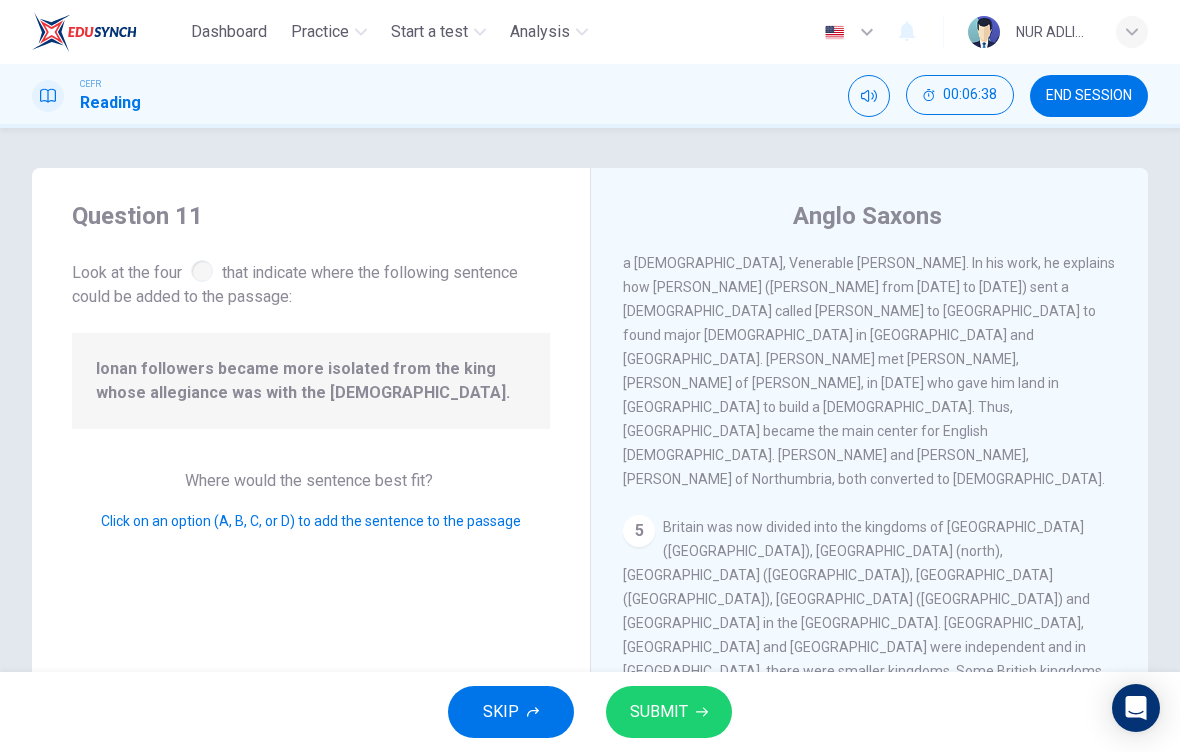 click at bounding box center (890, 1037) 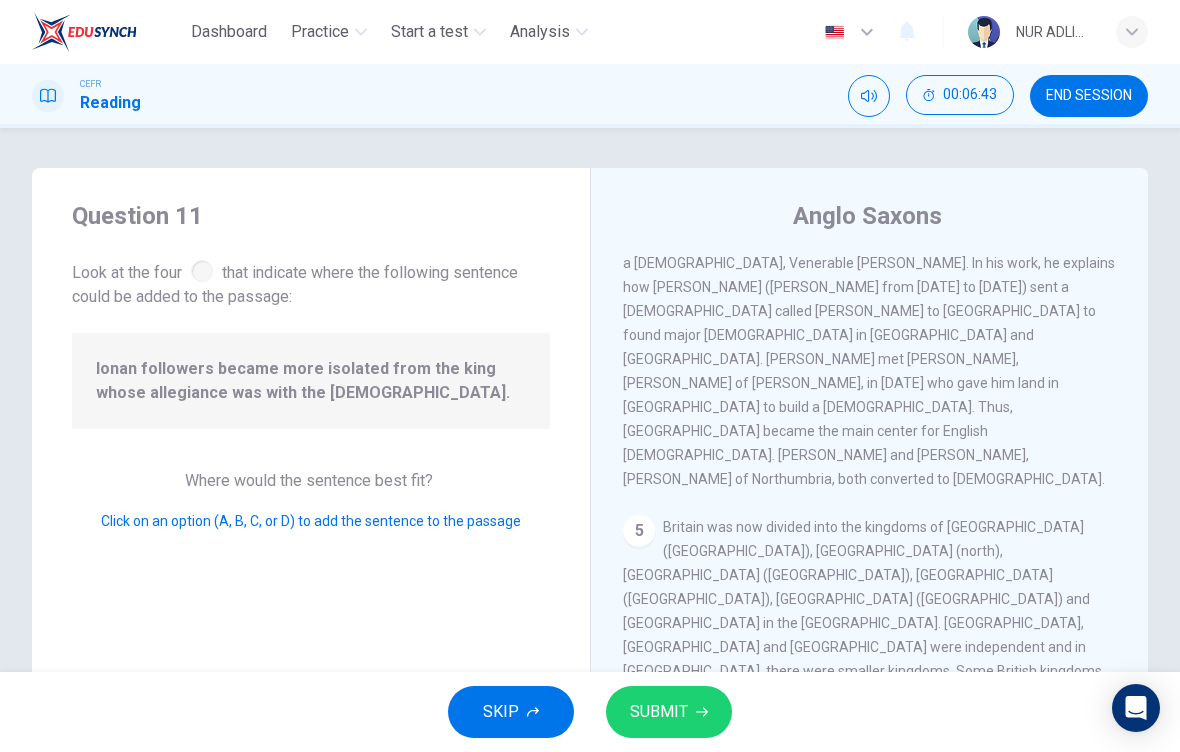 click at bounding box center [922, 957] 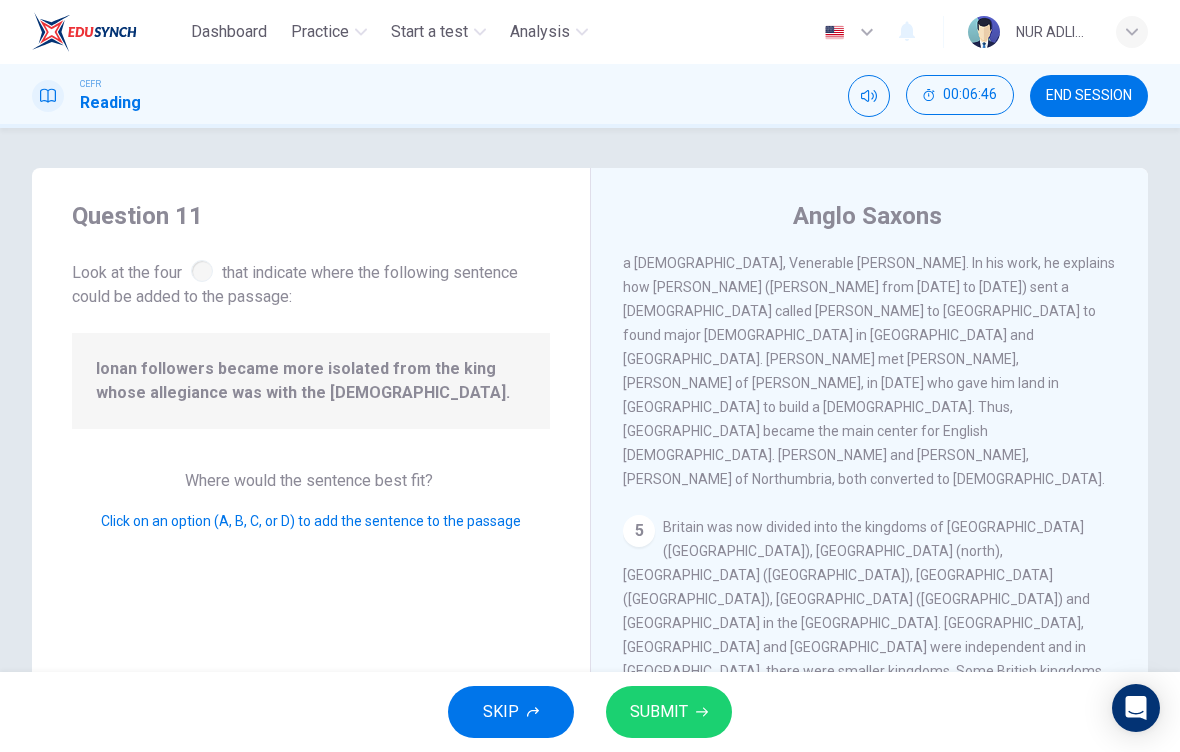click at bounding box center [890, 925] 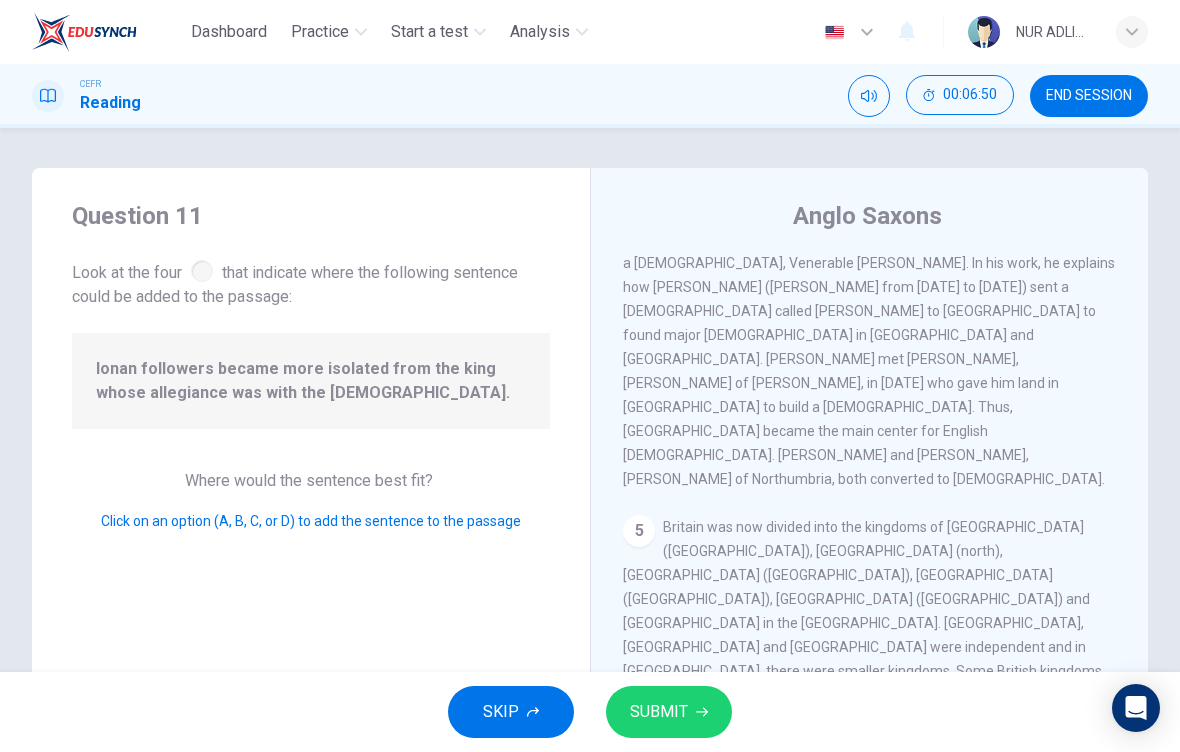click on "SUBMIT" at bounding box center (669, 712) 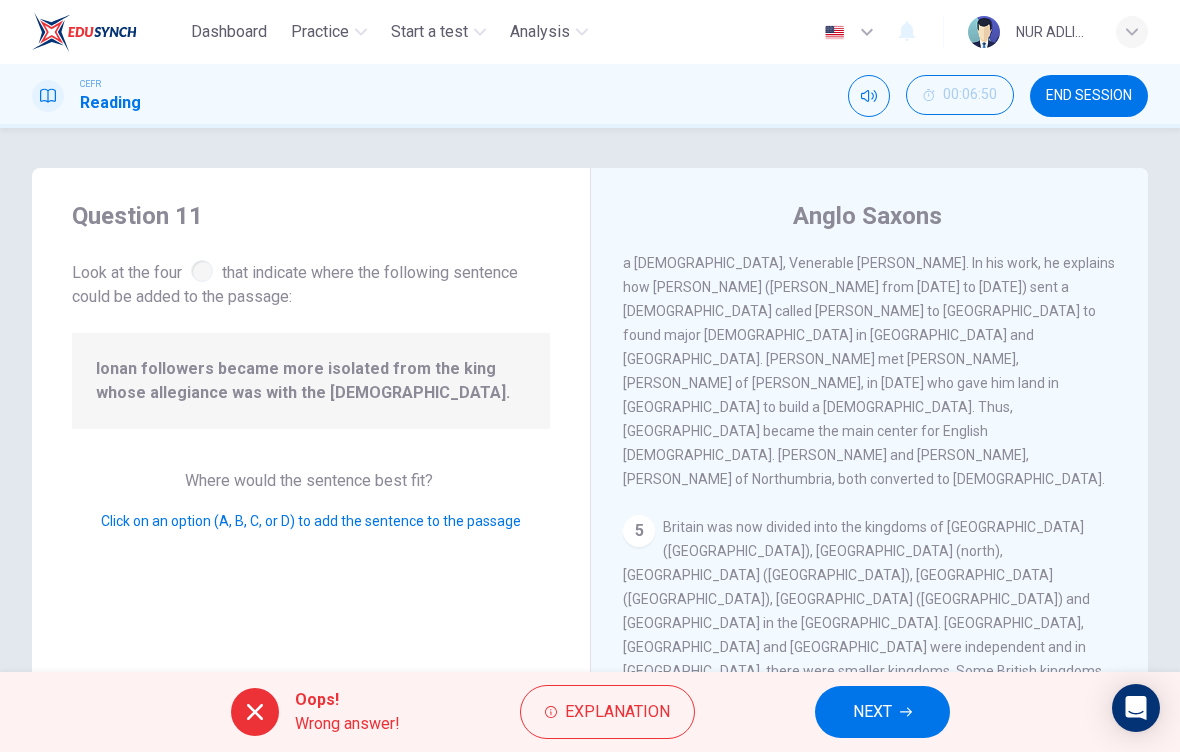 click on "NEXT" at bounding box center [872, 712] 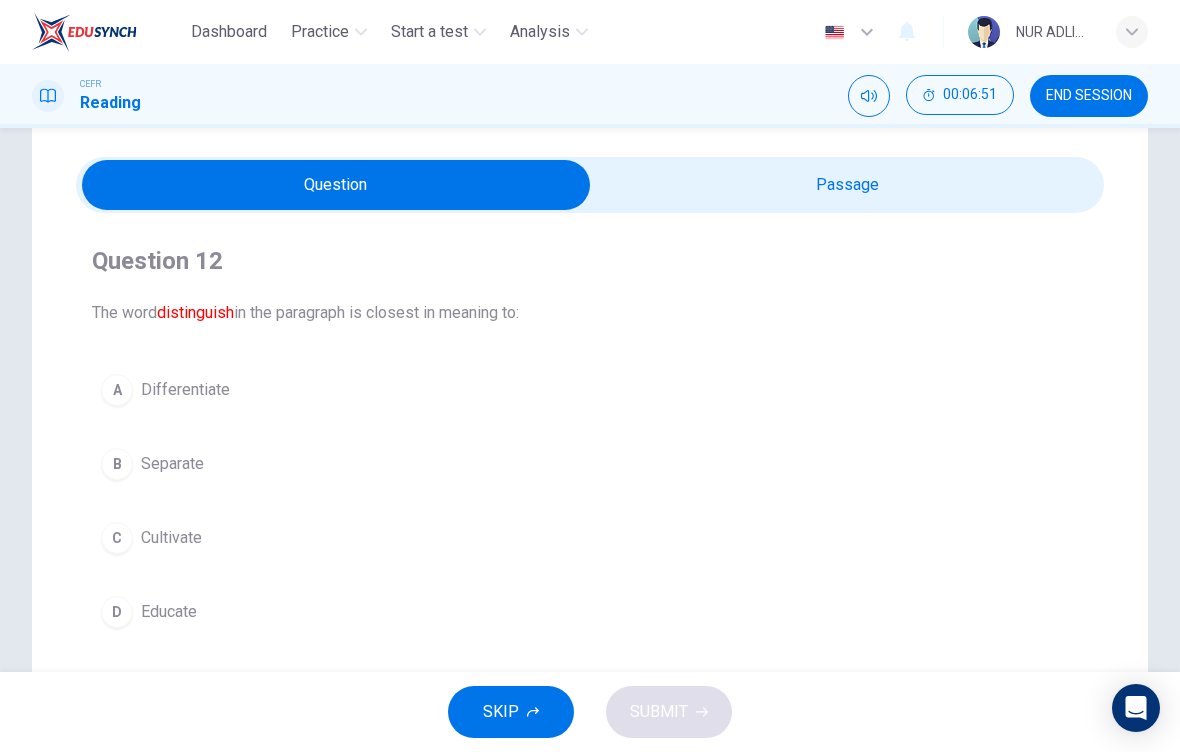 scroll, scrollTop: 56, scrollLeft: 0, axis: vertical 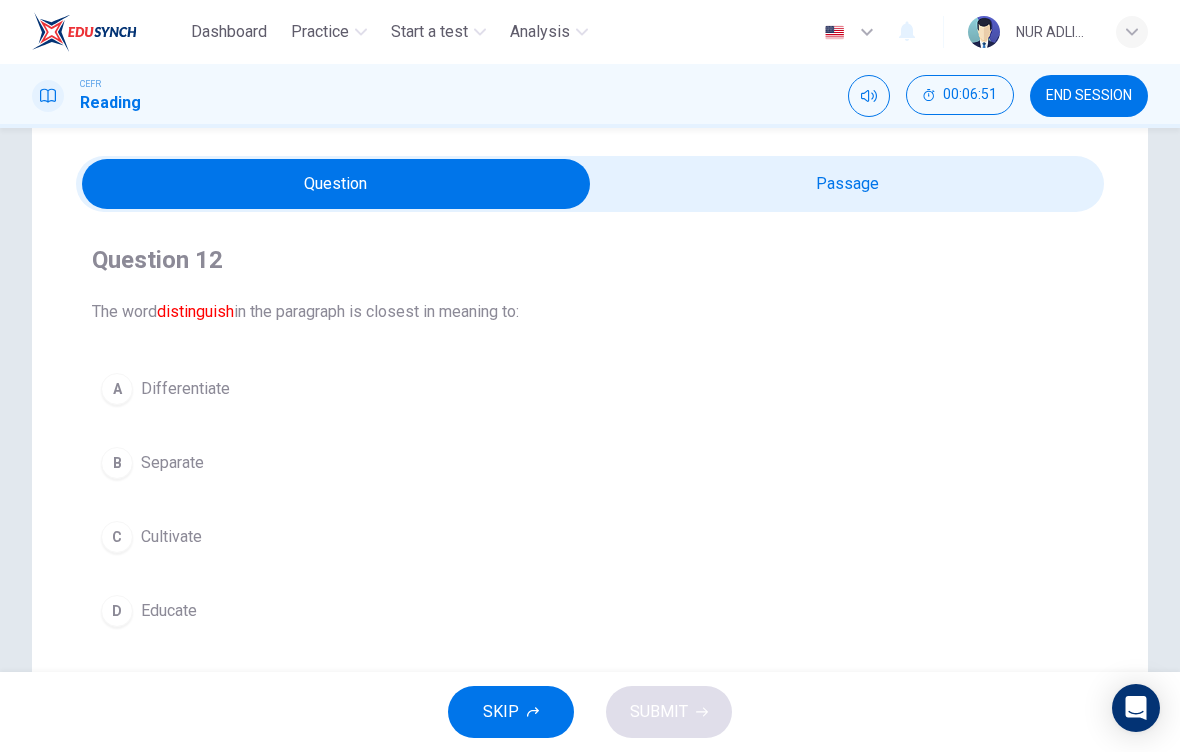 click on "A Differentiate" at bounding box center [590, 389] 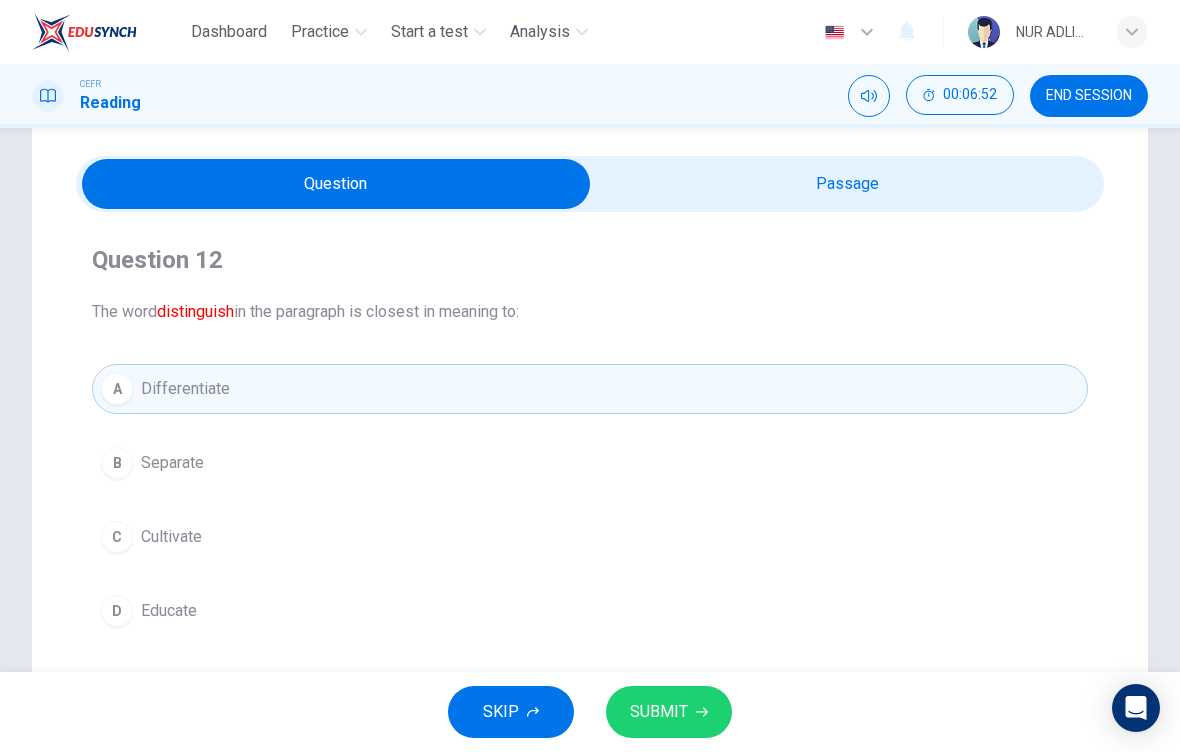 click on "SUBMIT" at bounding box center [659, 712] 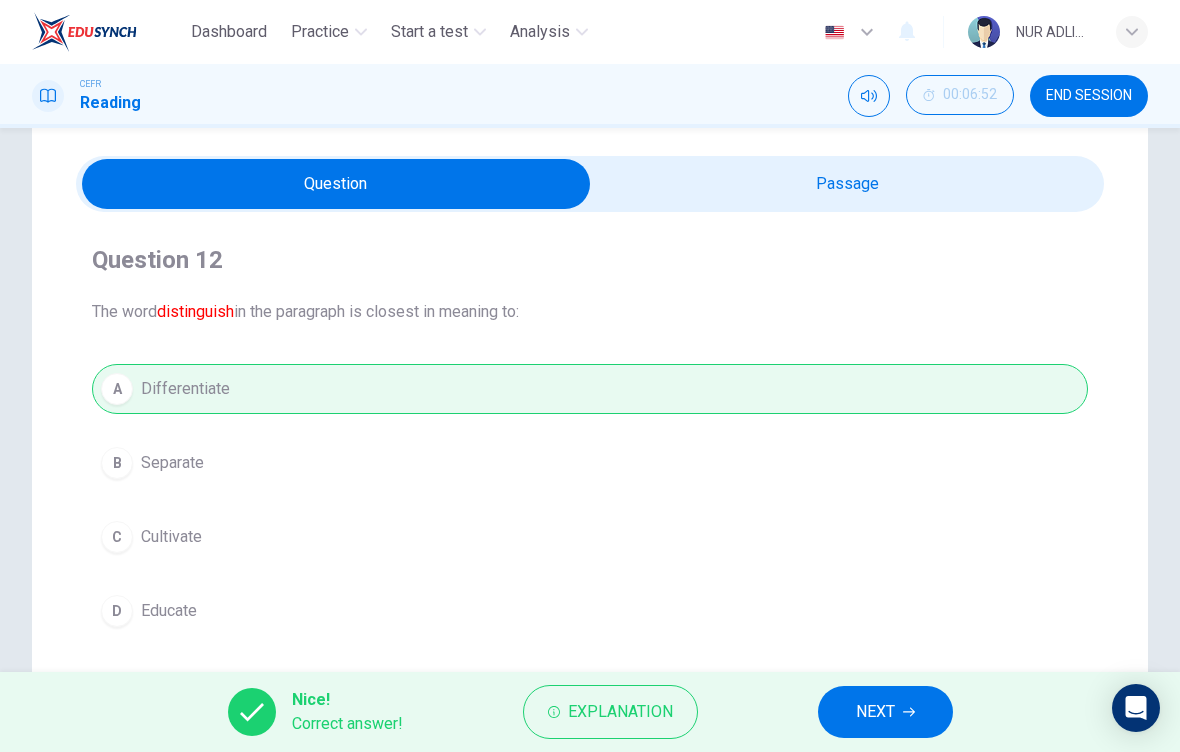 click on "NEXT" at bounding box center (875, 712) 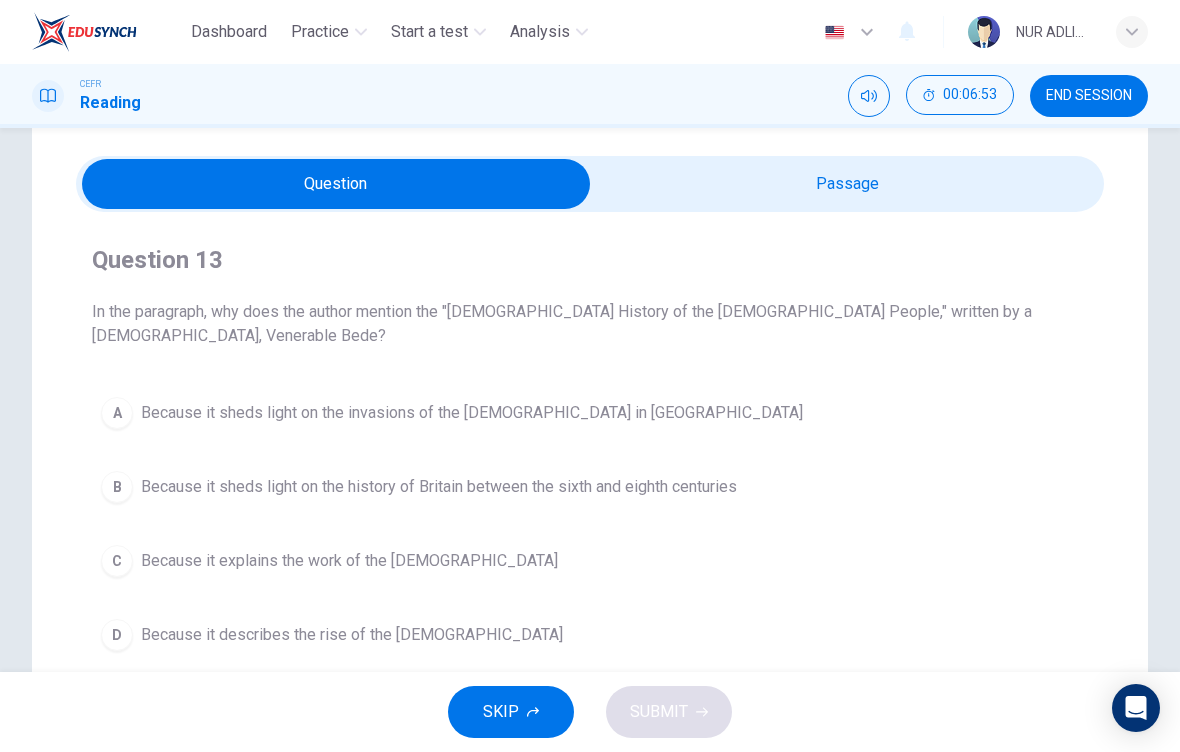 click at bounding box center (336, 184) 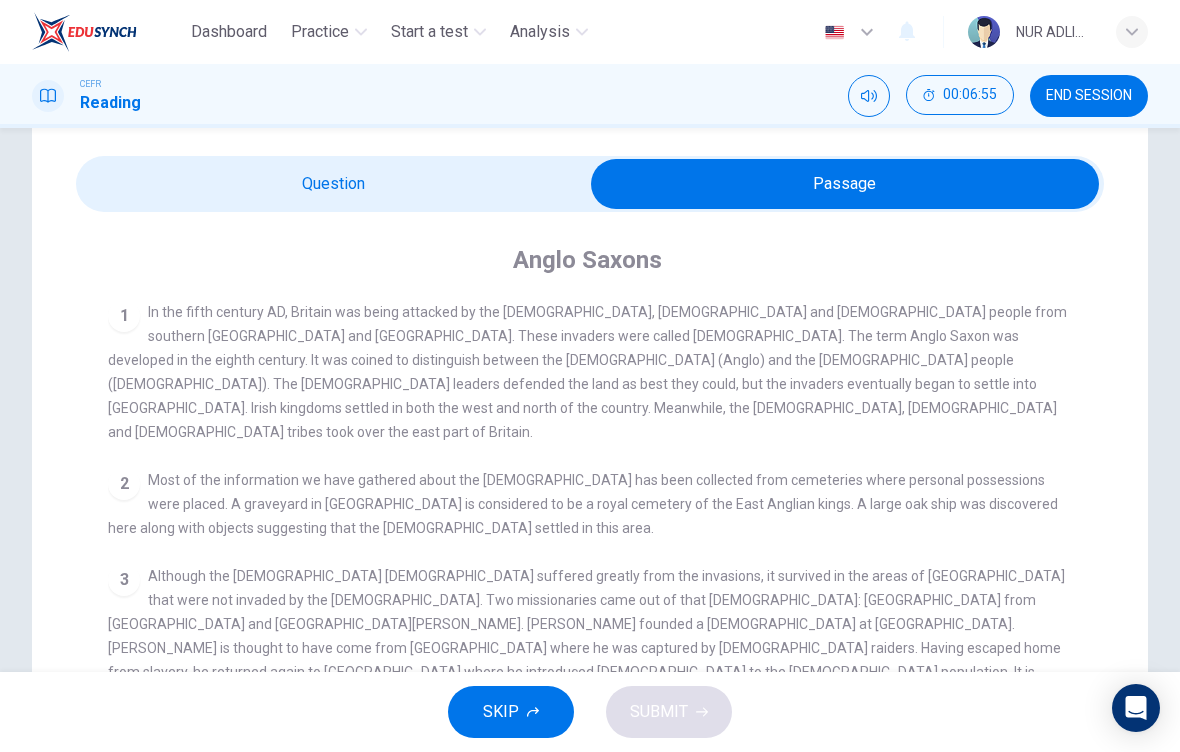 click at bounding box center [845, 184] 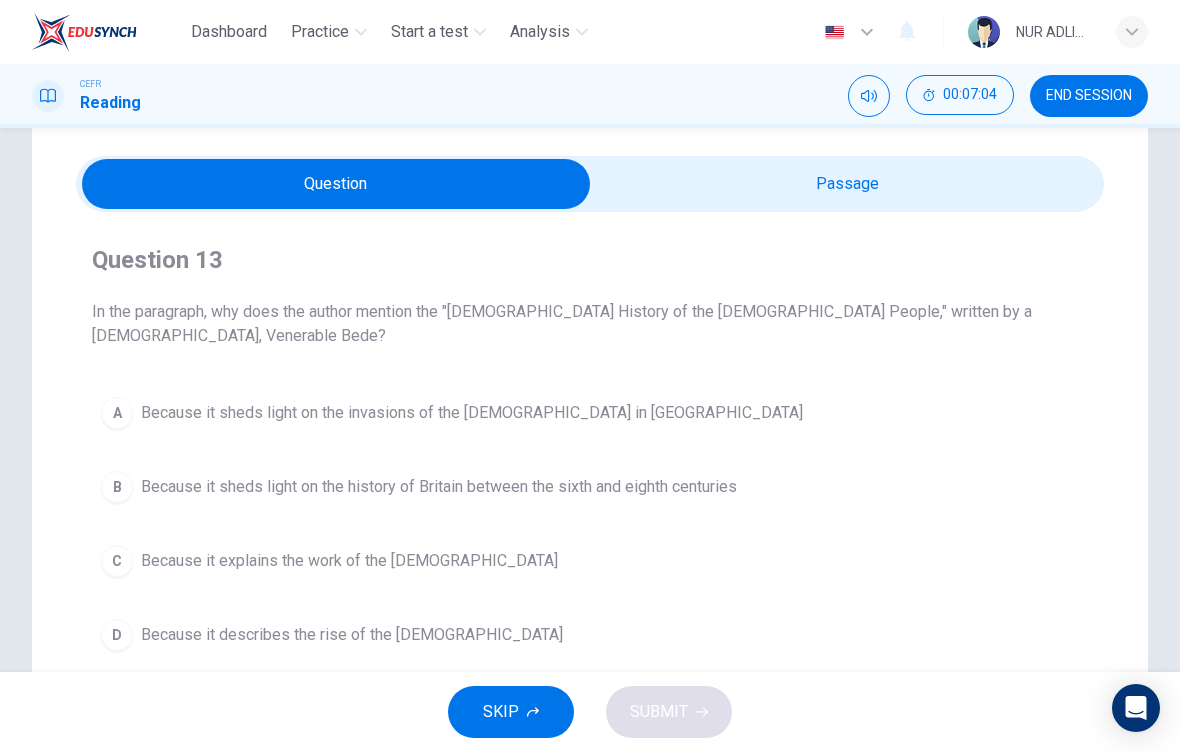 click at bounding box center [336, 184] 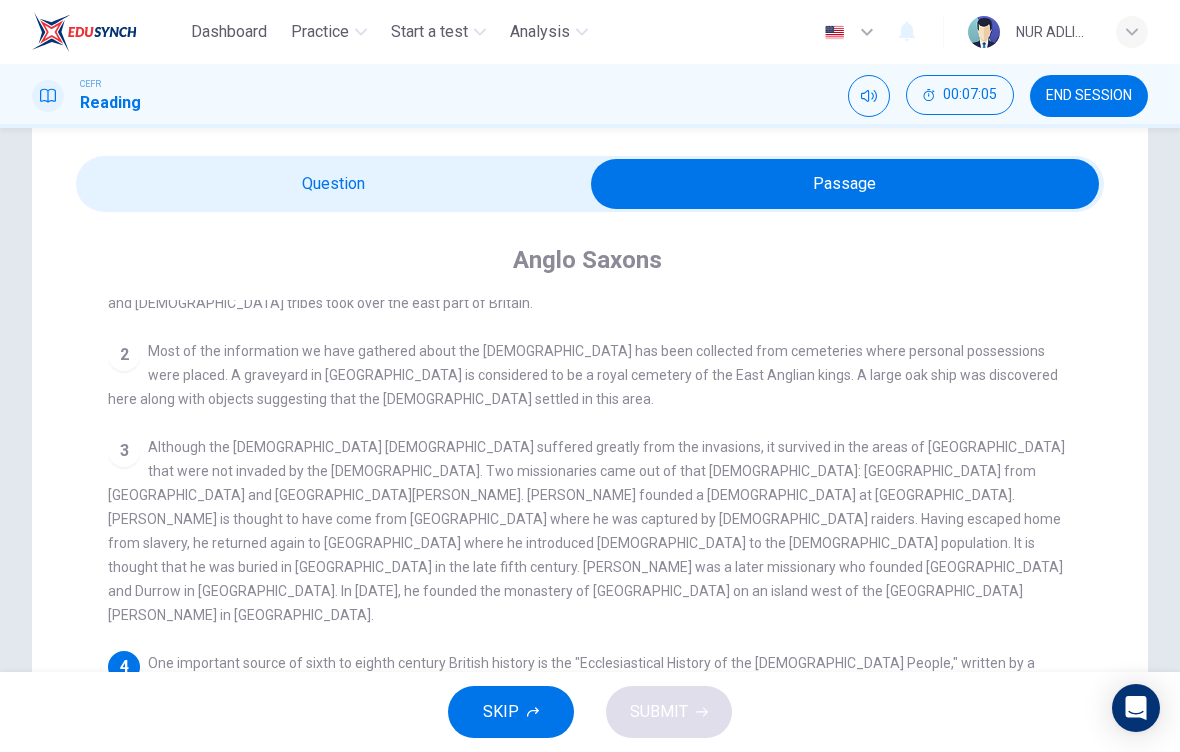 scroll, scrollTop: 127, scrollLeft: 0, axis: vertical 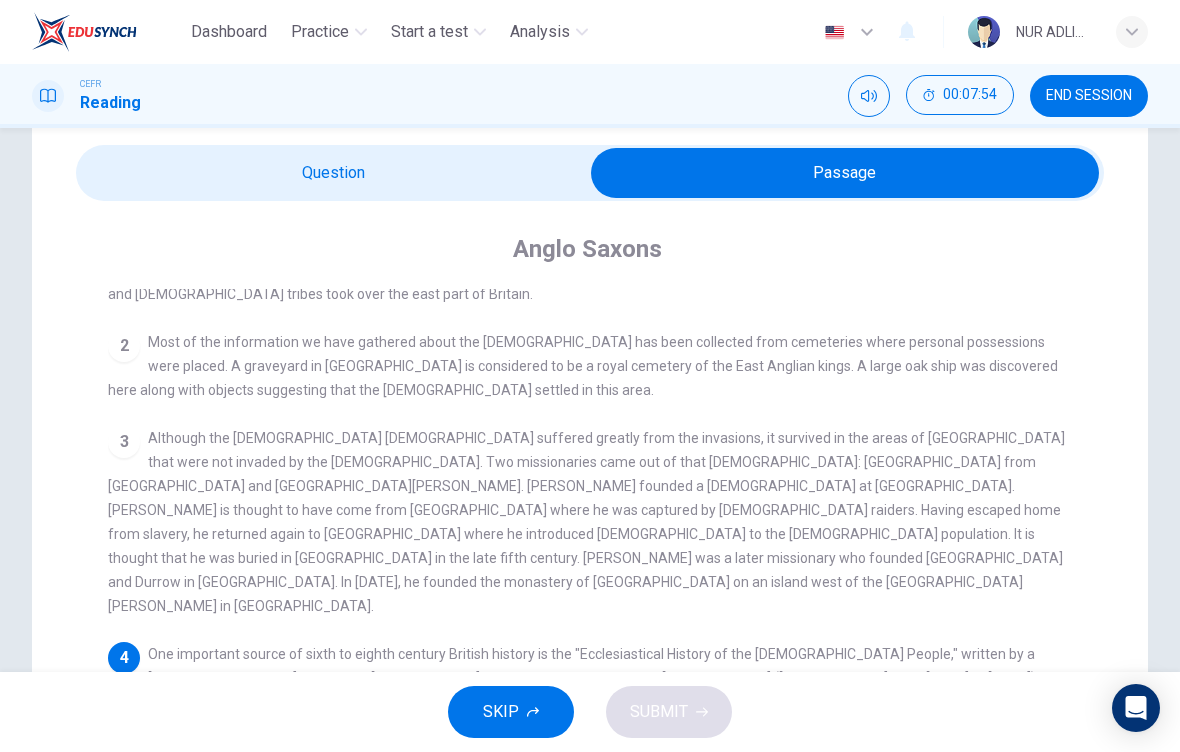 click at bounding box center (845, 173) 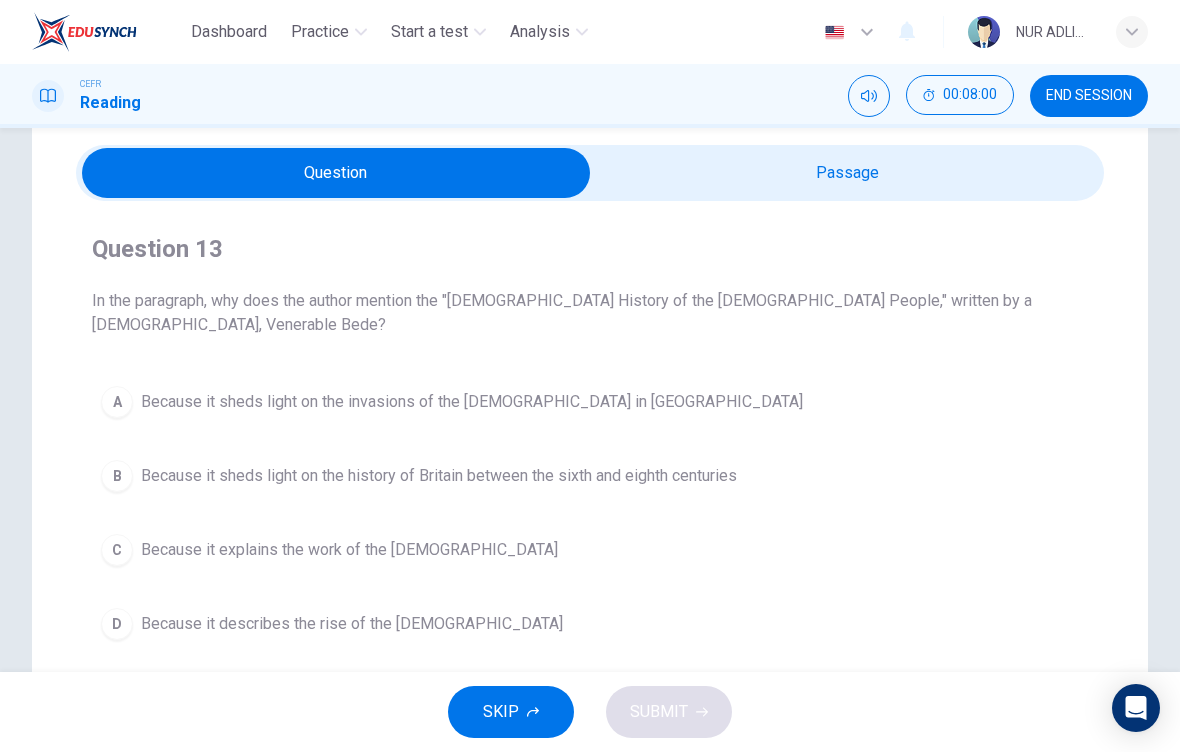 click on "Because it describes the rise of the Canterbury church" at bounding box center (352, 624) 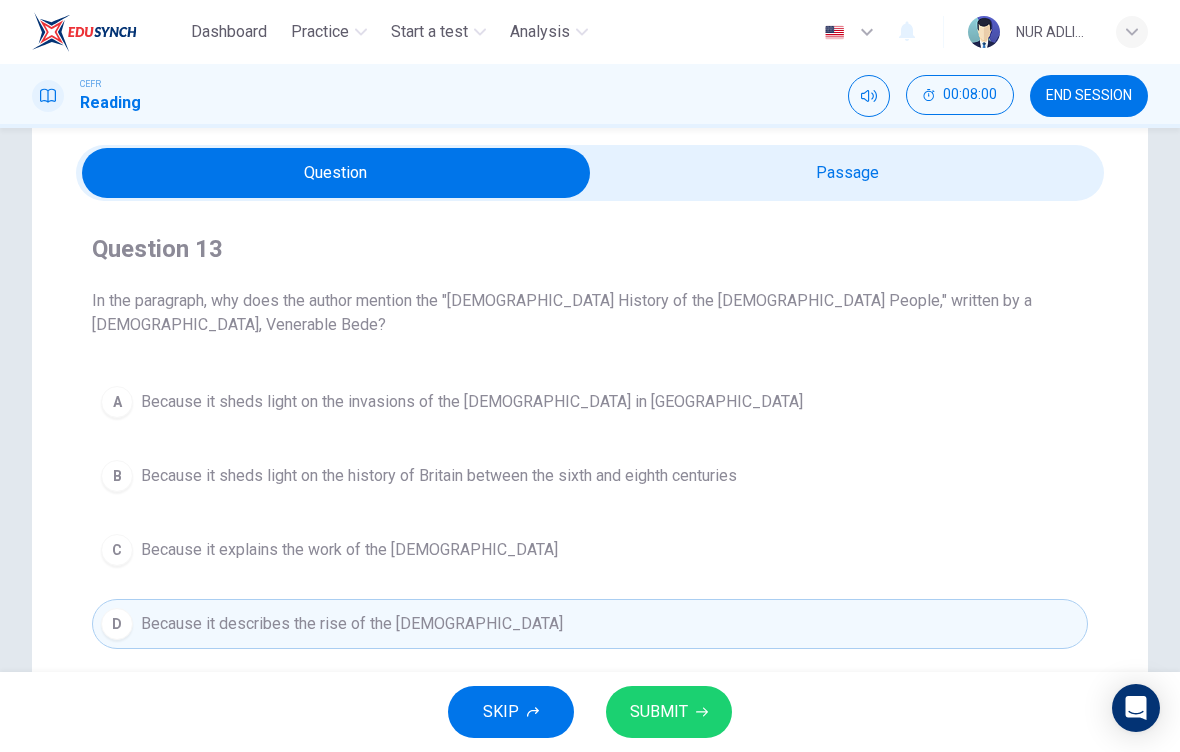 click on "SUBMIT" at bounding box center (669, 712) 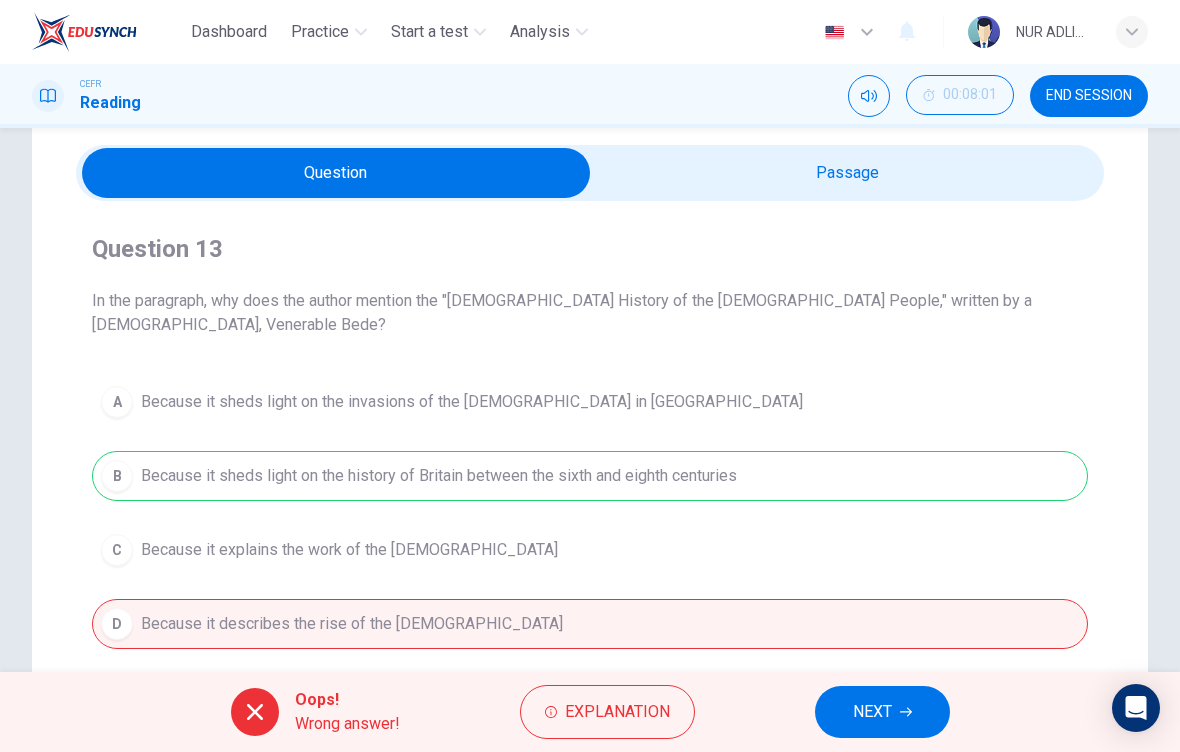 click on "NEXT" at bounding box center [882, 712] 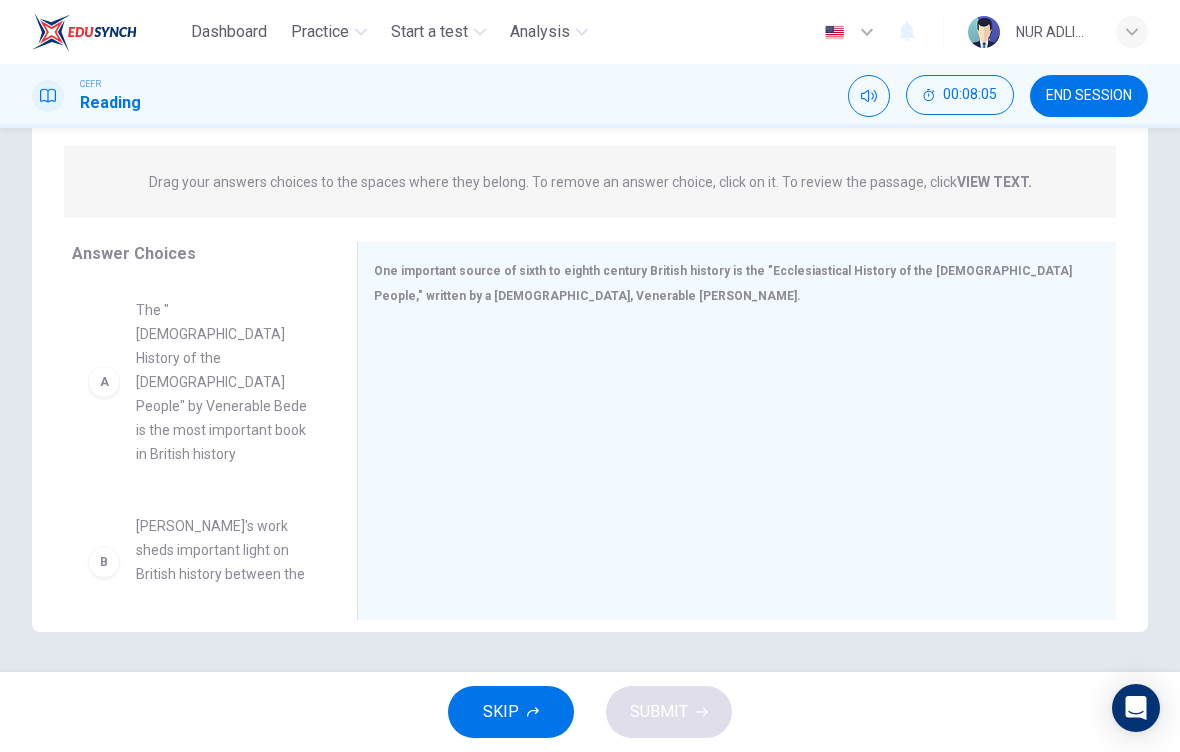 scroll, scrollTop: 231, scrollLeft: 0, axis: vertical 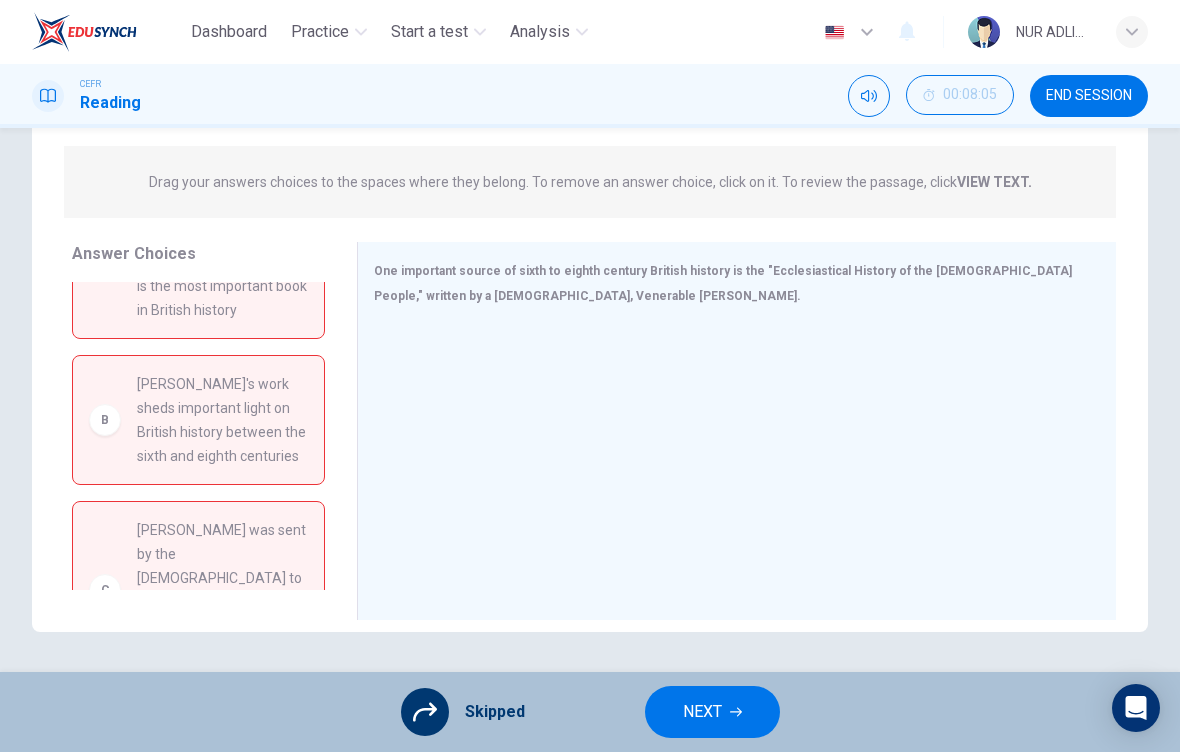 click on "C Augustine was sent by the pope to establish new churches in Britain" at bounding box center (198, 590) 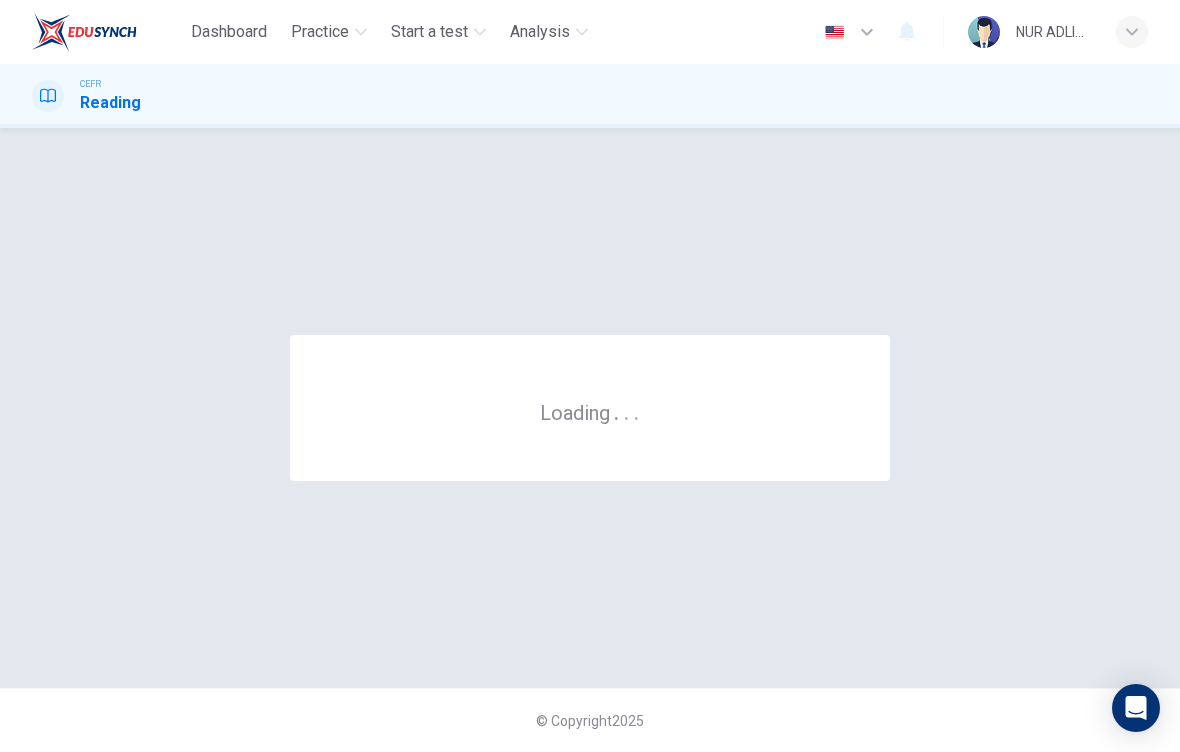scroll, scrollTop: 0, scrollLeft: 0, axis: both 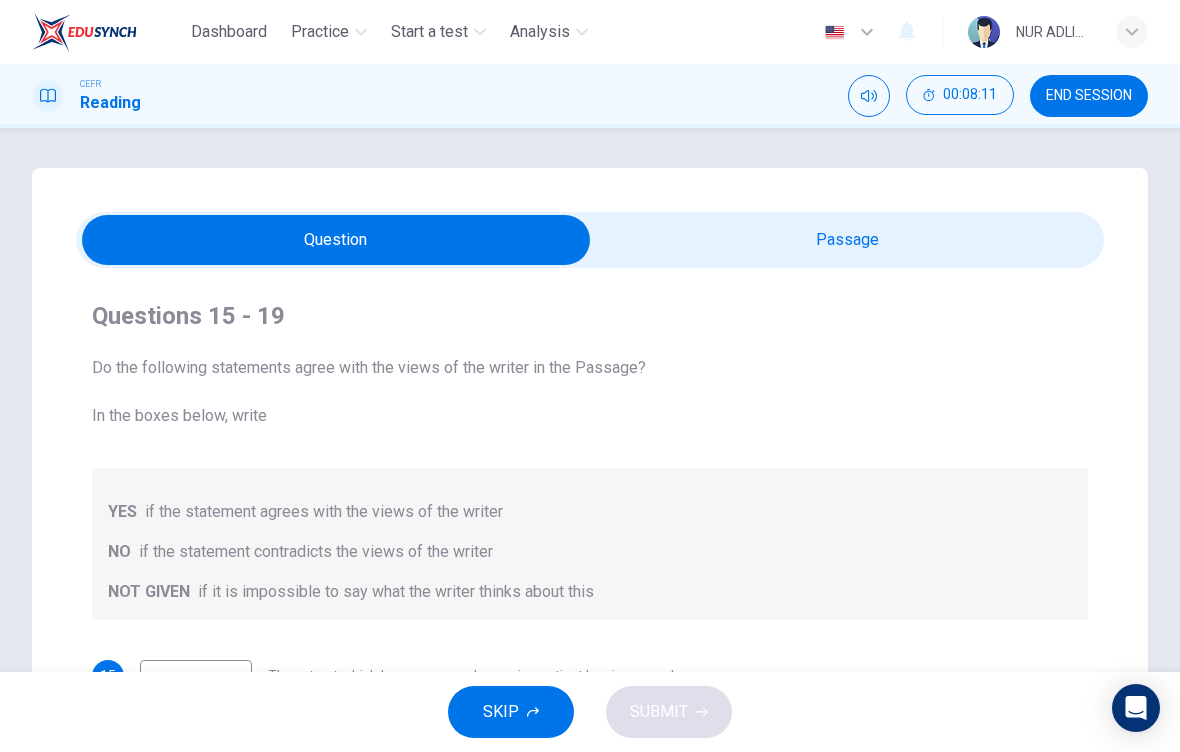 click at bounding box center (336, 240) 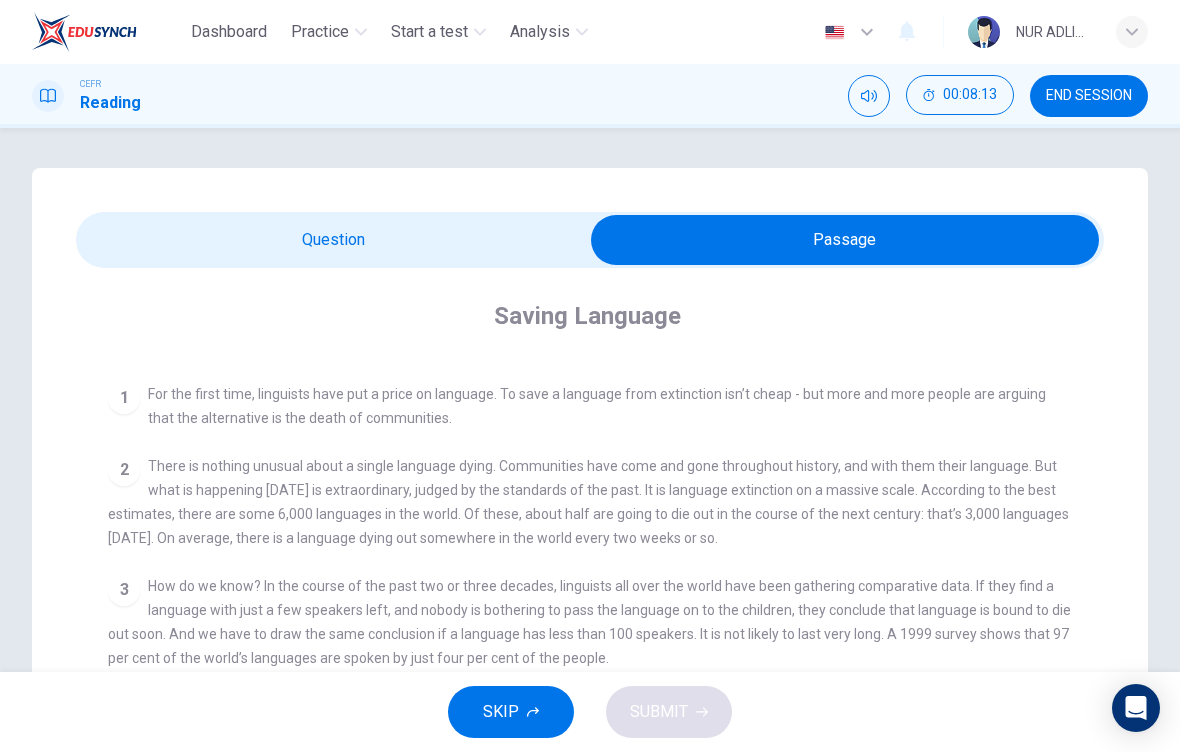 scroll, scrollTop: 247, scrollLeft: 0, axis: vertical 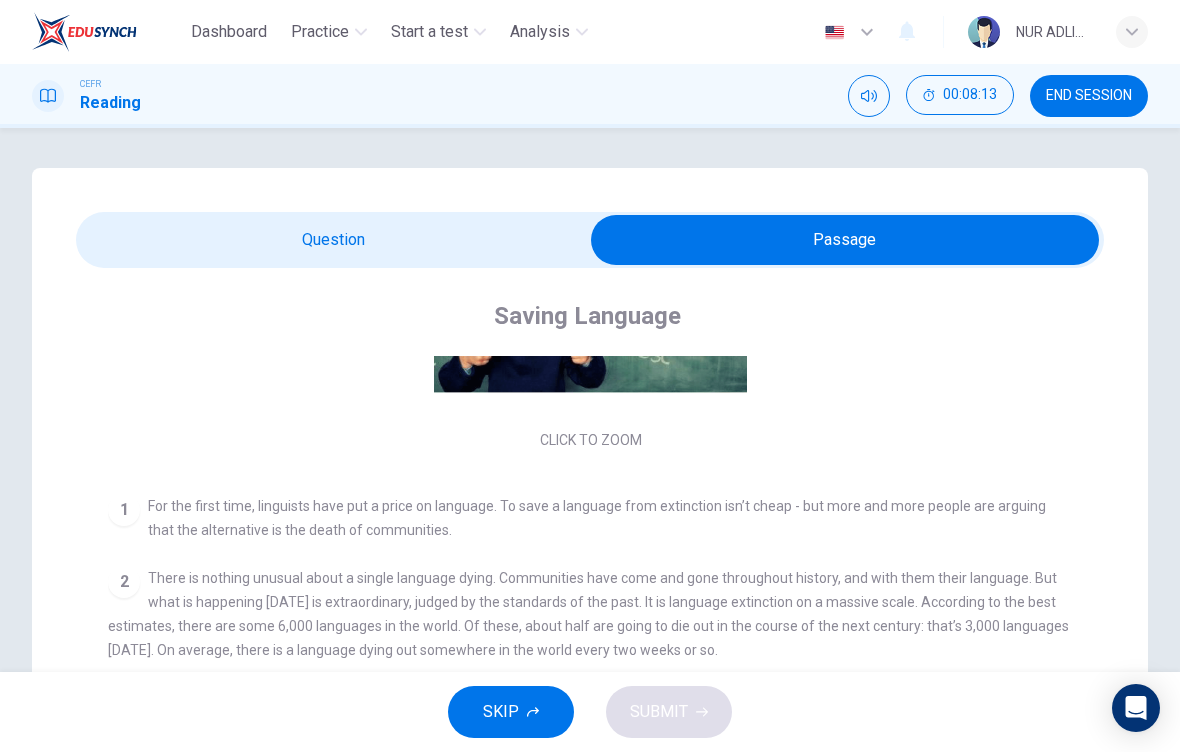 click at bounding box center [845, 240] 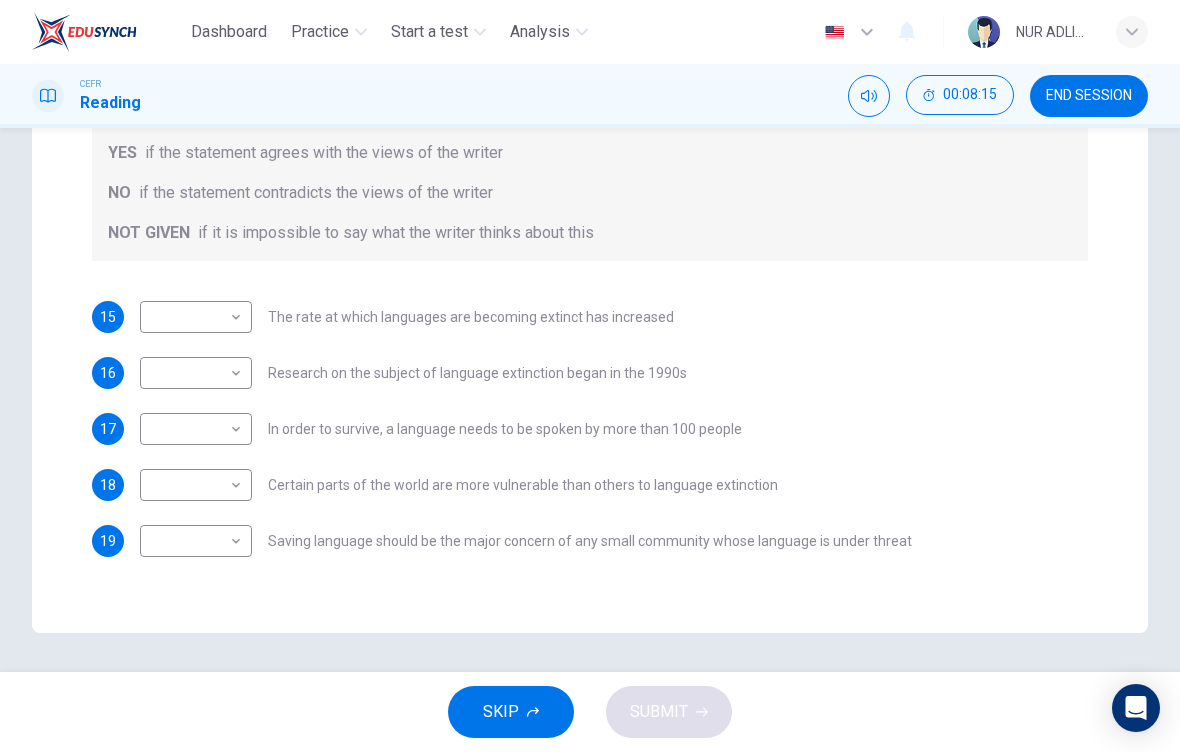 scroll, scrollTop: 358, scrollLeft: 0, axis: vertical 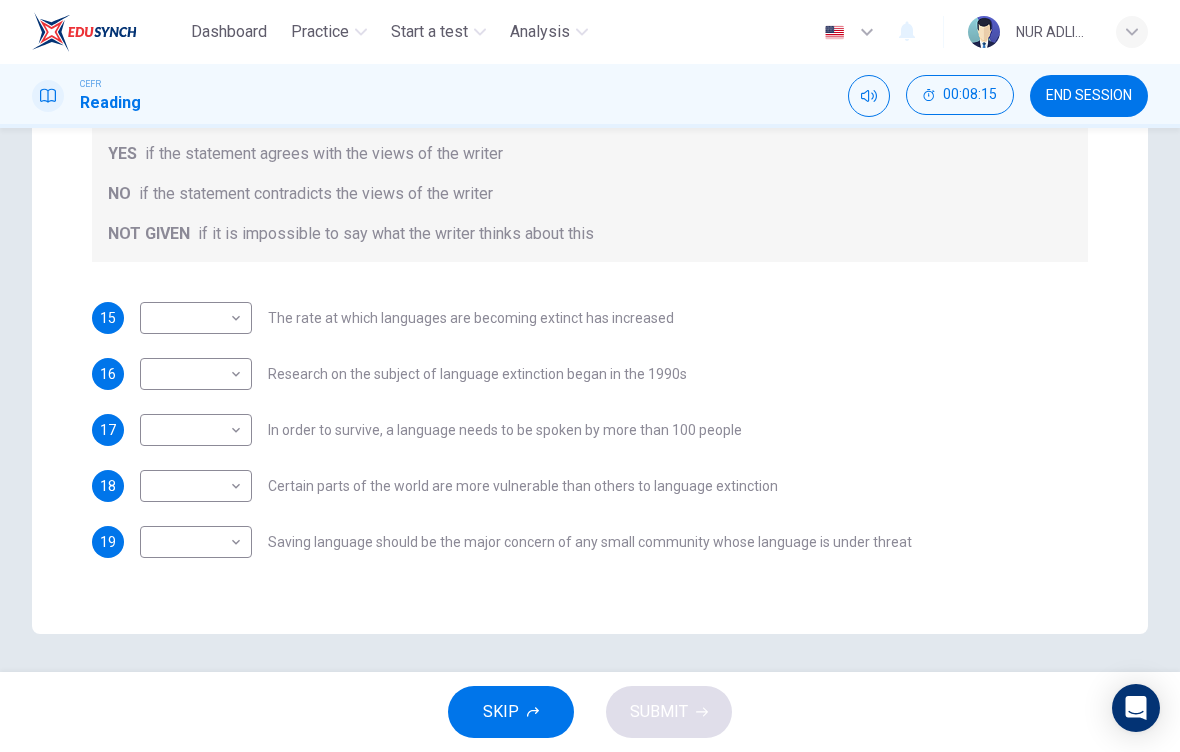 click on "END SESSION" at bounding box center (1089, 96) 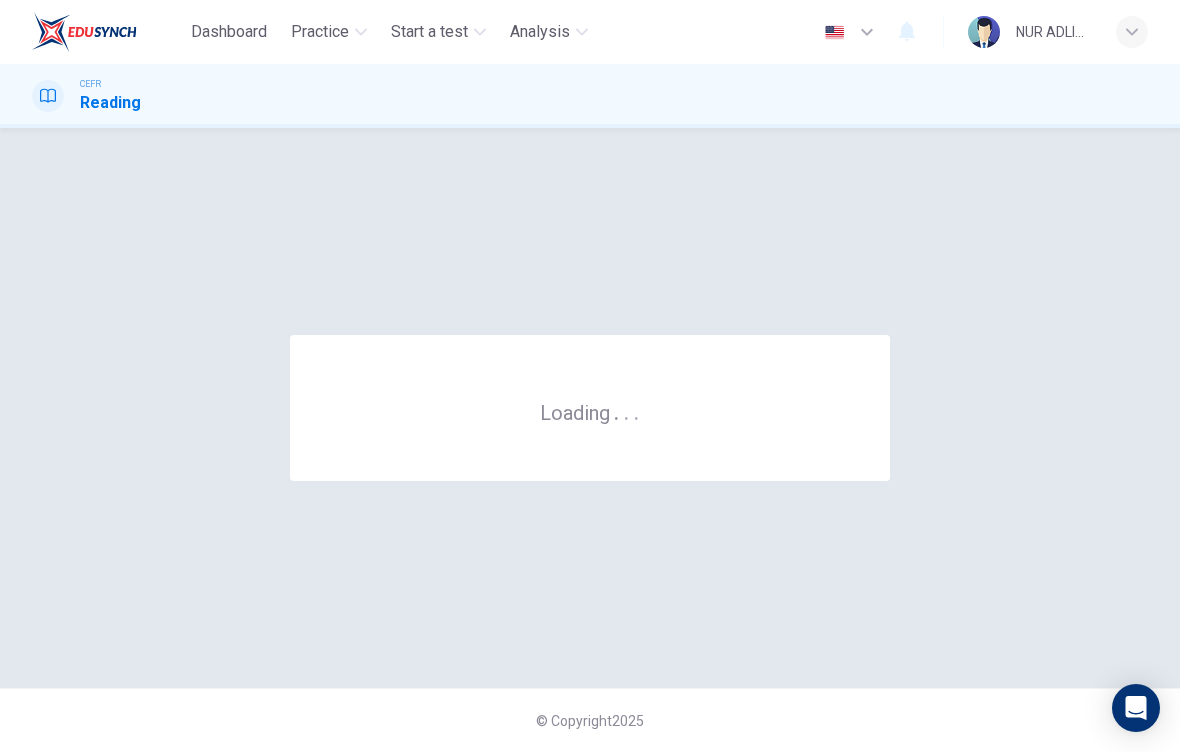 scroll, scrollTop: 0, scrollLeft: 0, axis: both 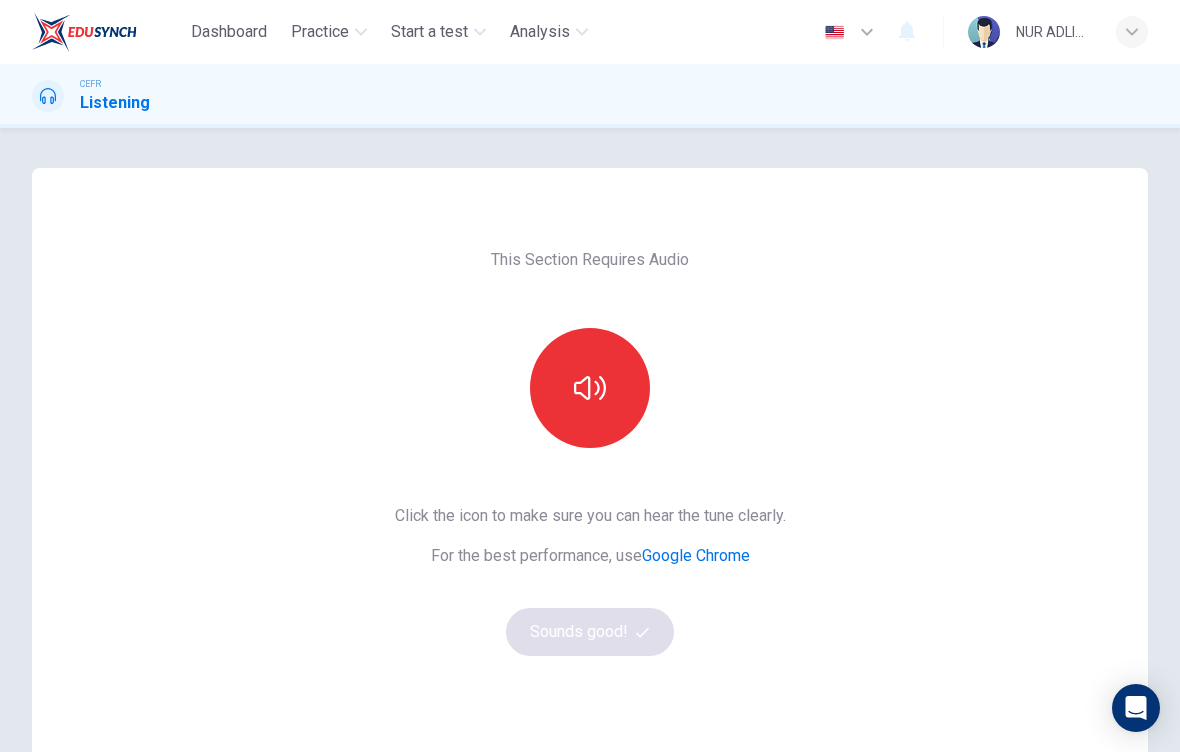 click 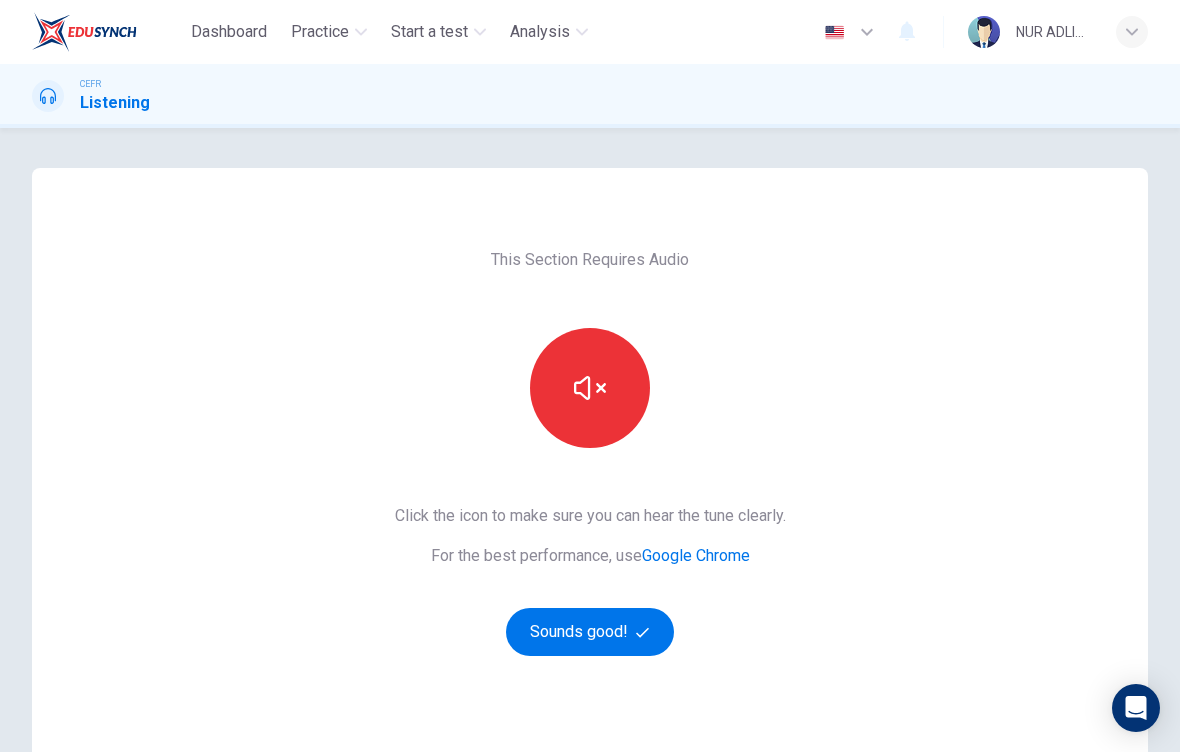 click on "Sounds good!" at bounding box center (590, 632) 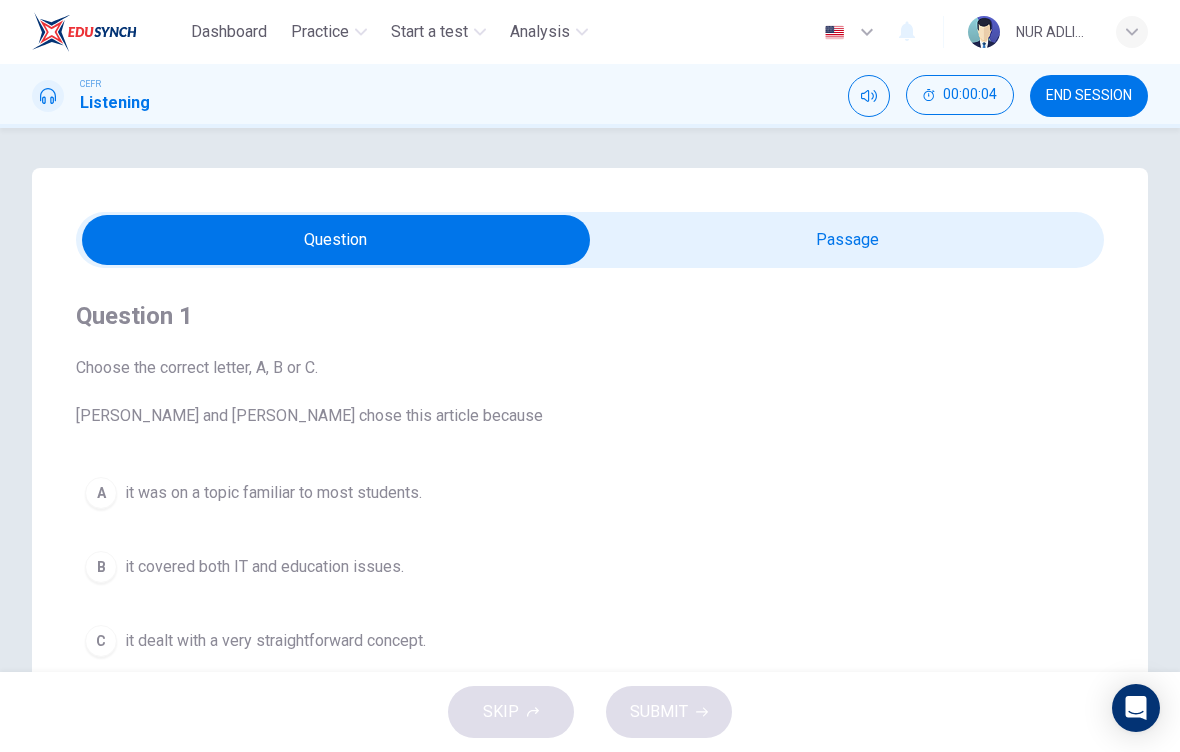 click at bounding box center (336, 240) 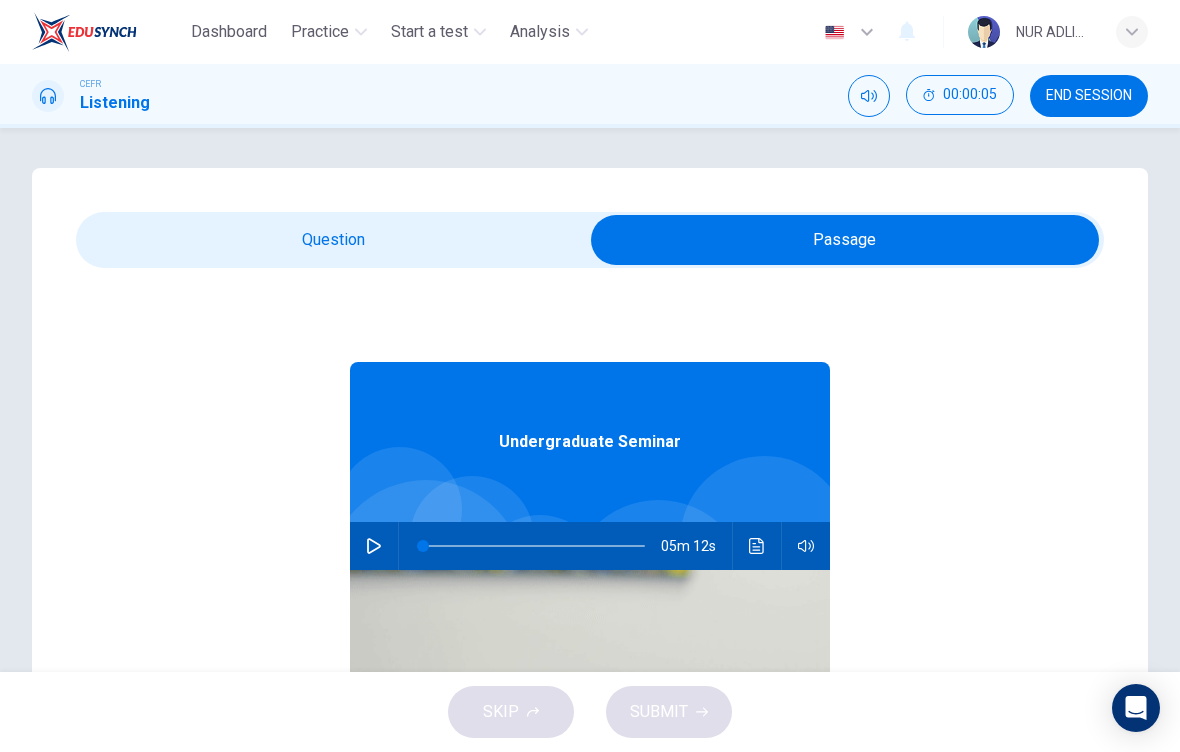 click 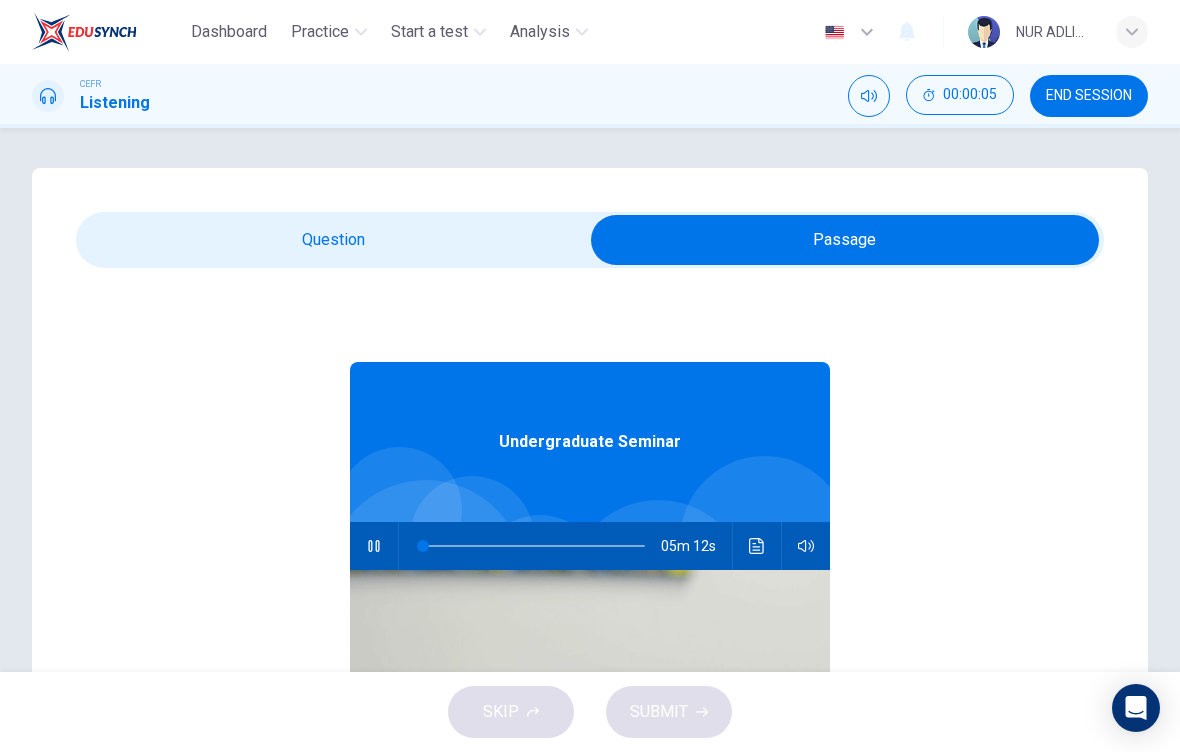 click at bounding box center [845, 240] 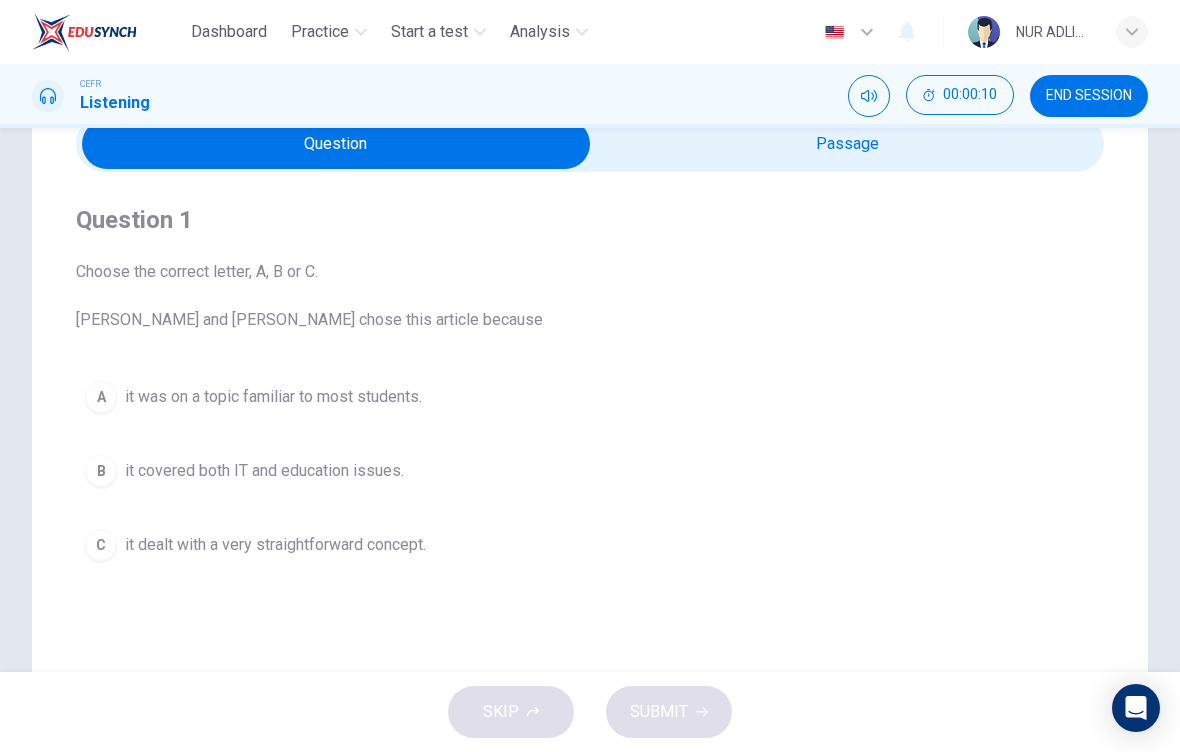 scroll, scrollTop: 109, scrollLeft: 0, axis: vertical 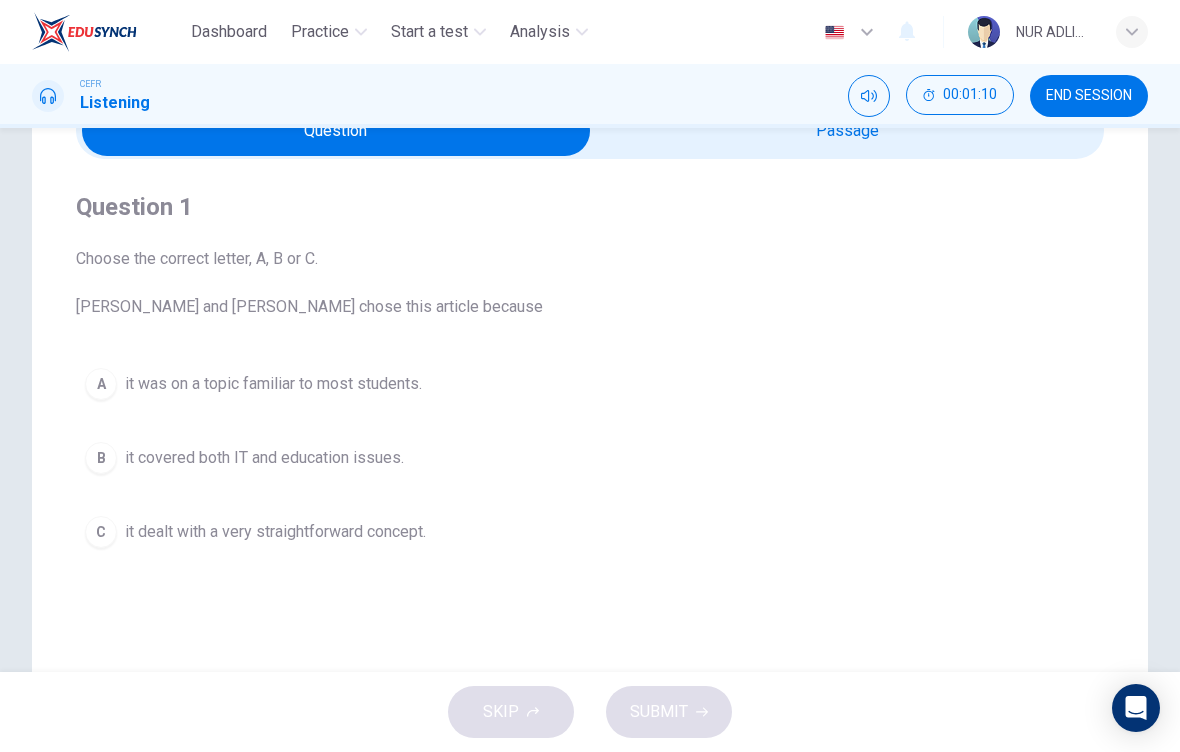 click on "C it dealt with a very straightforward concept." at bounding box center [590, 532] 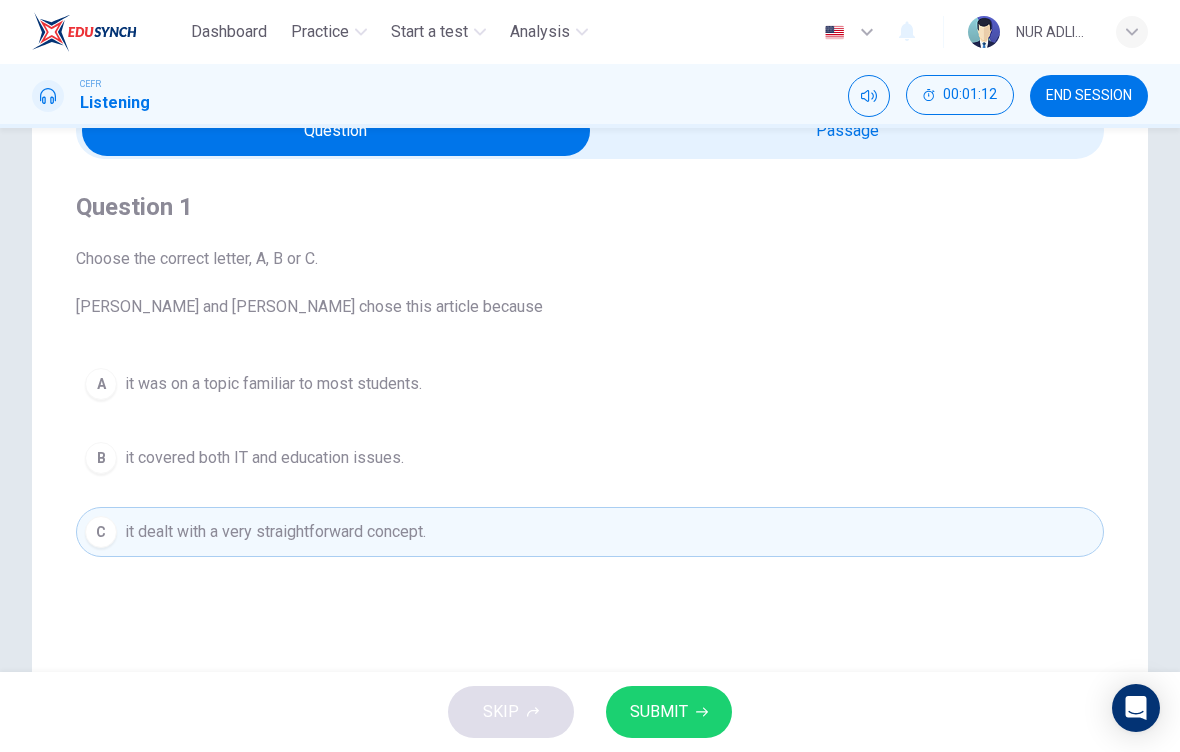click on "SUBMIT" at bounding box center (659, 712) 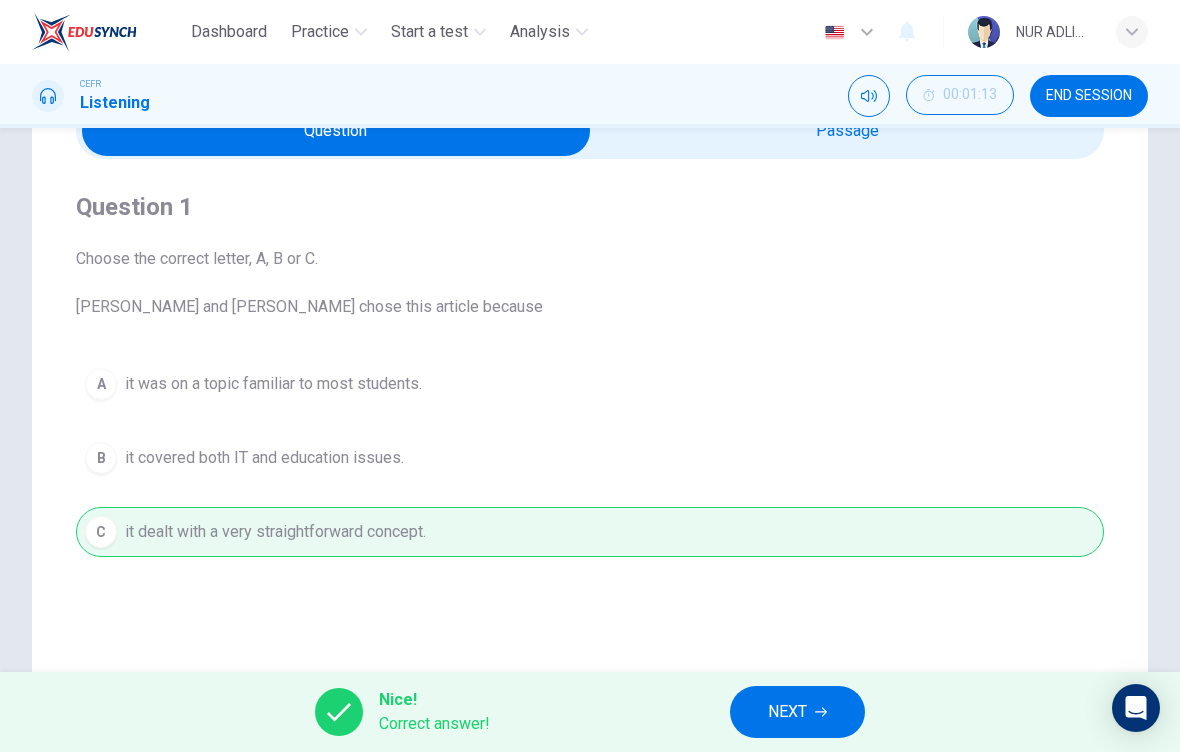 click on "NEXT" at bounding box center (787, 712) 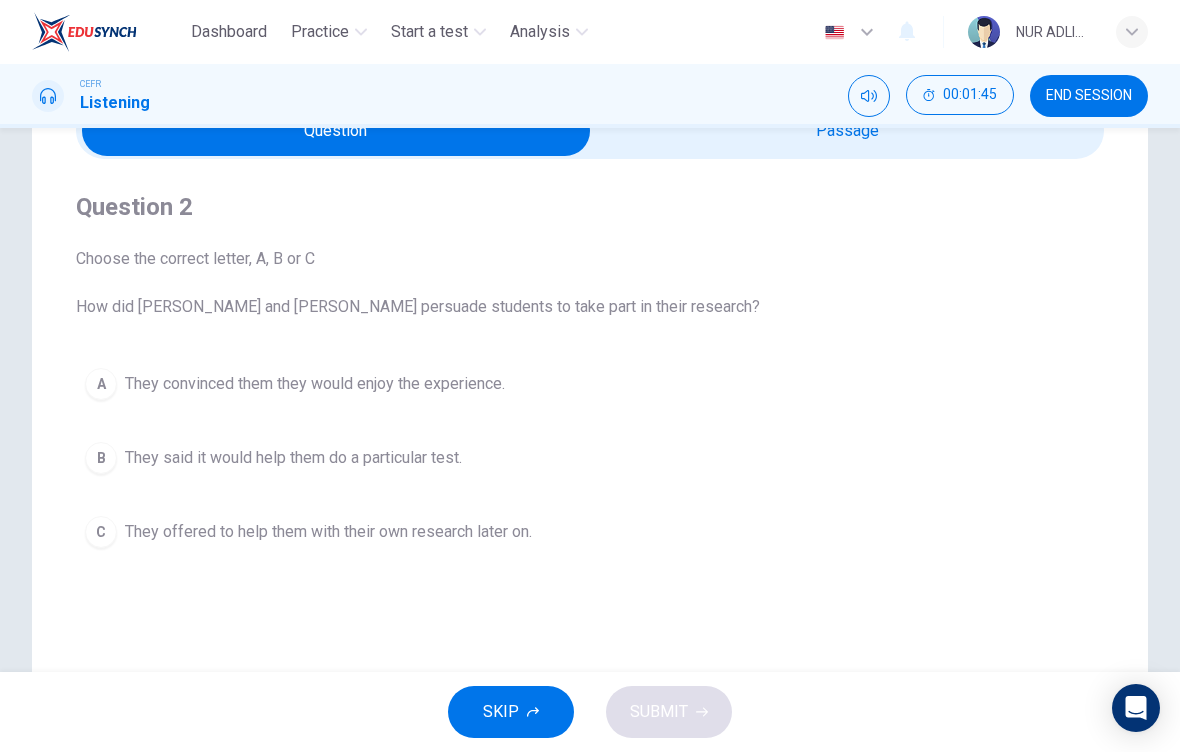 click on "They said it would help them do a particular test." at bounding box center [293, 458] 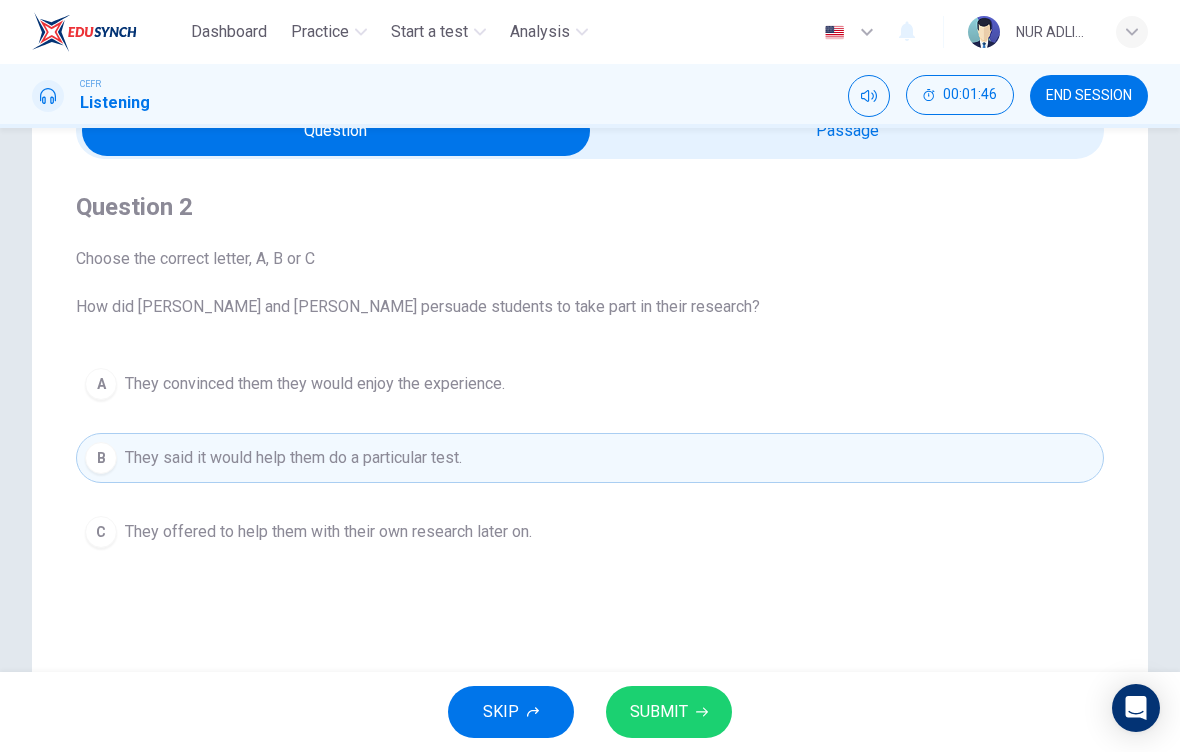 click on "SUBMIT" at bounding box center [669, 712] 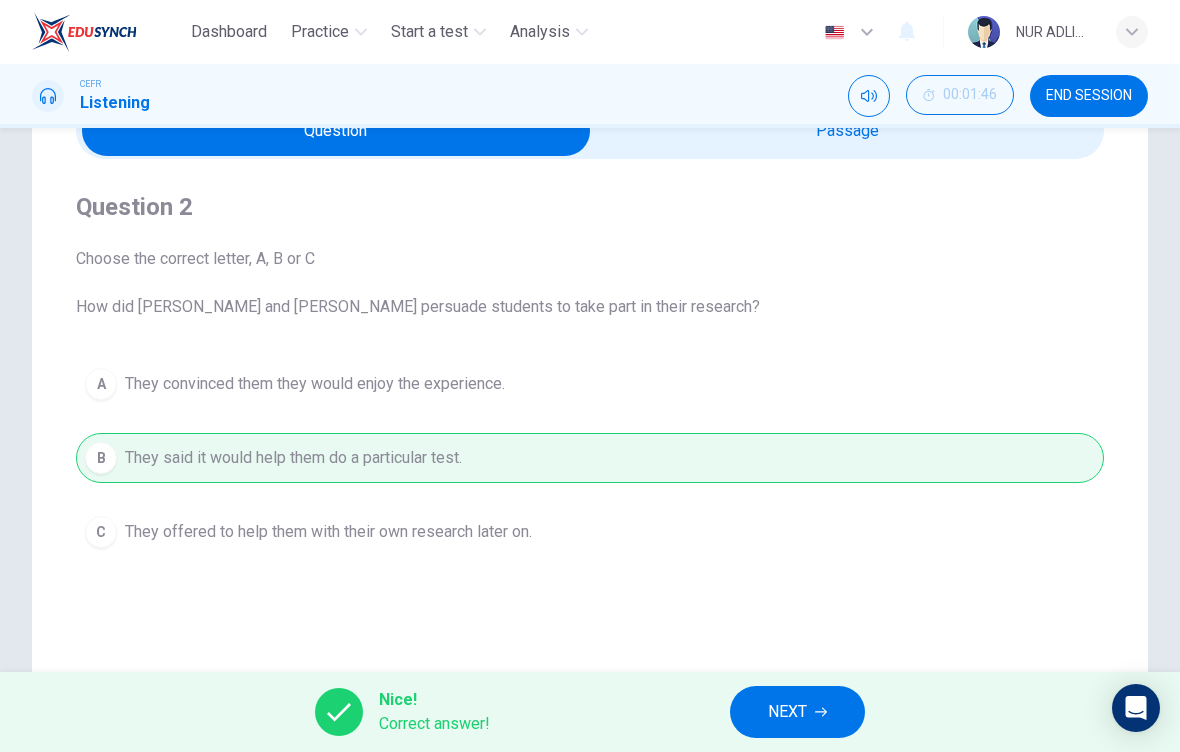 click on "NEXT" at bounding box center [797, 712] 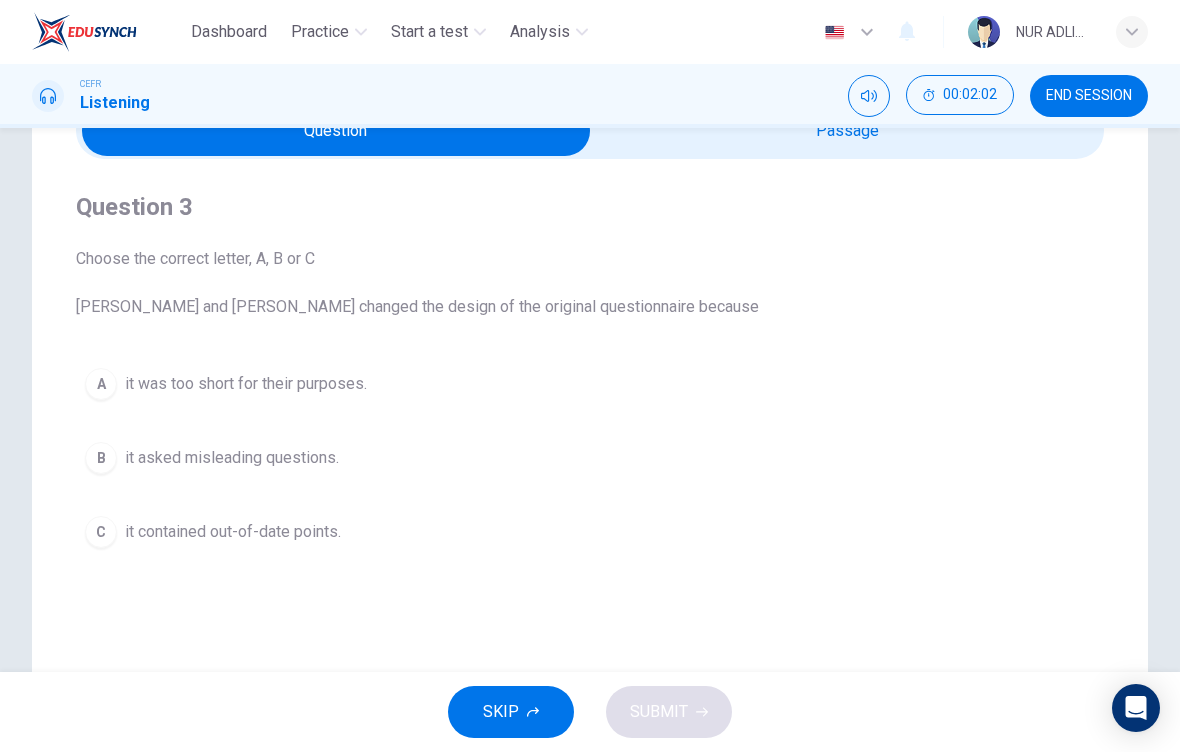 type on "40" 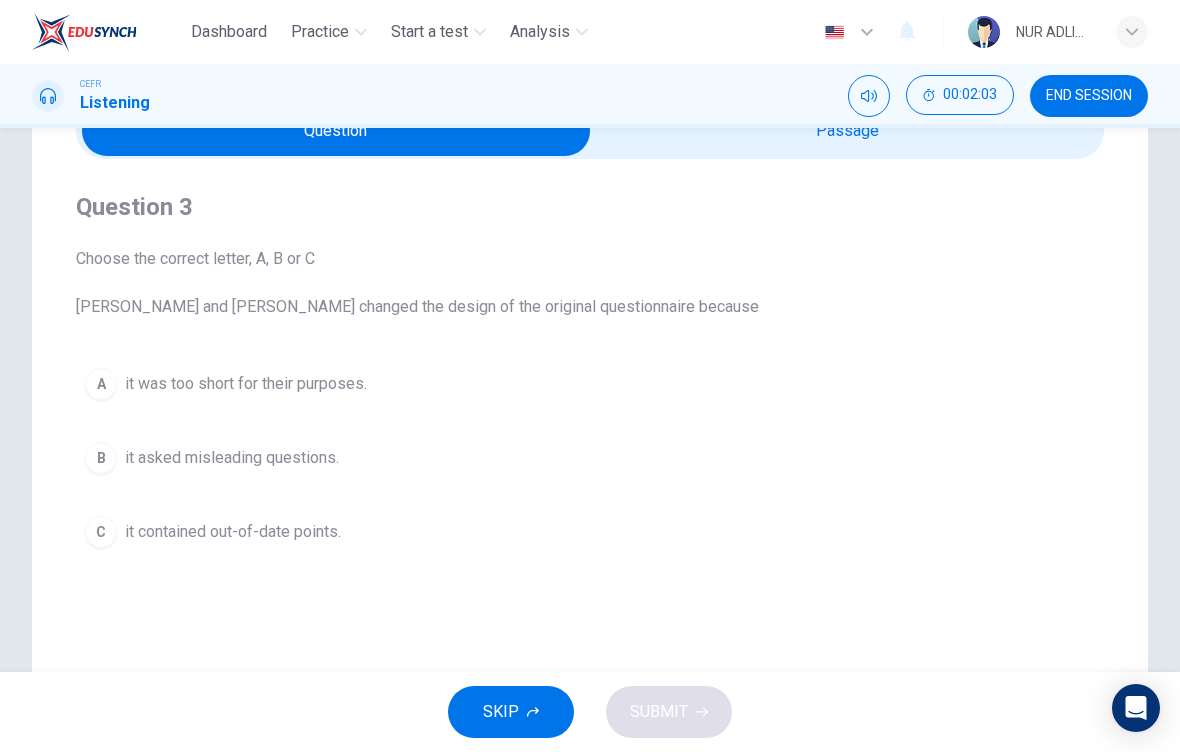 click at bounding box center (336, 131) 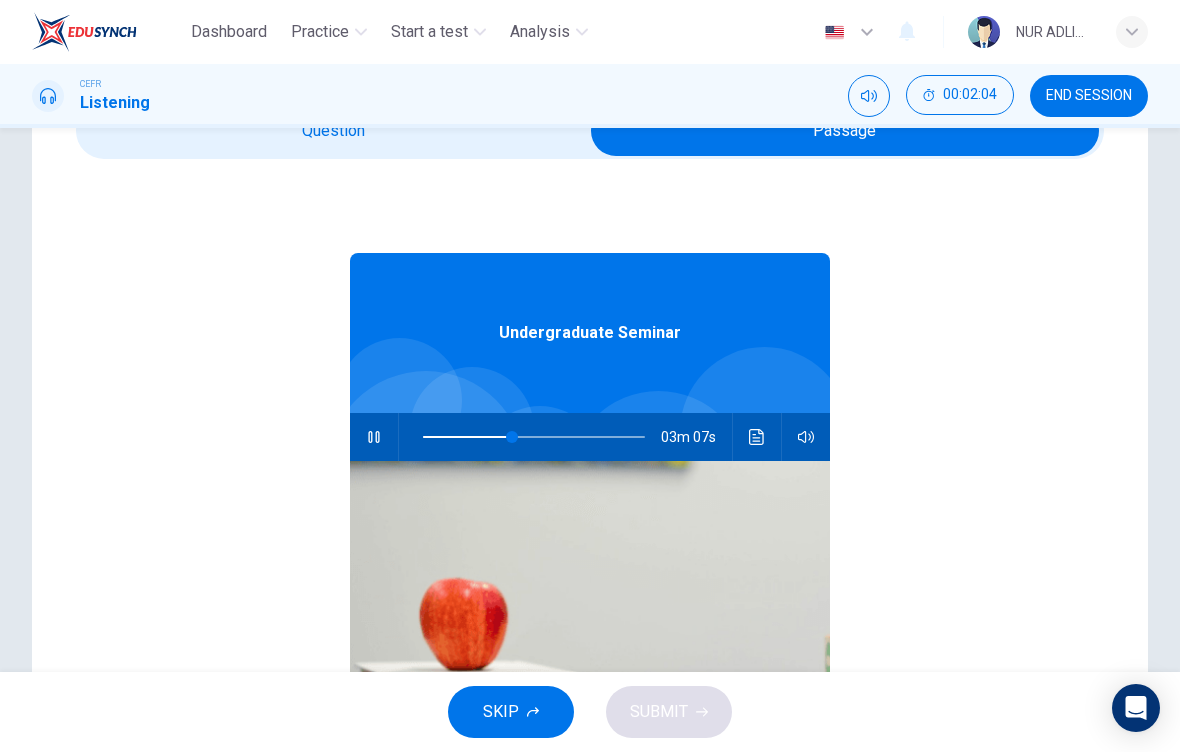 click at bounding box center [374, 437] 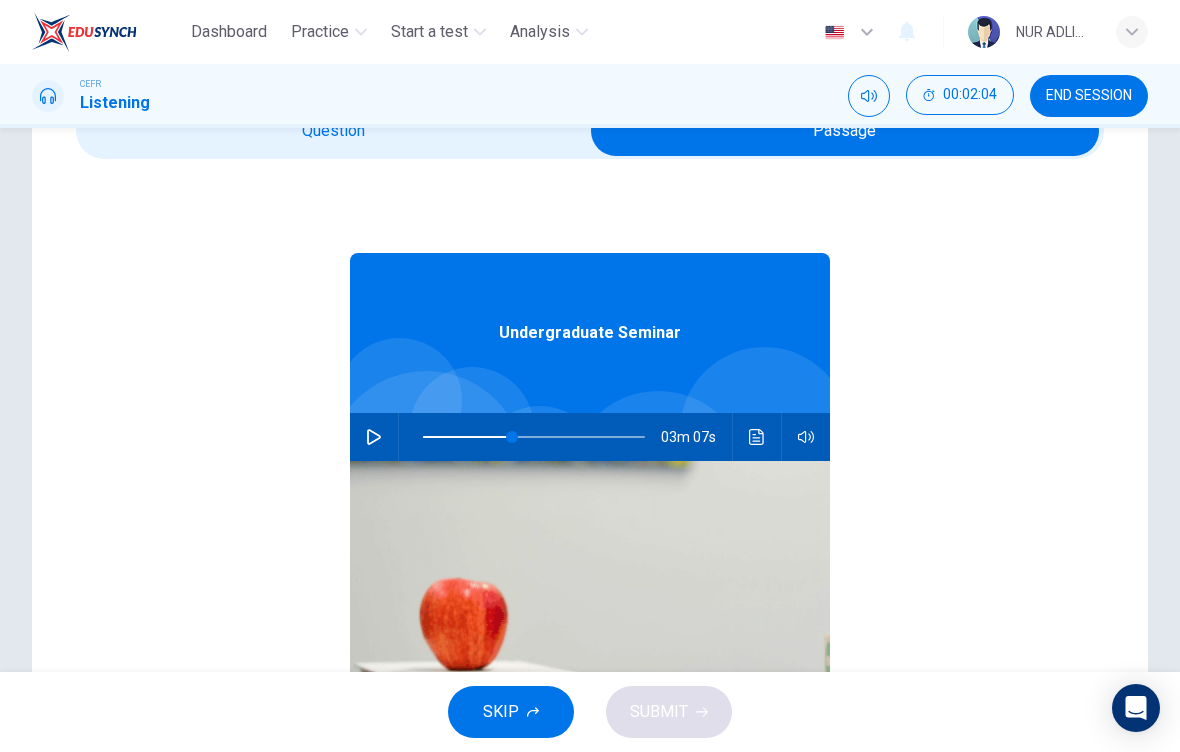 click 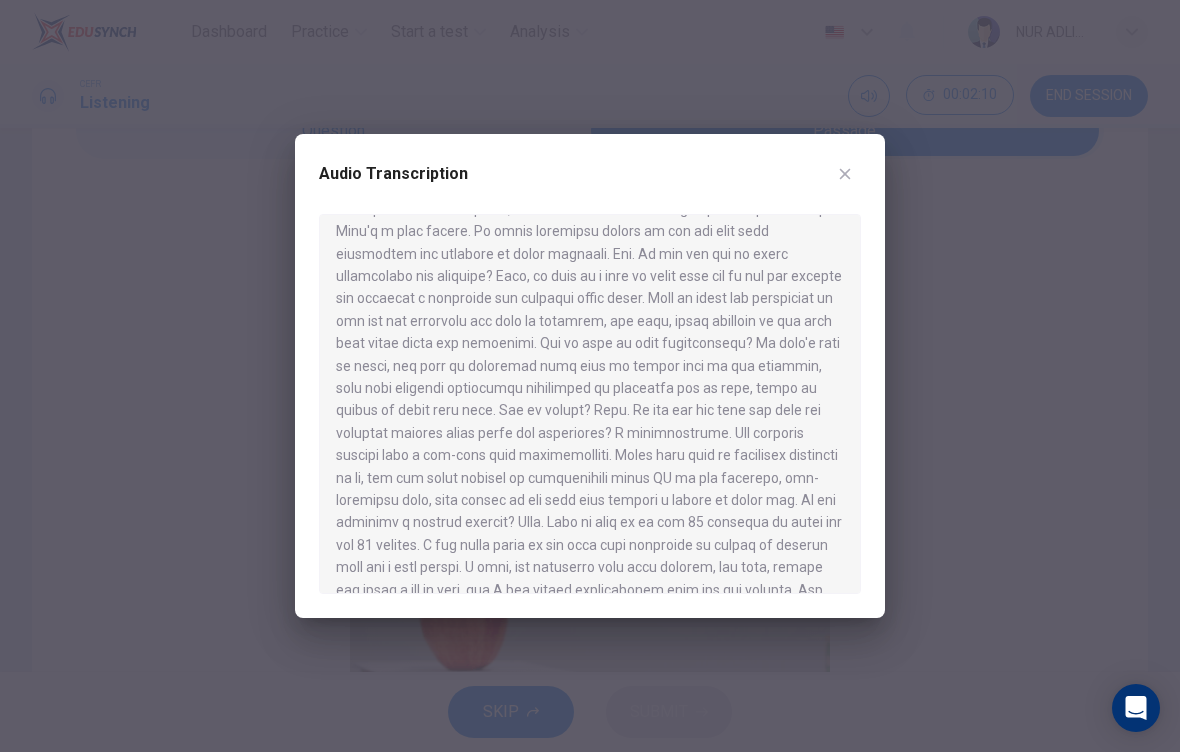 scroll, scrollTop: 269, scrollLeft: 0, axis: vertical 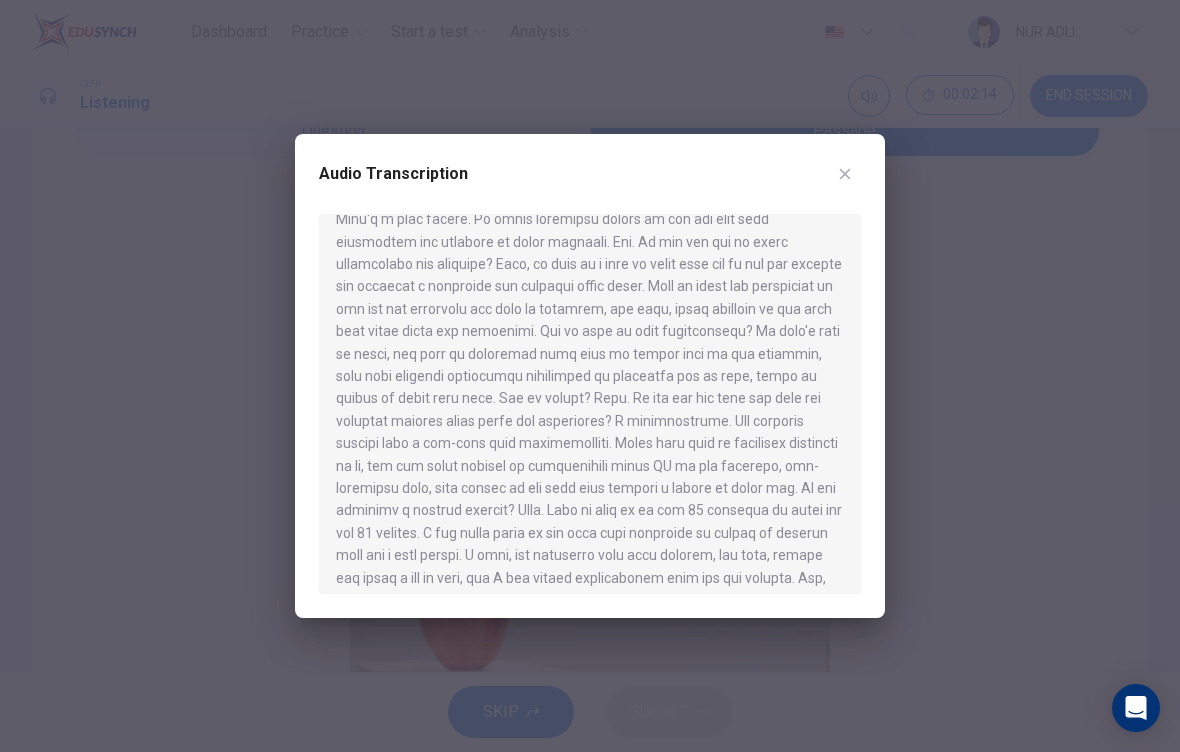 click at bounding box center (590, 376) 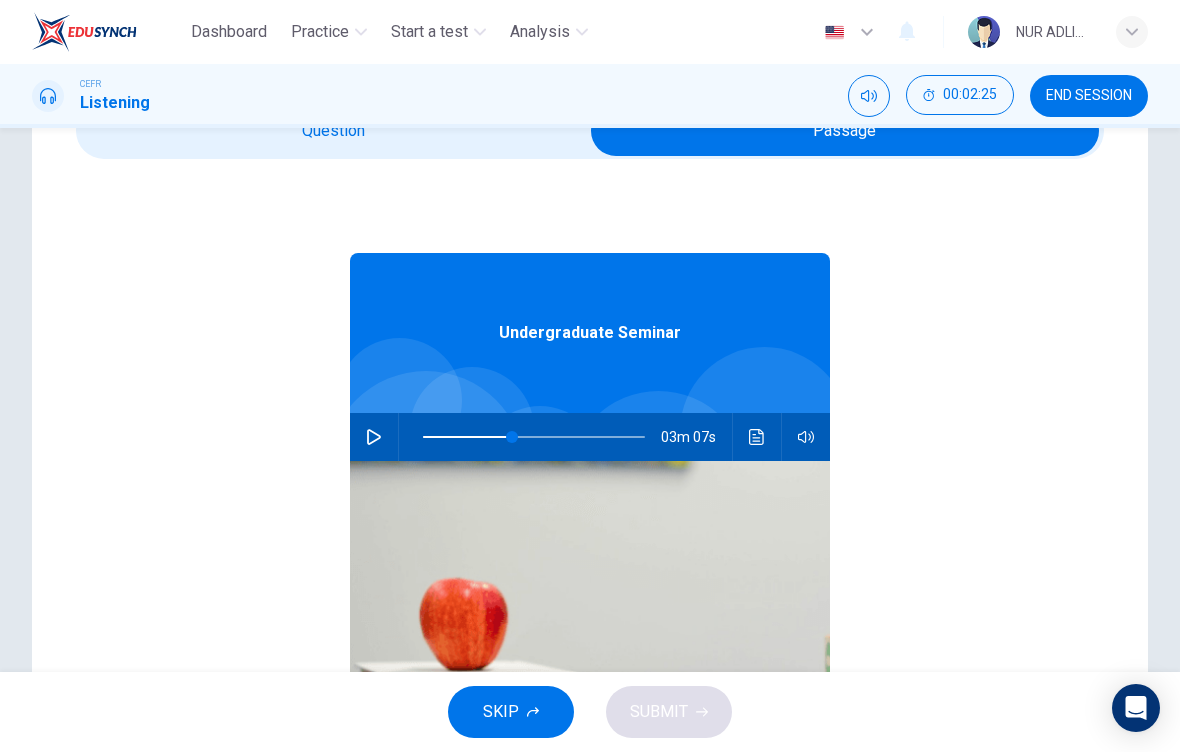 scroll, scrollTop: 0, scrollLeft: 0, axis: both 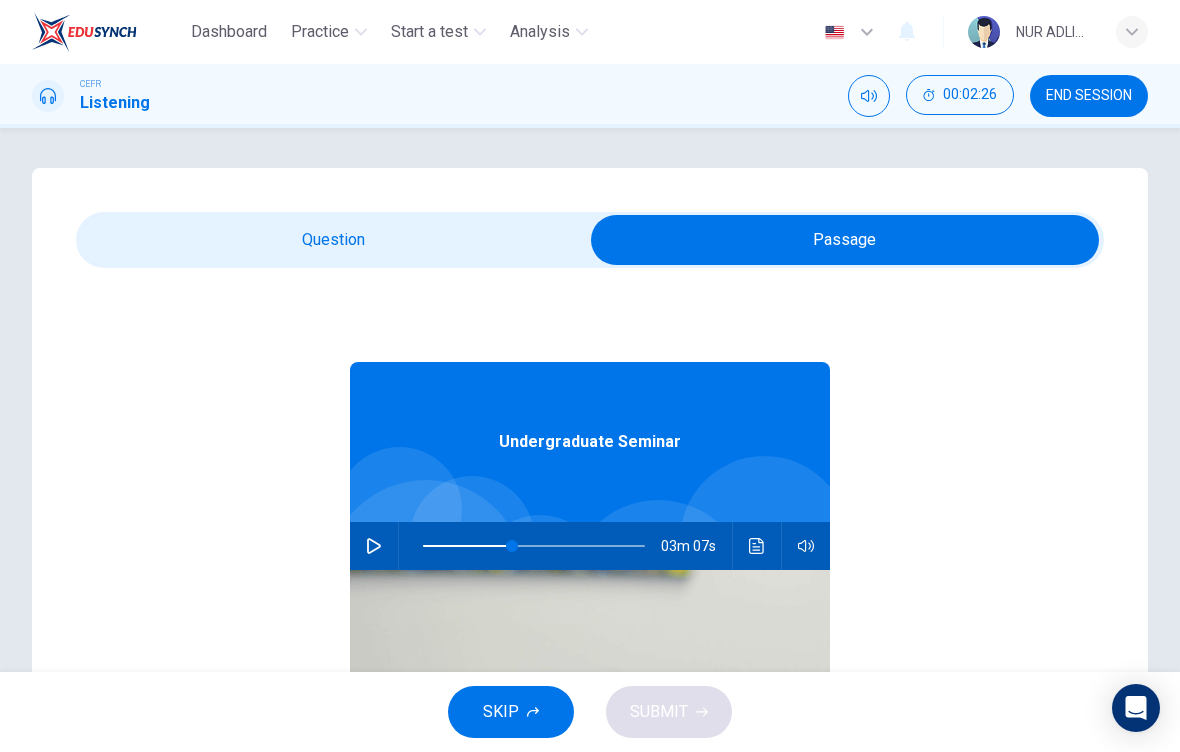 click at bounding box center (845, 240) 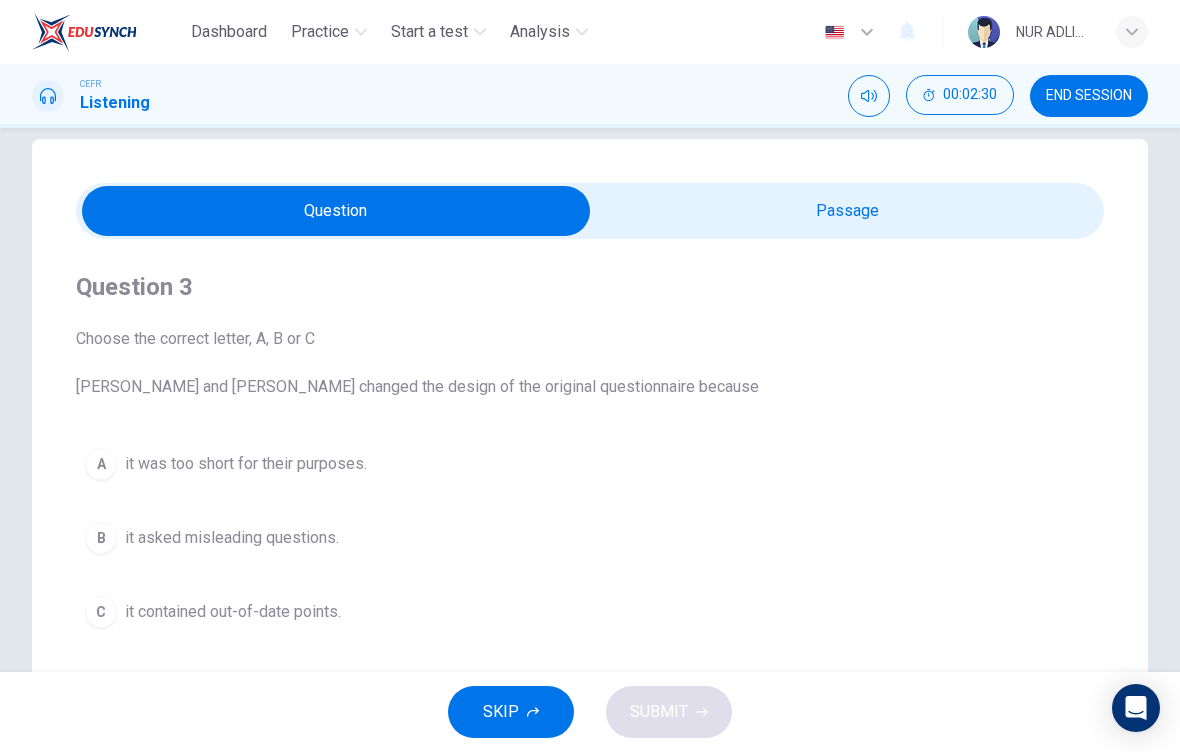 scroll, scrollTop: 34, scrollLeft: 0, axis: vertical 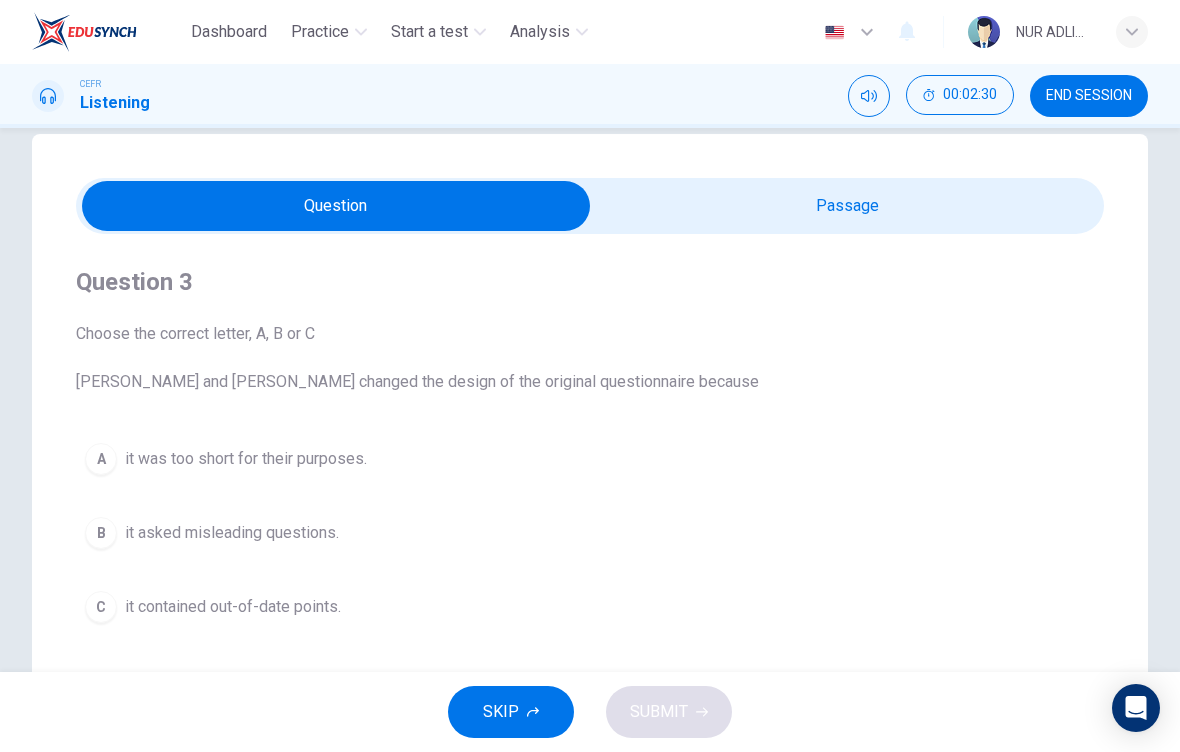 click on "it contained out-of-date points." at bounding box center [233, 607] 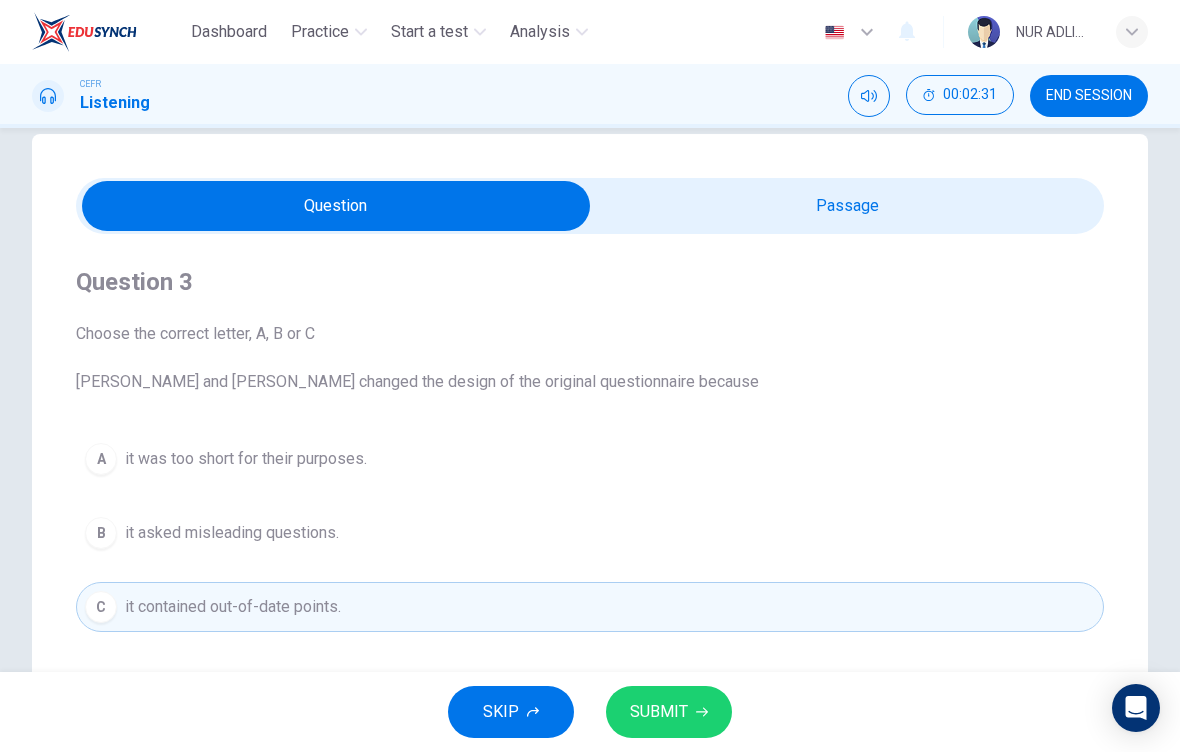 click on "SUBMIT" at bounding box center [669, 712] 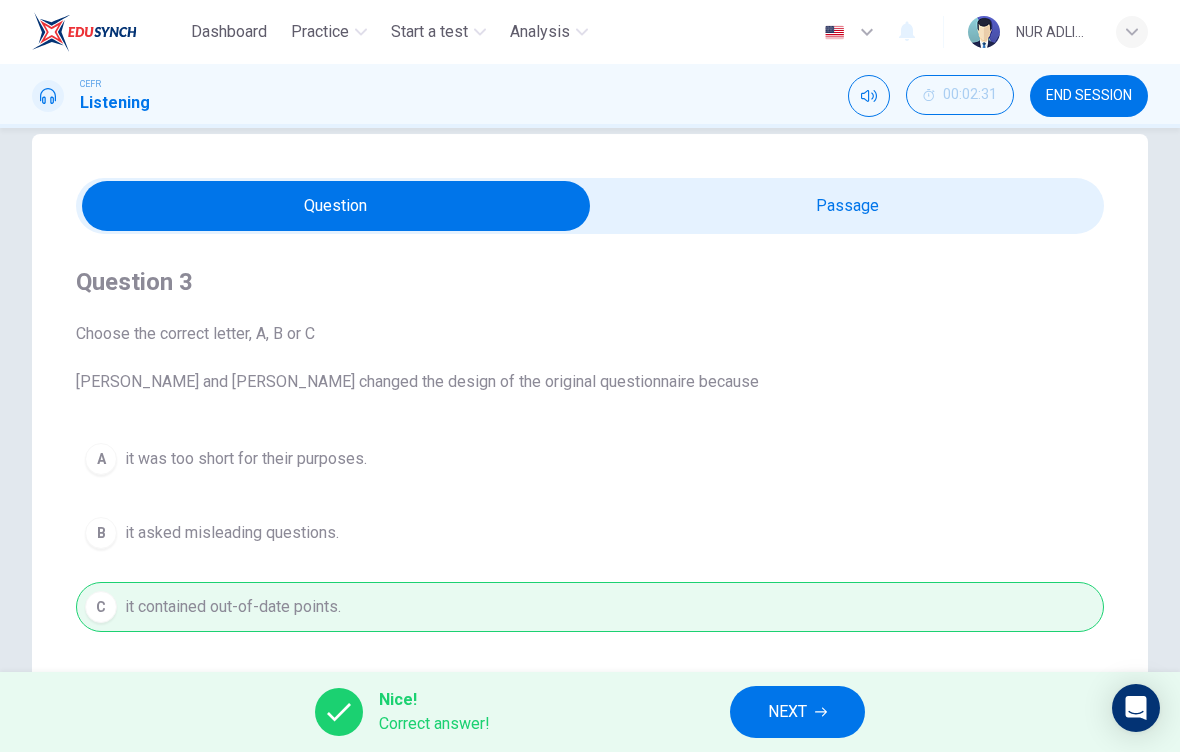 click on "NEXT" at bounding box center (787, 712) 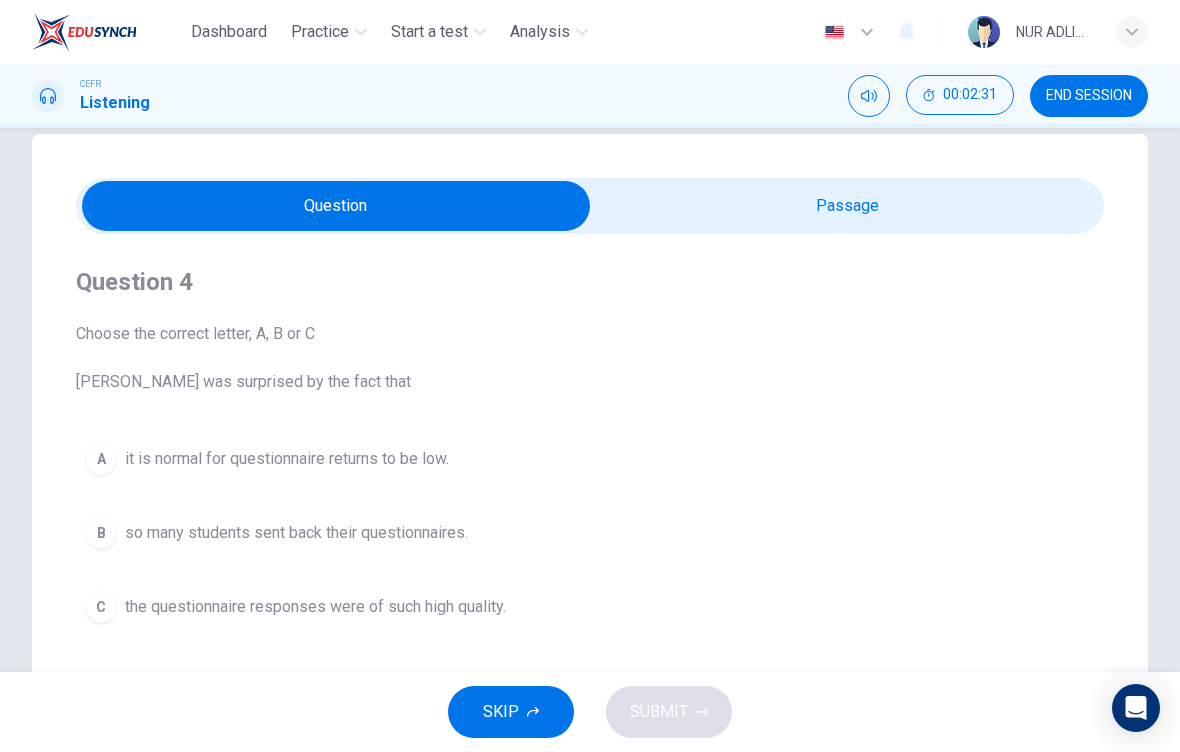 click at bounding box center (336, 206) 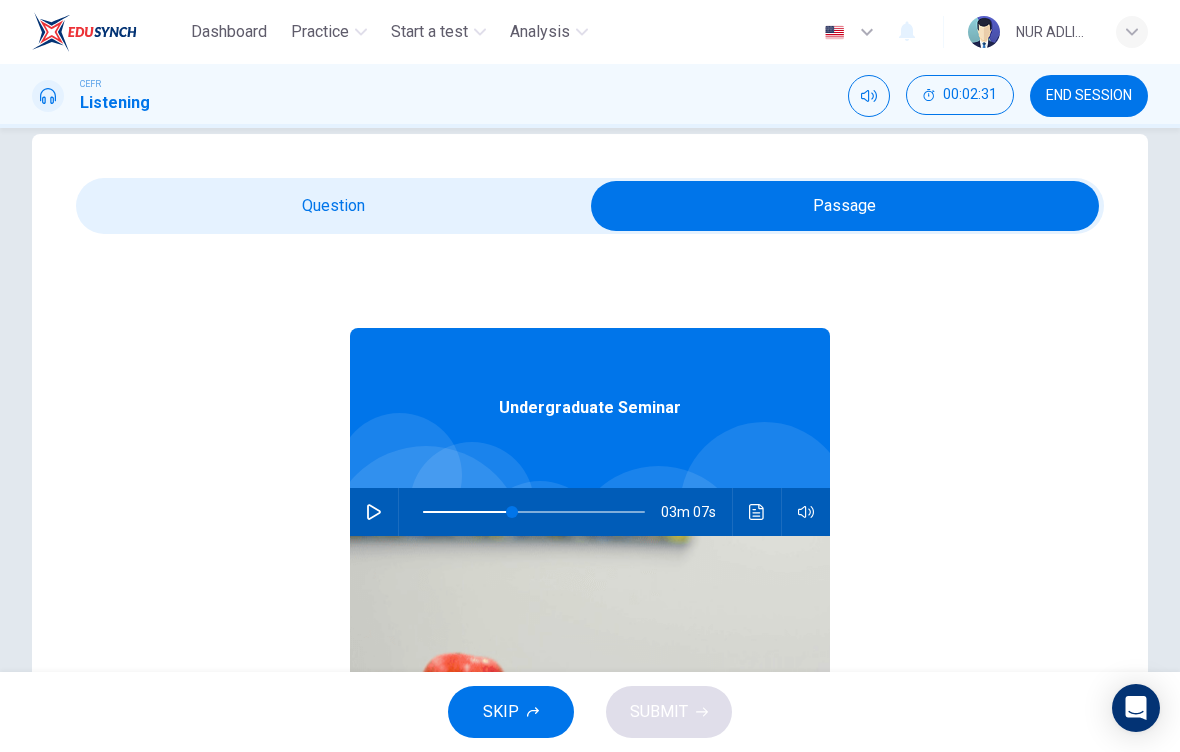 click 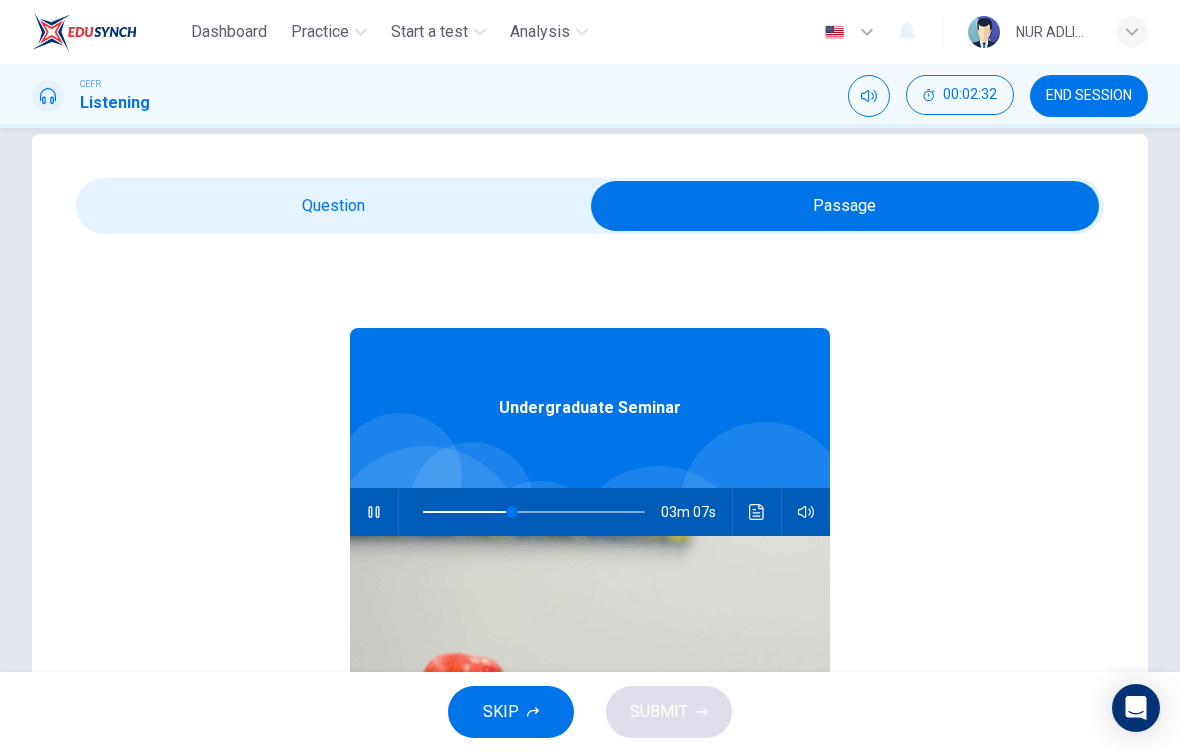 click at bounding box center (845, 206) 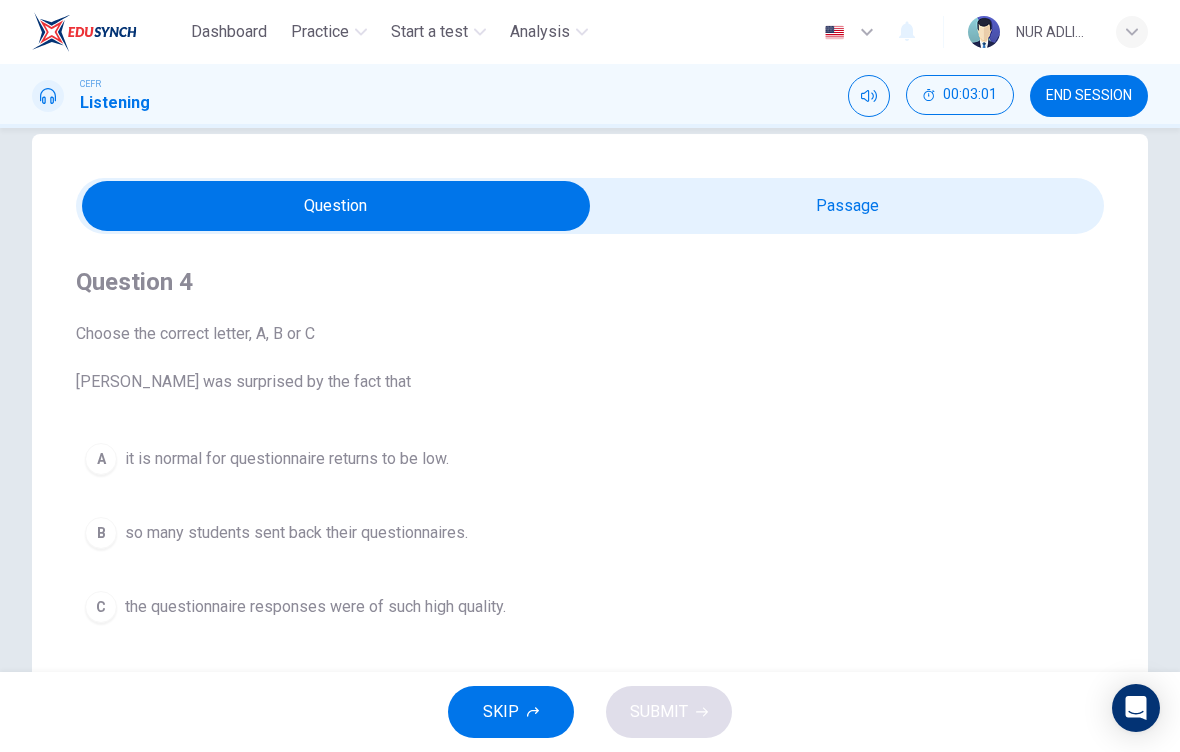 click on "it is normal for questionnaire returns to be low." at bounding box center [287, 459] 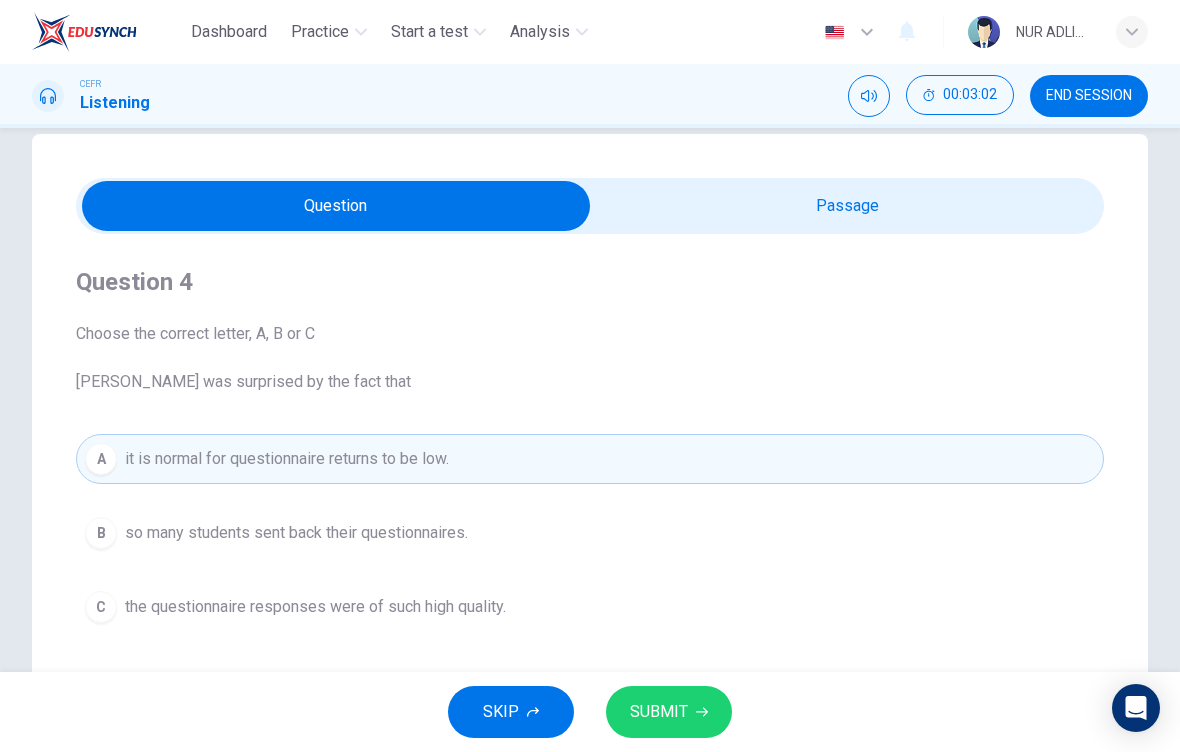 click on "SUBMIT" at bounding box center (659, 712) 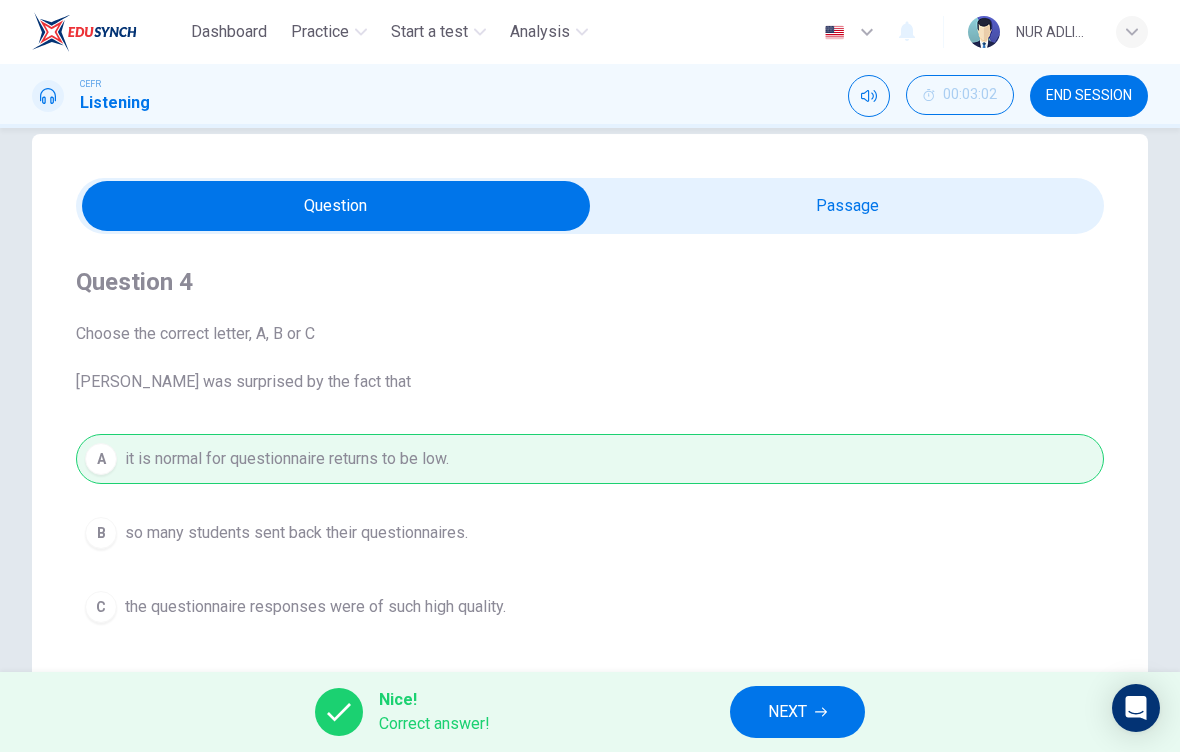 click on "NEXT" at bounding box center [787, 712] 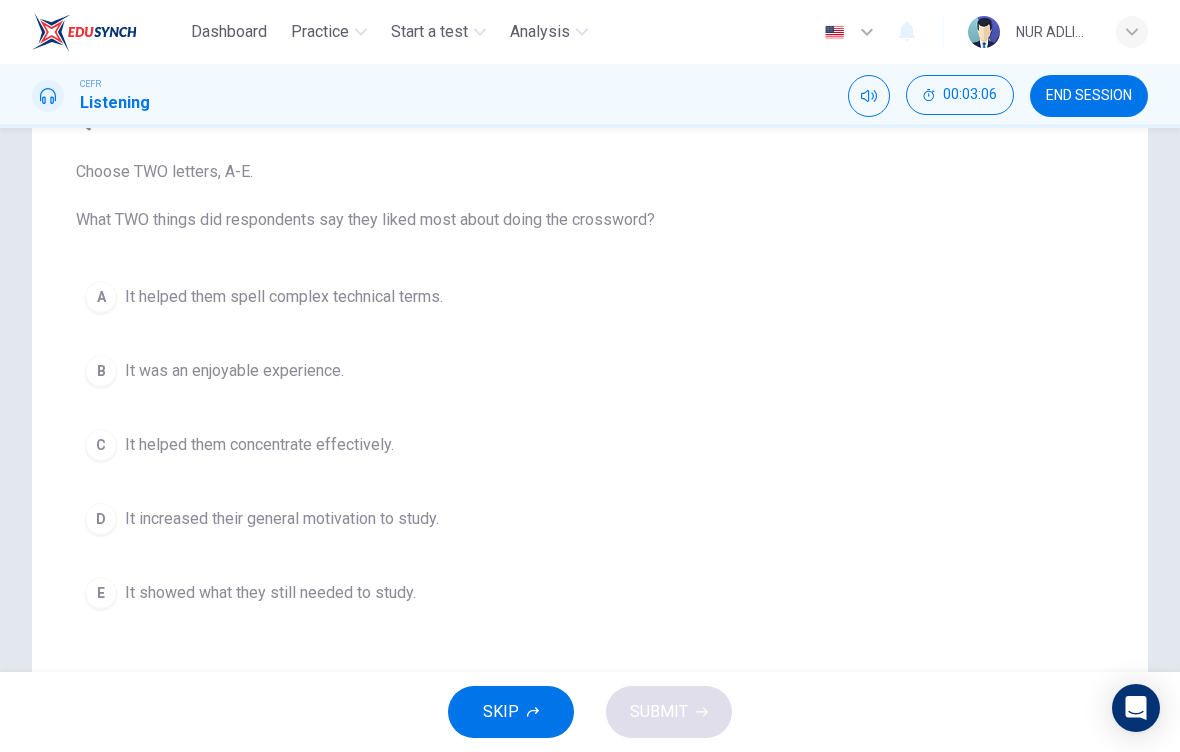 scroll, scrollTop: 218, scrollLeft: 0, axis: vertical 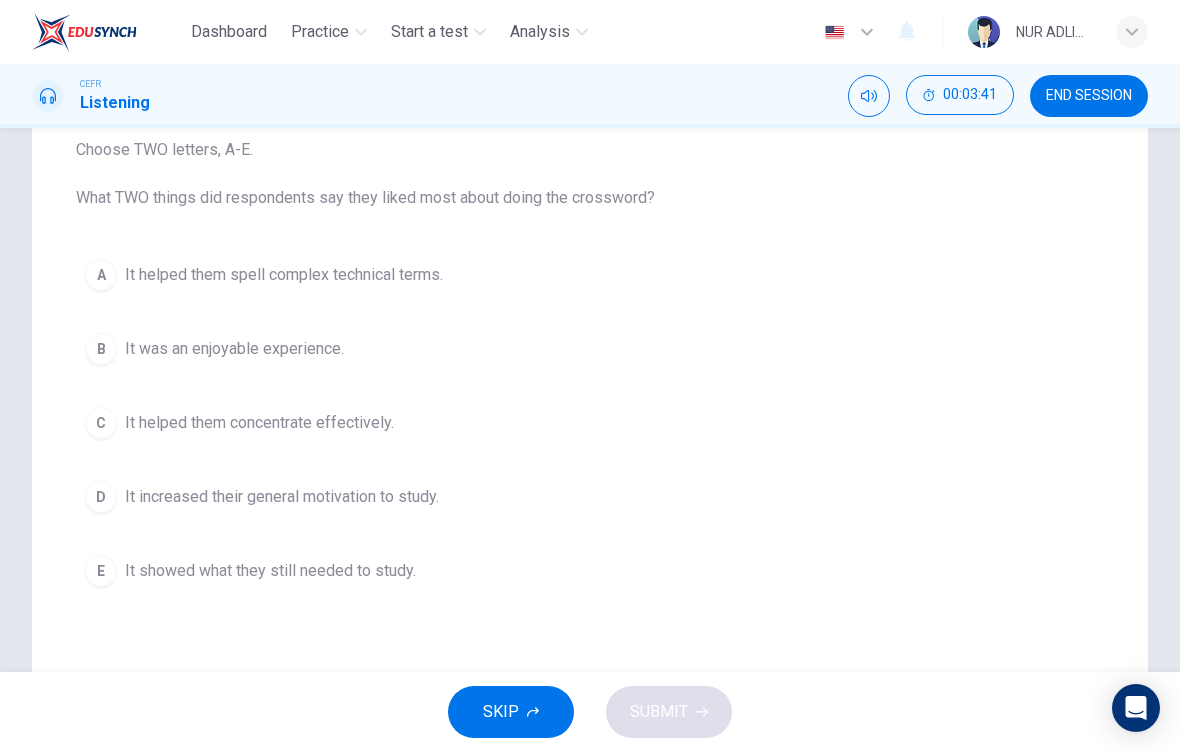 click on "It showed what they still needed to study." at bounding box center (270, 571) 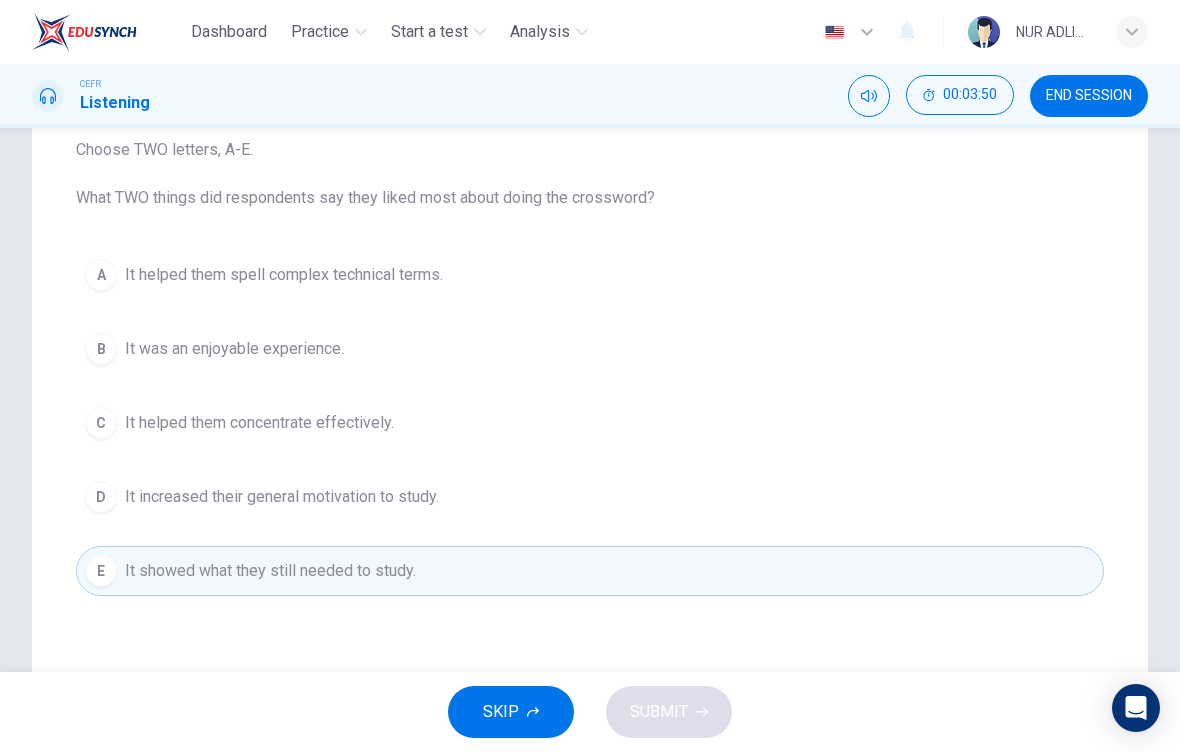 click on "It helped them spell complex technical terms." at bounding box center [284, 275] 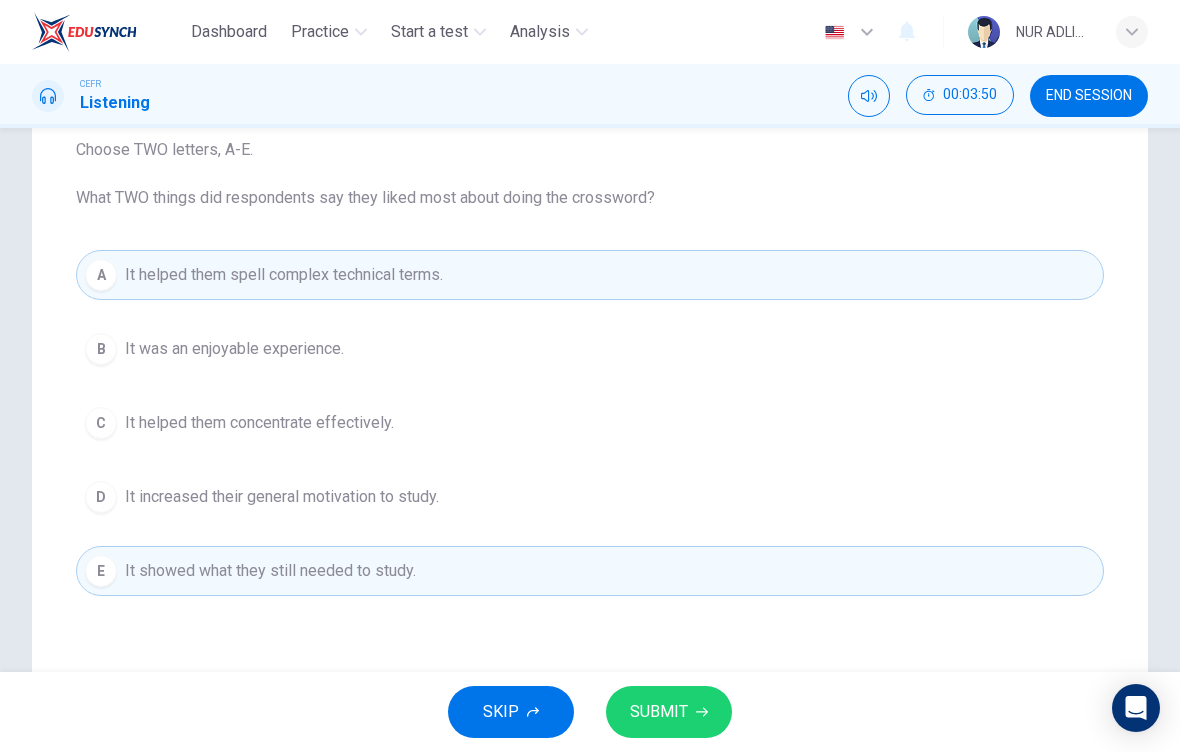 click on "SUBMIT" at bounding box center (659, 712) 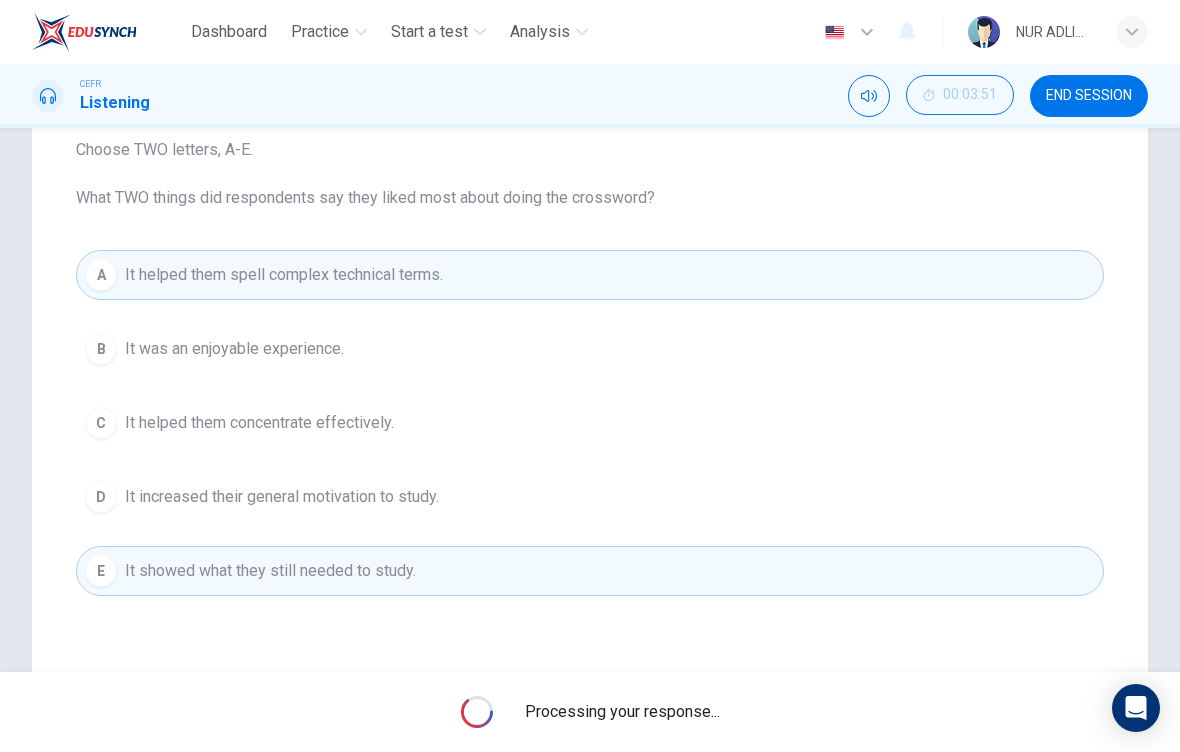 click on "Processing your response..." at bounding box center (590, 712) 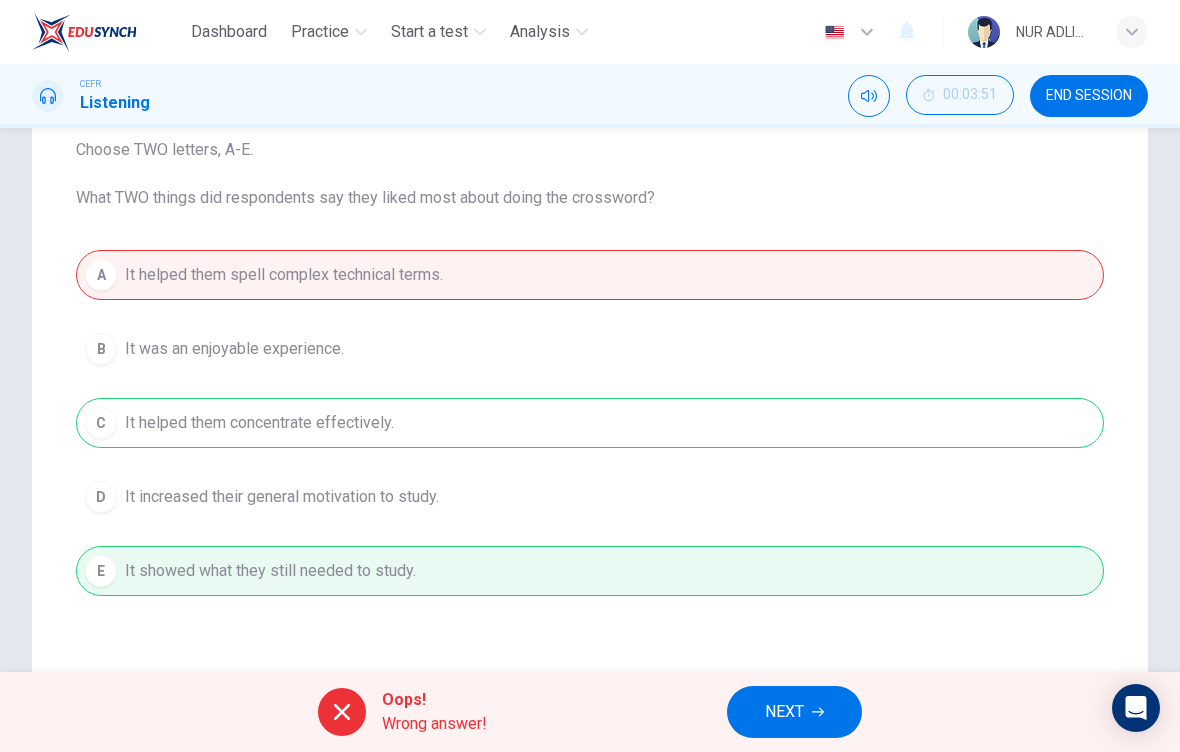 click on "NEXT" at bounding box center (784, 712) 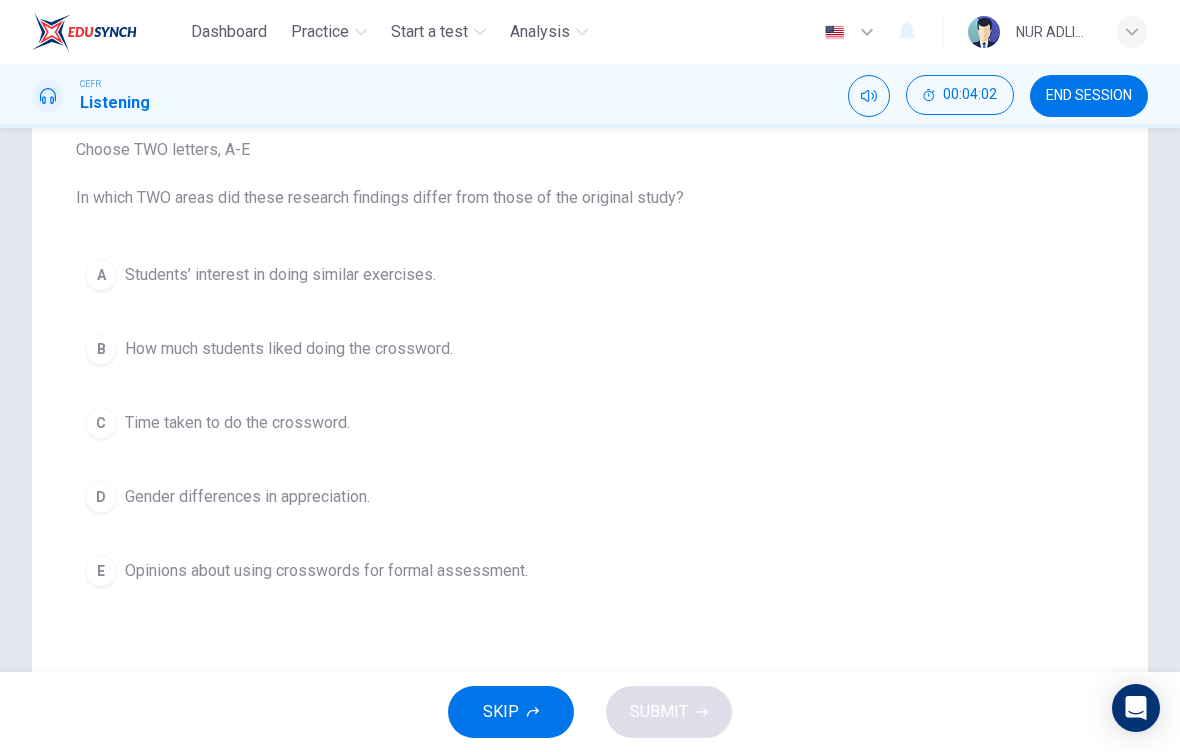 click on "Gender differences in appreciation." at bounding box center (247, 497) 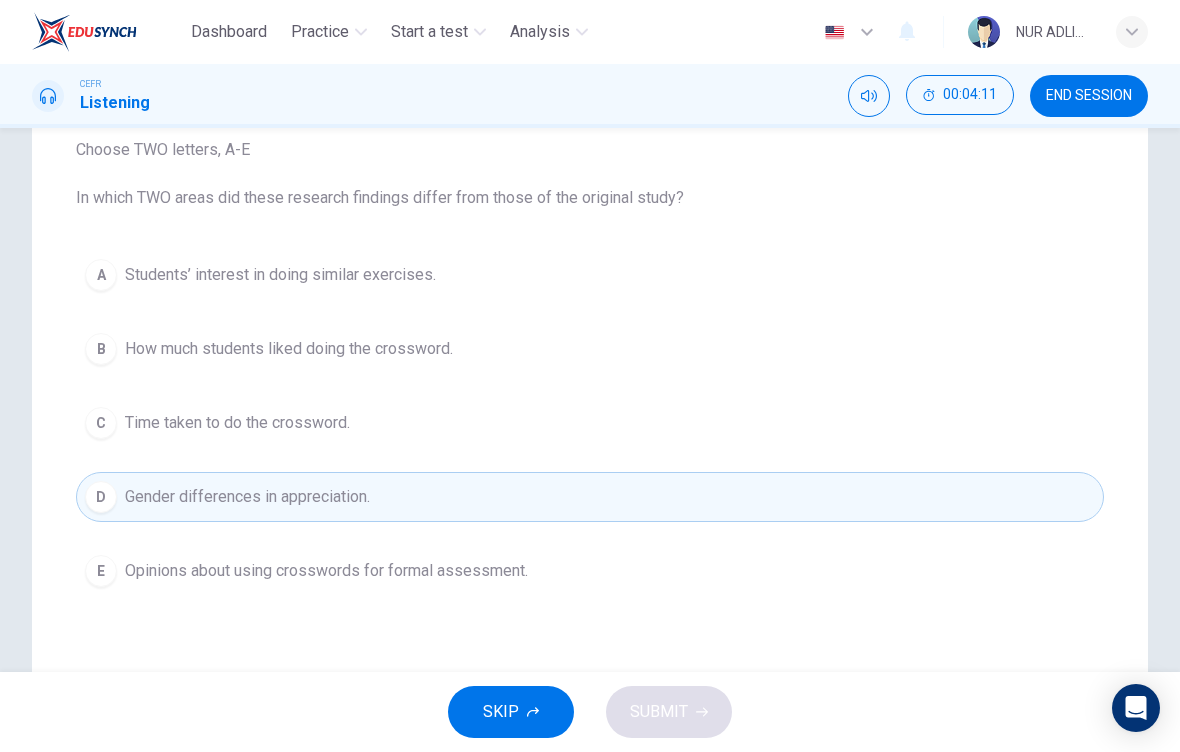 click on "E Opinions about using crosswords for formal assessment." at bounding box center [590, 571] 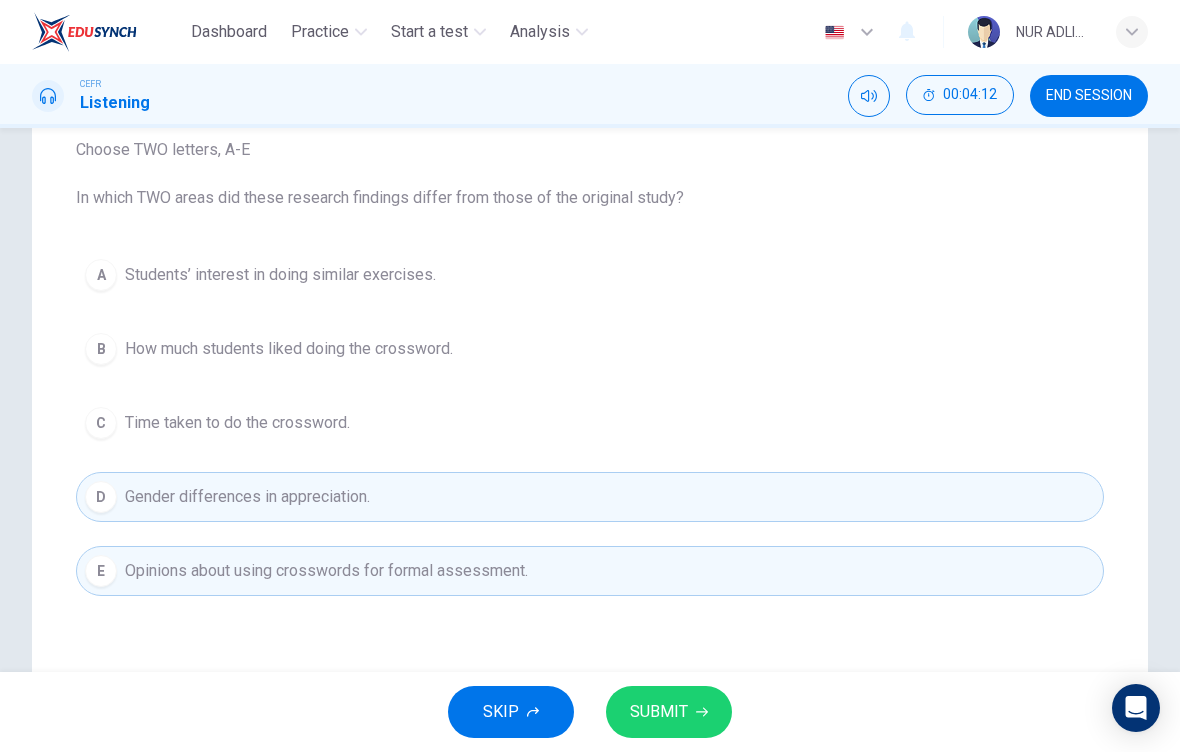 click on "SUBMIT" at bounding box center (669, 712) 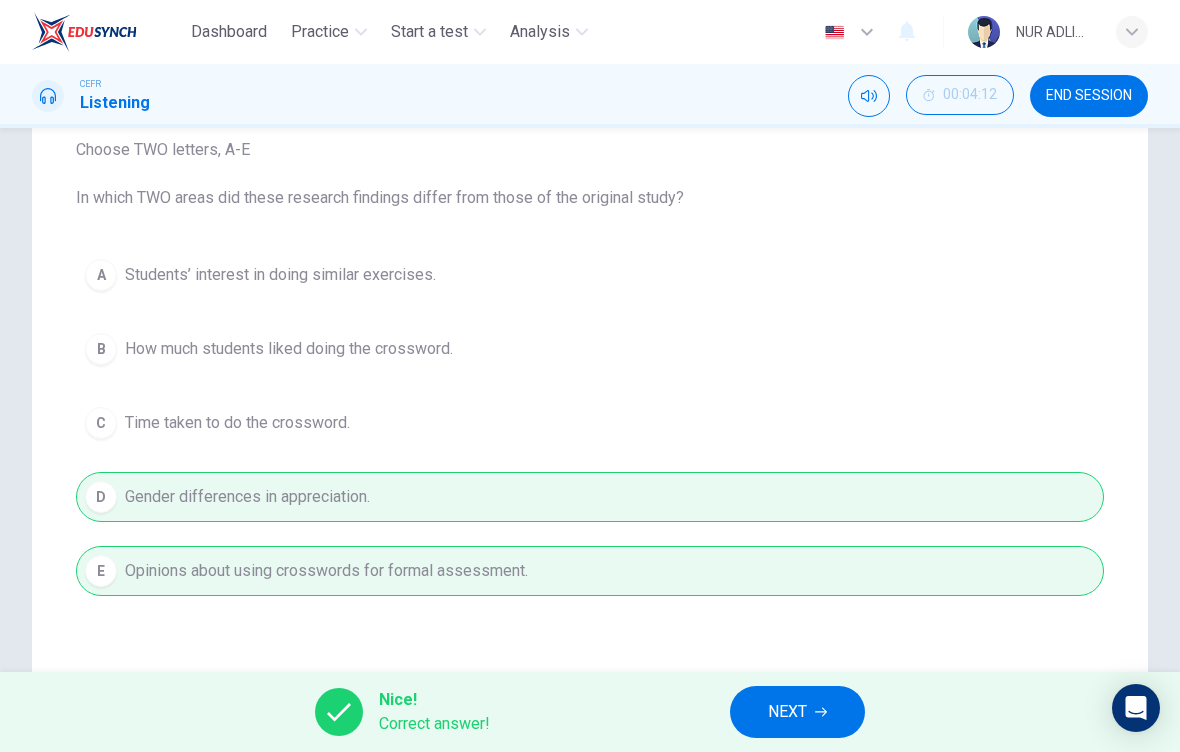 click on "NEXT" at bounding box center [787, 712] 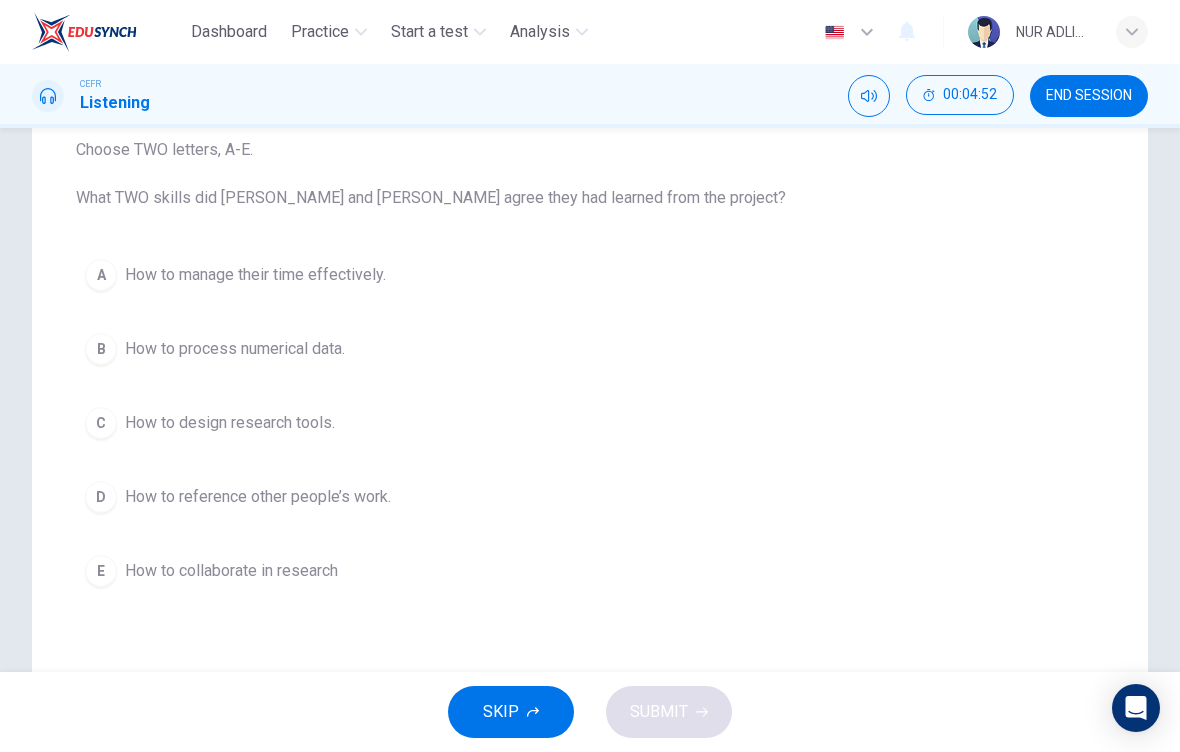 click on "How to design research tools." at bounding box center [230, 423] 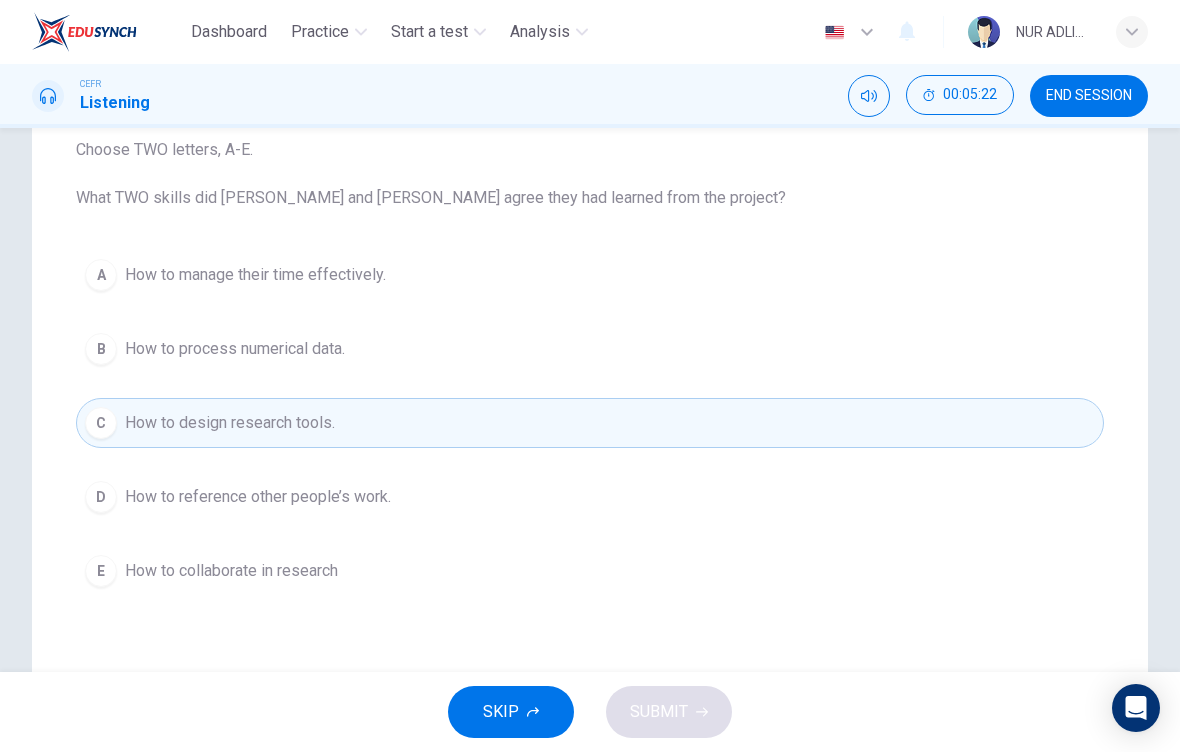 click on "How to collaborate in research" at bounding box center (231, 571) 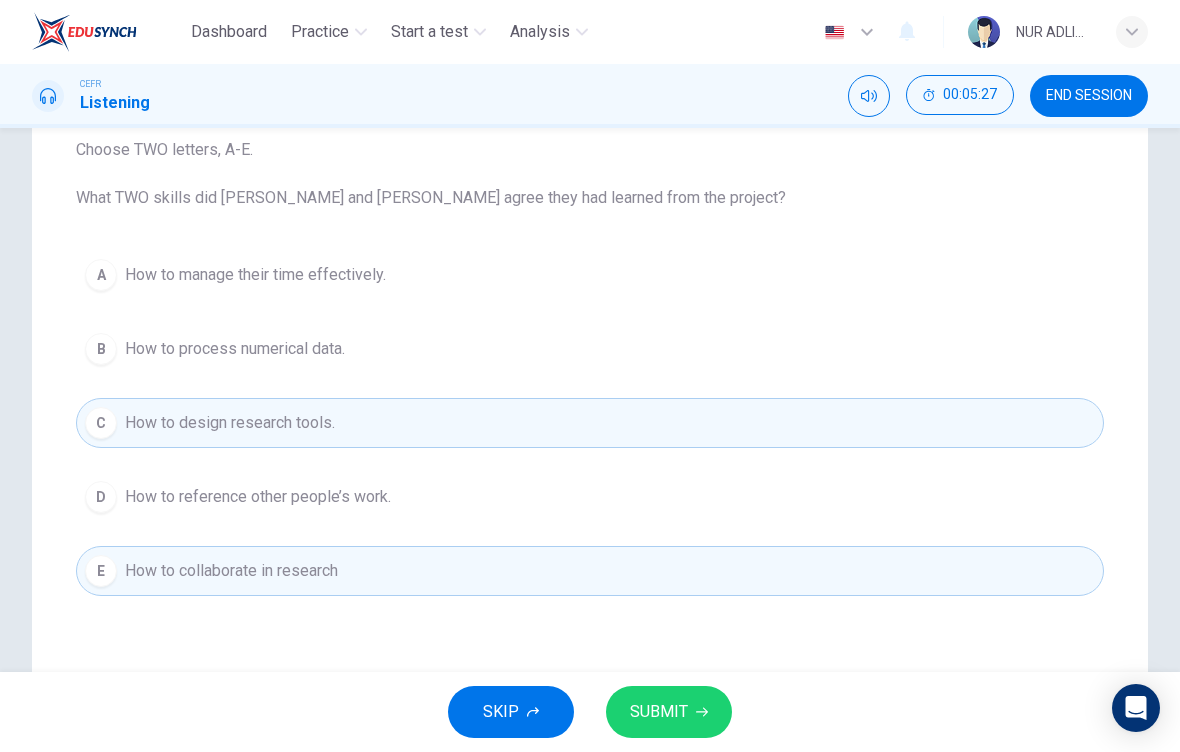 click on "SUBMIT" at bounding box center [659, 712] 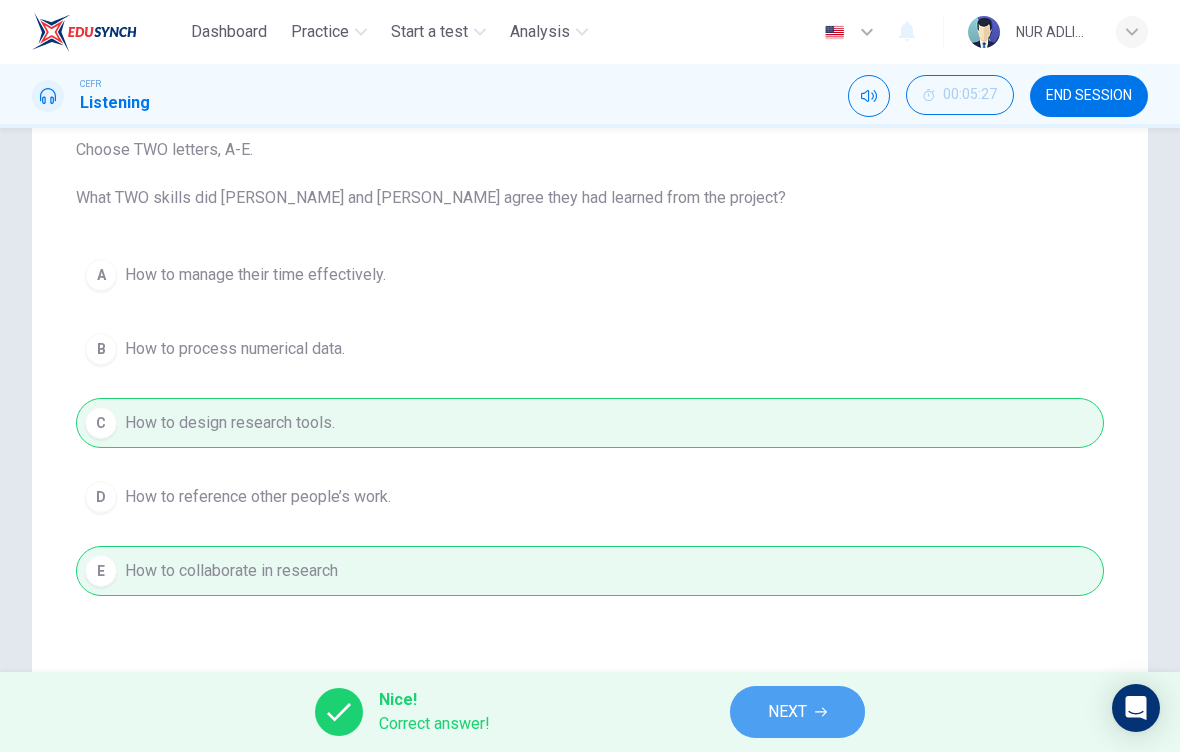 click on "NEXT" at bounding box center [797, 712] 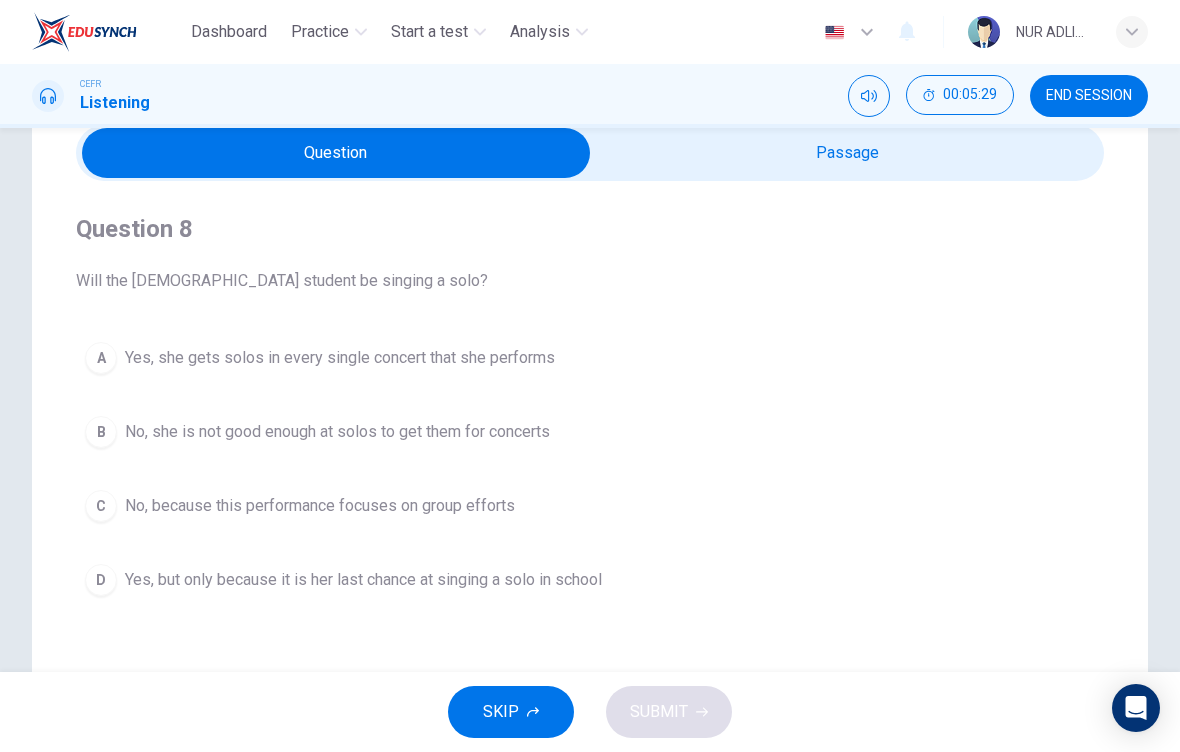 scroll, scrollTop: 93, scrollLeft: 0, axis: vertical 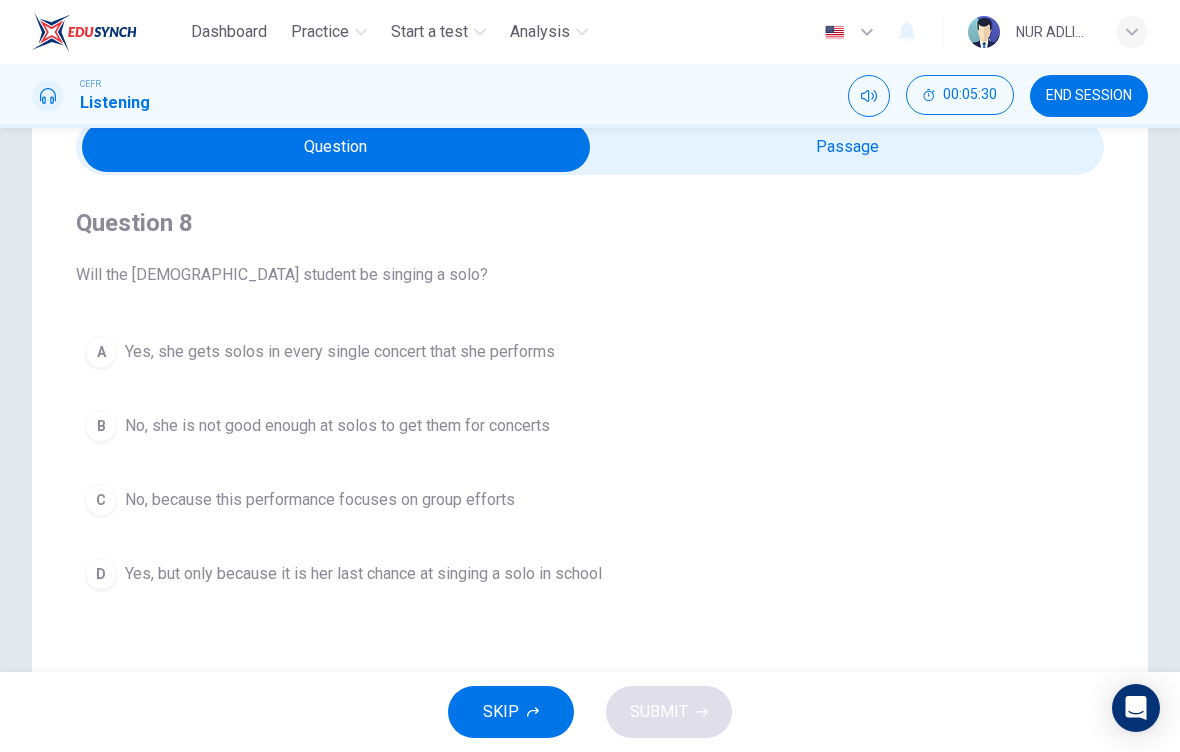 click on "END SESSION" at bounding box center (1089, 96) 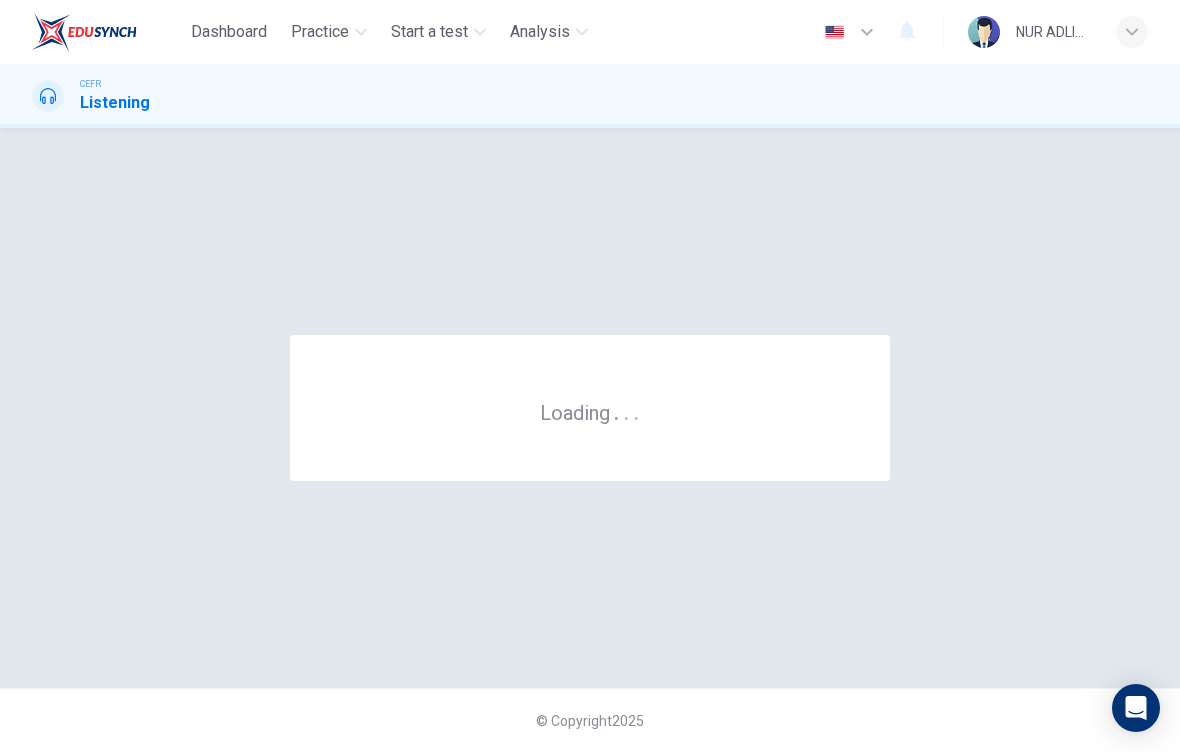 scroll, scrollTop: 0, scrollLeft: 0, axis: both 